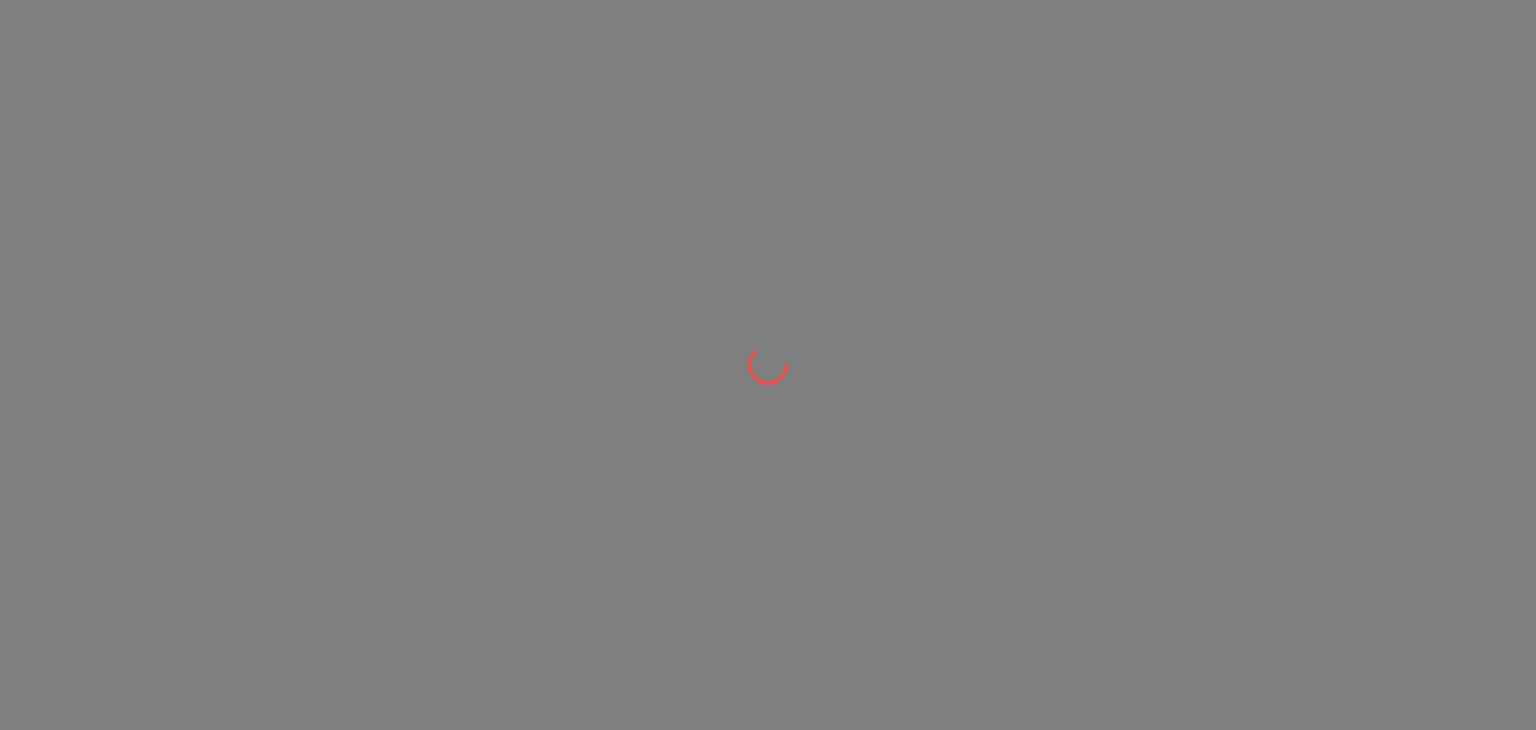scroll, scrollTop: 0, scrollLeft: 0, axis: both 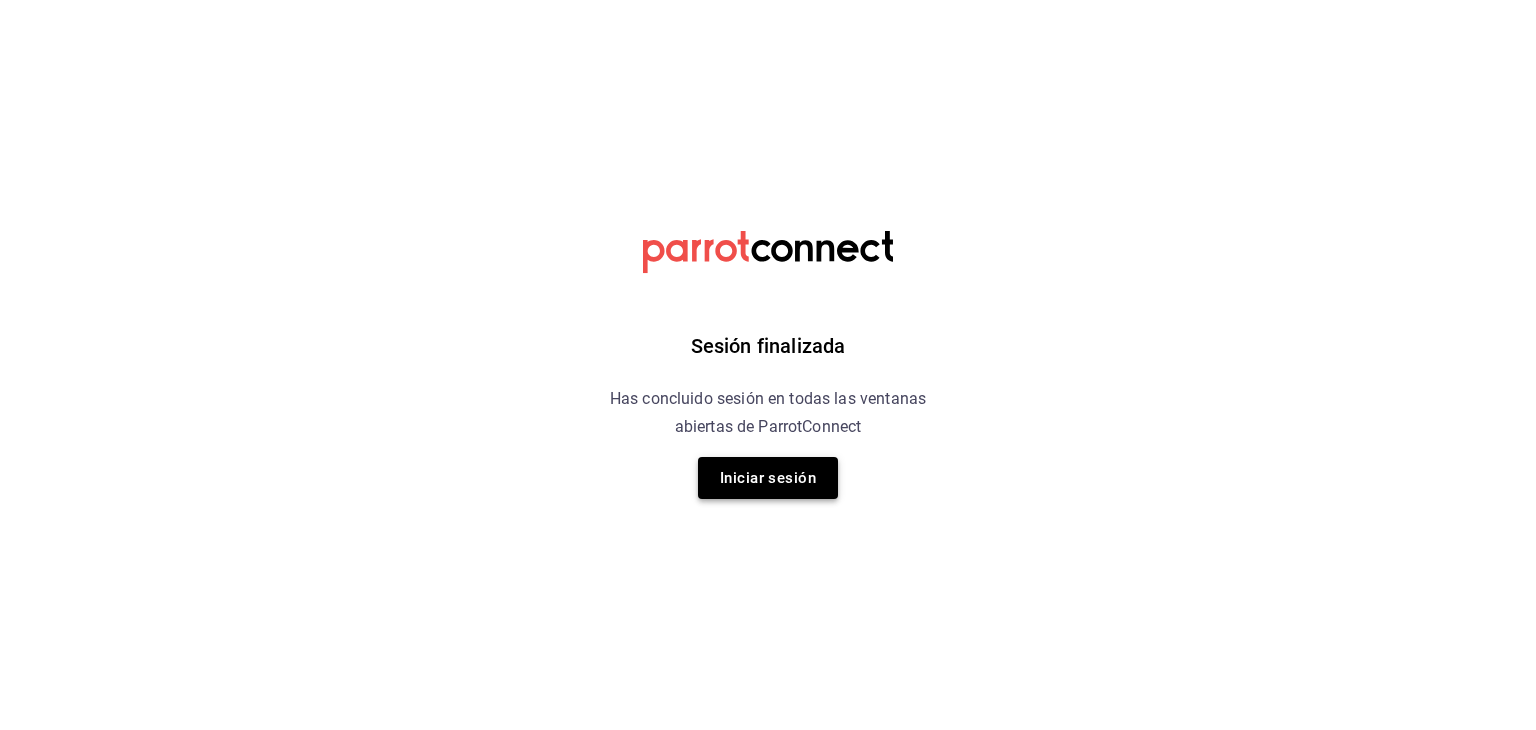 click on "Iniciar sesión" at bounding box center [768, 478] 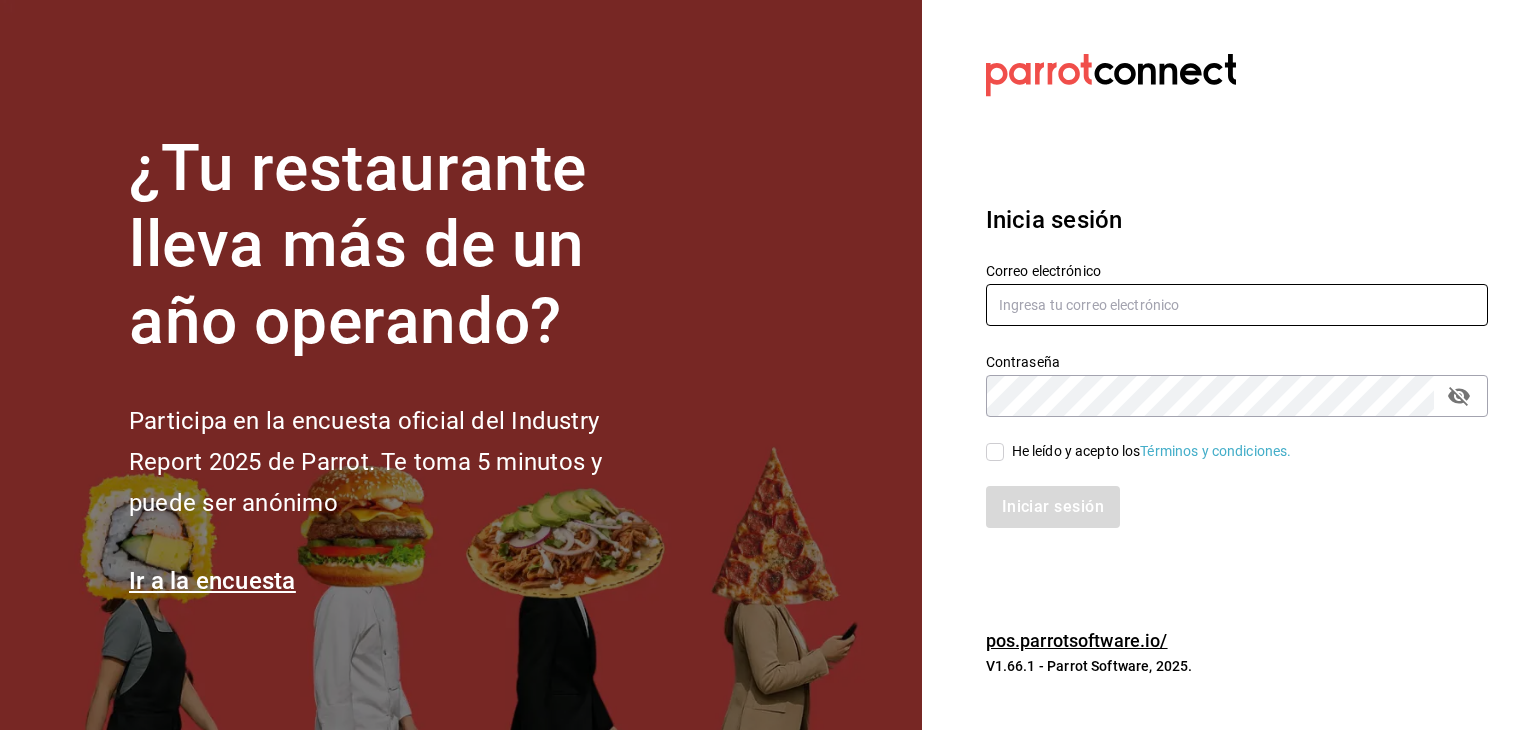 click at bounding box center (1237, 305) 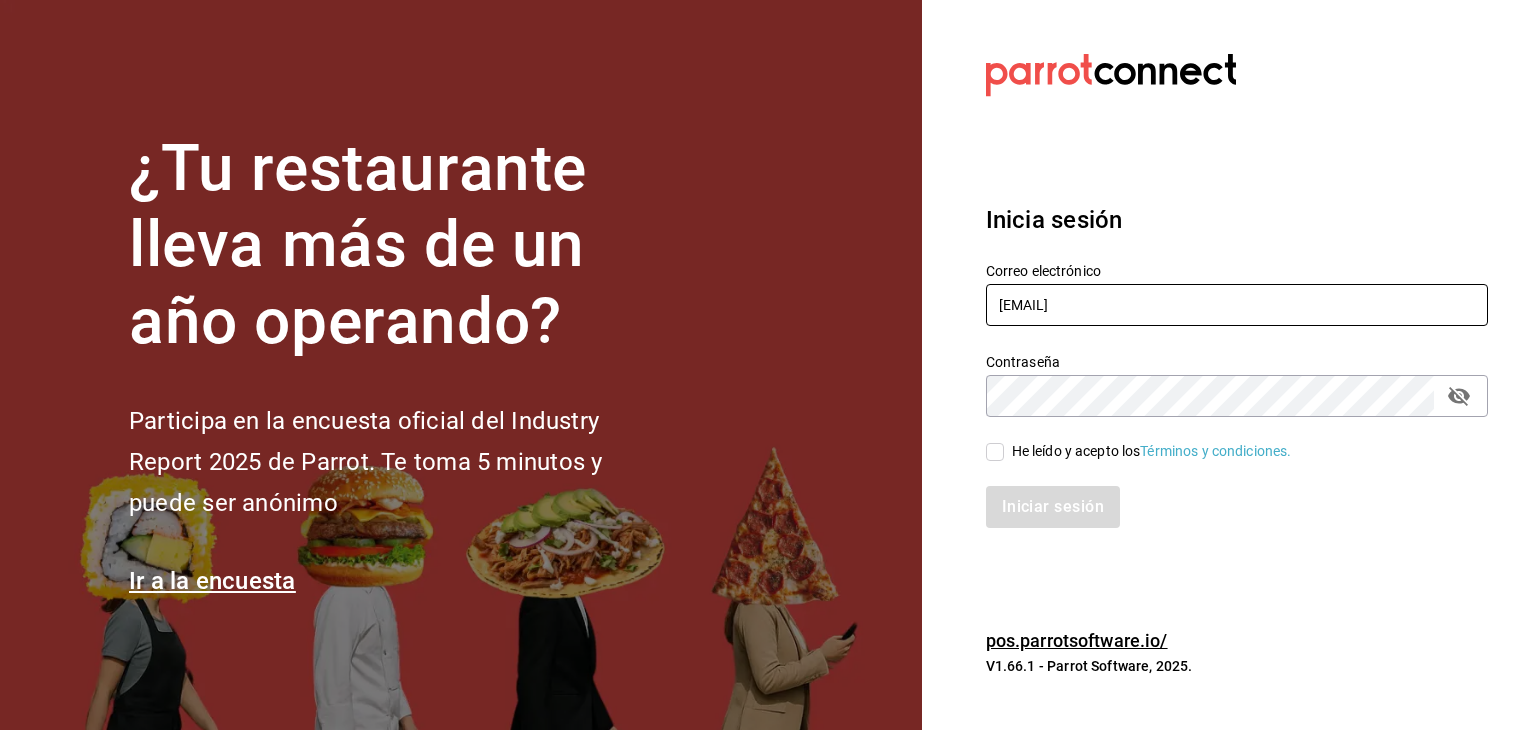 type on "car0077@gmail.com" 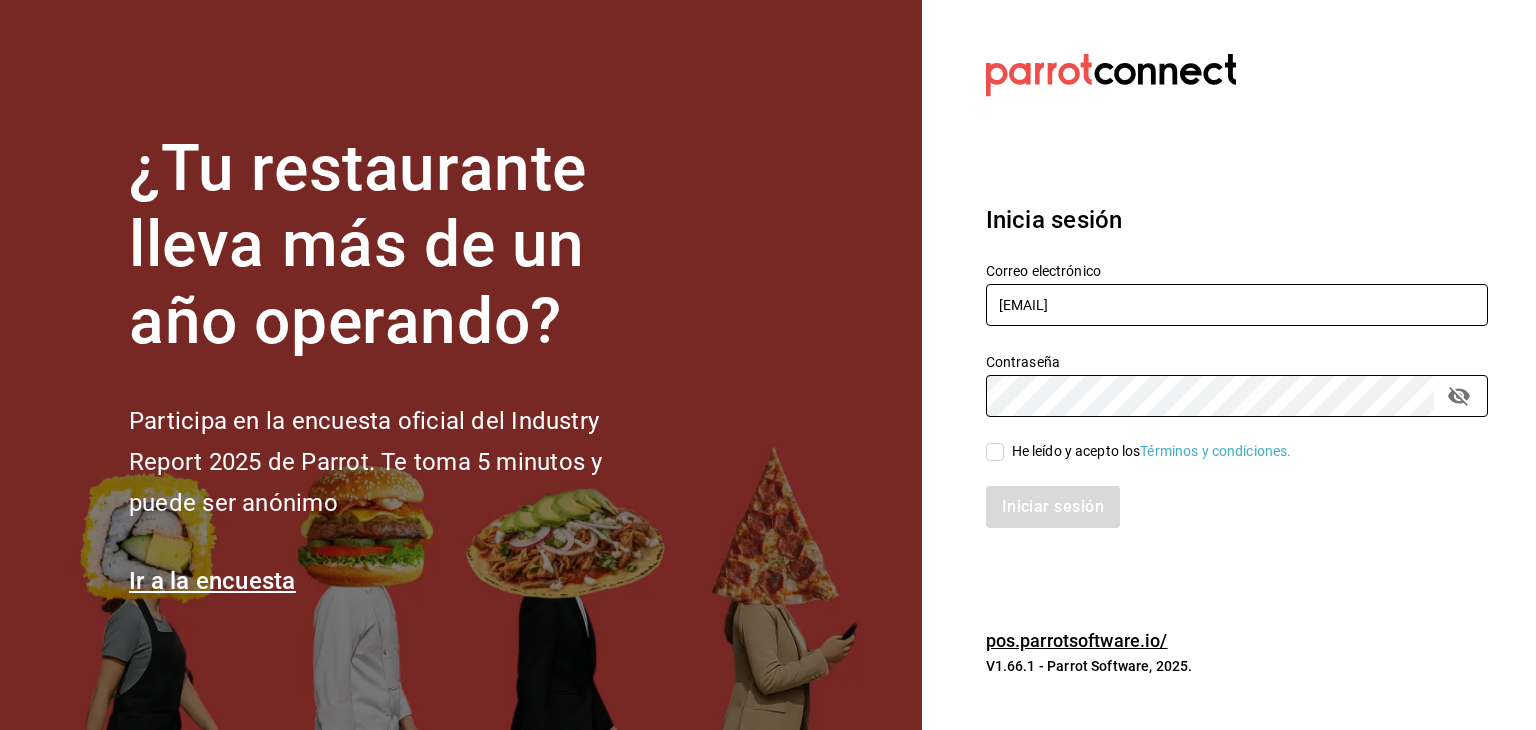 type 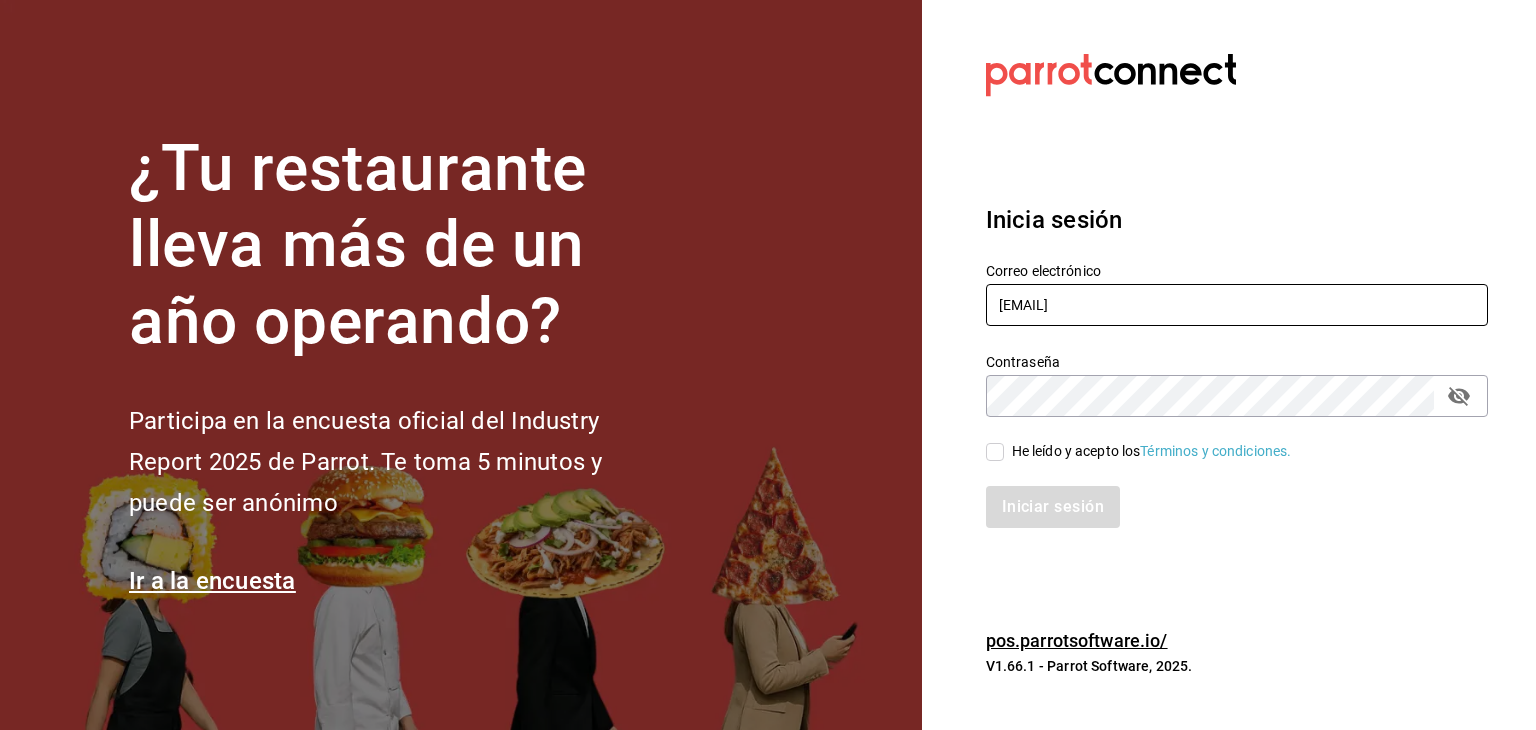 click at bounding box center (1459, 396) 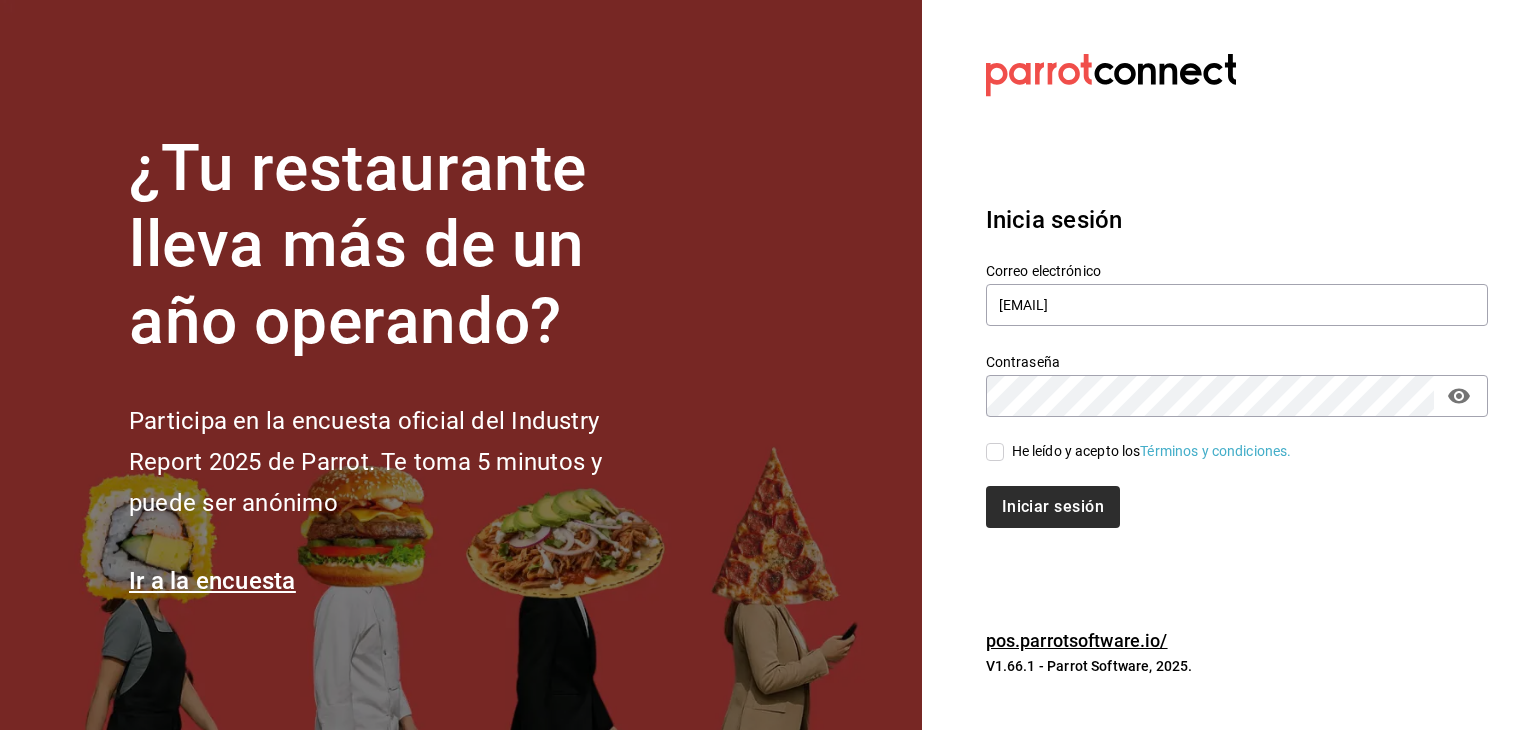 drag, startPoint x: 999, startPoint y: 450, endPoint x: 1030, endPoint y: 497, distance: 56.302753 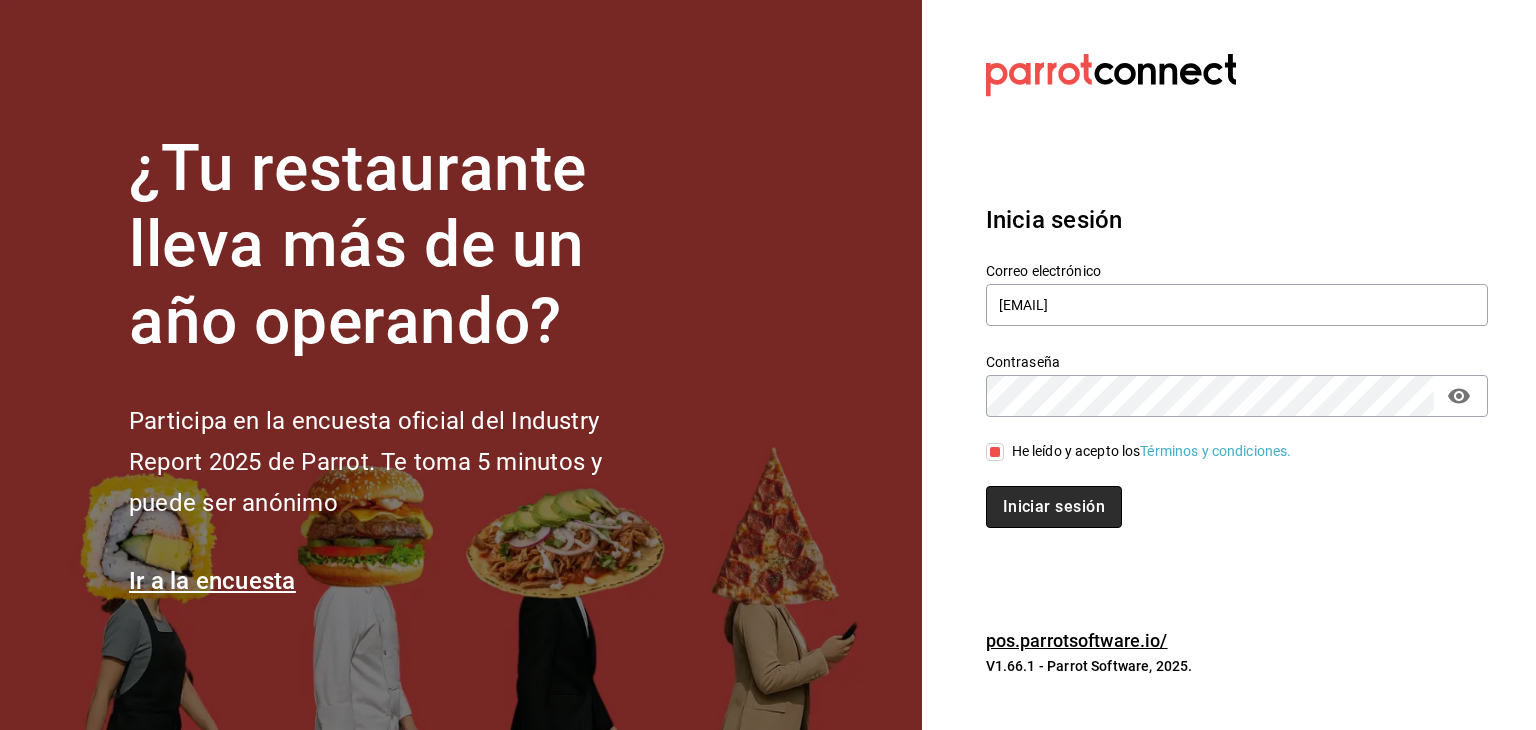 click on "Iniciar sesión" at bounding box center (1054, 507) 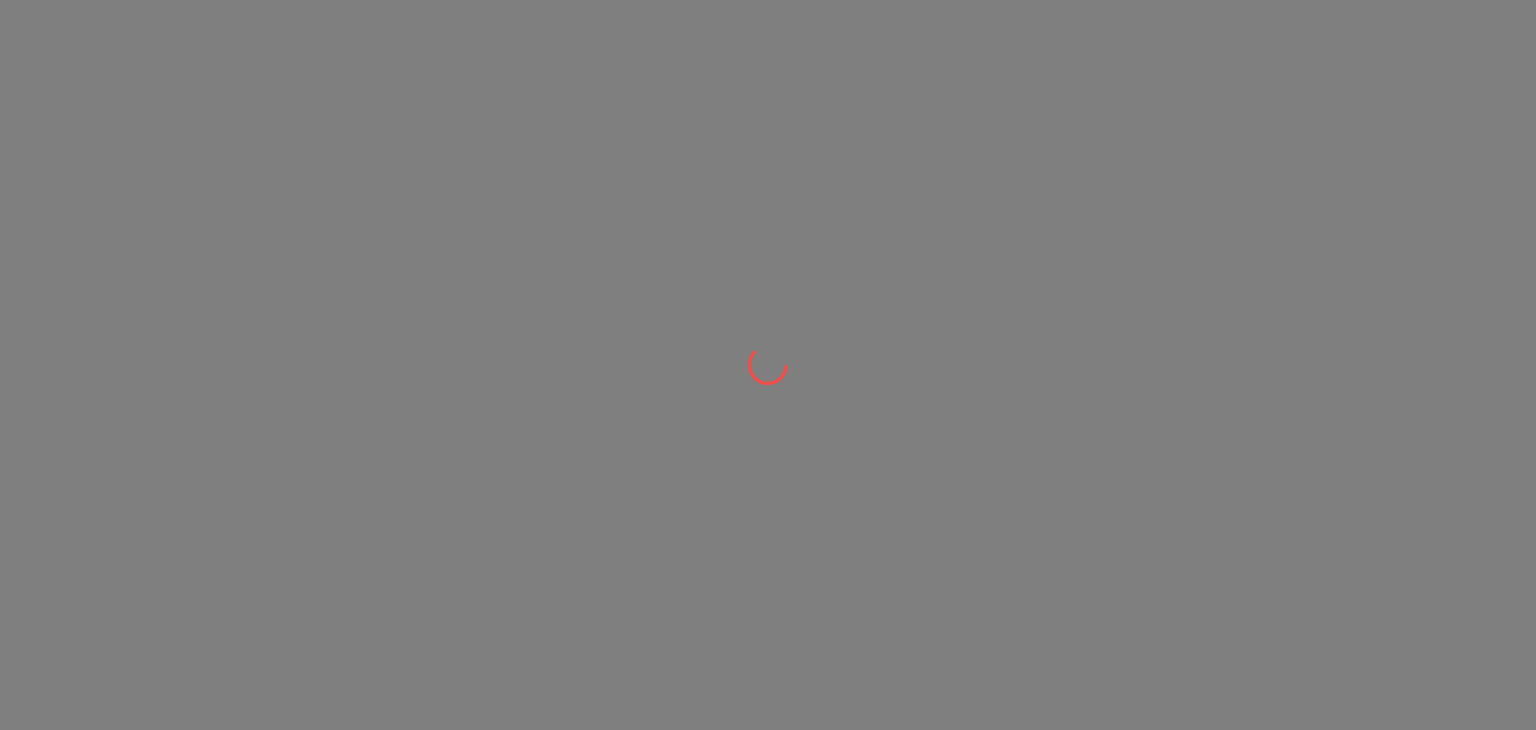 scroll, scrollTop: 0, scrollLeft: 0, axis: both 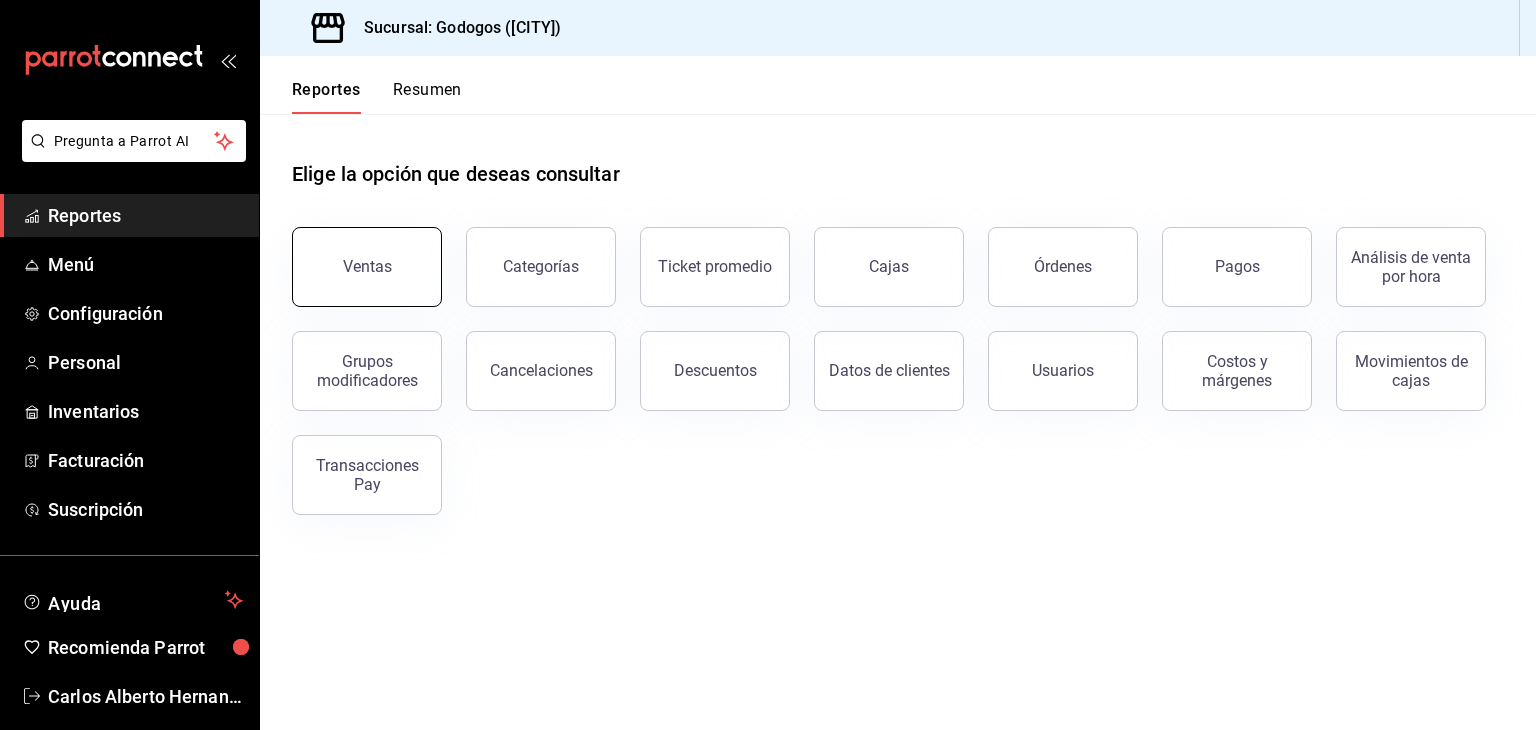 click on "Ventas" at bounding box center (367, 267) 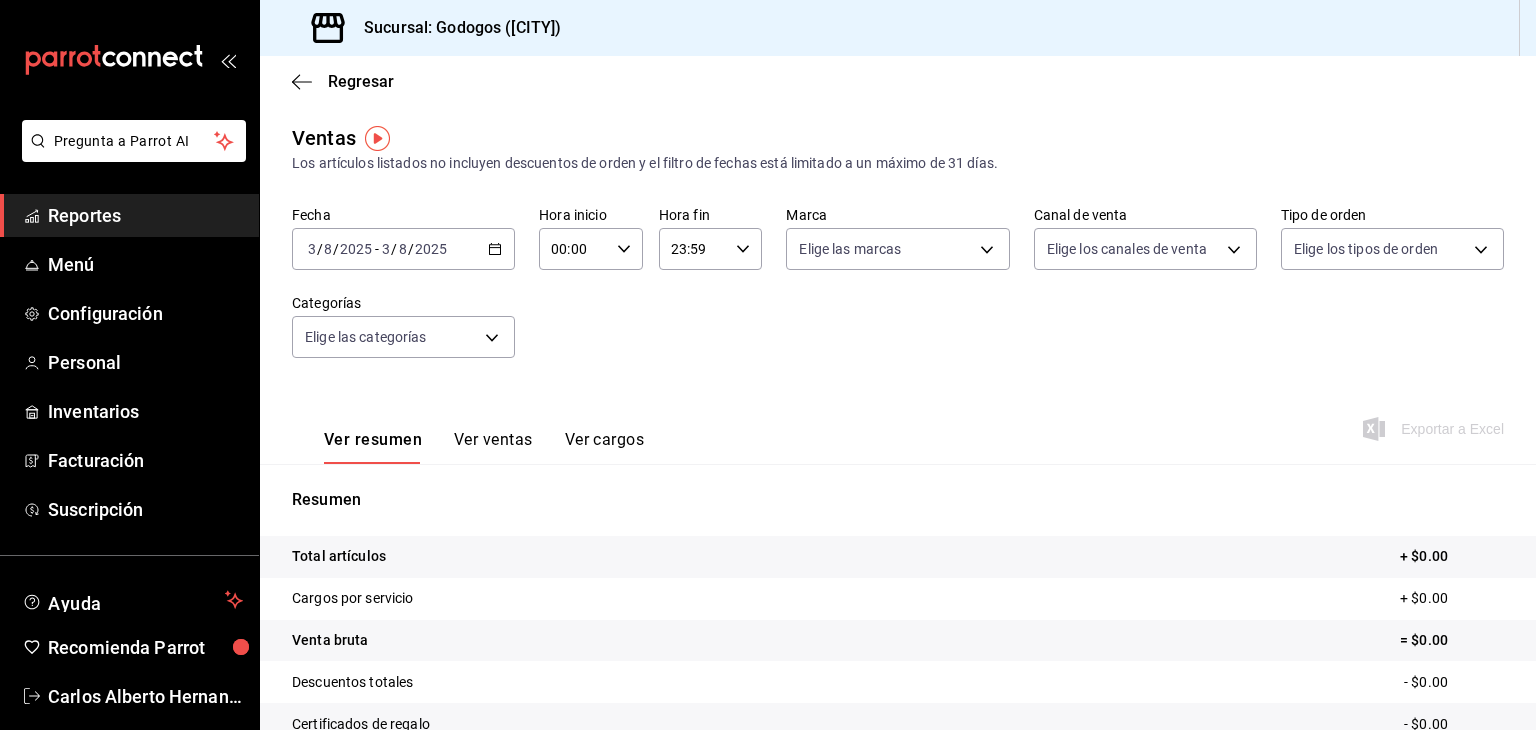 click on "2025-08-03 3 / 8 / 2025 - 2025-08-03 3 / 8 / 2025" at bounding box center (403, 249) 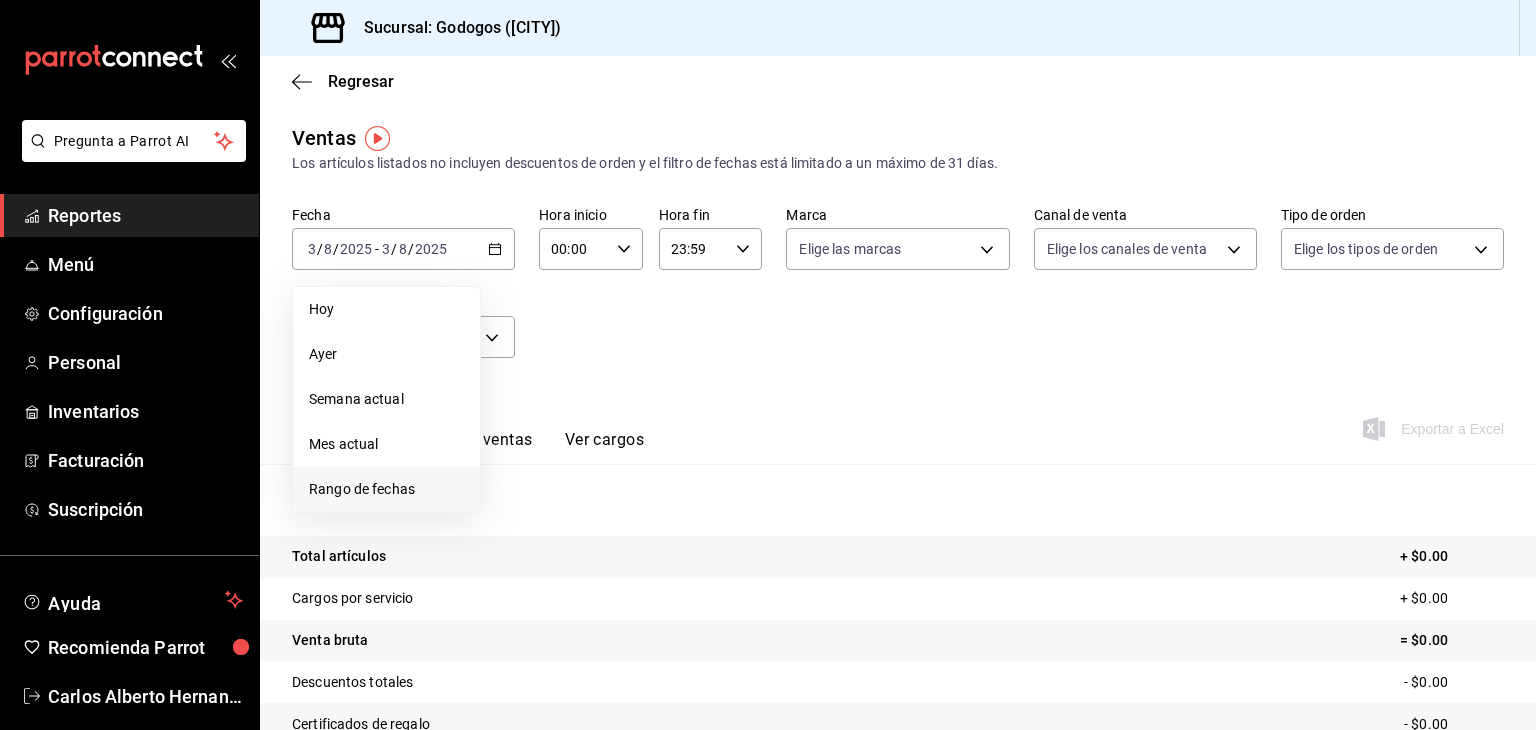 click on "Rango de fechas" at bounding box center (386, 489) 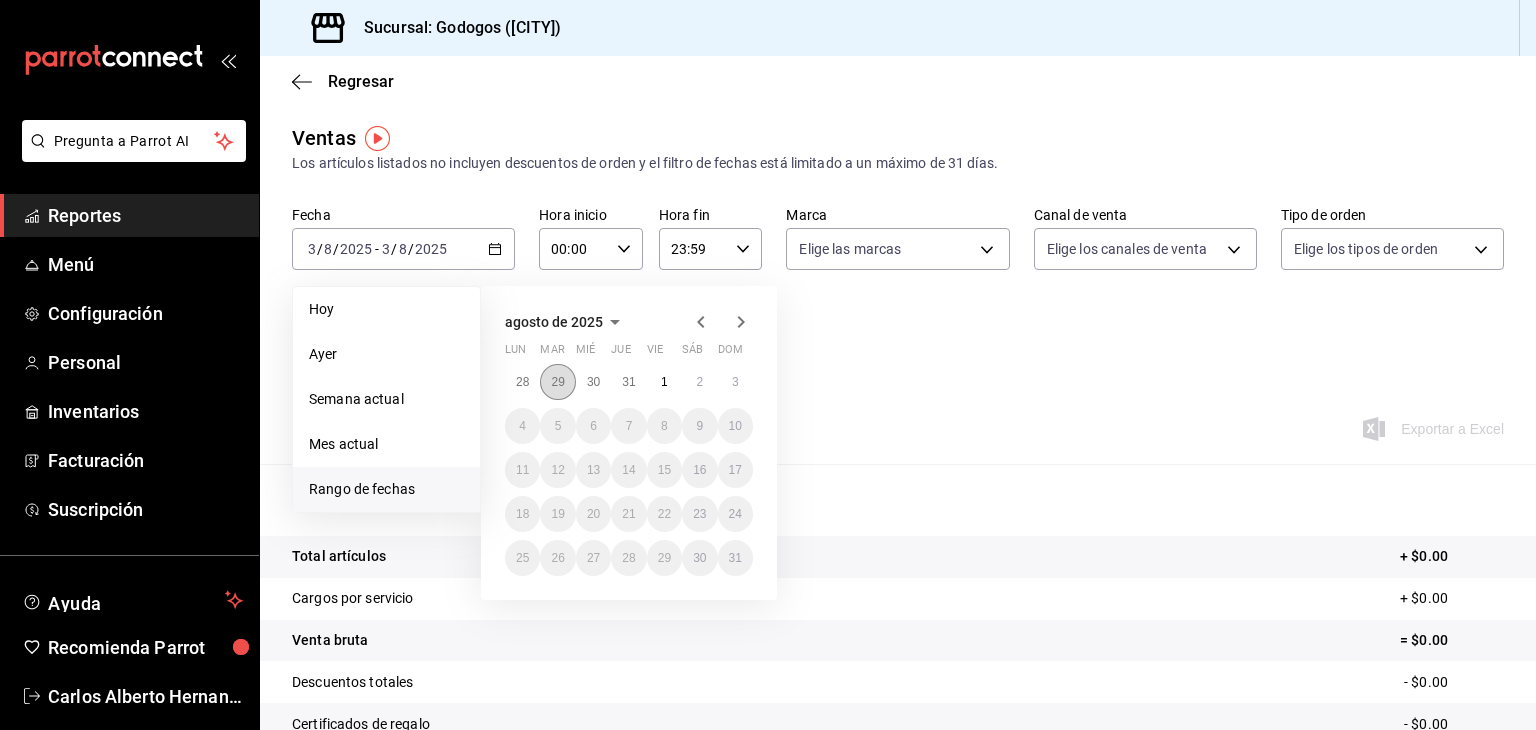 click on "29" at bounding box center (557, 382) 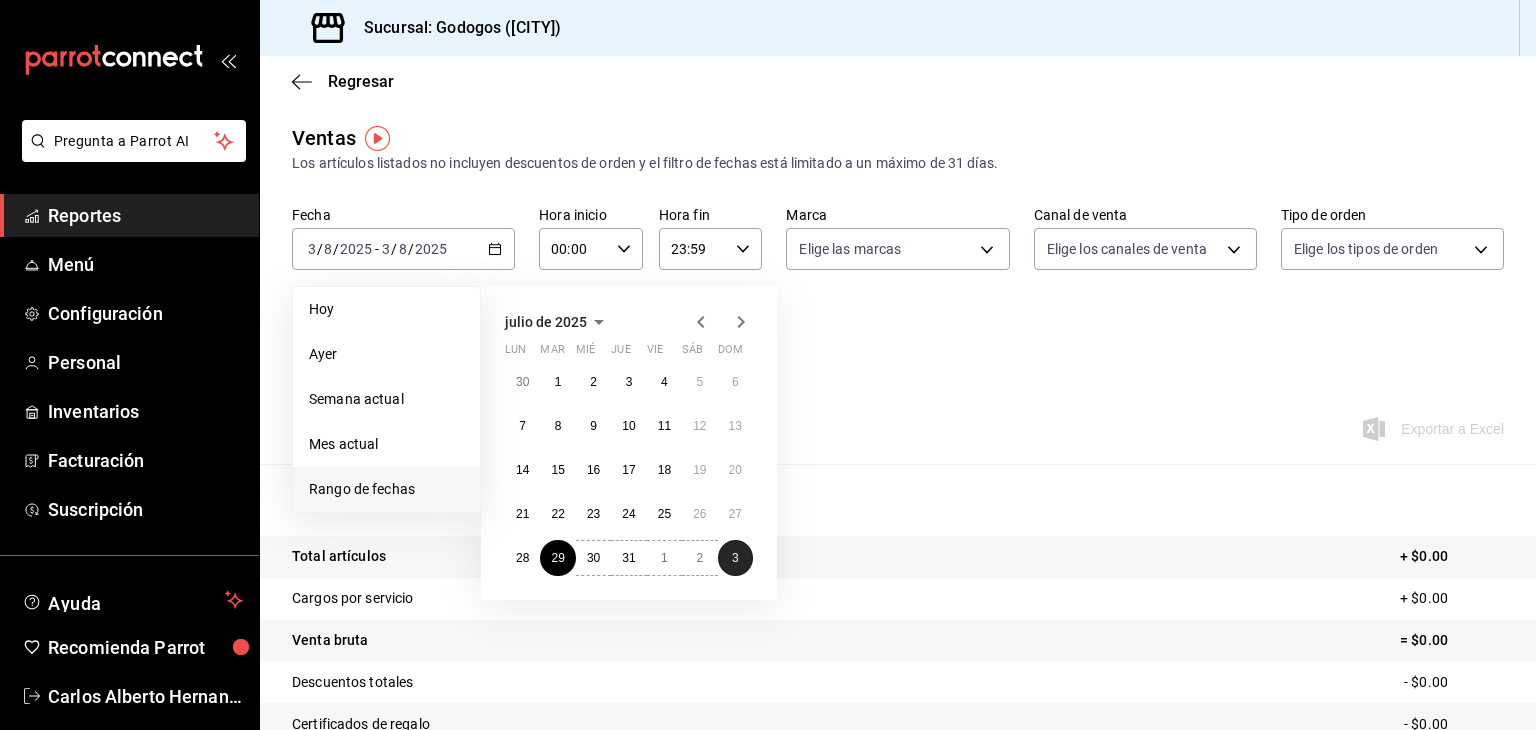 click on "3" at bounding box center [735, 558] 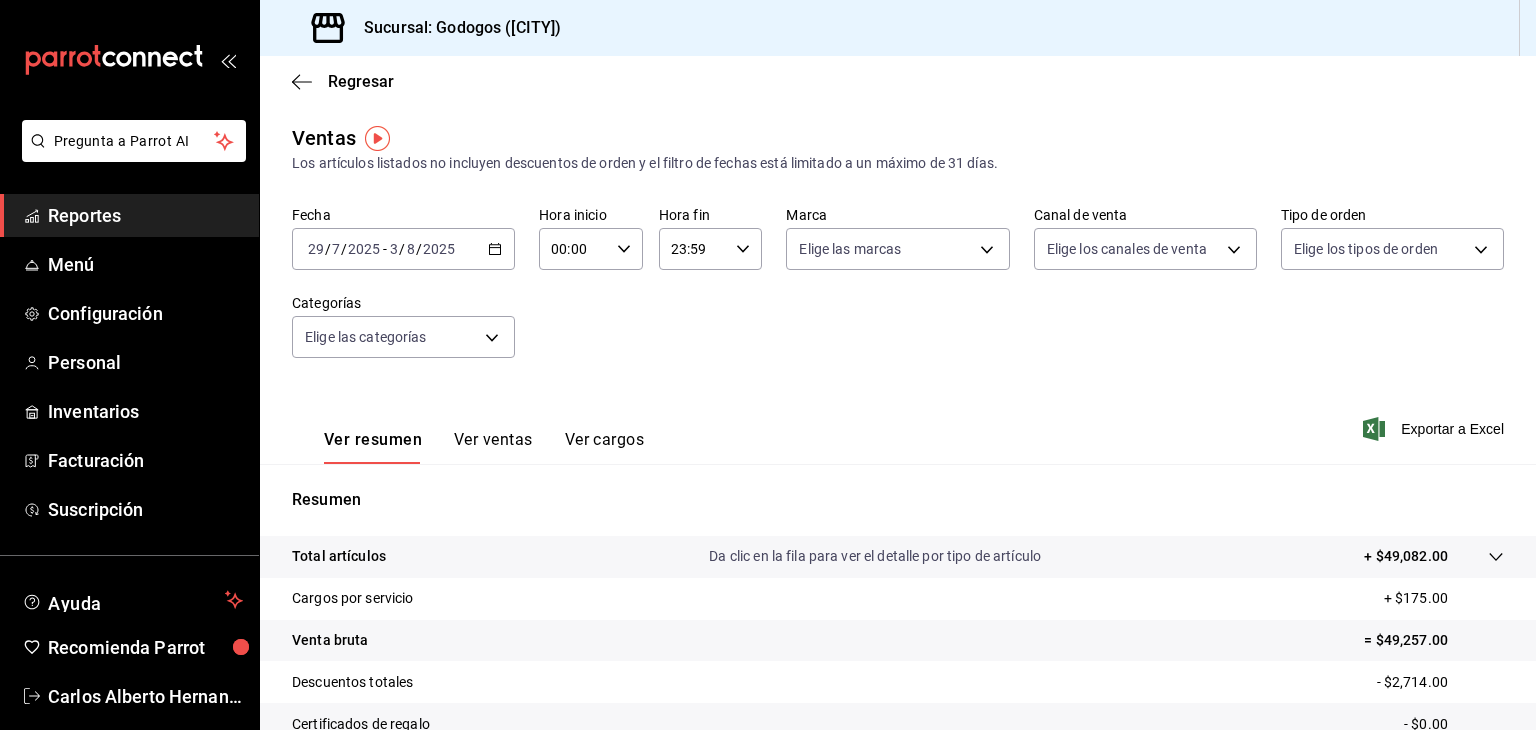 click on "Ver ventas" at bounding box center (493, 447) 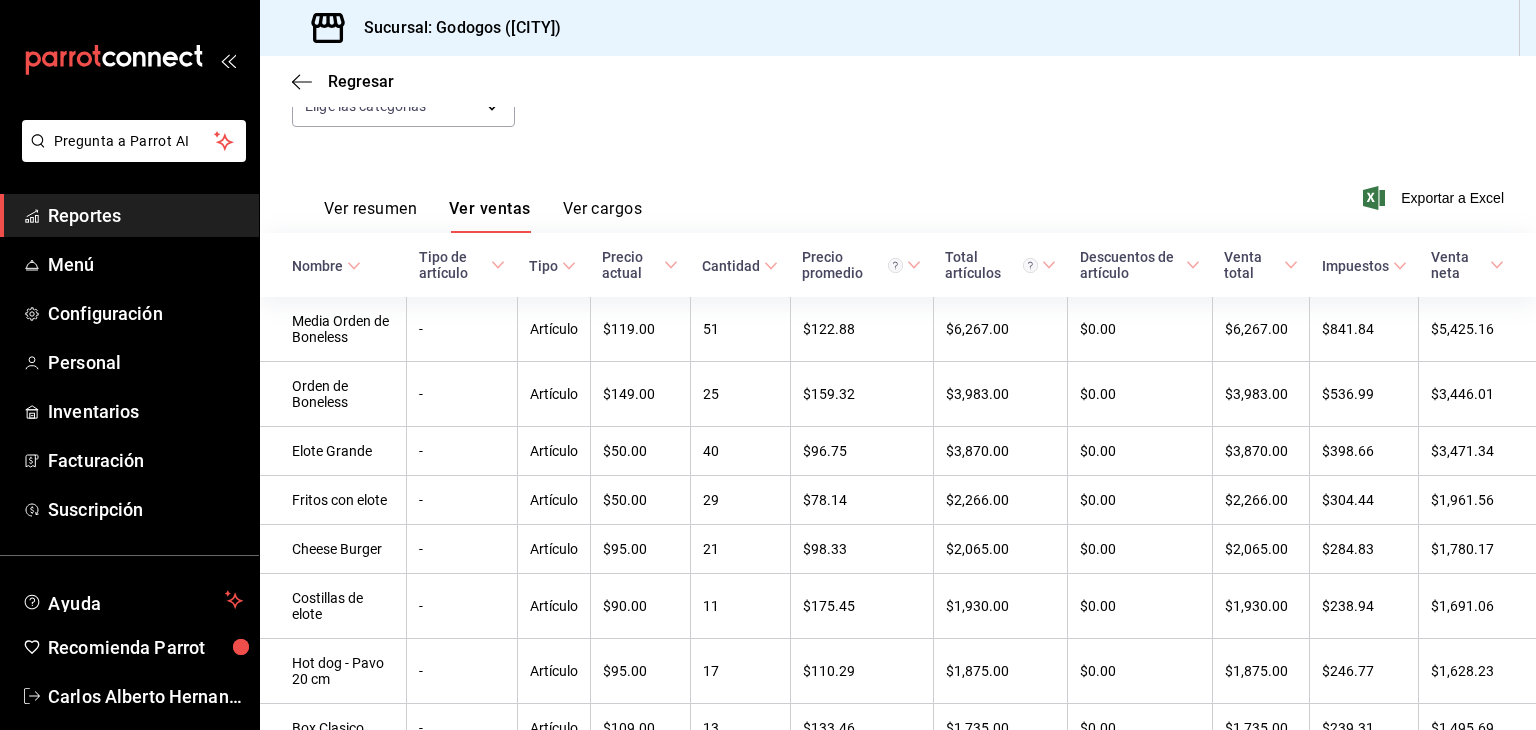 scroll, scrollTop: 300, scrollLeft: 0, axis: vertical 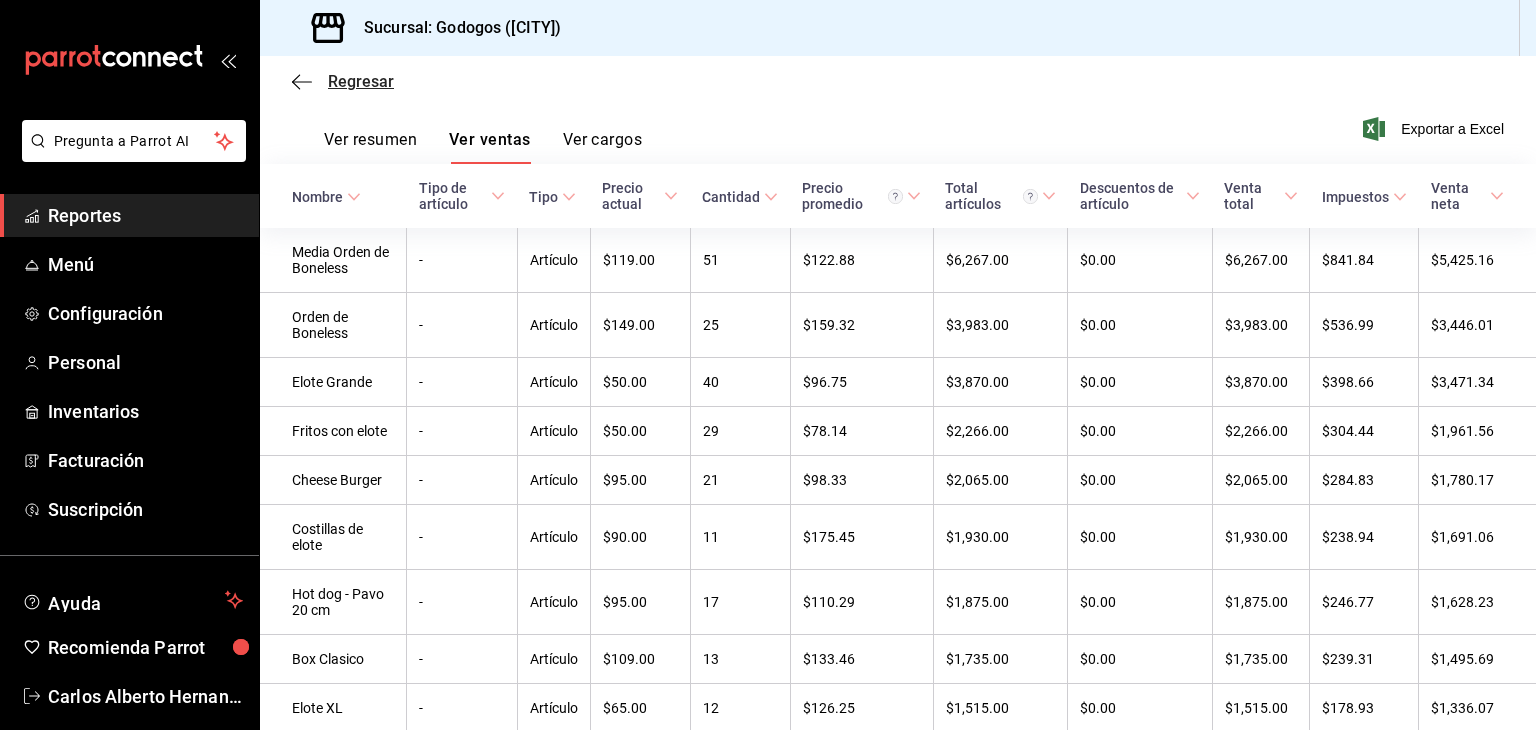click 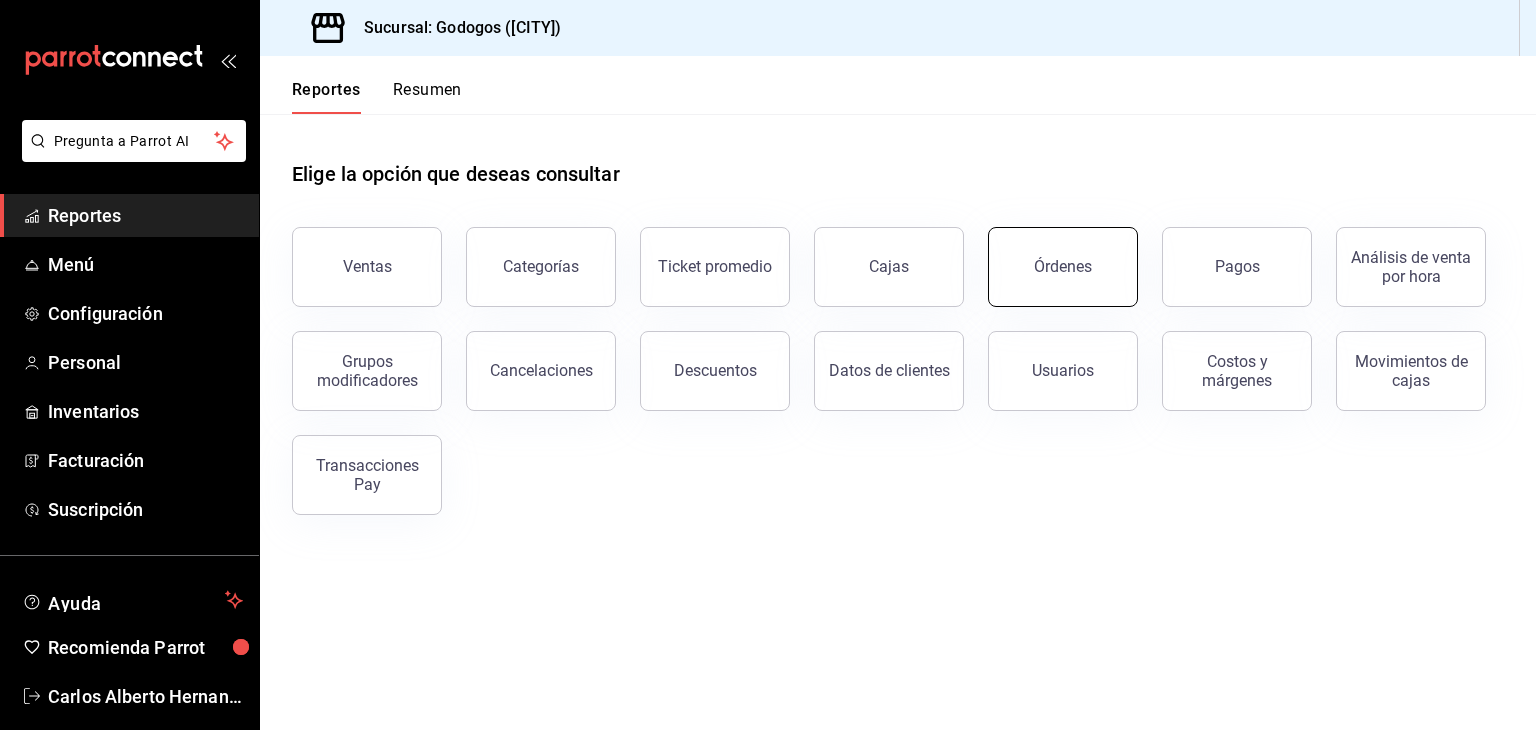 click on "Órdenes" at bounding box center (1063, 267) 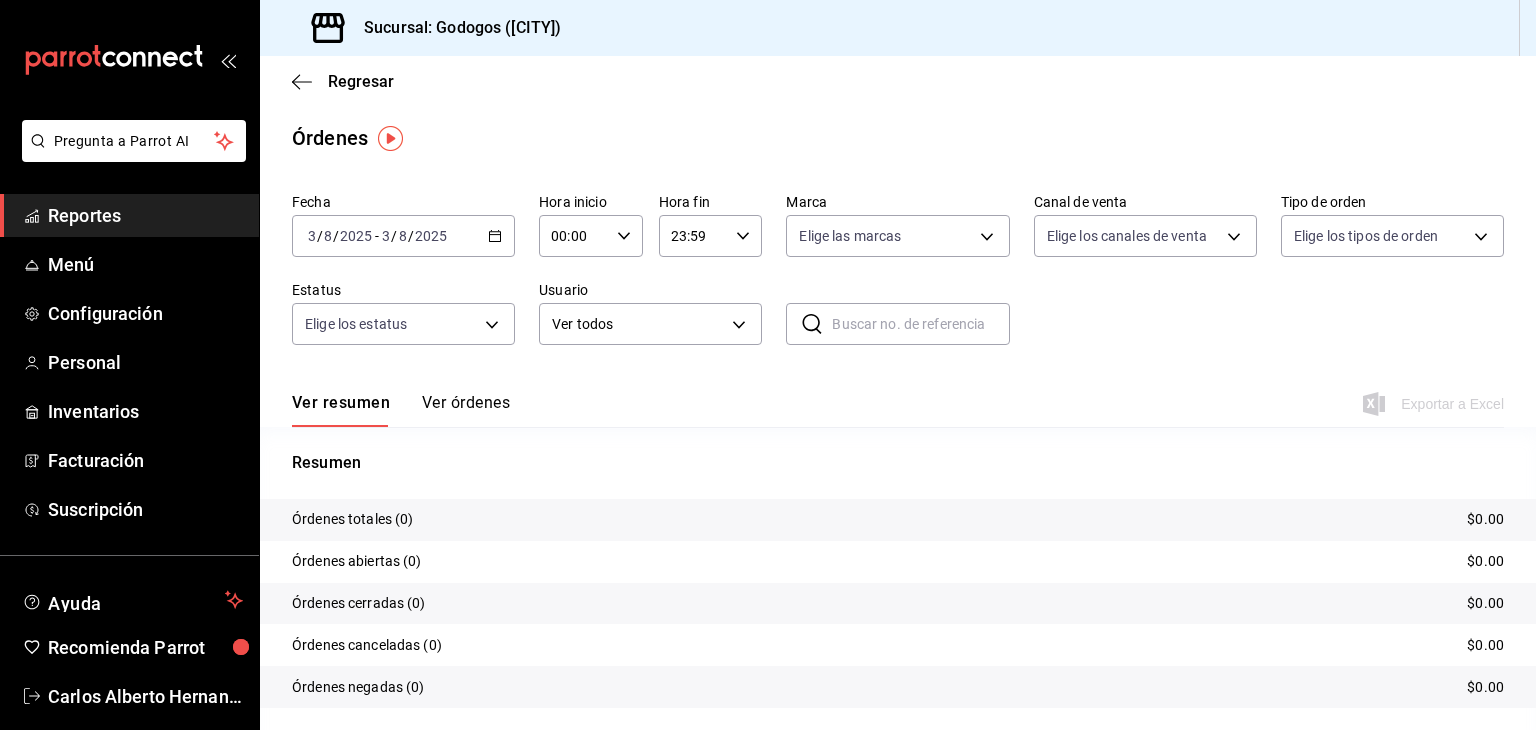 click 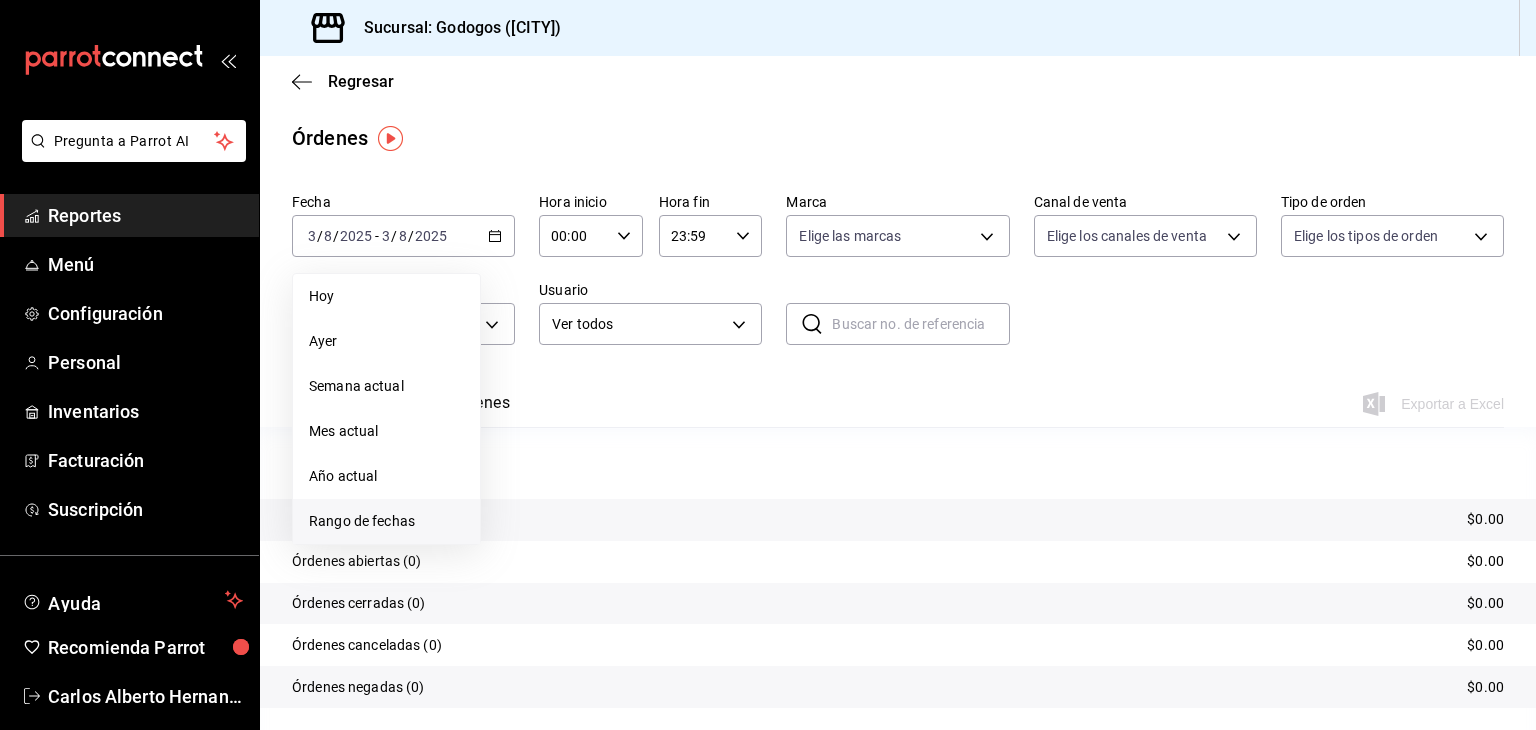 click on "Rango de fechas" at bounding box center (386, 521) 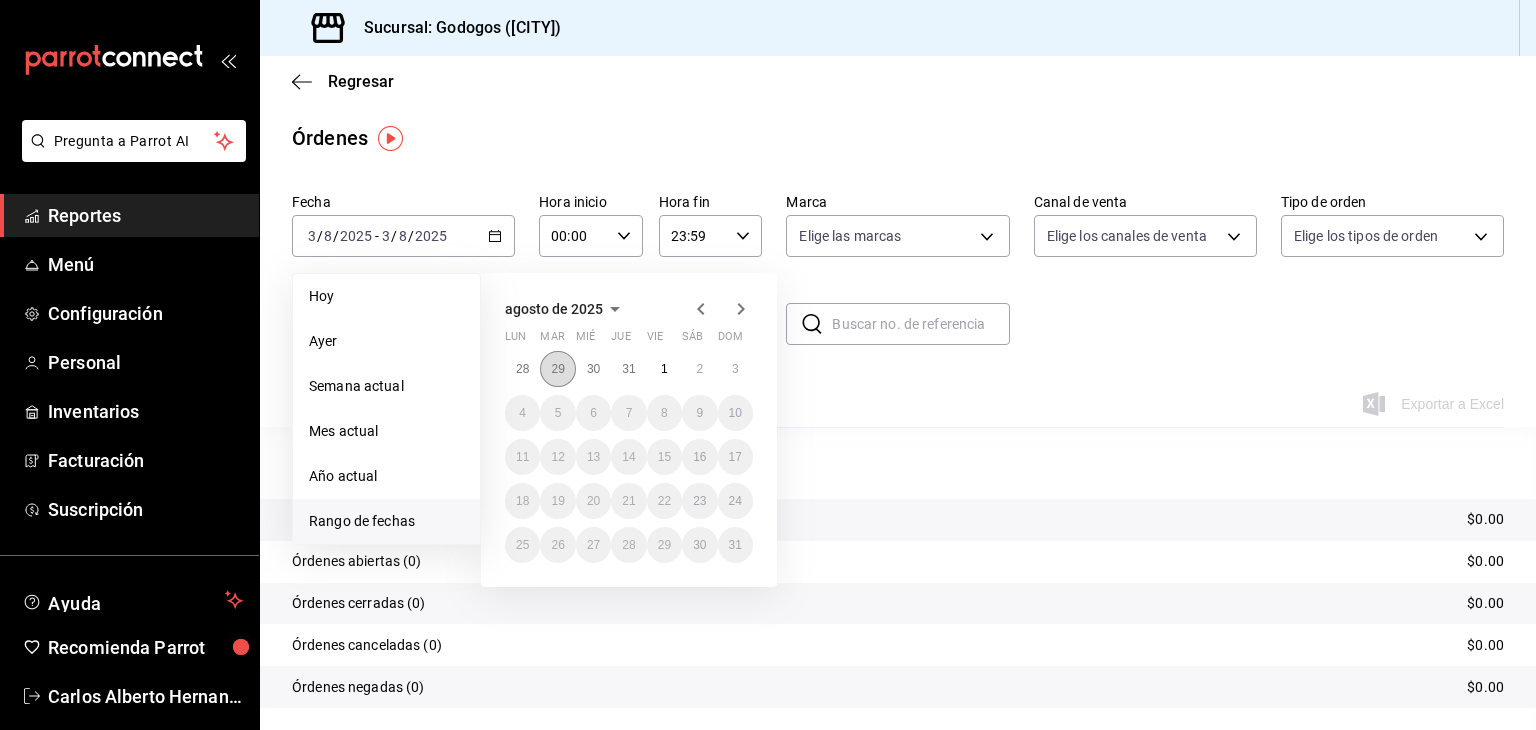 click on "29" at bounding box center (557, 369) 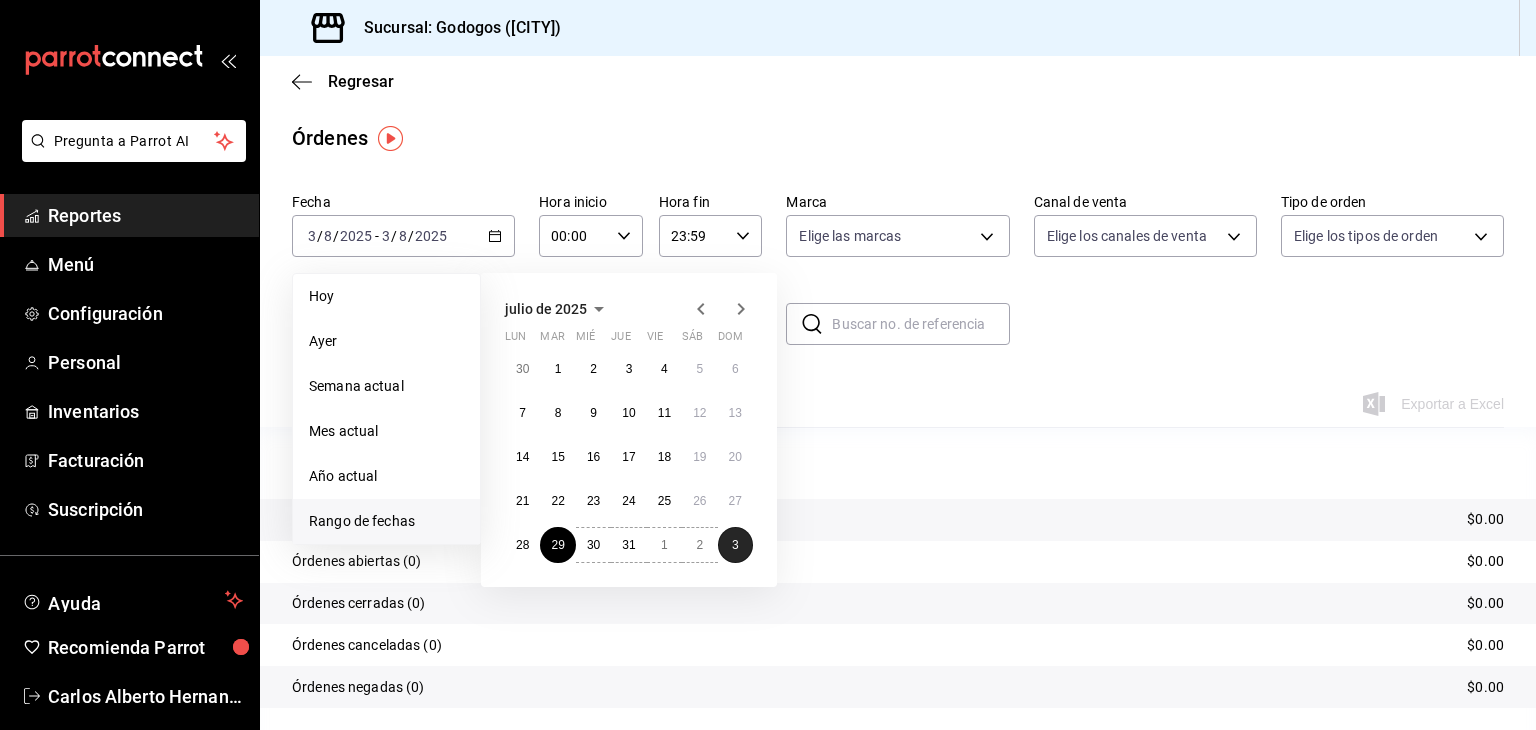 click on "3" at bounding box center [735, 545] 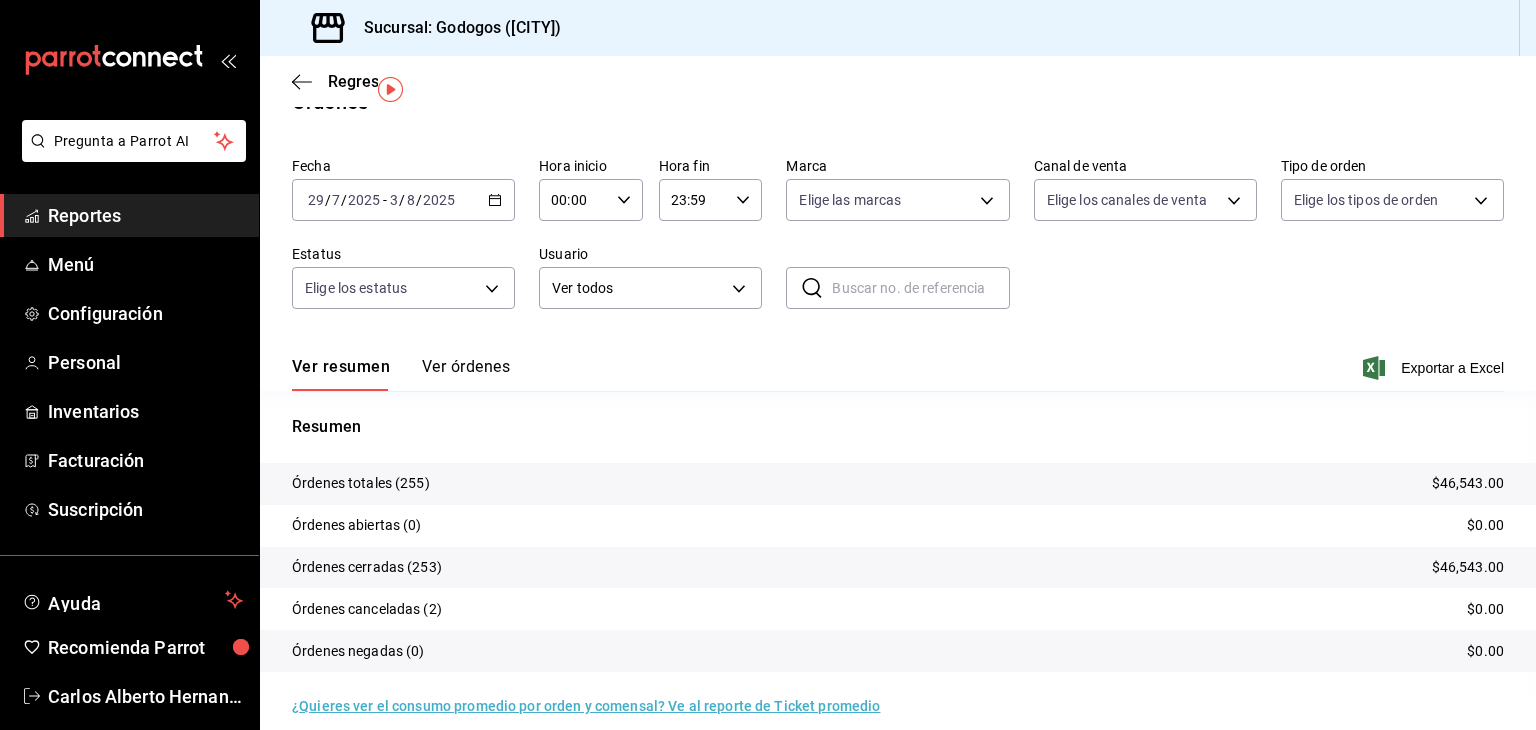 scroll, scrollTop: 56, scrollLeft: 0, axis: vertical 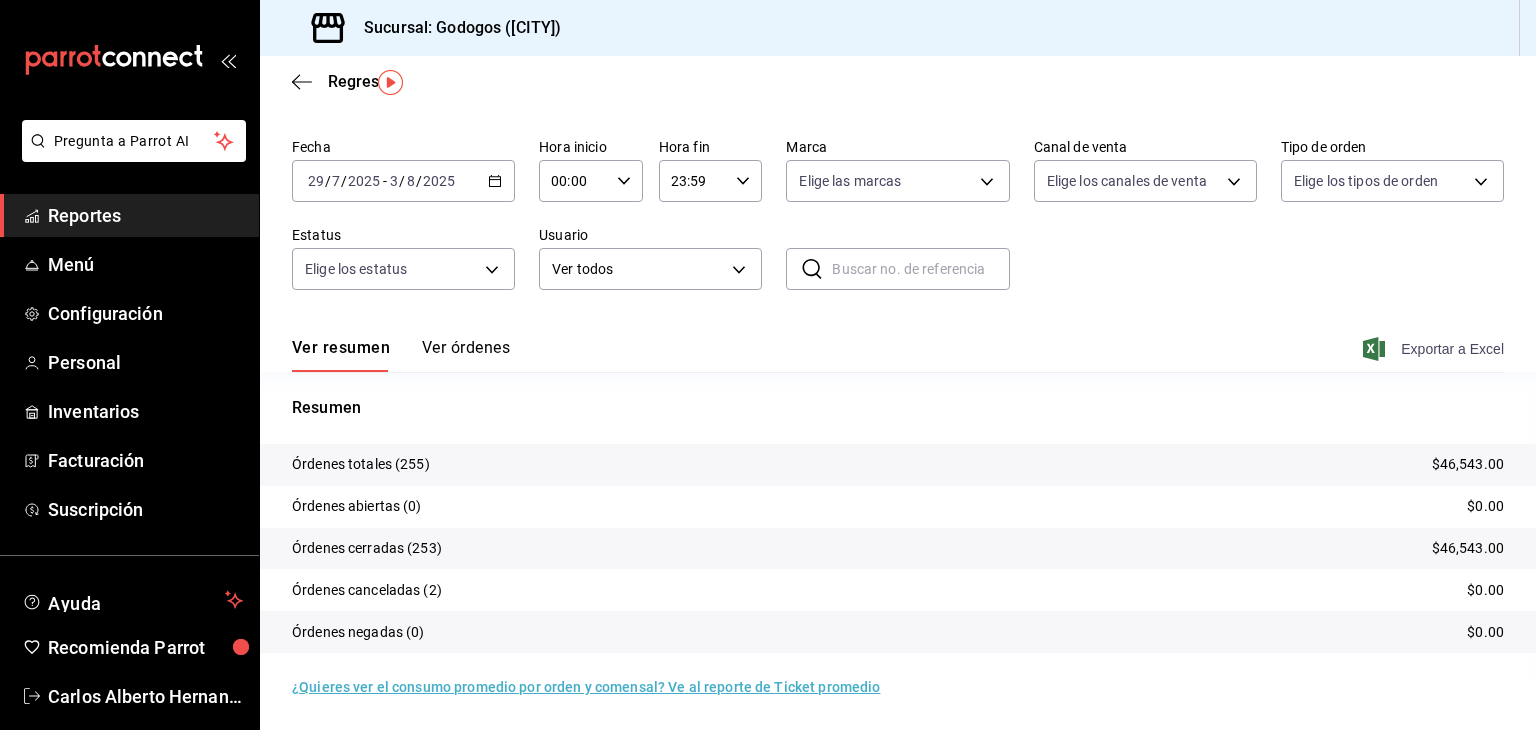 click on "Exportar a Excel" at bounding box center [1435, 349] 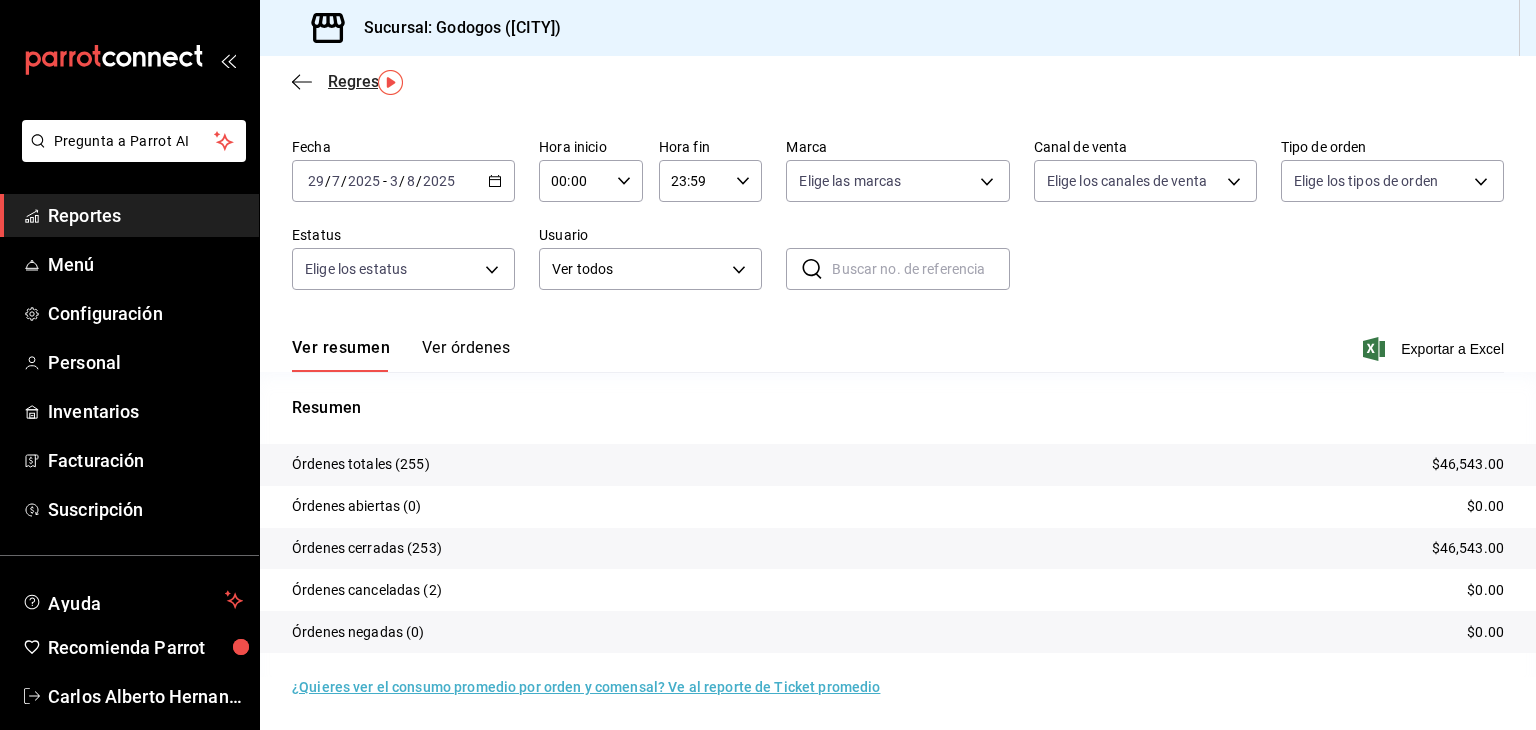 click on "Regresar" at bounding box center [361, 81] 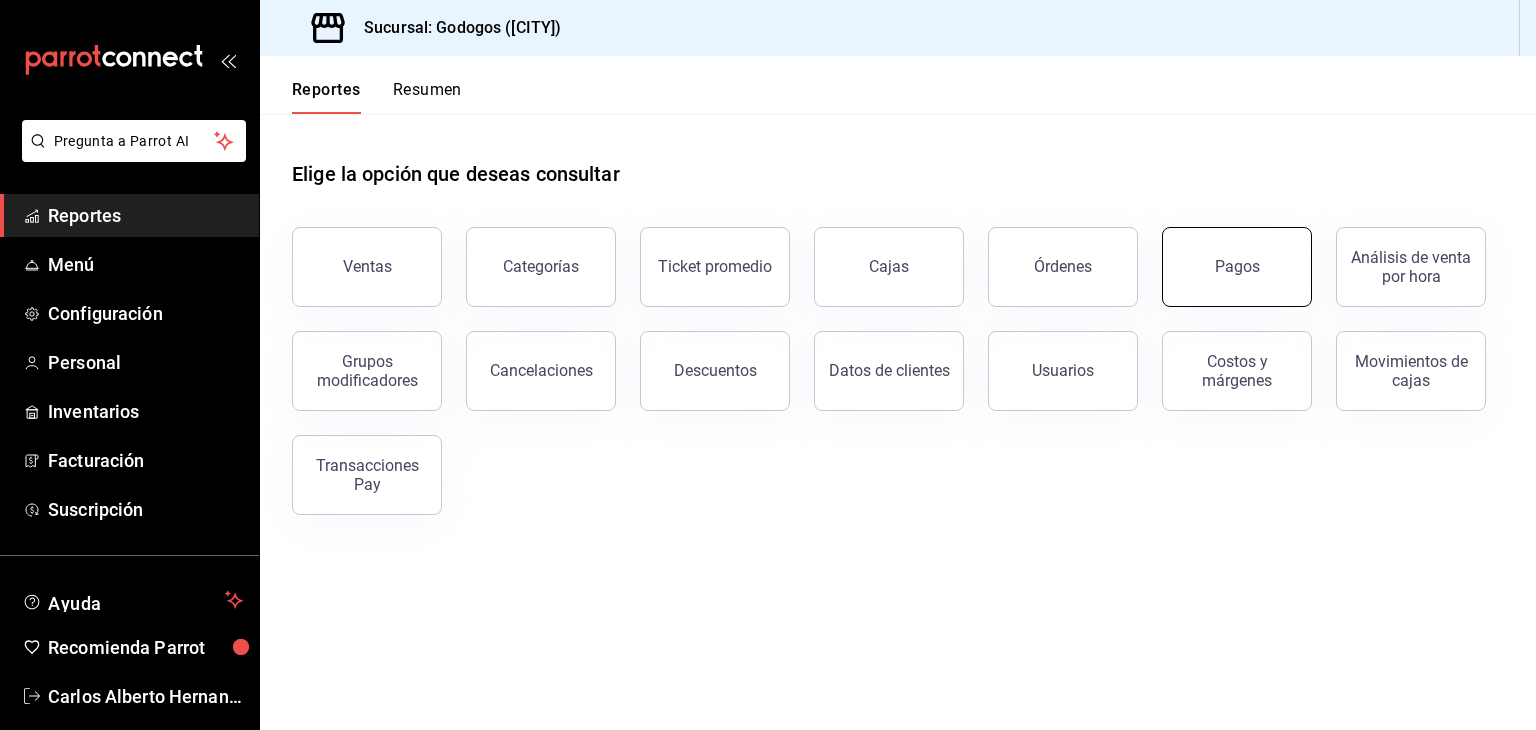 click on "Pagos" at bounding box center [1237, 267] 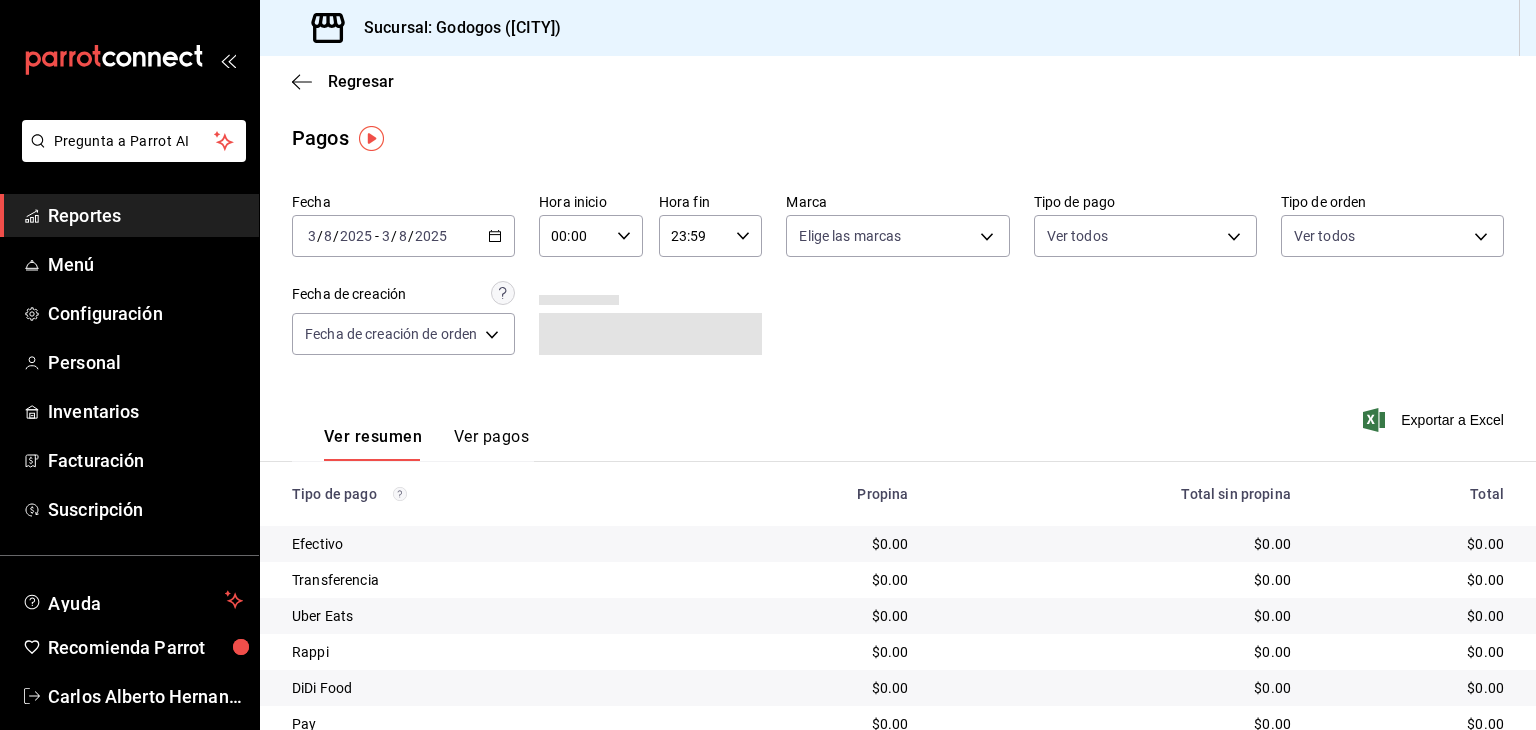 click 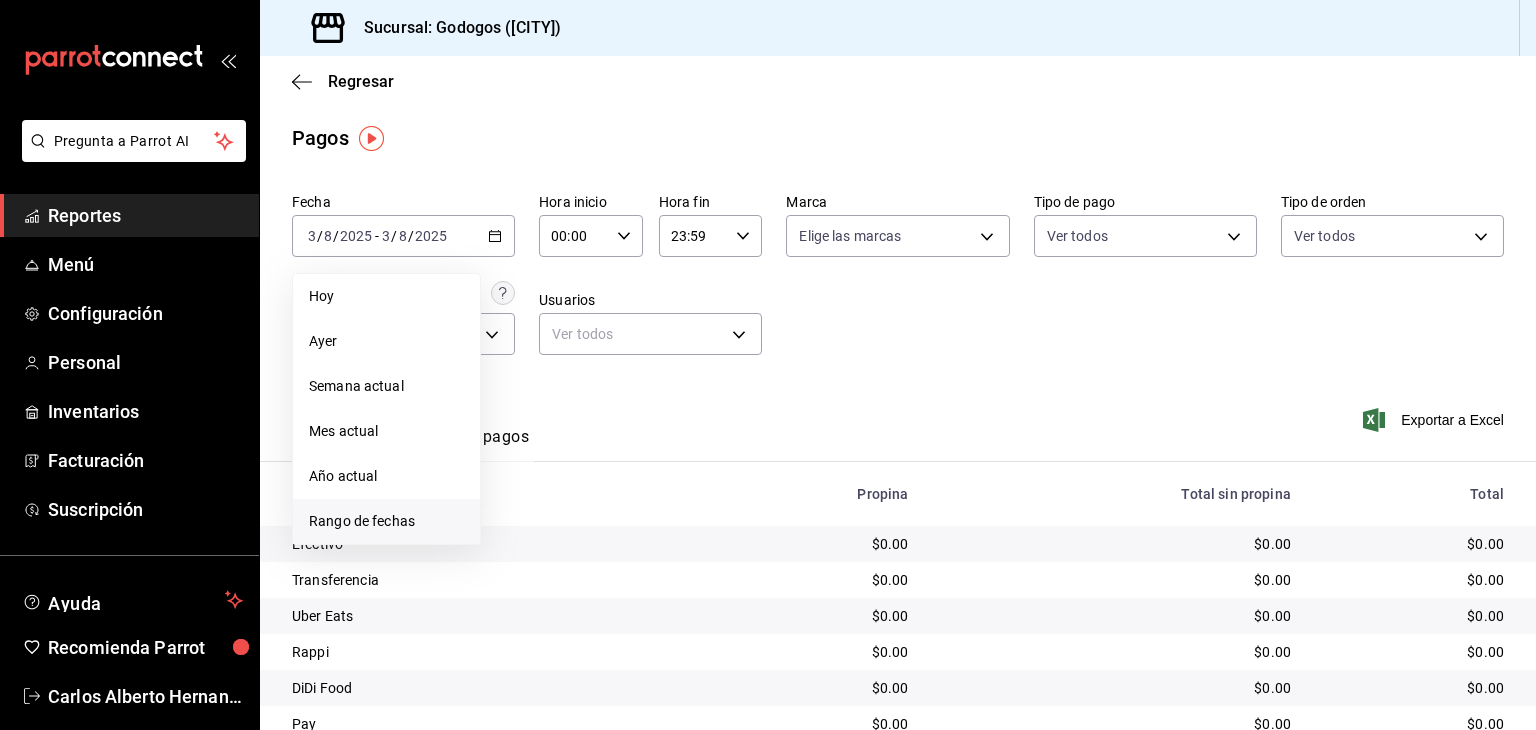 click on "Rango de fechas" at bounding box center (386, 521) 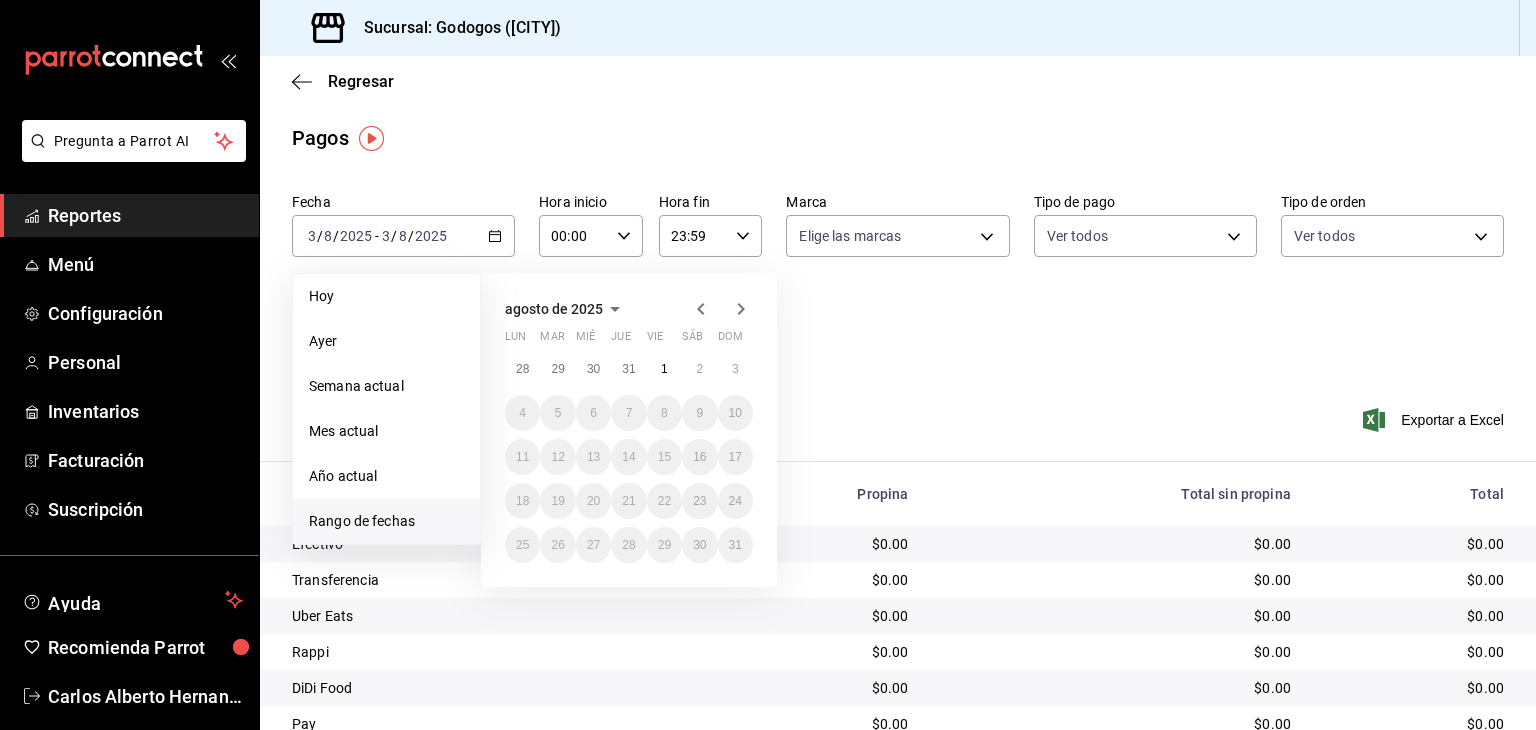 click 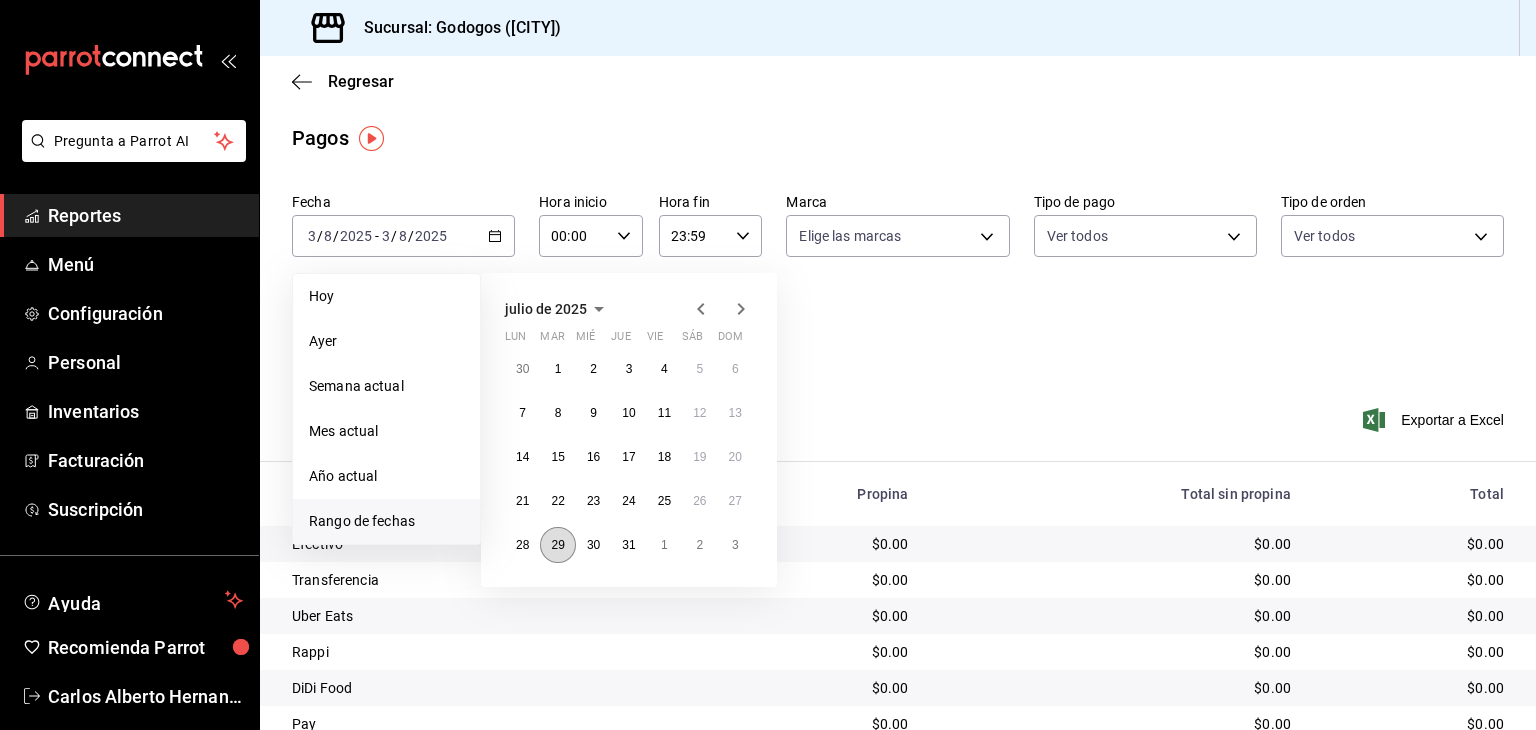 click on "29" at bounding box center (557, 545) 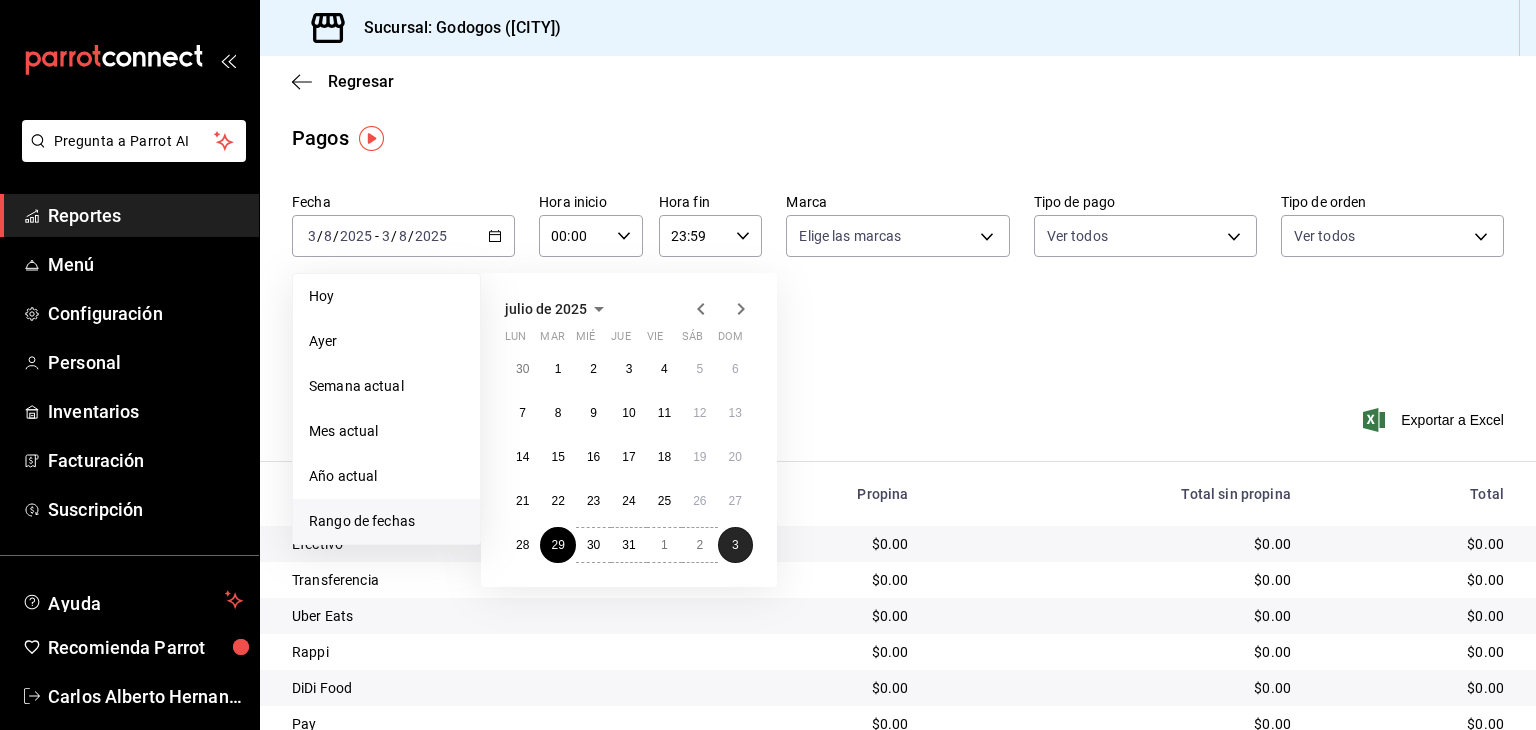 click on "3" at bounding box center [735, 545] 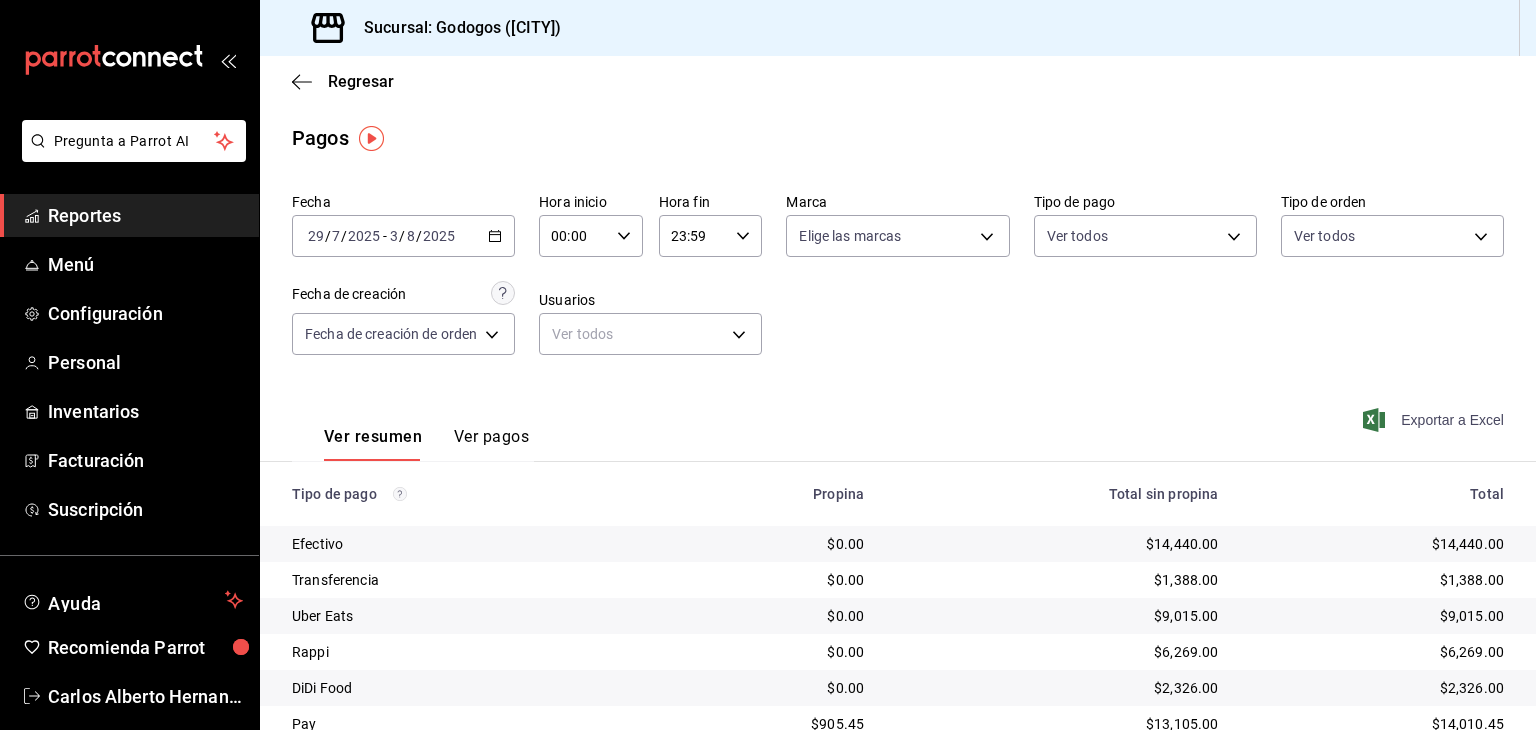 click on "Exportar a Excel" at bounding box center [1435, 420] 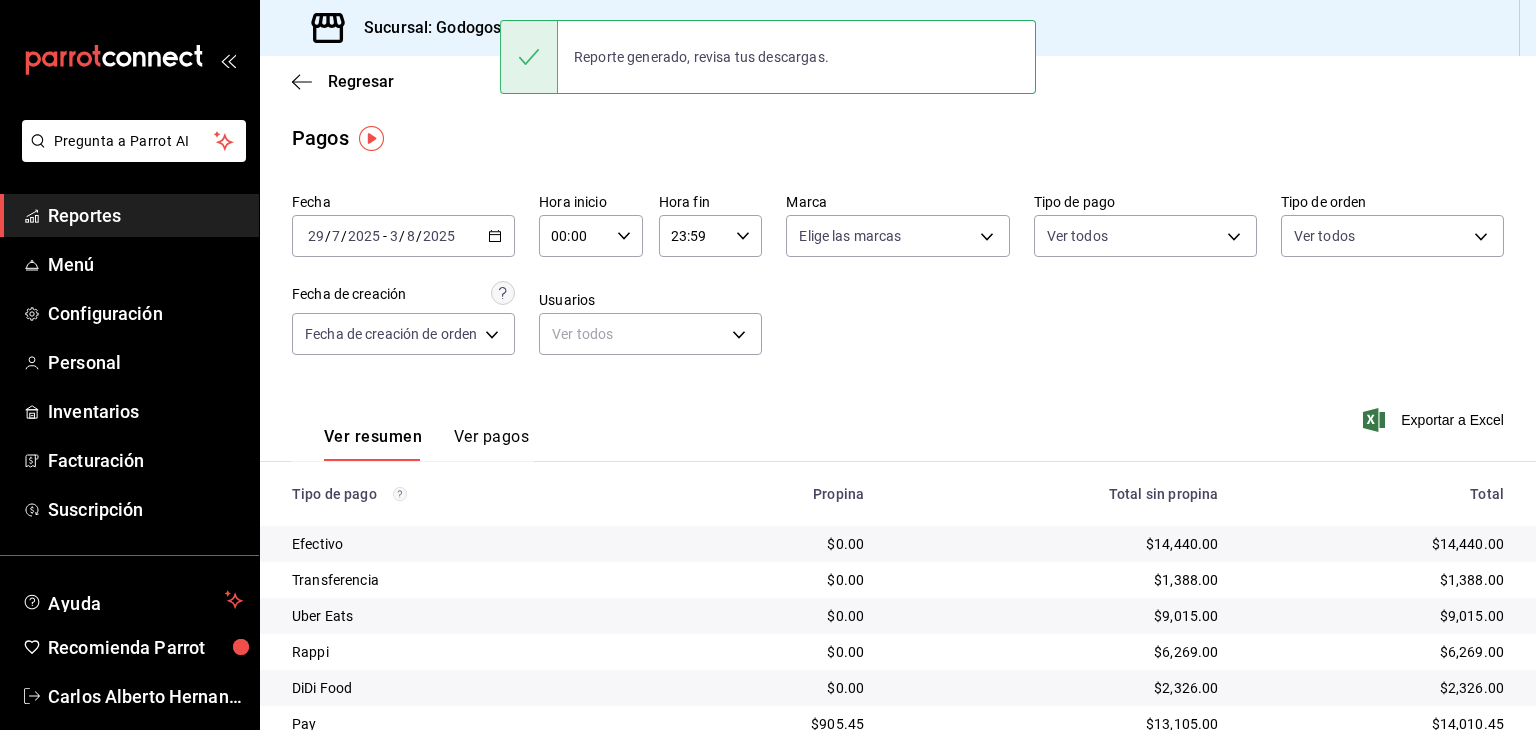 type 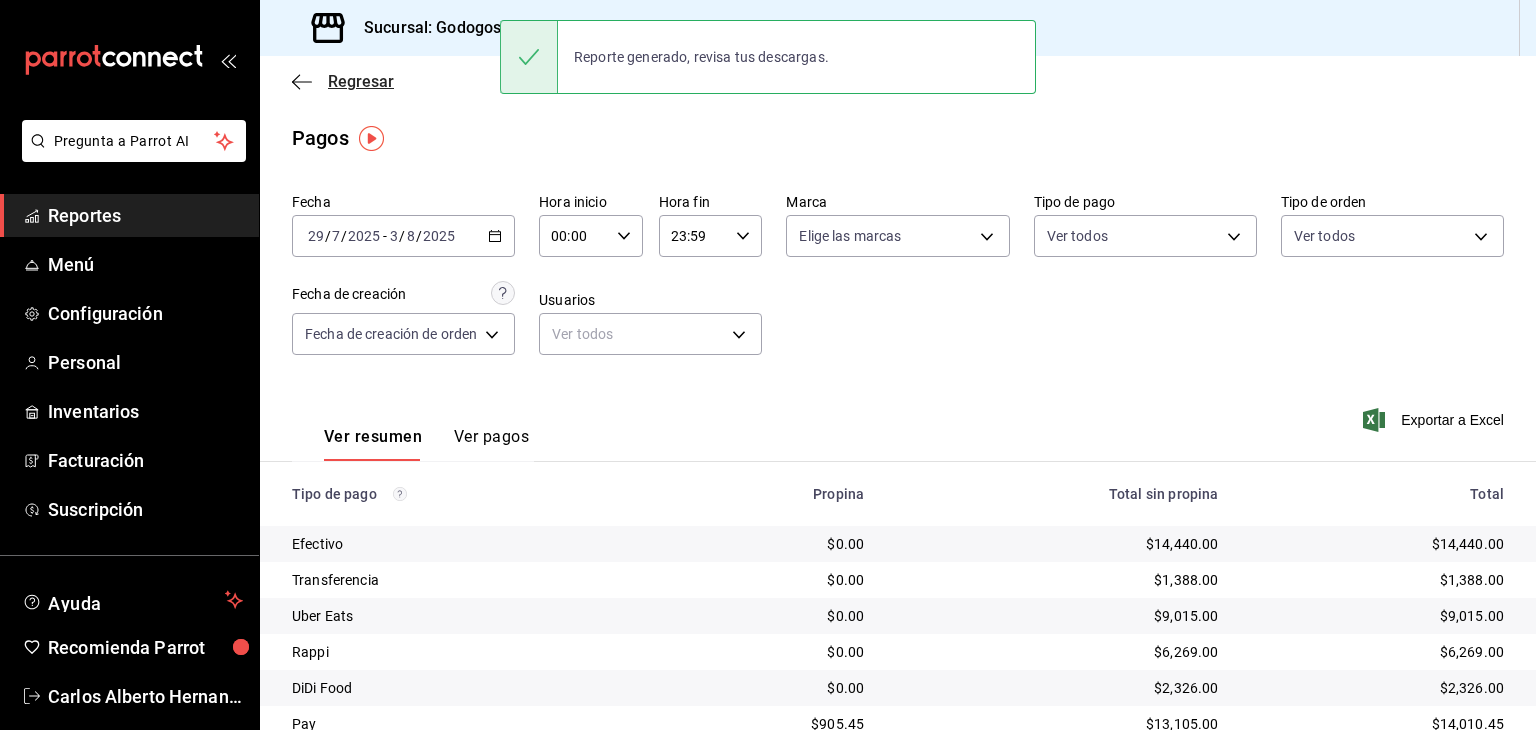 click on "Regresar" at bounding box center (361, 81) 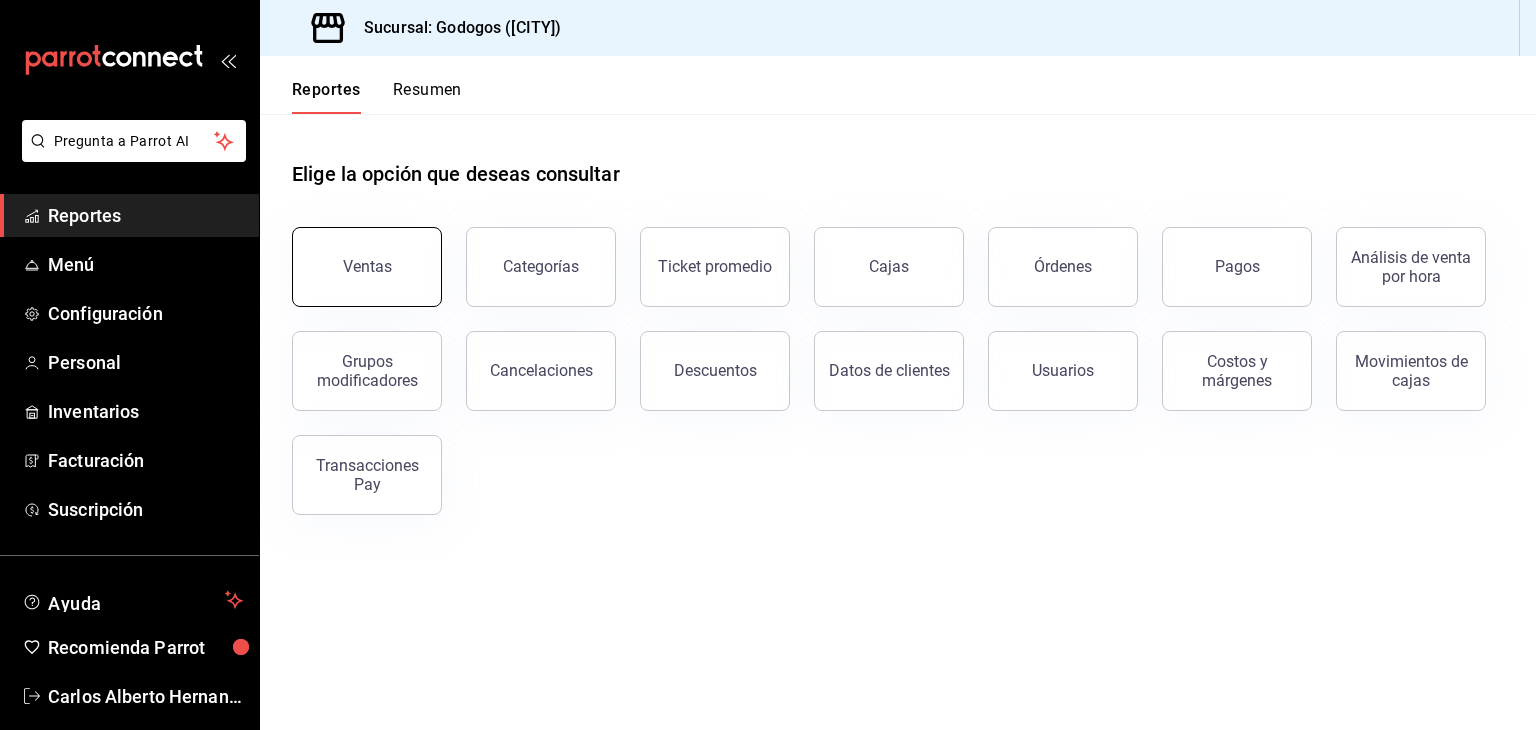 click on "Ventas" at bounding box center (367, 267) 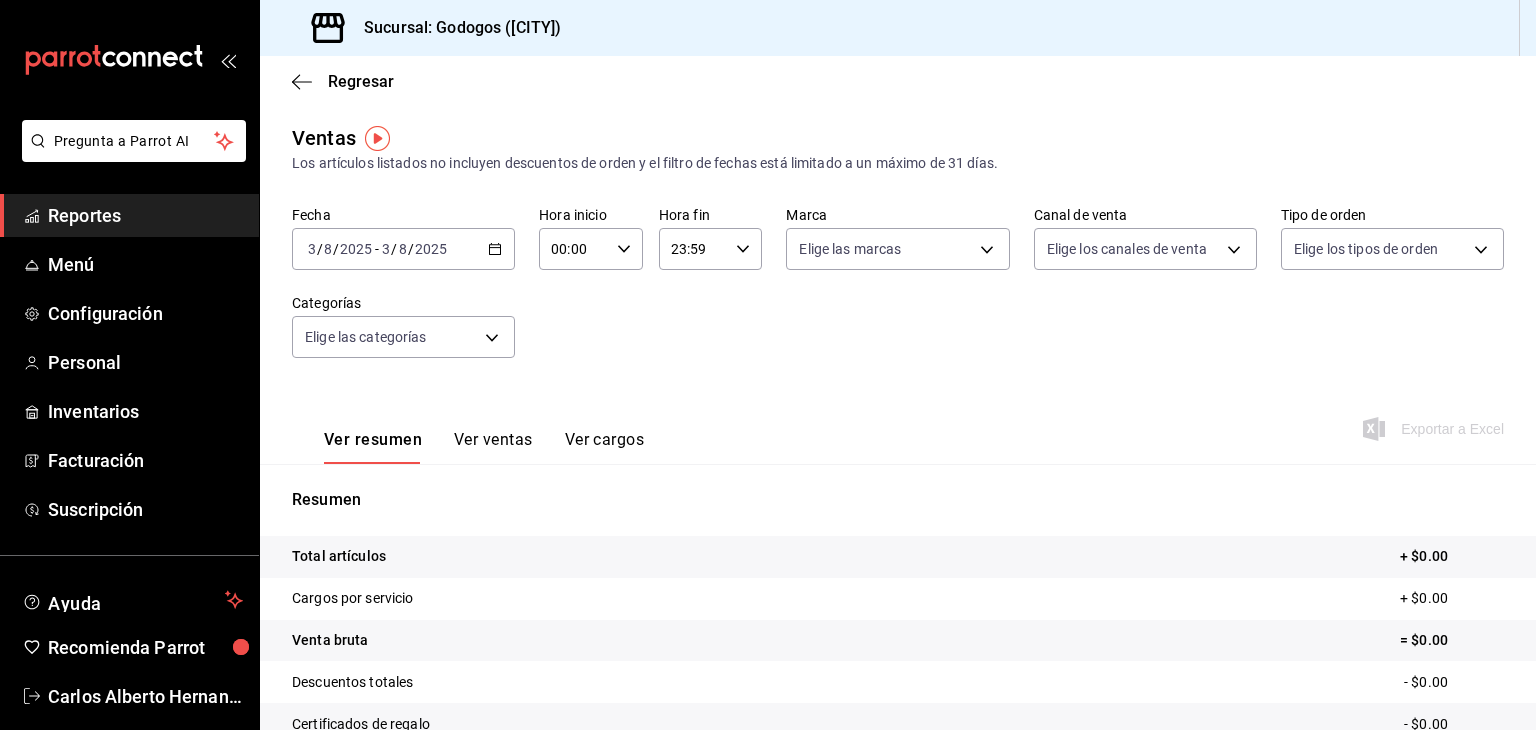 click on "2025-08-03 3 / 8 / 2025 - 2025-08-03 3 / 8 / 2025" at bounding box center (403, 249) 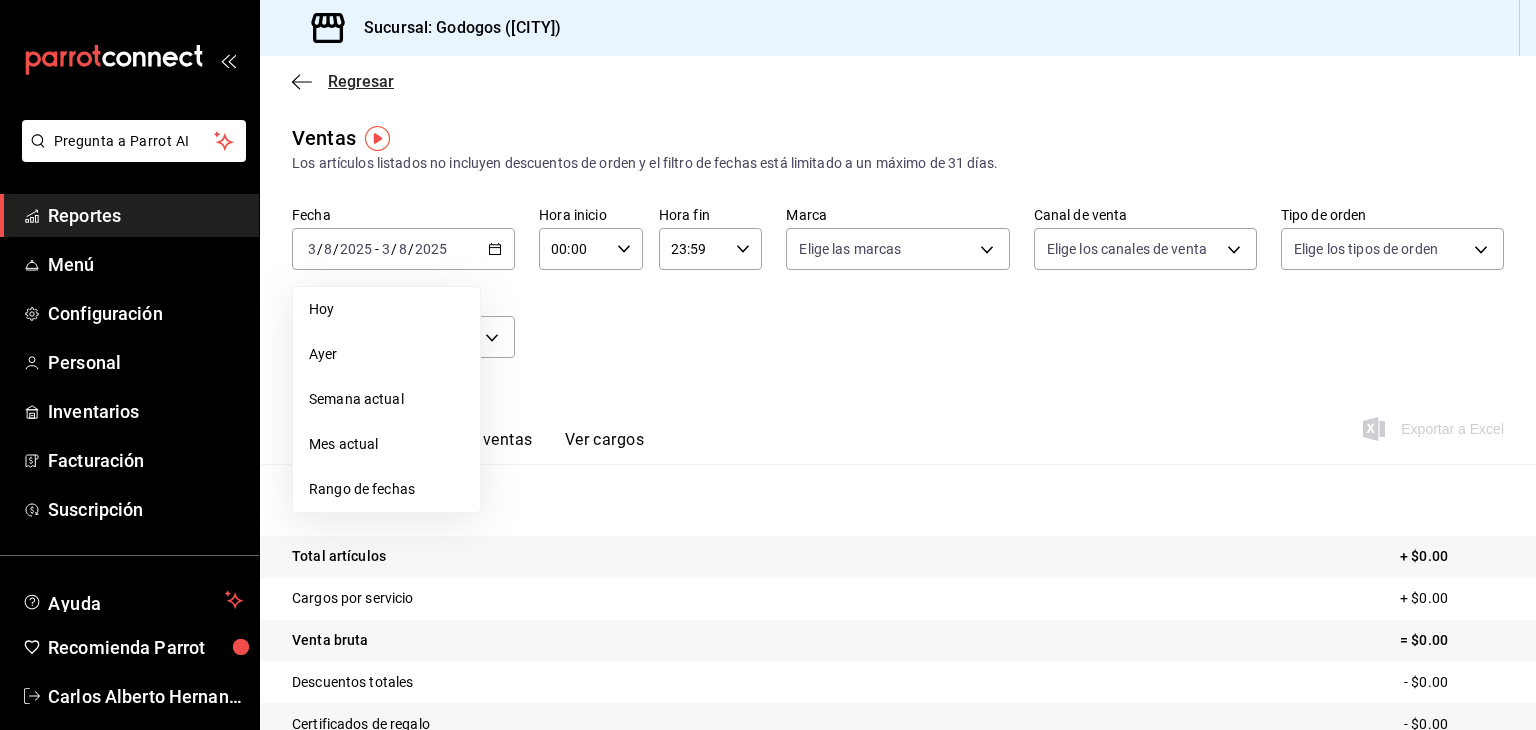 click on "Regresar" at bounding box center [343, 81] 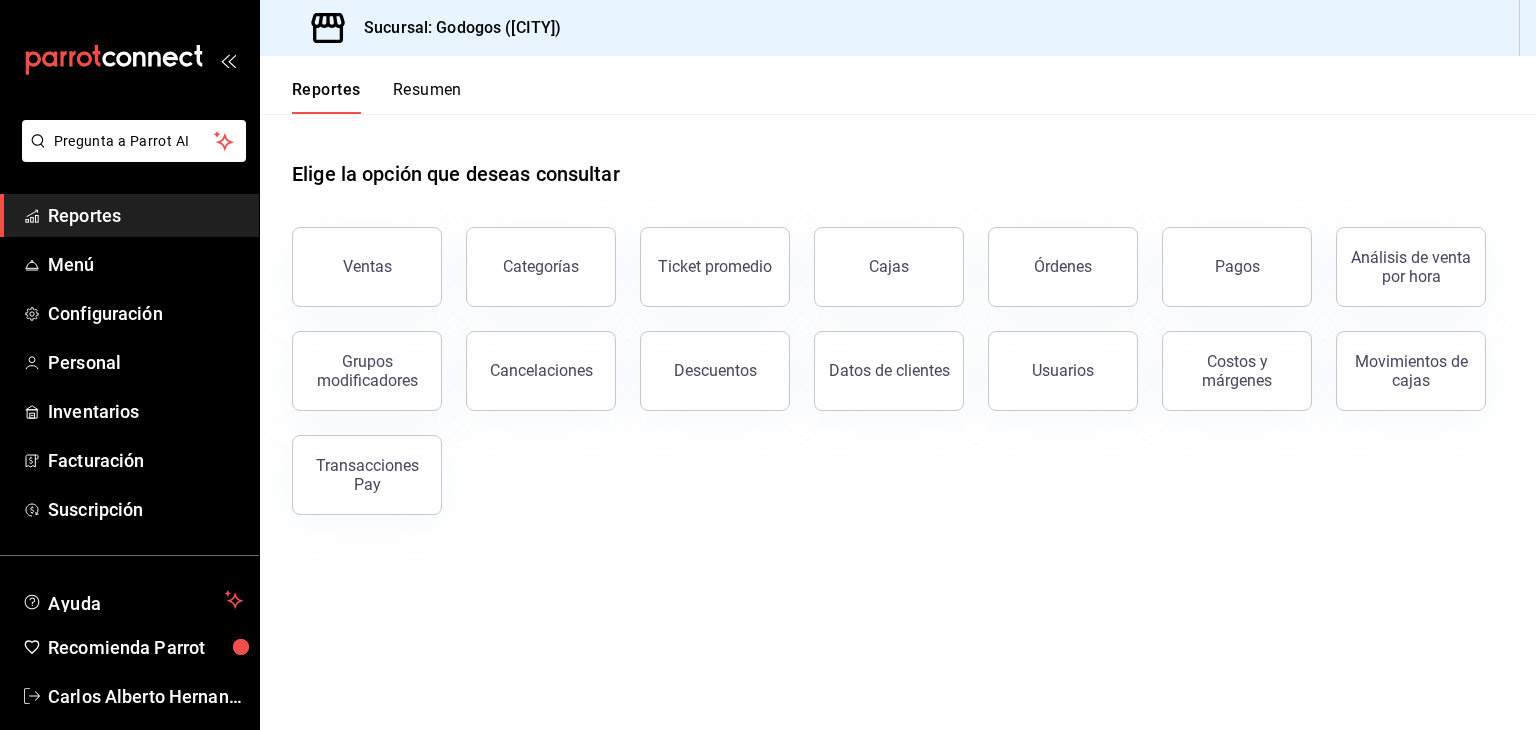 click on "Reportes" at bounding box center [145, 215] 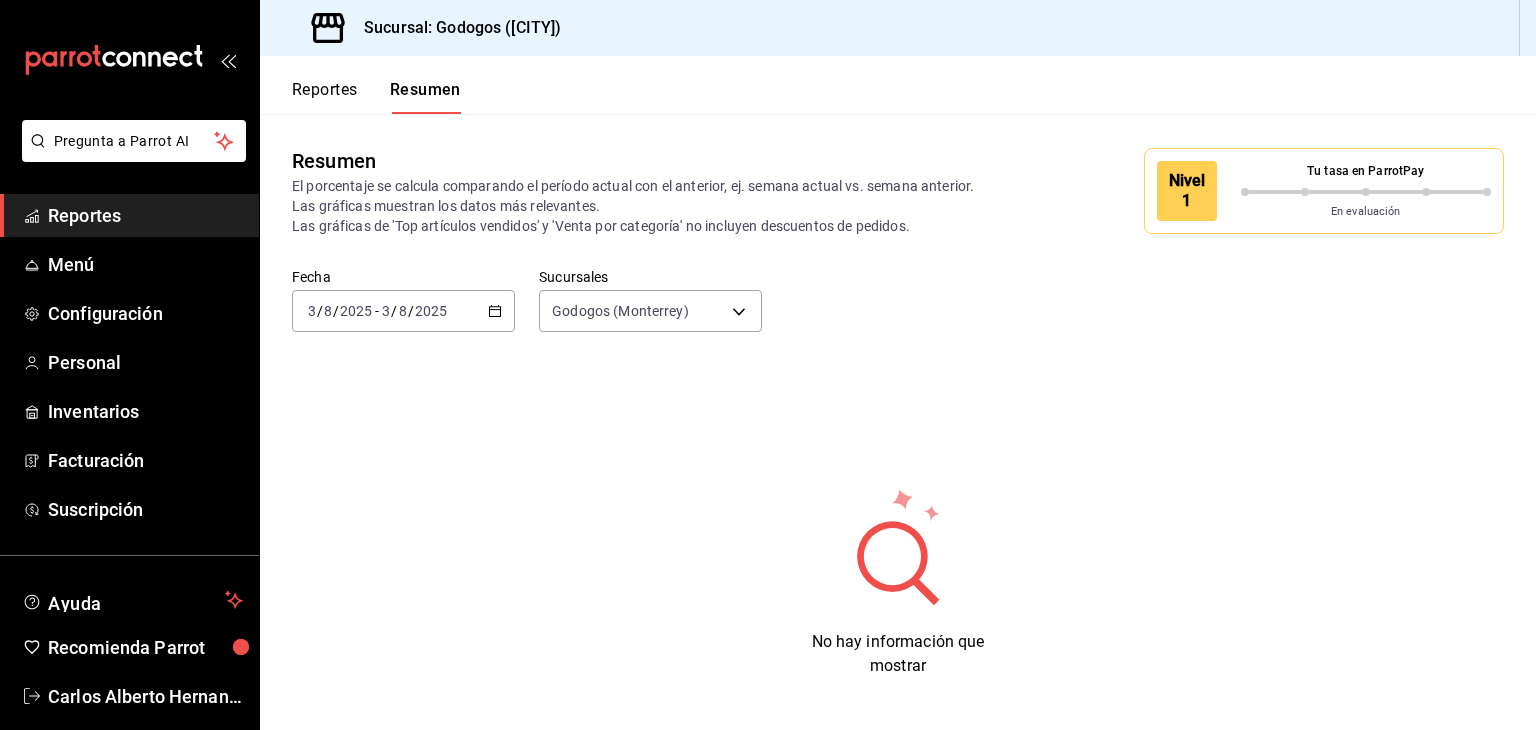 click 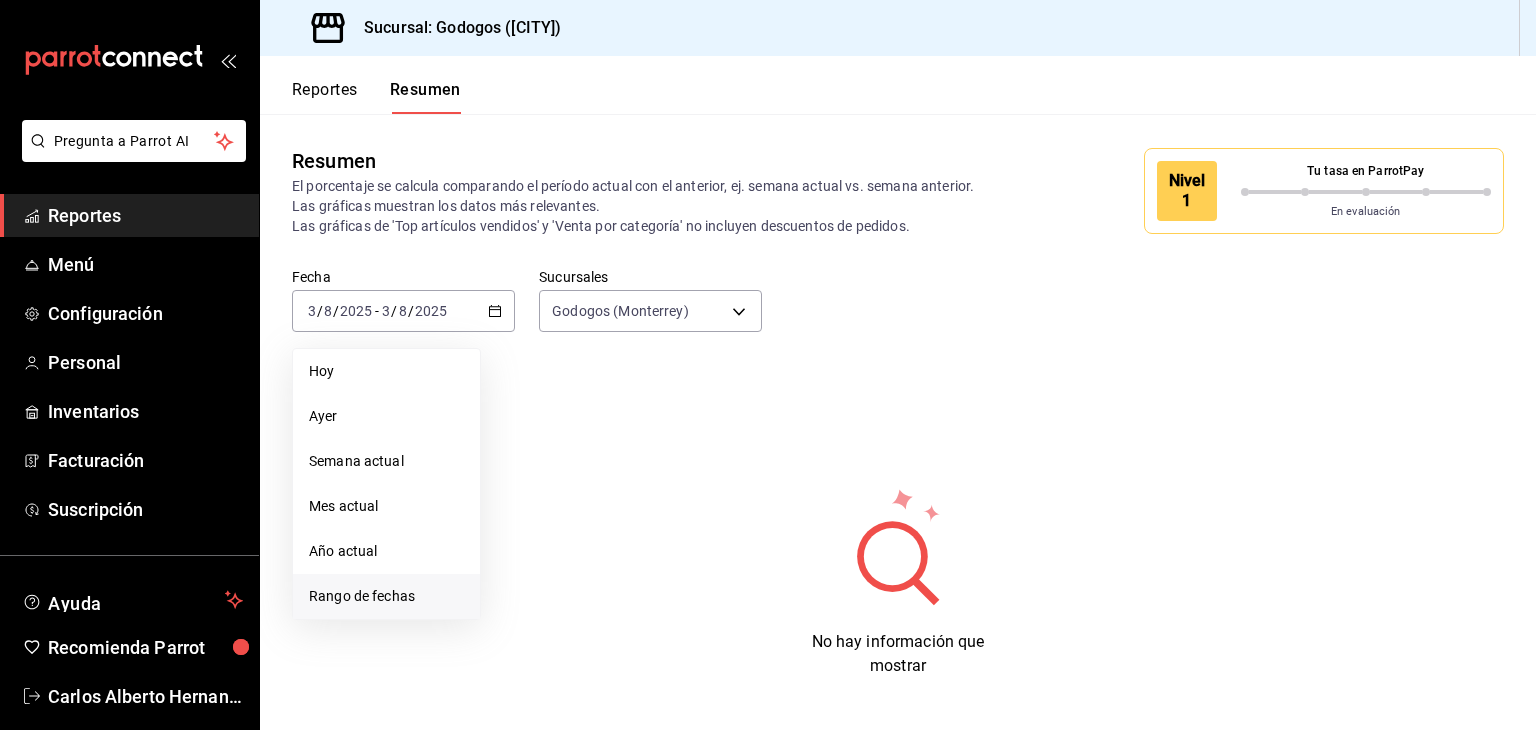 click on "Rango de fechas" at bounding box center (386, 596) 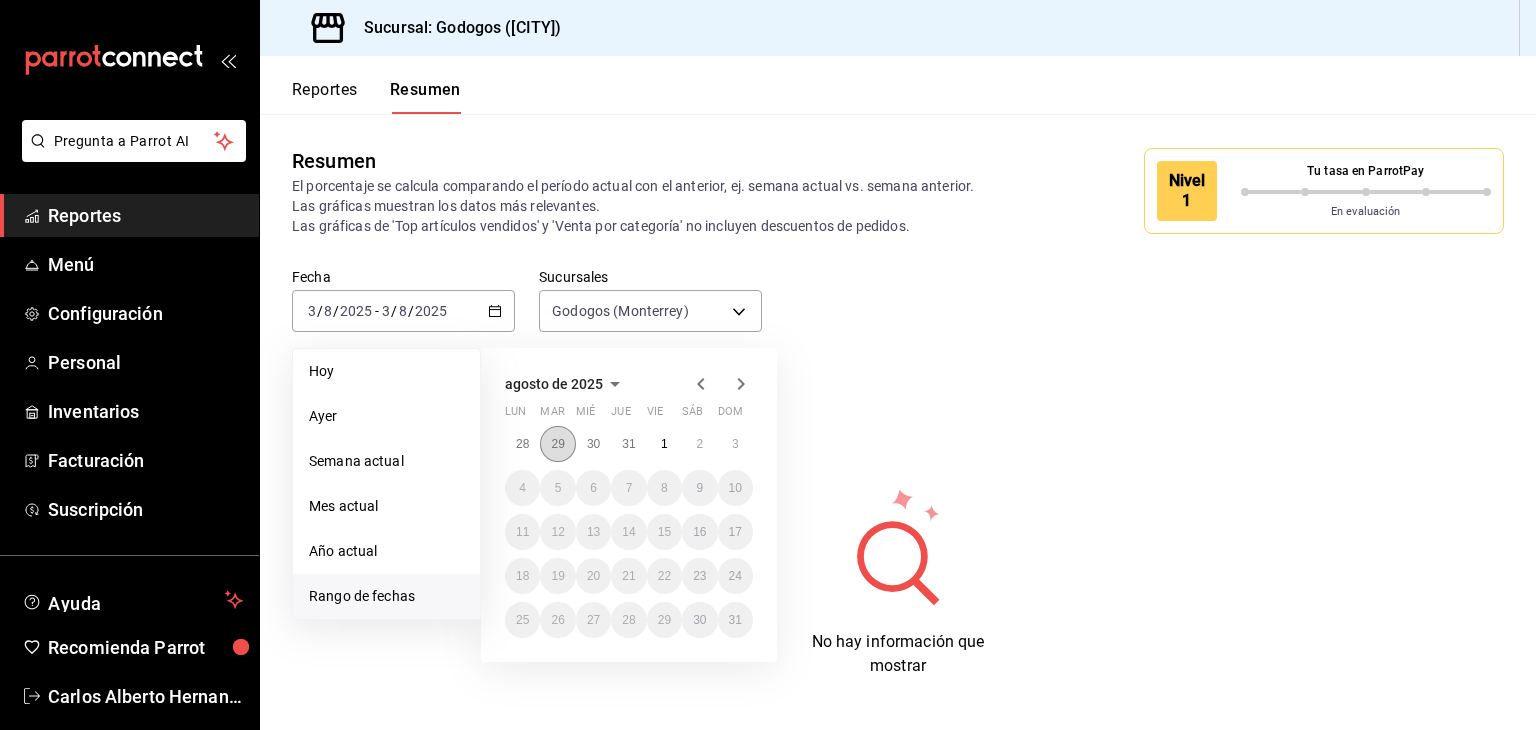 click on "29" at bounding box center (557, 444) 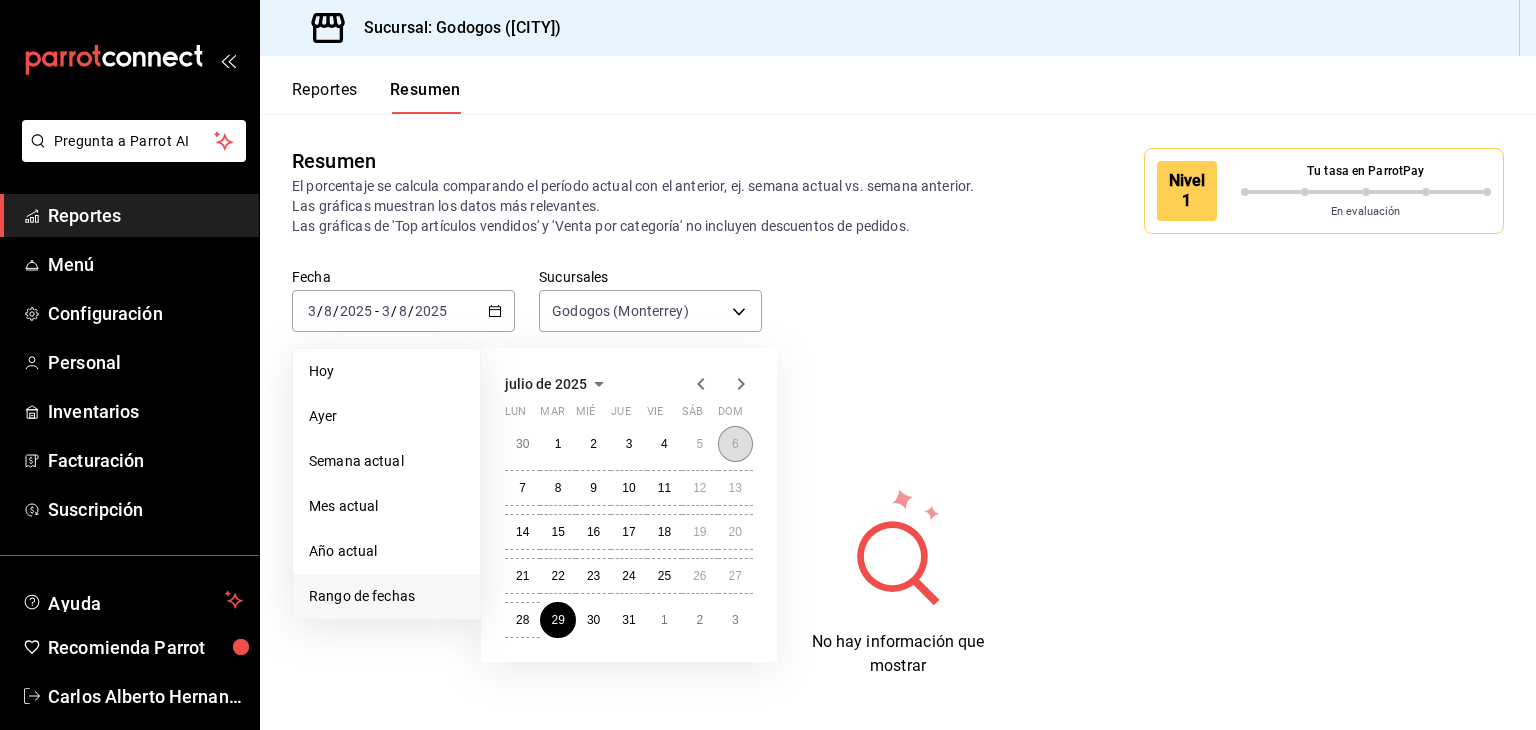 click on "6" at bounding box center (735, 444) 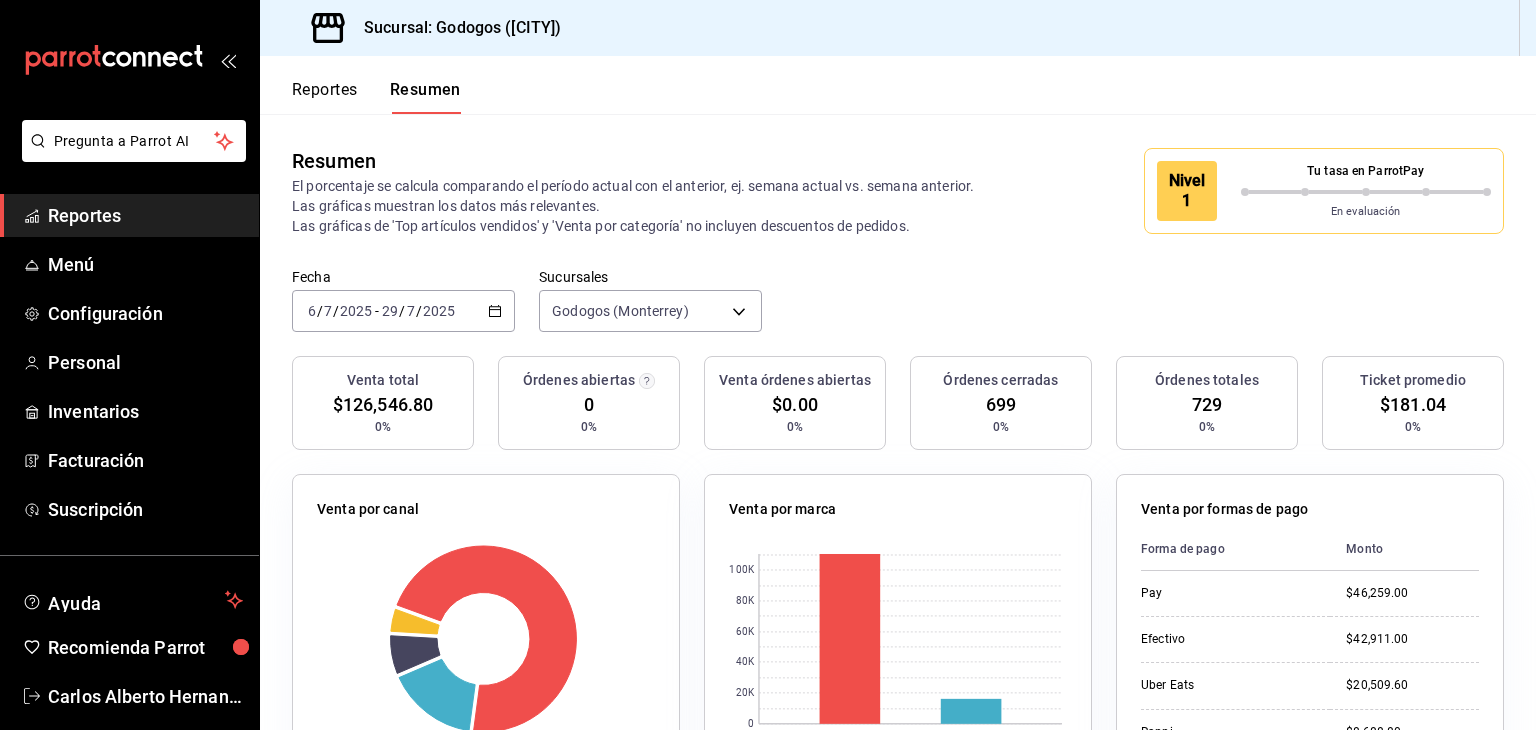 click 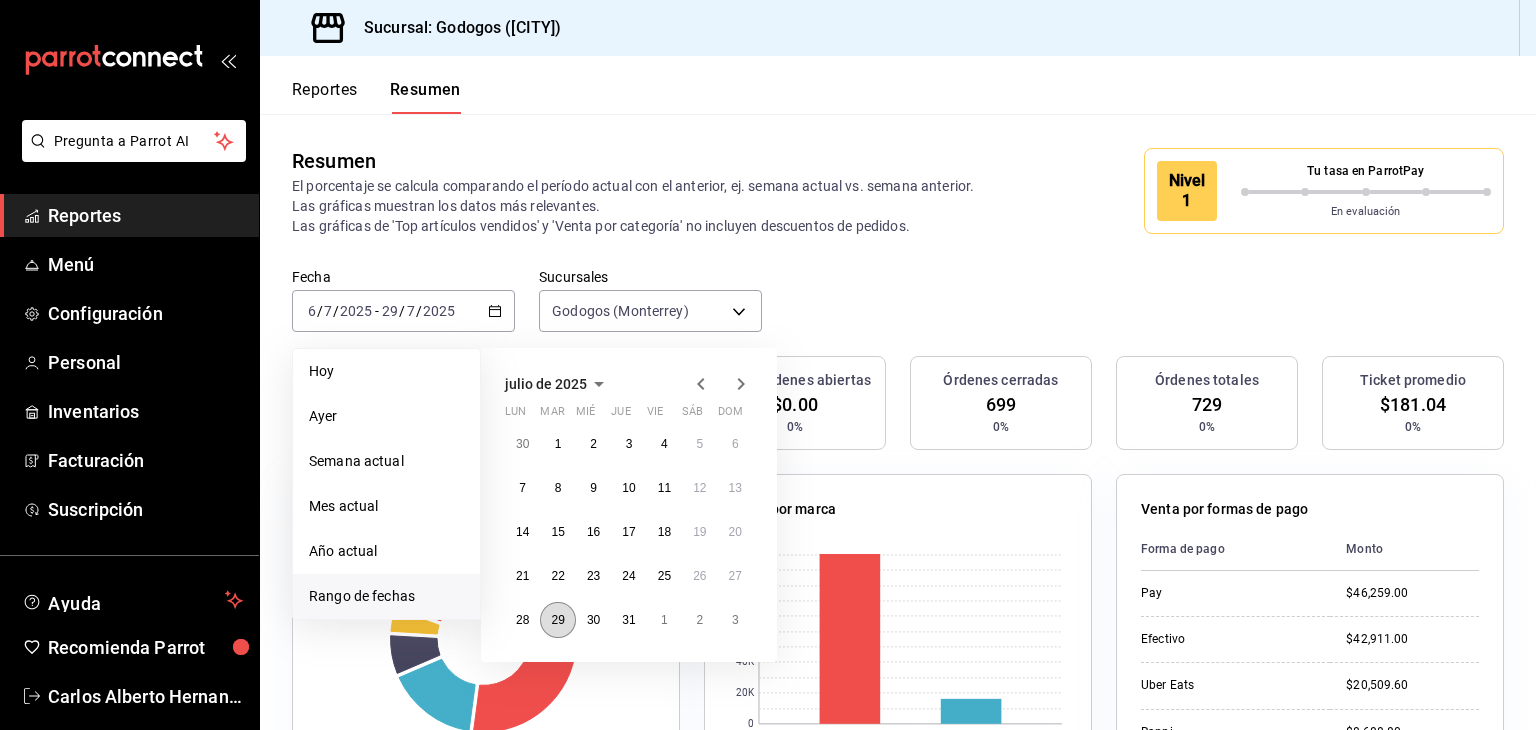 click on "29" at bounding box center [557, 620] 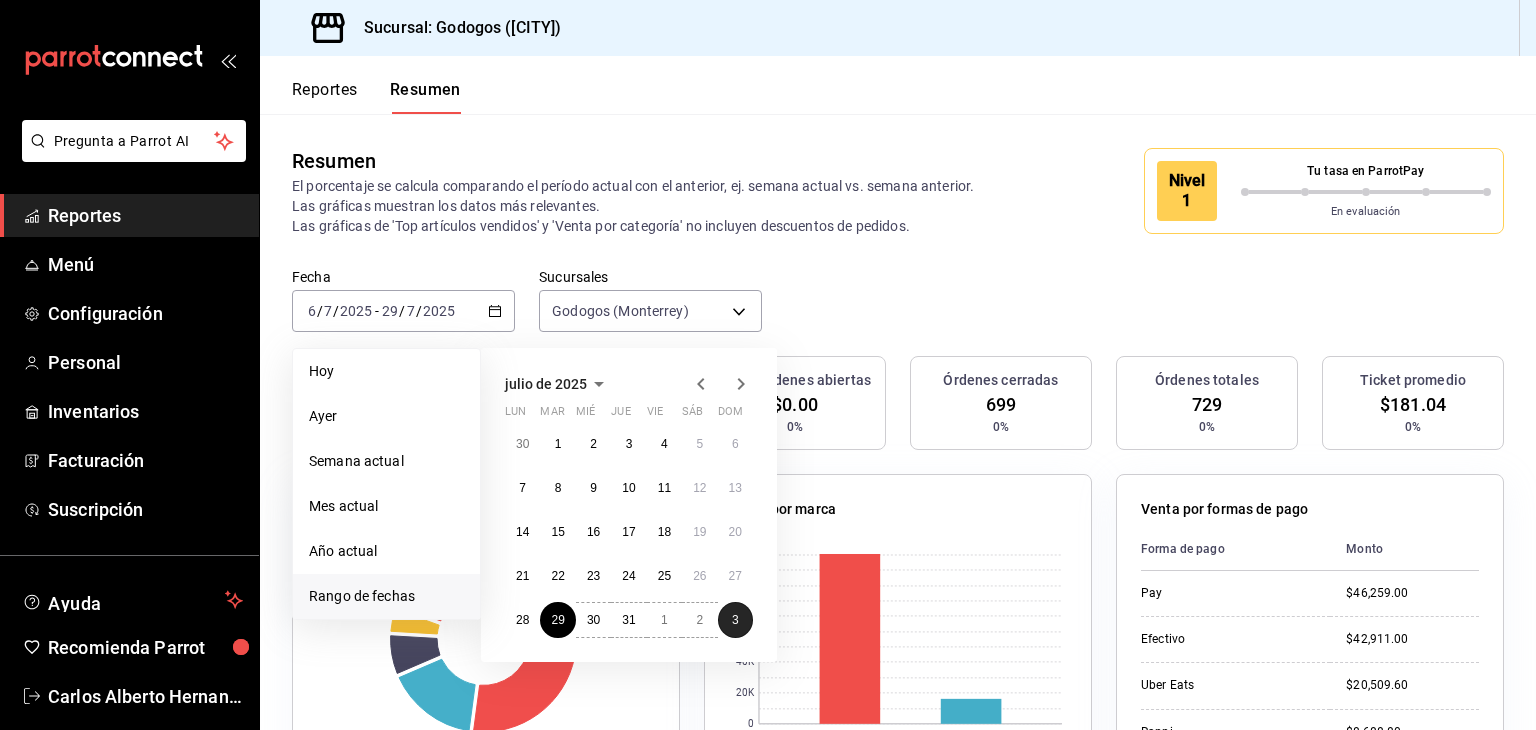 click on "3" at bounding box center (735, 620) 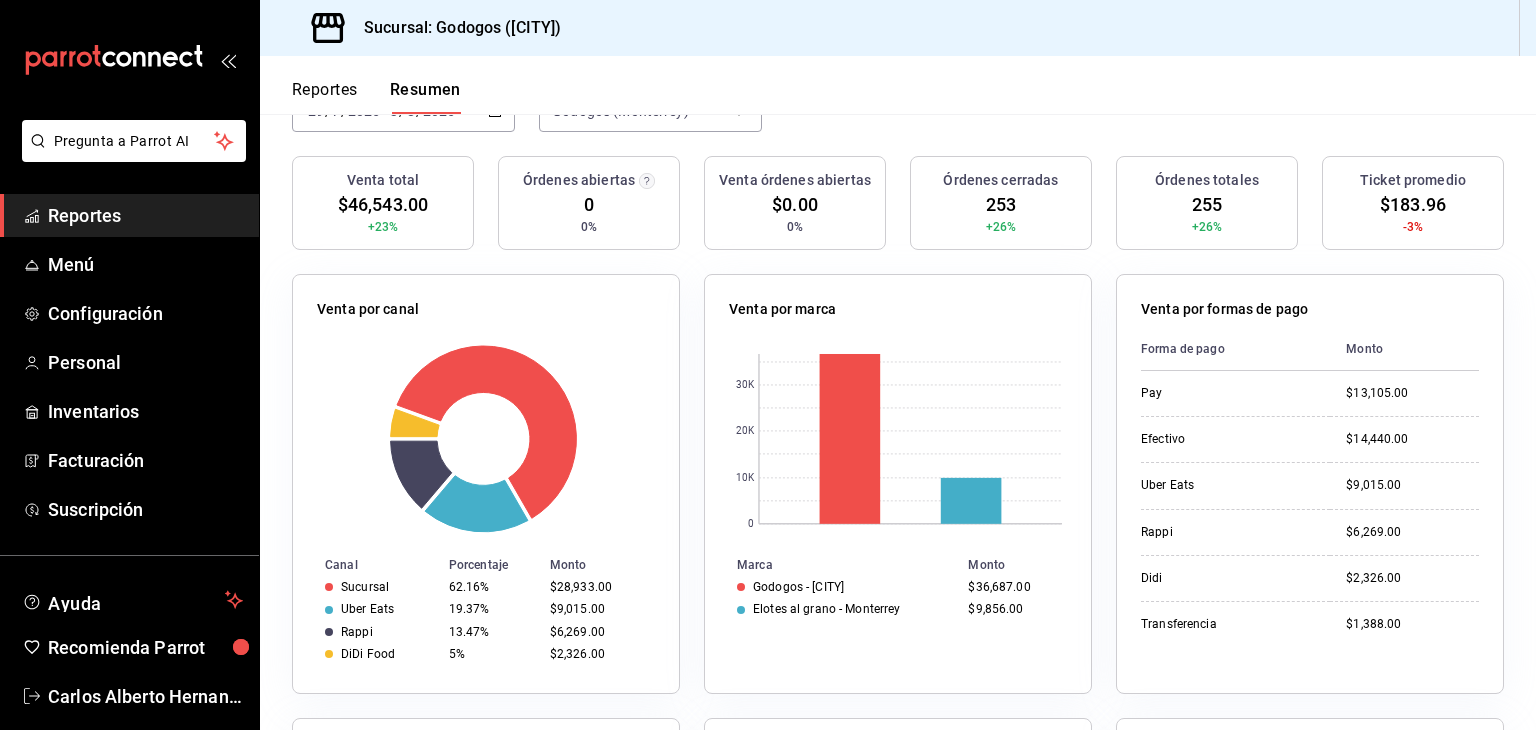 scroll, scrollTop: 100, scrollLeft: 0, axis: vertical 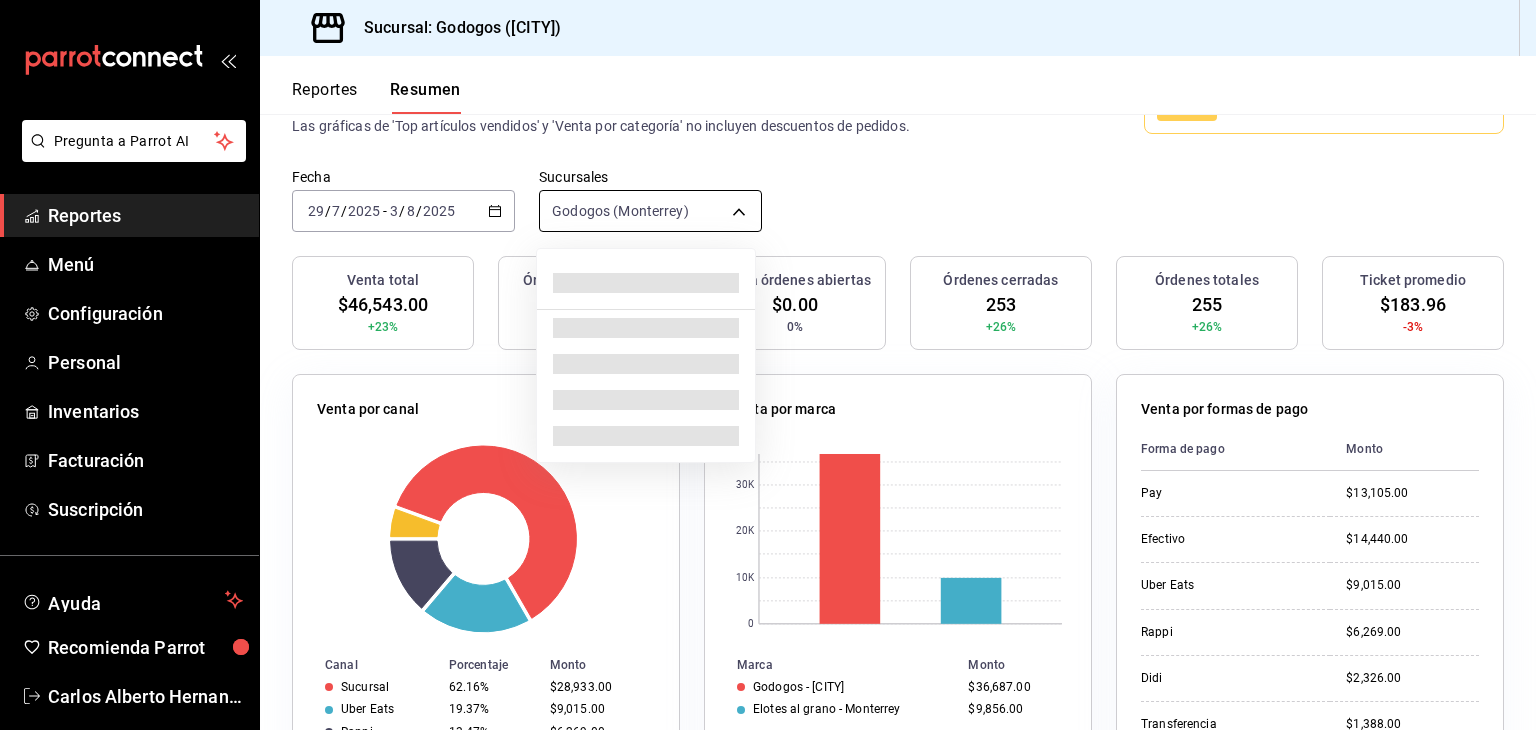 click on "Pregunta a Parrot AI Reportes   Menú   Configuración   Personal   Inventarios   Facturación   Suscripción   Ayuda Recomienda Parrot   [FIRST] [LAST]   Sugerir nueva función   Sucursal: Godogos ([CITY]) Reportes Resumen Resumen El porcentaje se calcula comparando el período actual con el anterior, ej. semana actual vs. semana anterior. Las gráficas muestran los datos más relevantes.  Las gráficas de 'Top artículos vendidos' y 'Venta por categoría' no incluyen descuentos de pedidos. Nivel 1 Tu tasa en ParrotPay En evaluación Fecha [DATE] [DATE] - [DATE] [DATE] Sucursales Godogos ([CITY]) [object Object] Venta total $46,543.00 +23% Órdenes abiertas 0 0% Venta órdenes abiertas $0.00 0% Órdenes cerradas 253 +26% Órdenes totales 255 +26% Ticket promedio $183.96 -3% Venta por canal Canal Porcentaje Monto Sucursal 62.16% $28,933.00 Uber Eats 19.37% $9,015.00 Rappi 13.47% $6,269.00 DiDi Food 5% $2,326.00 Venta por marca  0 10K 20K 30K Marca Monto Godogos - [CITY]" at bounding box center [768, 365] 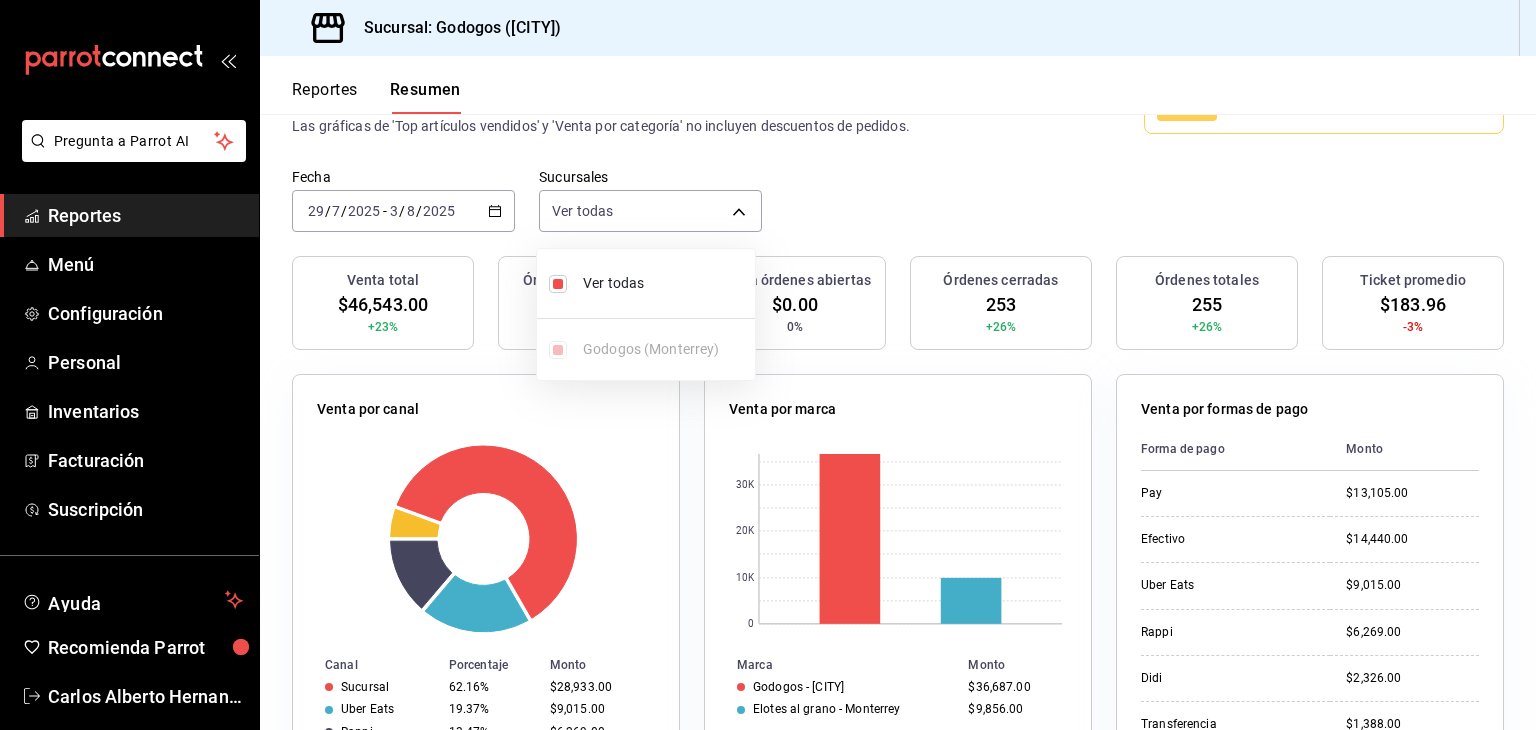 click at bounding box center (768, 365) 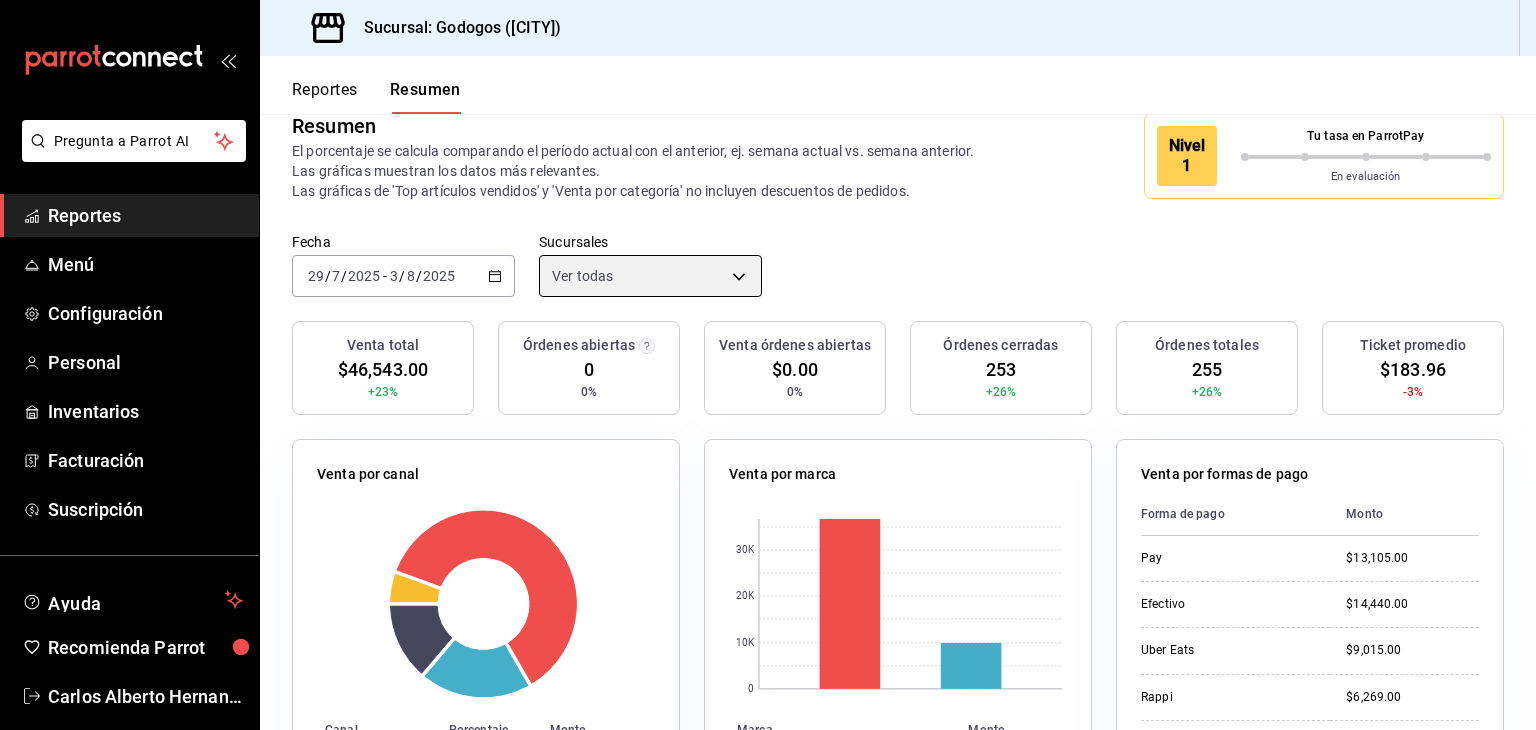 scroll, scrollTop: 0, scrollLeft: 0, axis: both 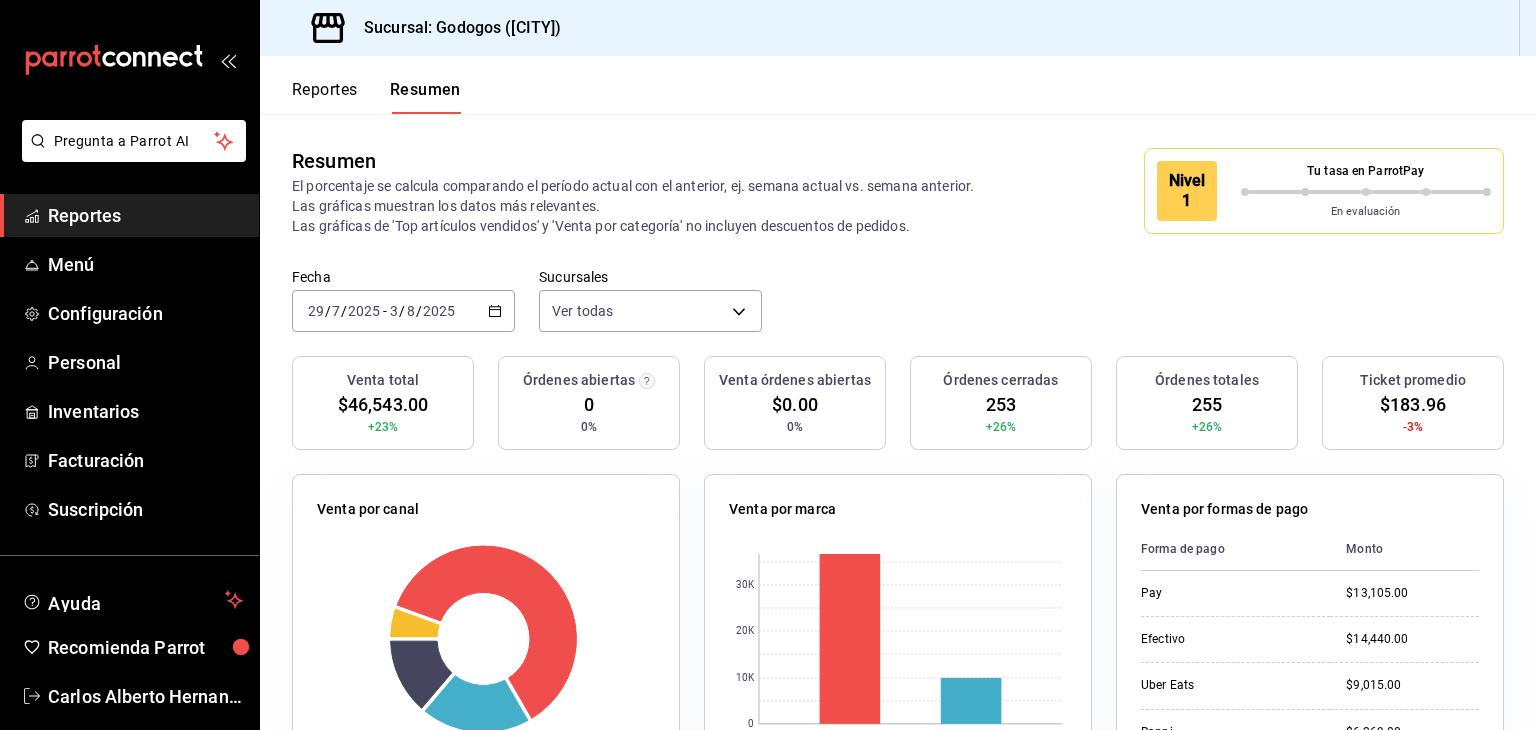 click on "Reportes" at bounding box center (325, 97) 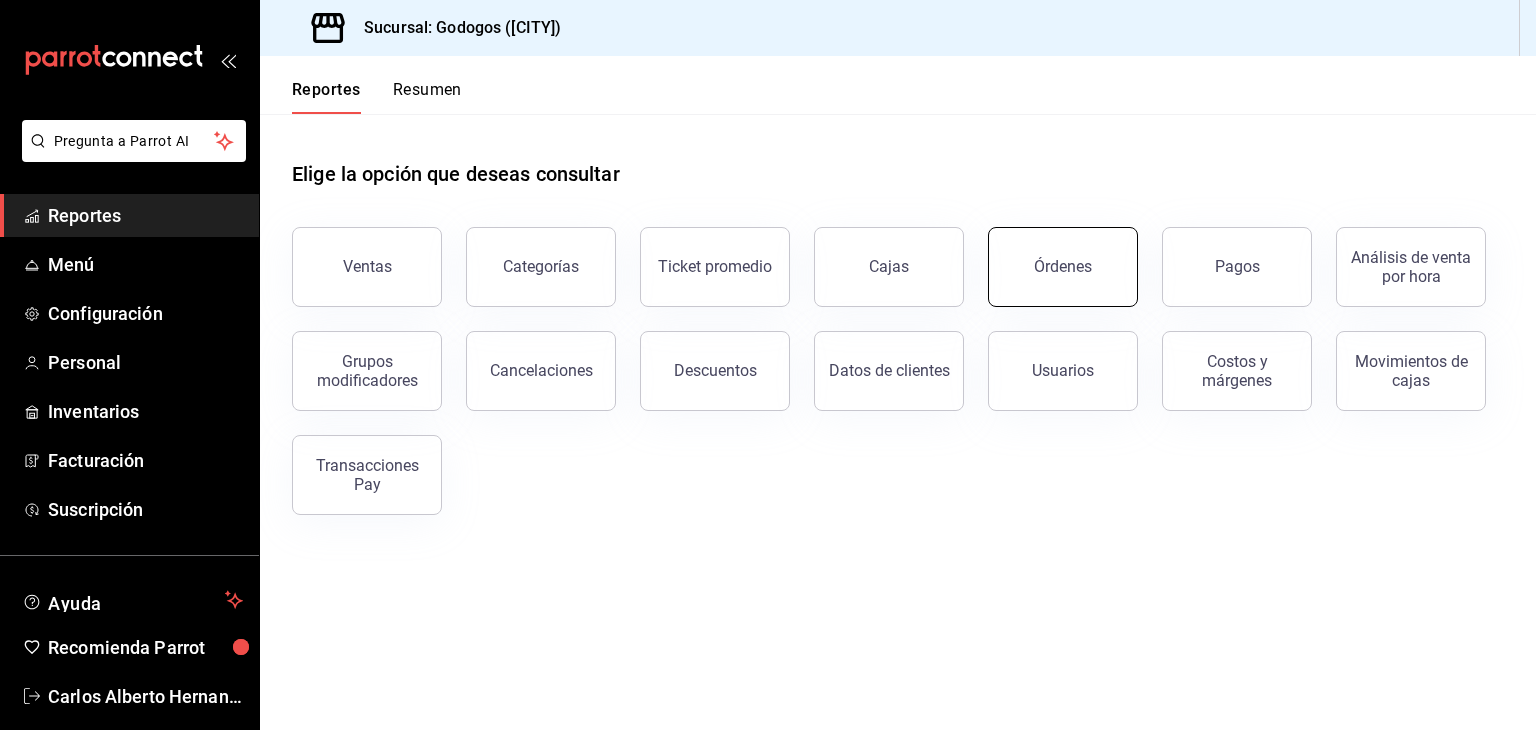 click on "Órdenes" at bounding box center (1063, 267) 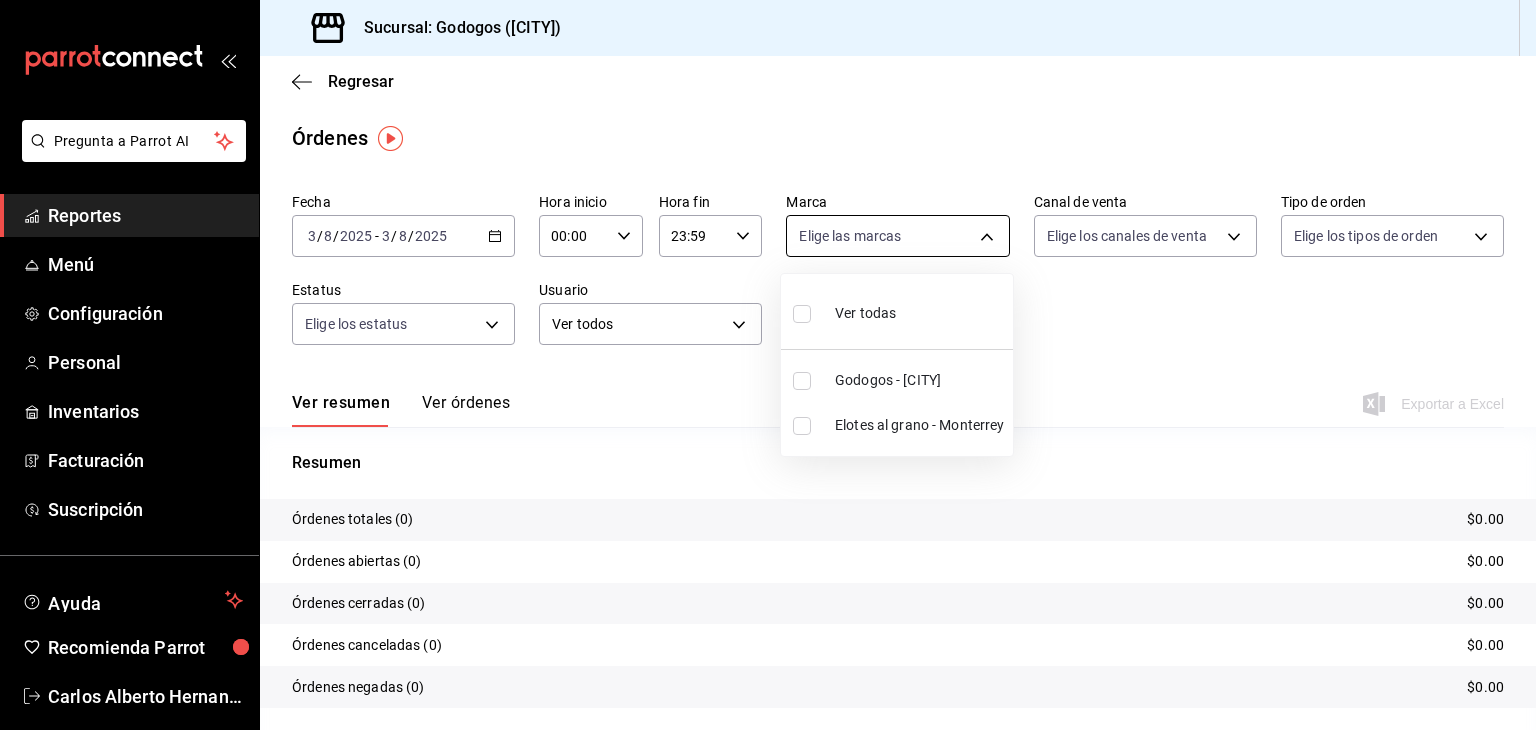 click on "Pregunta a Parrot AI Reportes   Menú   Configuración   Personal   Inventarios   Facturación   Suscripción   Ayuda Recomienda Parrot   Carlos Alberto Hernandez   Sugerir nueva función   Sucursal: Godogos (Monterrey) Regresar Órdenes Fecha [DATE] [DATE] - [DATE] [DATE] Hora inicio [TIME] Hora inicio Hora fin [TIME] Hora fin Marca Elige las marcas Canal de venta Elige los canales de venta Tipo de orden Elige los tipos de orden Estatus Elige los estatus Usuario Ver todos ALL ​ ​ Ver resumen Ver órdenes Exportar a Excel Resumen Órdenes totales (0) $0.00 Órdenes abiertas (0) $0.00 Órdenes cerradas (0) $0.00 Órdenes canceladas (0) $0.00 Órdenes negadas (0) $0.00 ¿Quieres ver el consumo promedio por orden y comensal? Ve al reporte de Ticket promedio Pregunta a Parrot AI Reportes   Menú   Configuración   Personal   Inventarios   Facturación   Suscripción   Ayuda Recomienda Parrot   Carlos Alberto Hernandez   Sugerir nueva función   GANA 1 MES GRATIS EN TU SUSCRIPCIÓN AQUÍ" at bounding box center (768, 365) 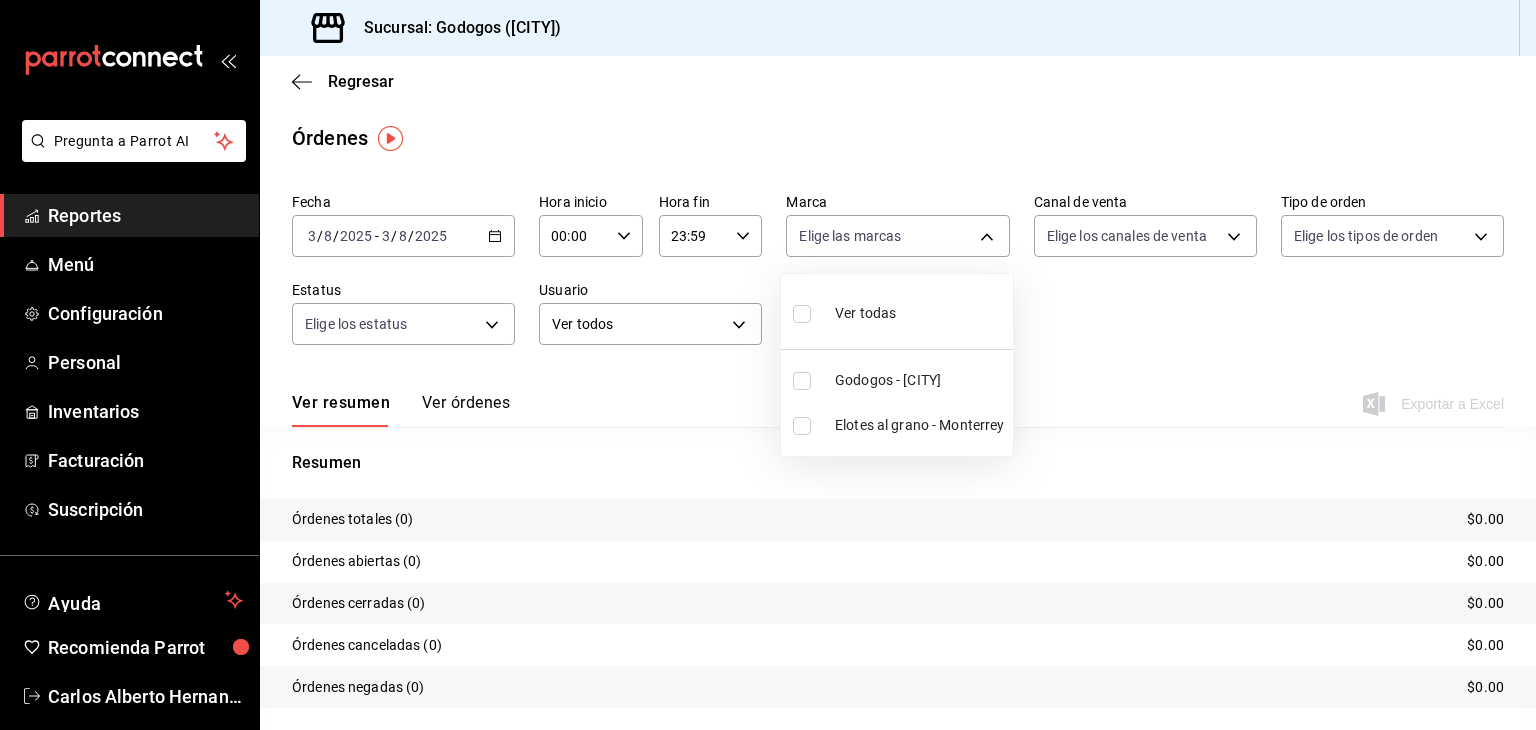 click on "Elotes al grano - Monterrey" at bounding box center (920, 425) 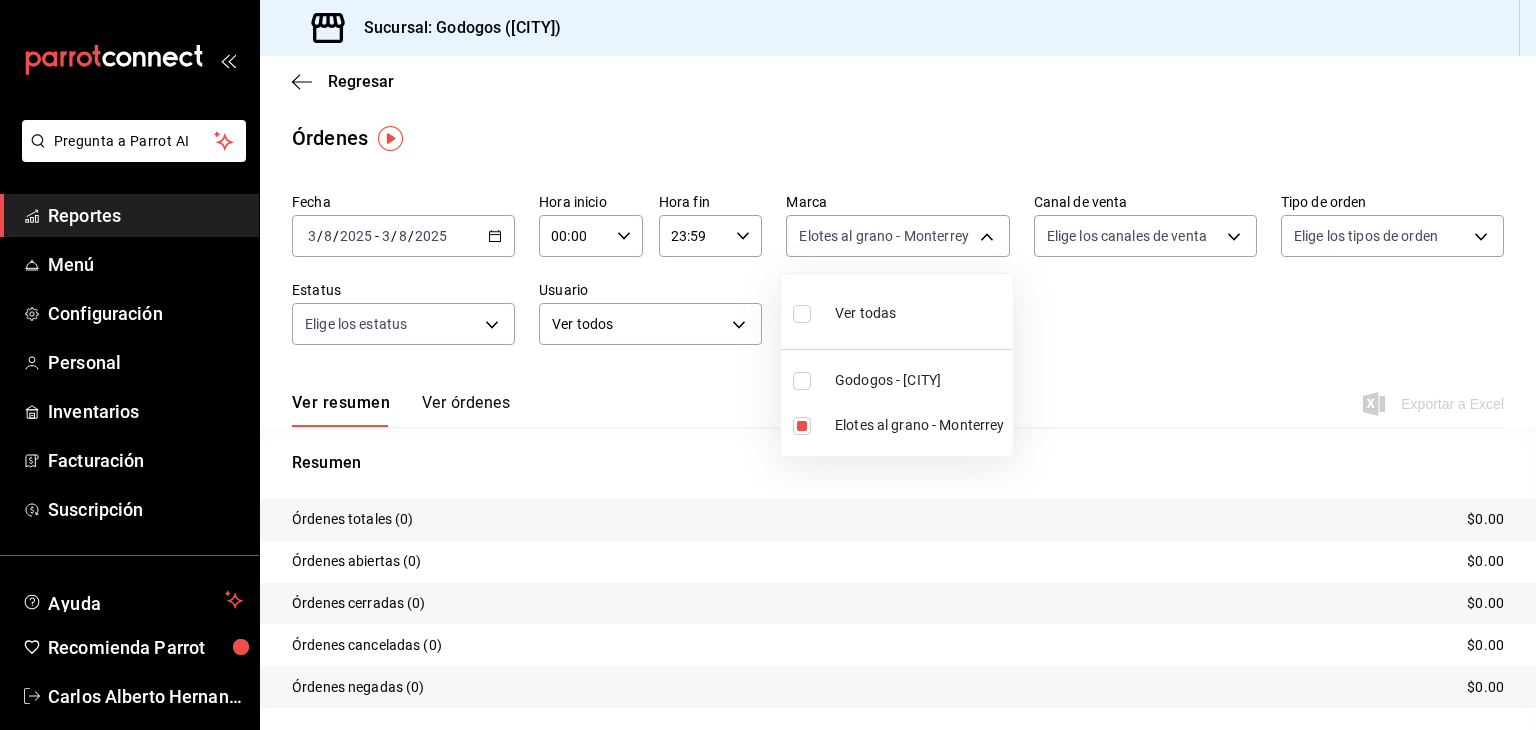 click at bounding box center [768, 365] 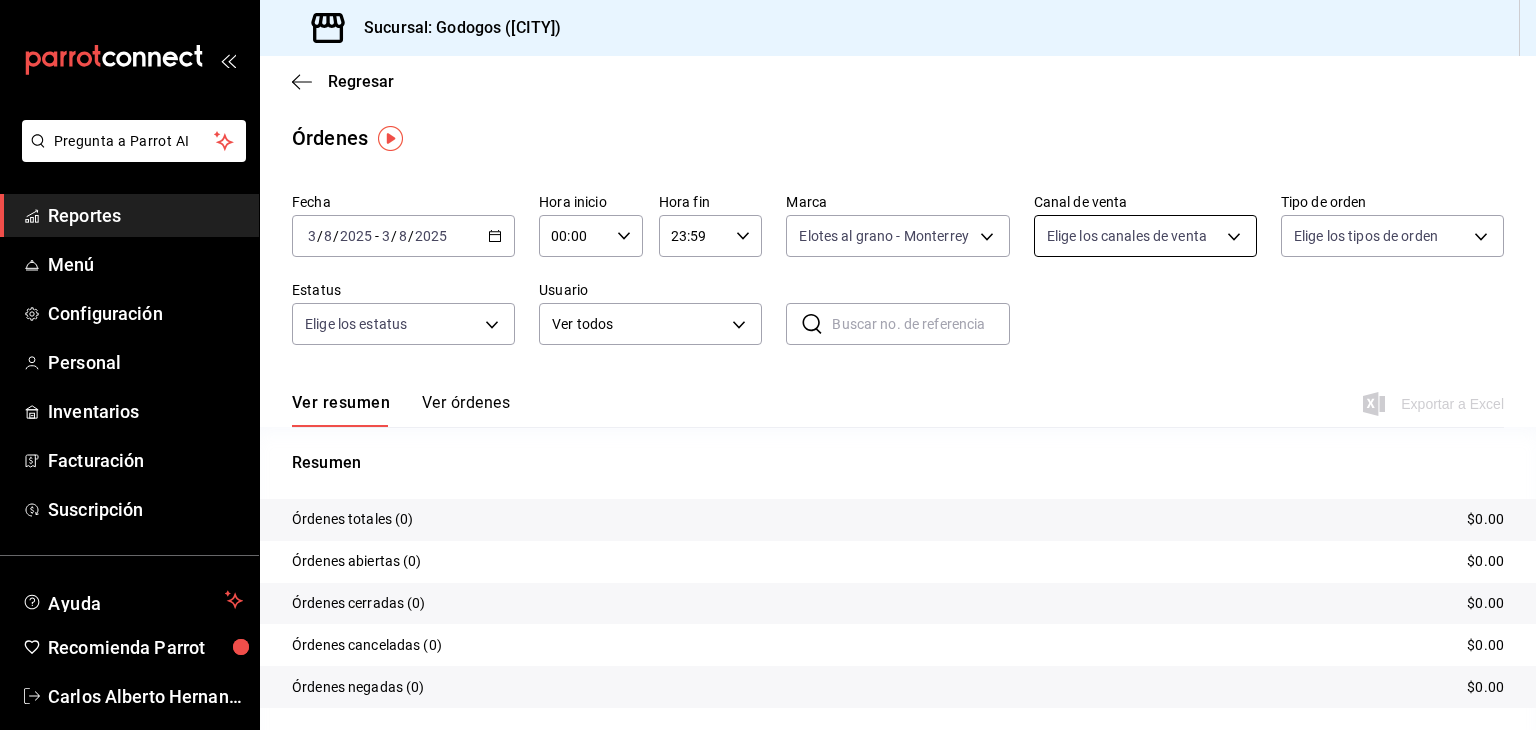 click on "Pregunta a Parrot AI Reportes   Menú   Configuración   Personal   Inventarios   Facturación   Suscripción   Ayuda Recomienda Parrot   [FIRST] [LAST]   Sugerir nueva función   Sucursal: Godogos ([CITY]) Regresar Órdenes Fecha [DATE] [DATE] - [DATE] [DATE] Hora inicio 00:00 Hora inicio Hora fin 23:59 Hora fin Marca Elotes al grano - [CITY] [ID] Canal de venta Elige los canales de venta Tipo de orden Elige los tipos de orden Estatus Elige los estatus Usuario Ver todos ALL ​ ​ Ver resumen Ver órdenes Exportar a Excel Resumen Órdenes totales (0) $0.00 Órdenes abiertas (0) $0.00 Órdenes cerradas (0) $0.00 Órdenes canceladas (0) $0.00 Órdenes negadas (0) $0.00 ¿Quieres ver el consumo promedio por orden y comensal? Ve al reporte de Ticket promedio Pregunta a Parrot AI Reportes   Menú   Configuración   Personal   Inventarios   Facturación   Suscripción   Ayuda Recomienda Parrot   [FIRST] [LAST]   Sugerir nueva función" at bounding box center [768, 365] 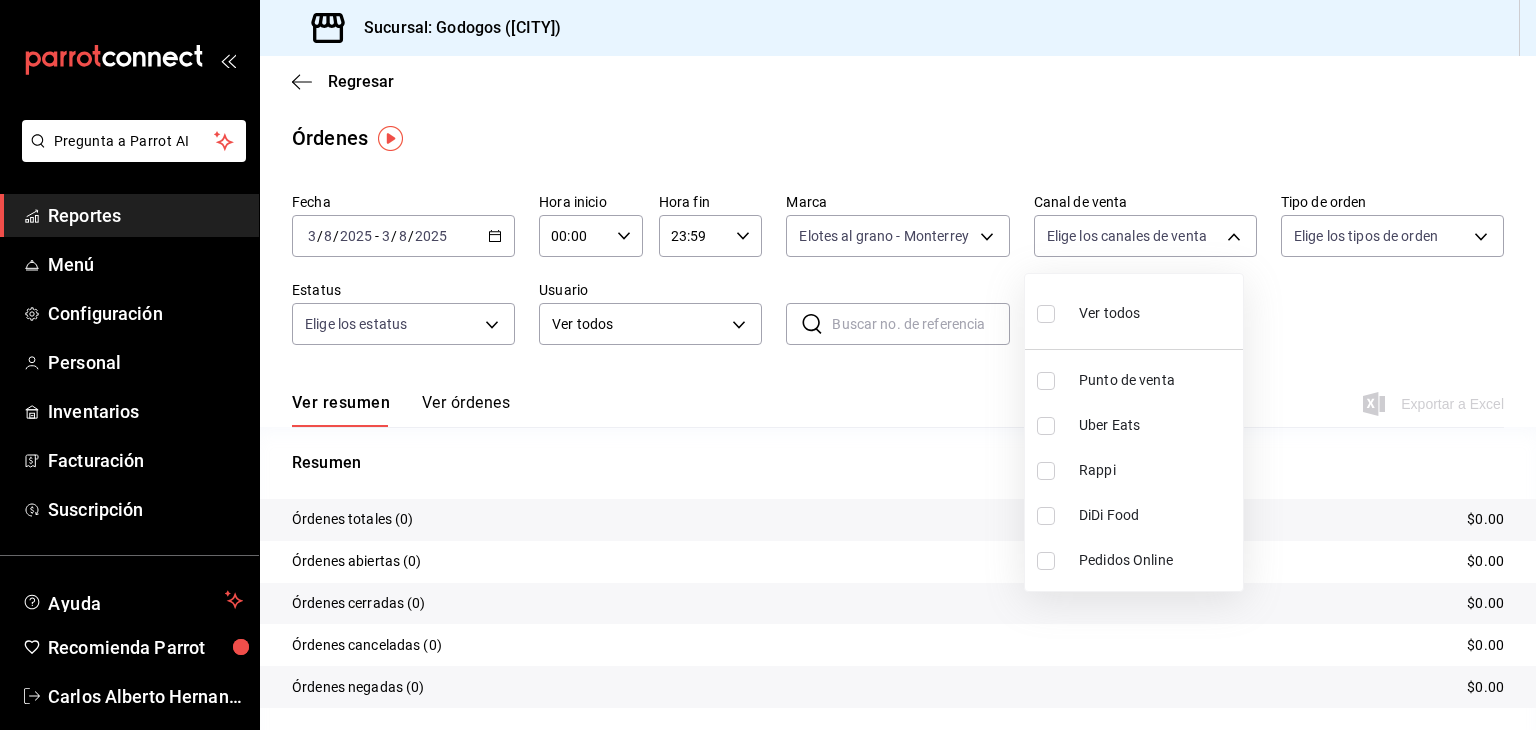 click on "Uber Eats" at bounding box center (1157, 425) 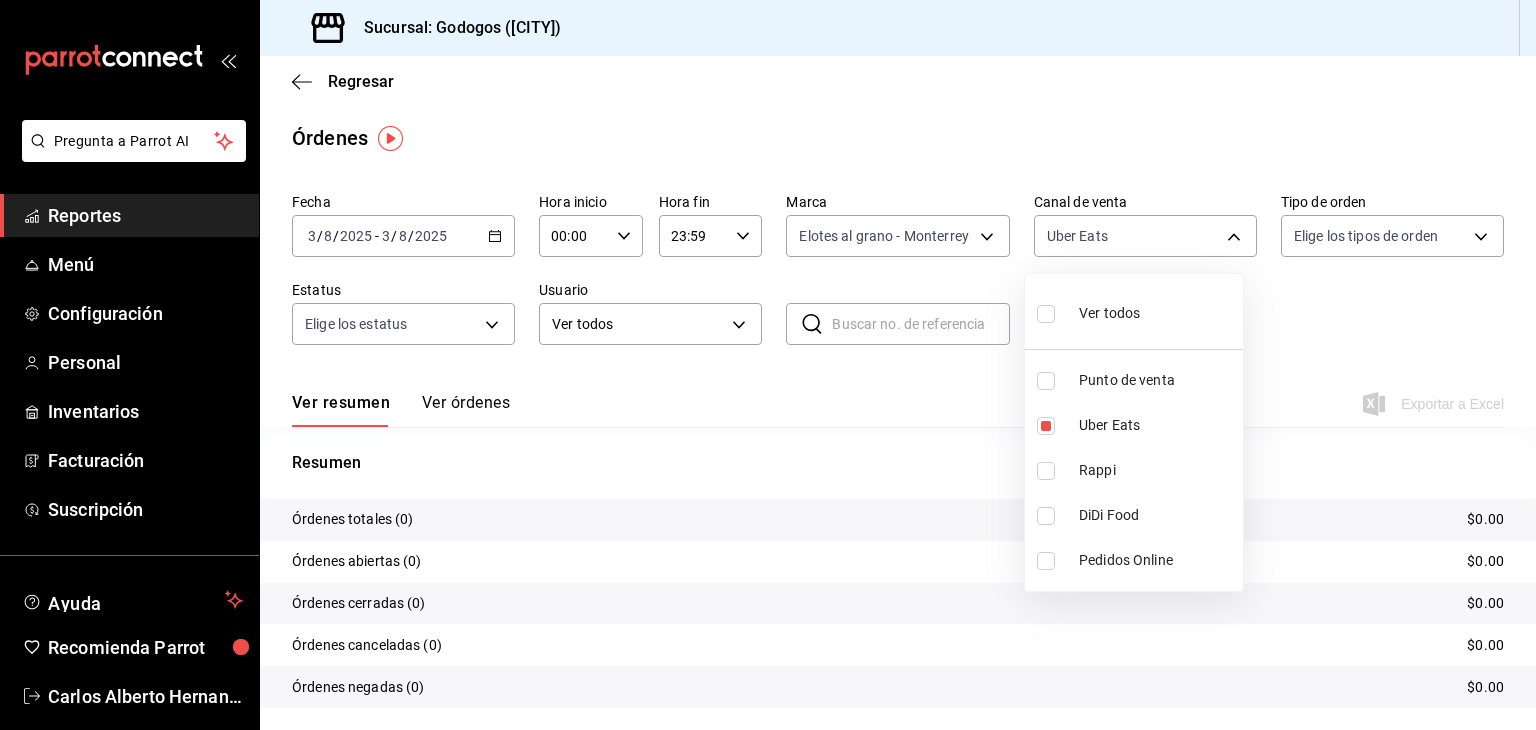click at bounding box center [768, 365] 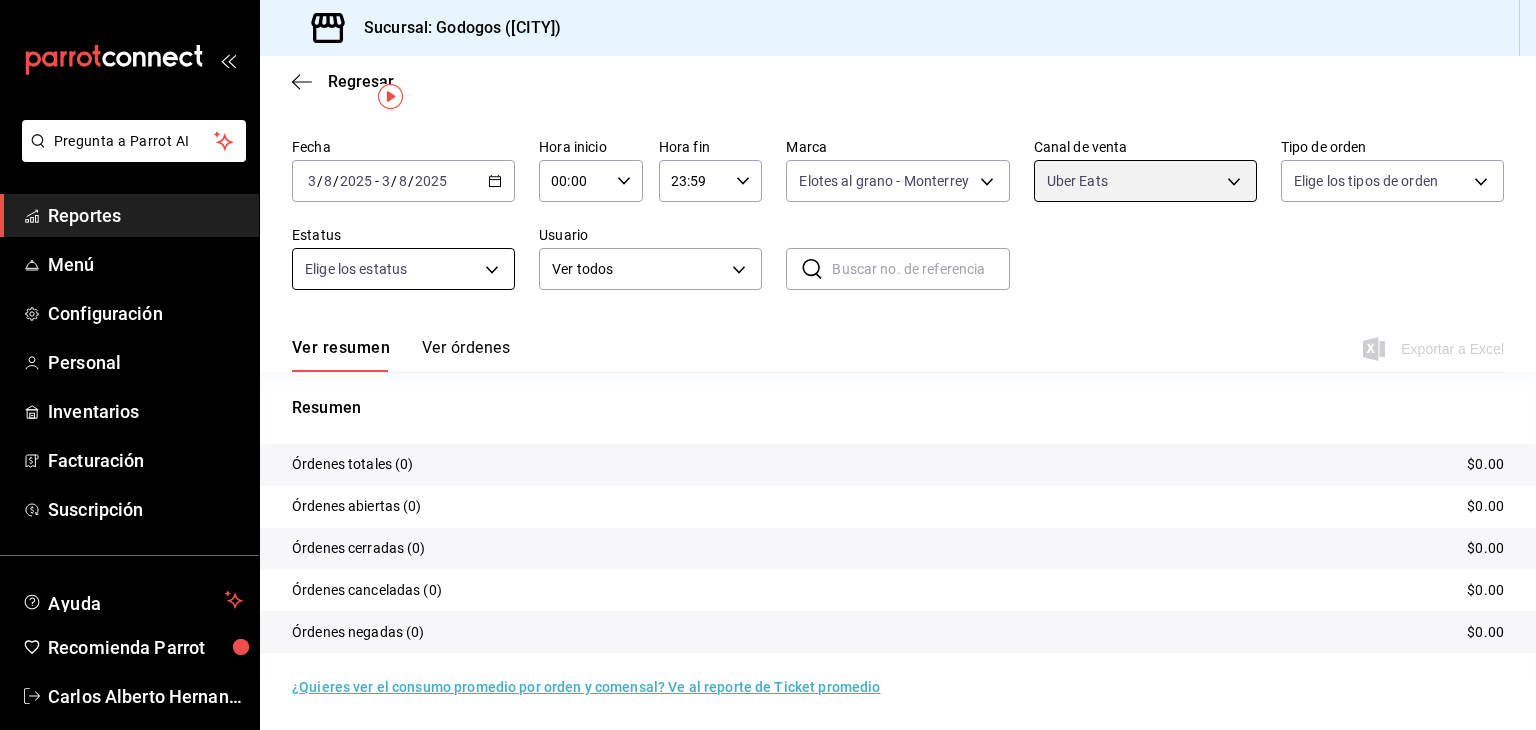 scroll, scrollTop: 0, scrollLeft: 0, axis: both 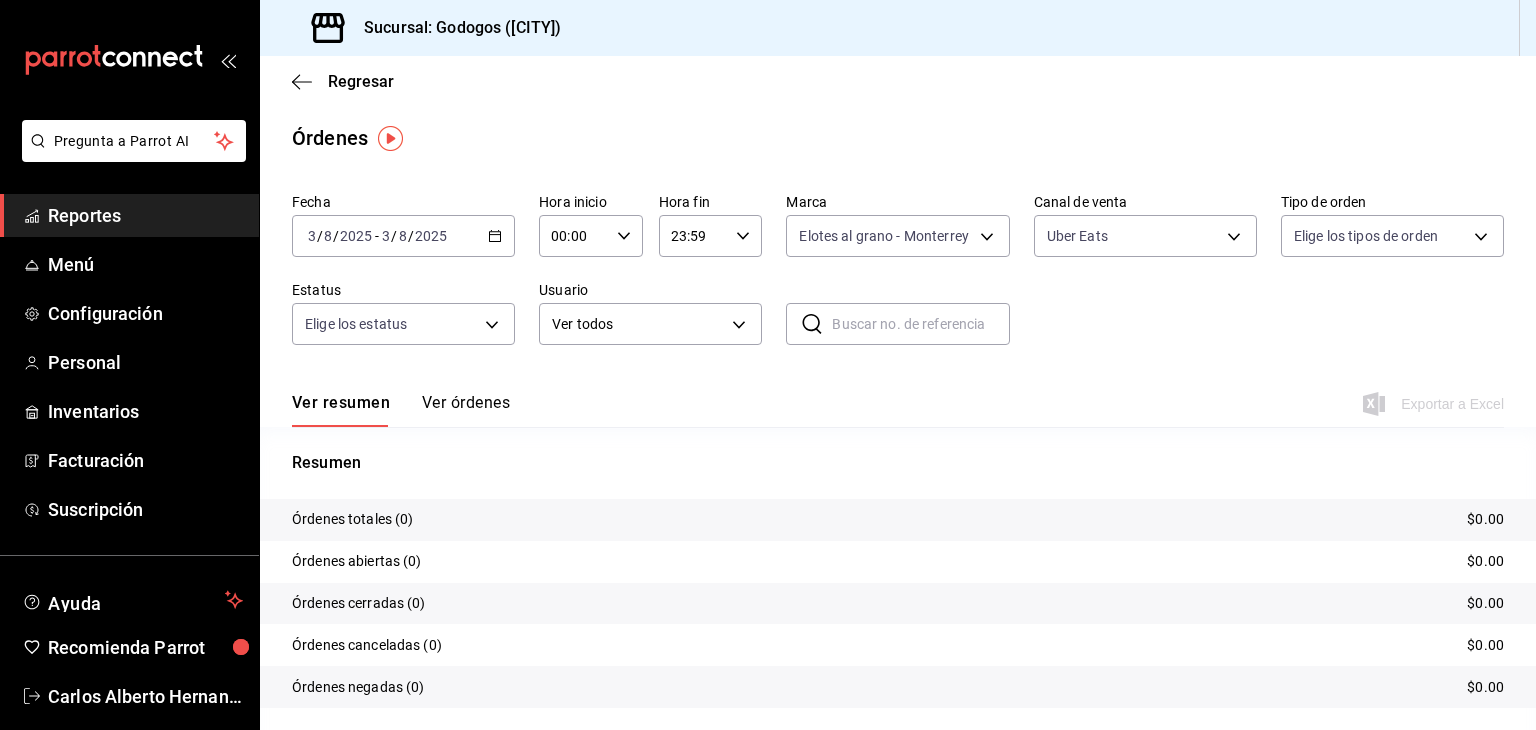 click on "2025-08-03 3 / 8 / 2025 - 2025-08-03 3 / 8 / 2025" at bounding box center (403, 236) 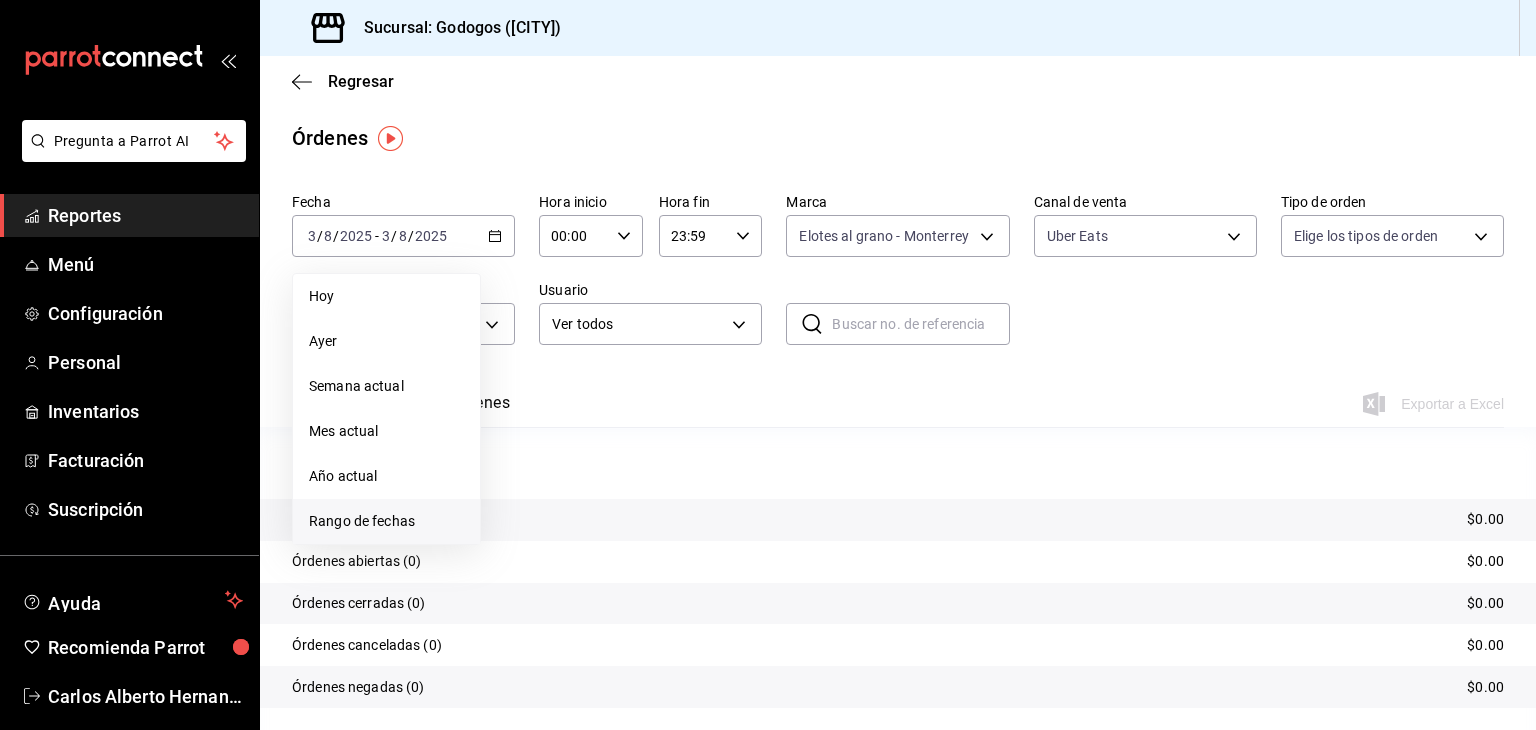 click on "Rango de fechas" at bounding box center (386, 521) 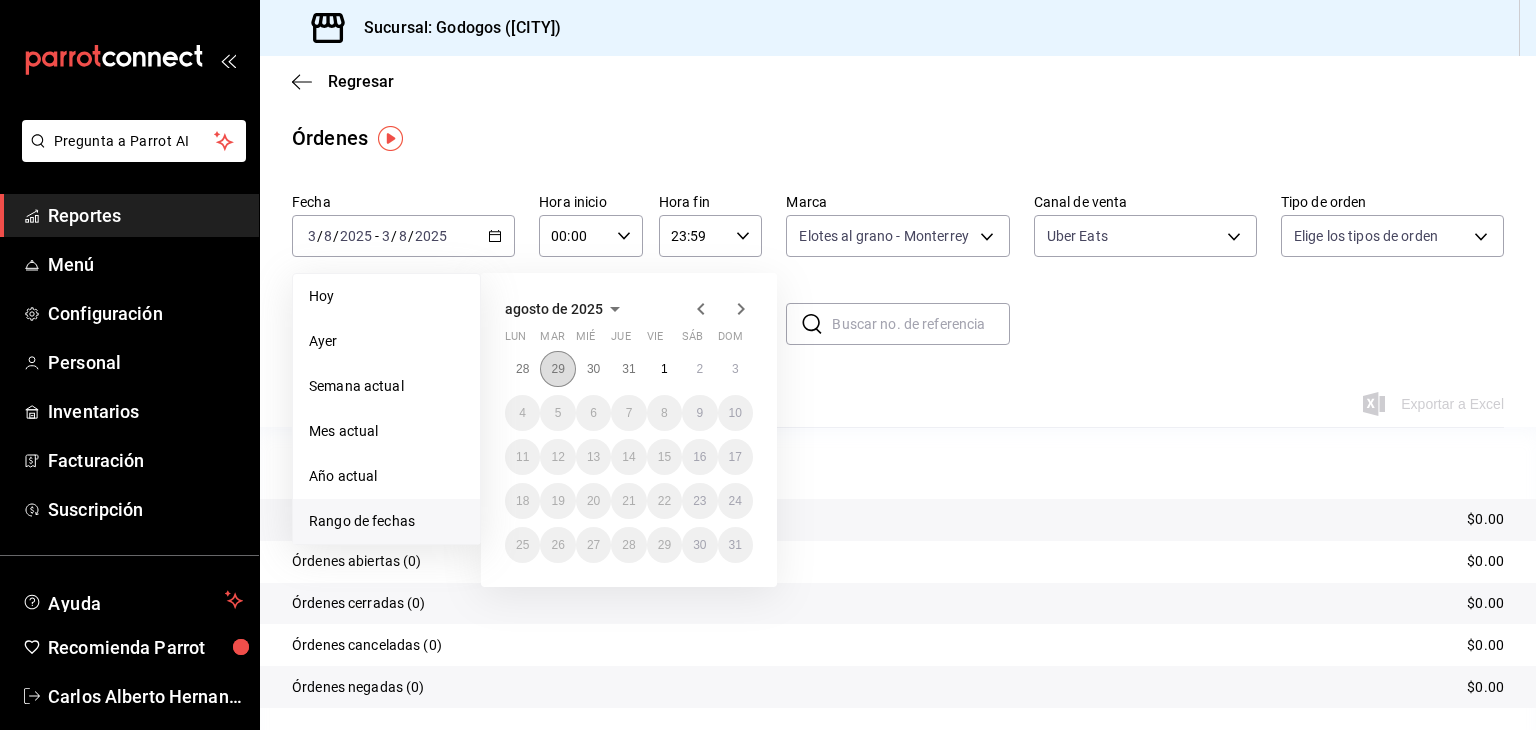 click on "29" at bounding box center (557, 369) 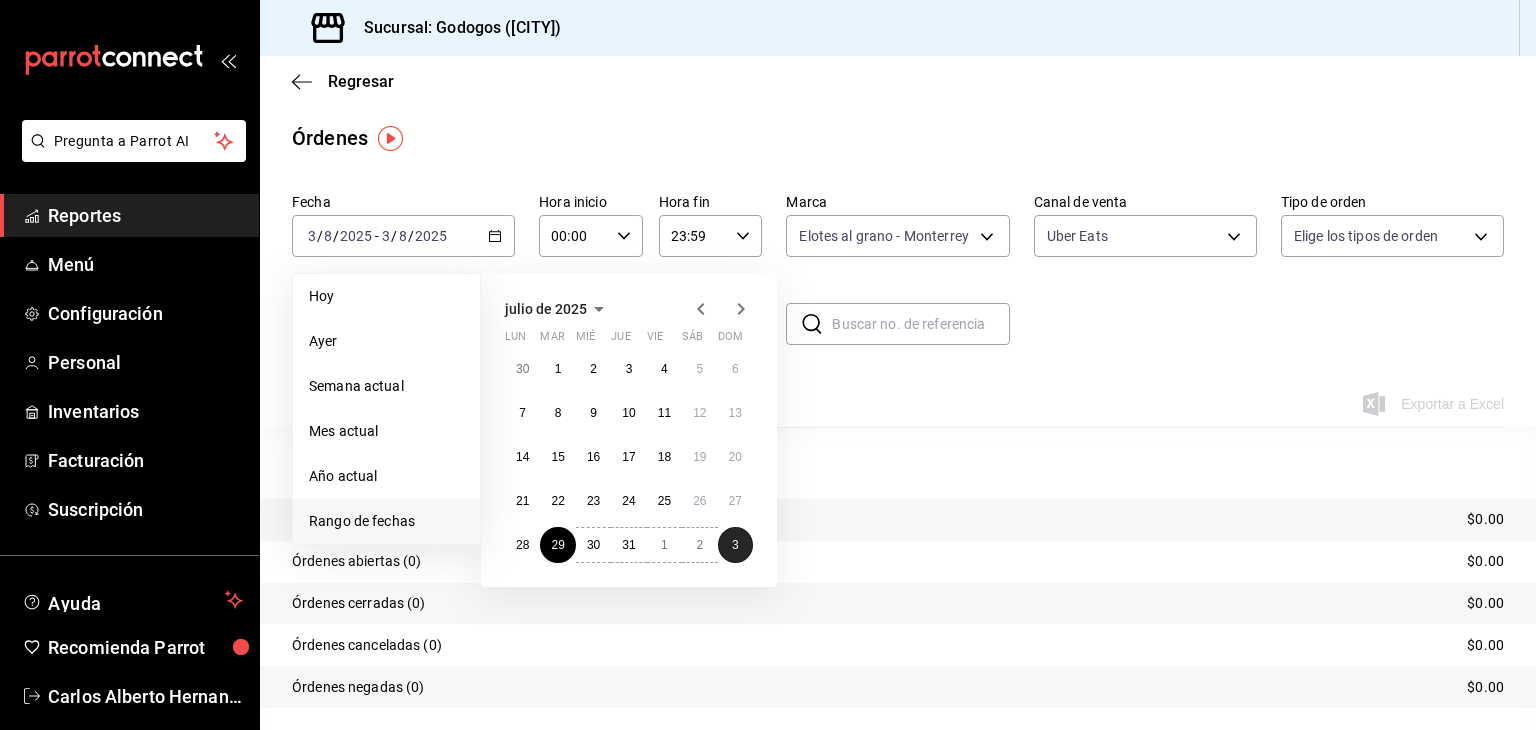 click on "3" at bounding box center (735, 545) 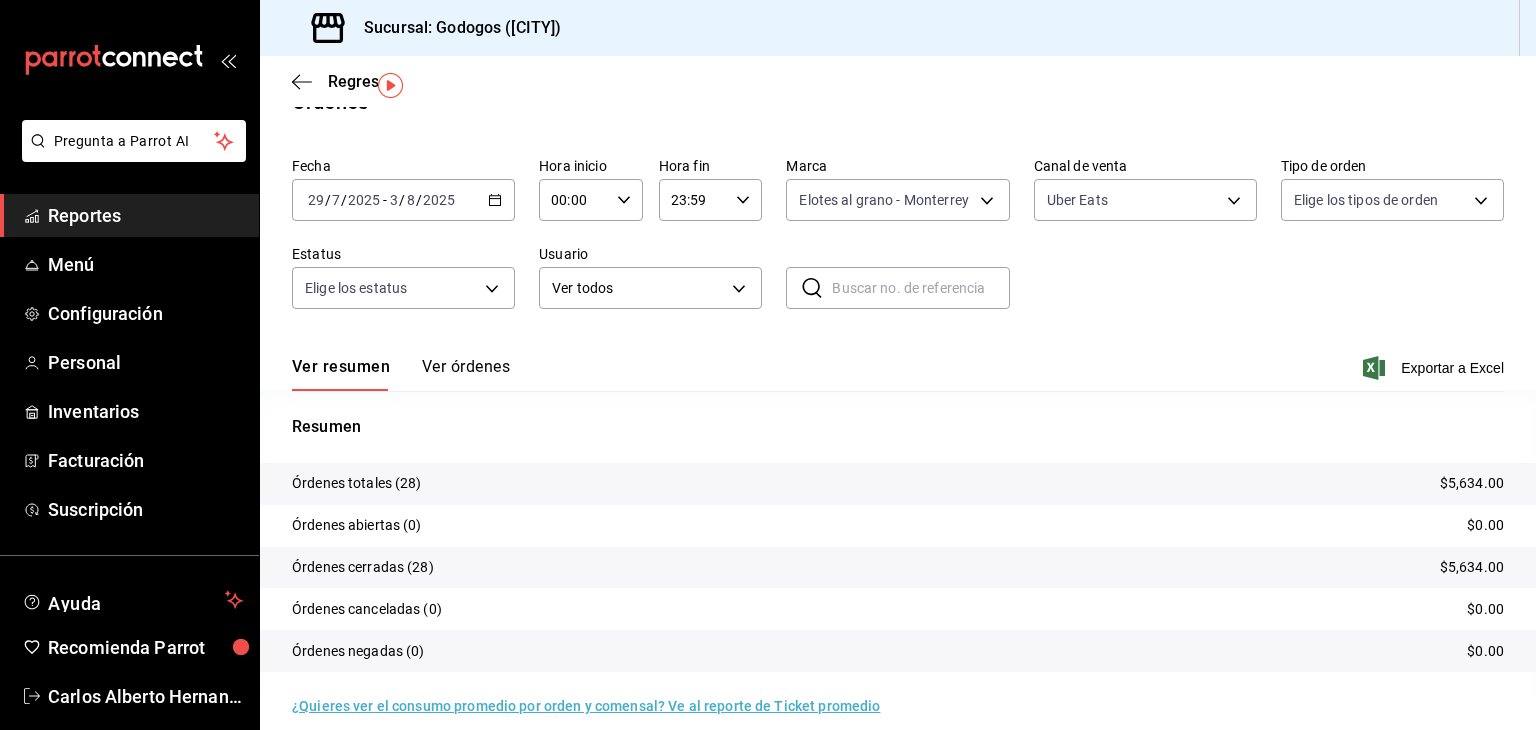 scroll, scrollTop: 56, scrollLeft: 0, axis: vertical 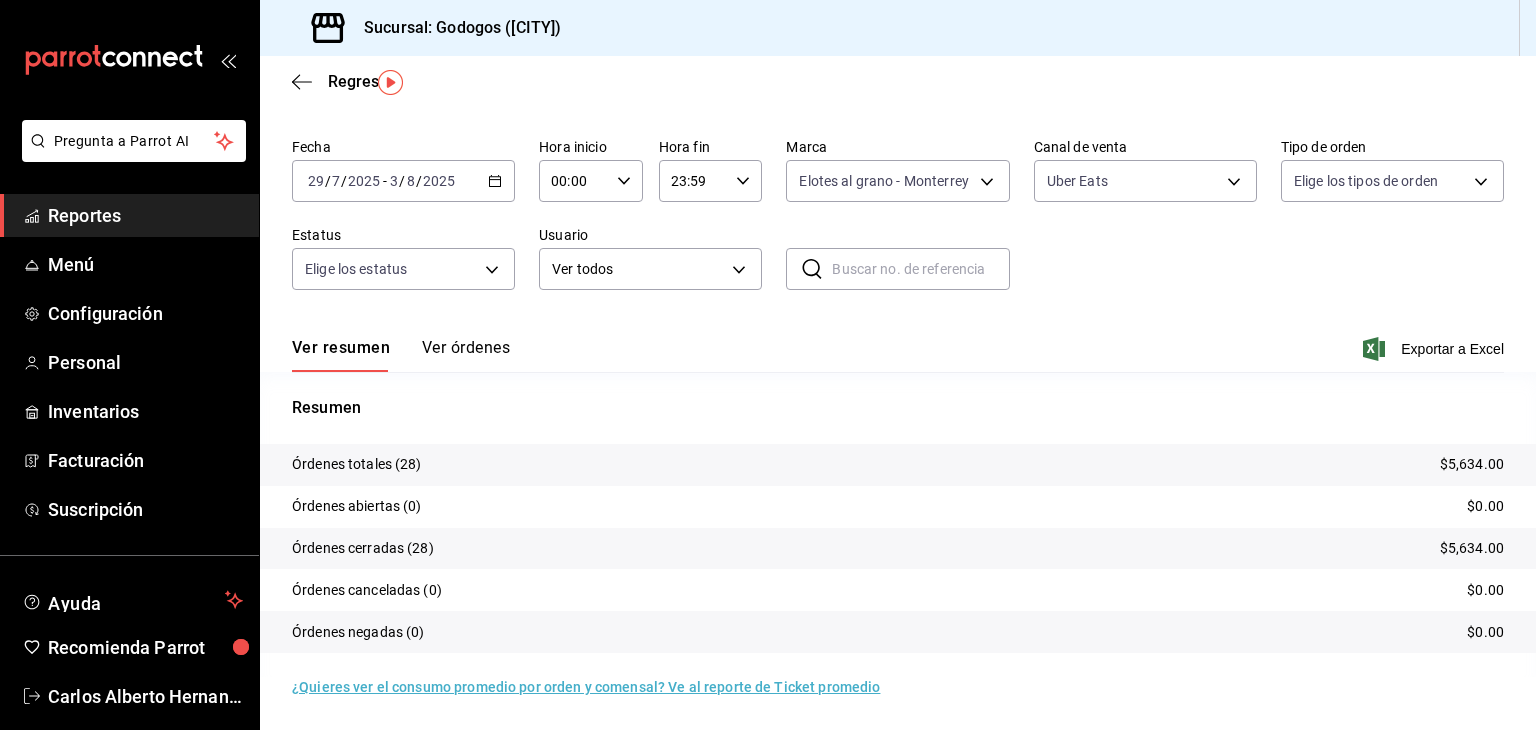 click on "Ver órdenes" at bounding box center [466, 355] 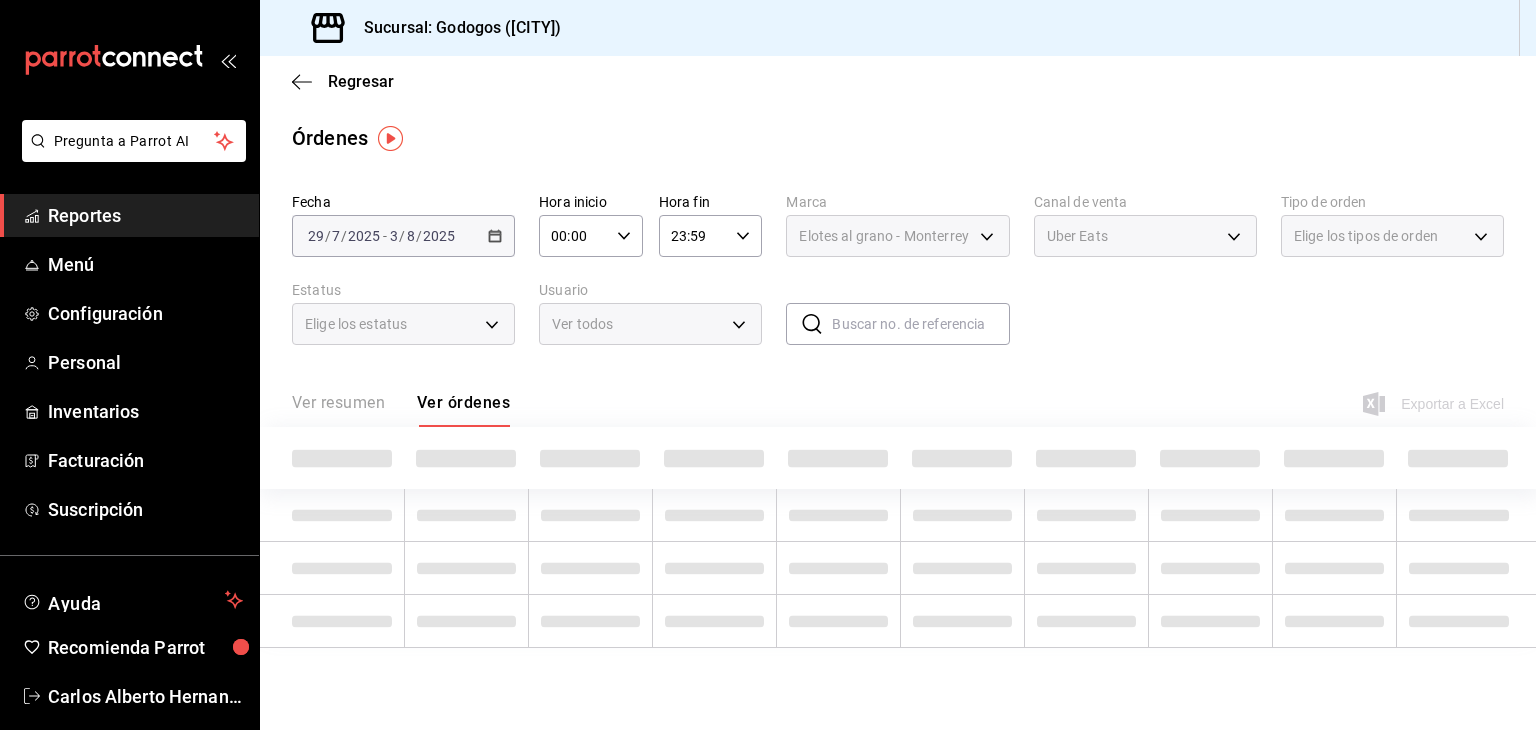 scroll, scrollTop: 0, scrollLeft: 0, axis: both 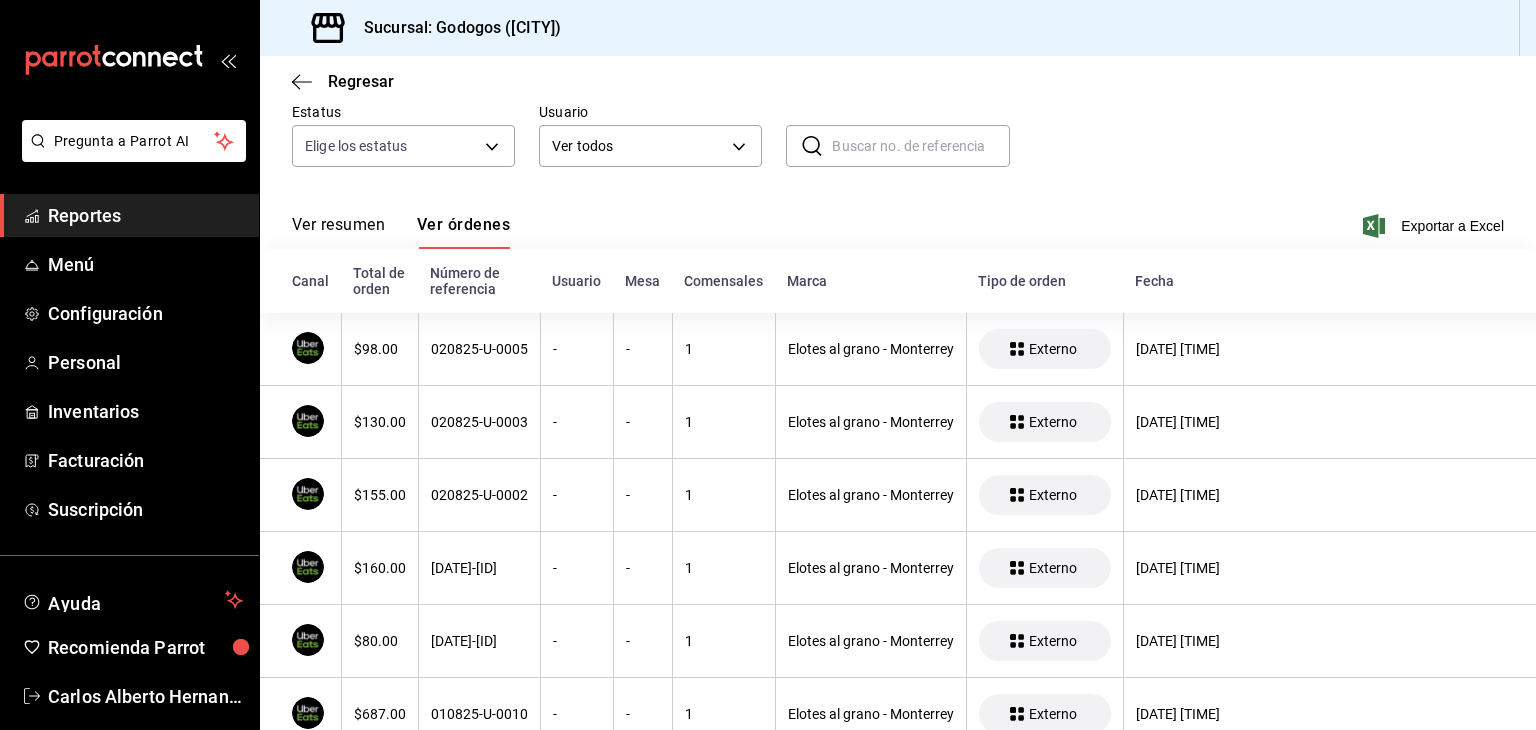 click on "Ver resumen" at bounding box center [338, 232] 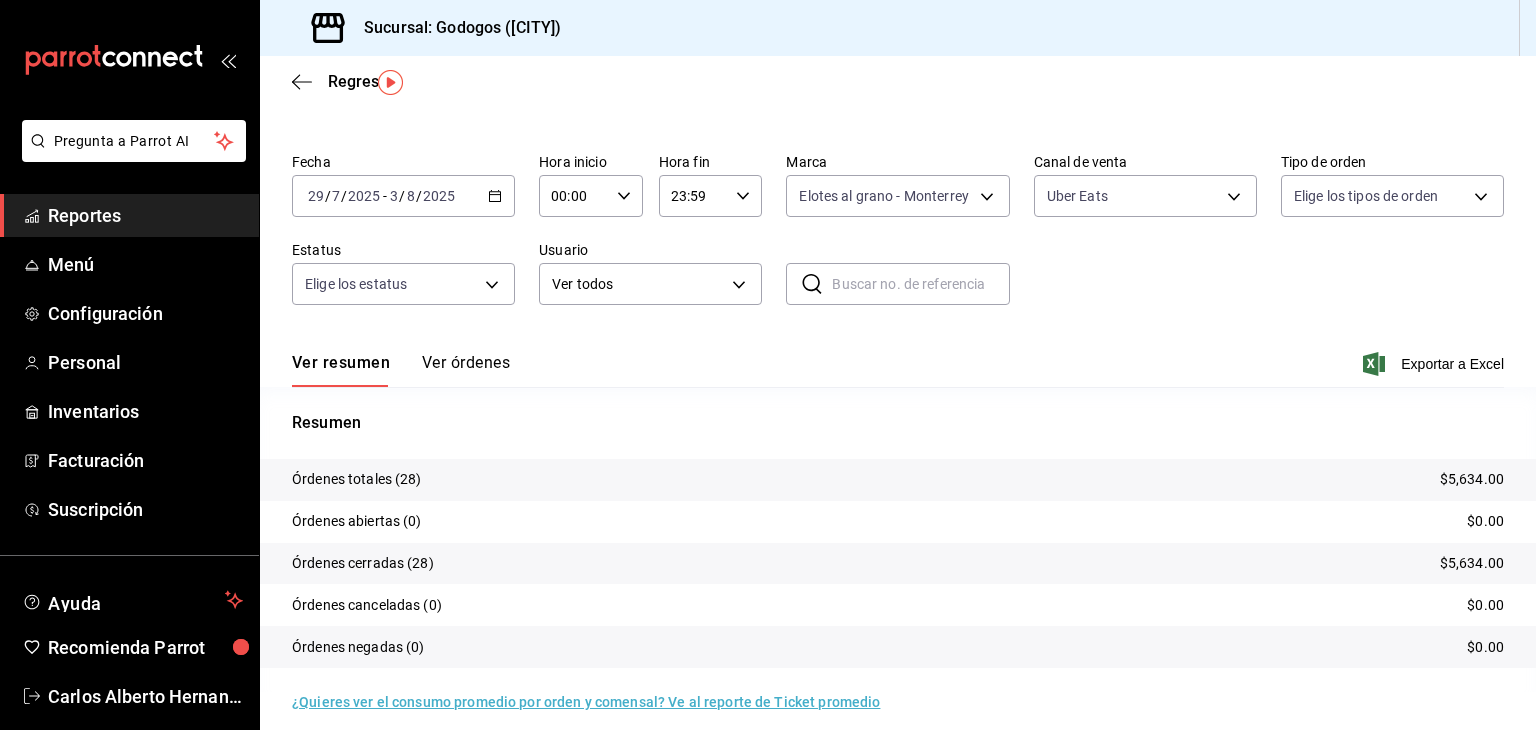 scroll, scrollTop: 56, scrollLeft: 0, axis: vertical 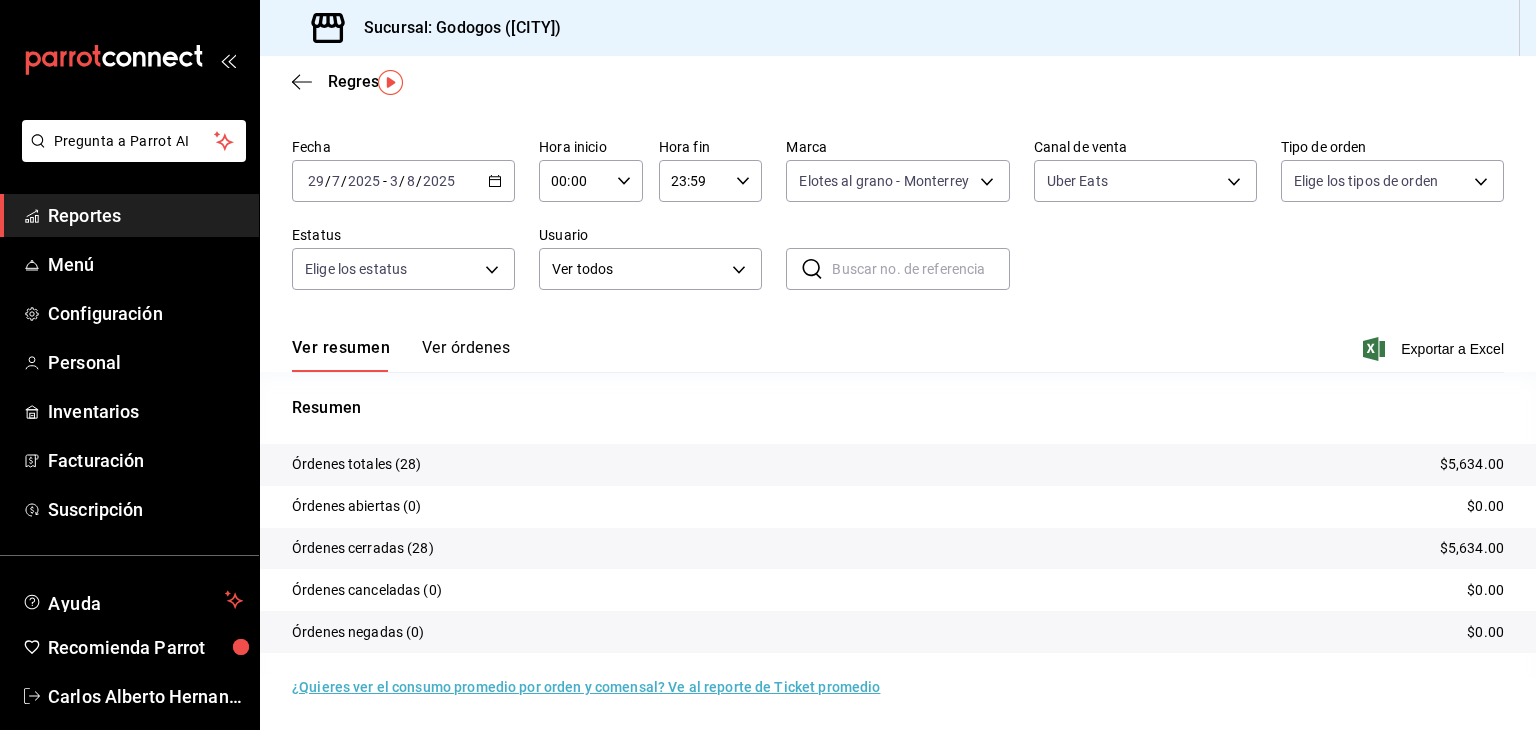 click on "Ver órdenes" at bounding box center (466, 355) 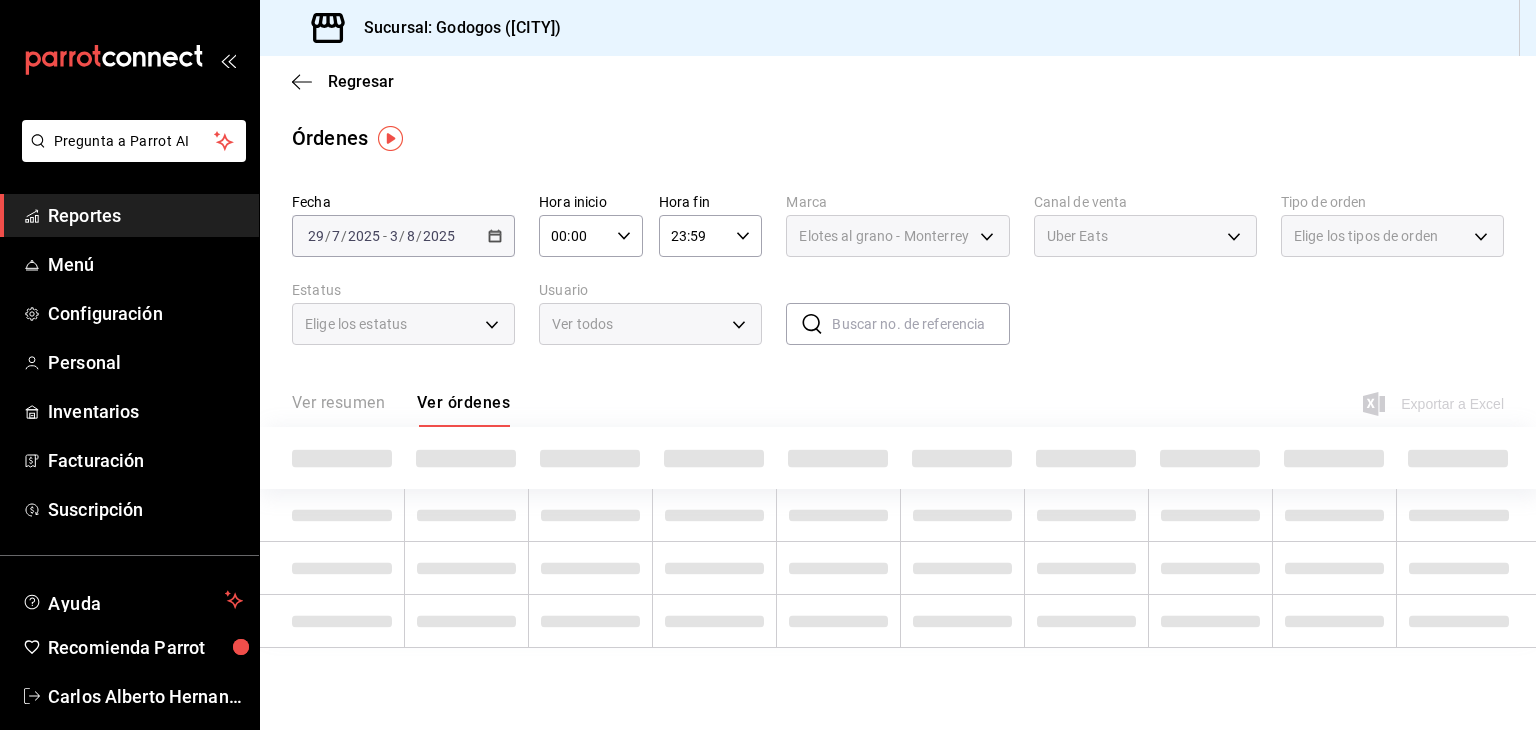 scroll, scrollTop: 0, scrollLeft: 0, axis: both 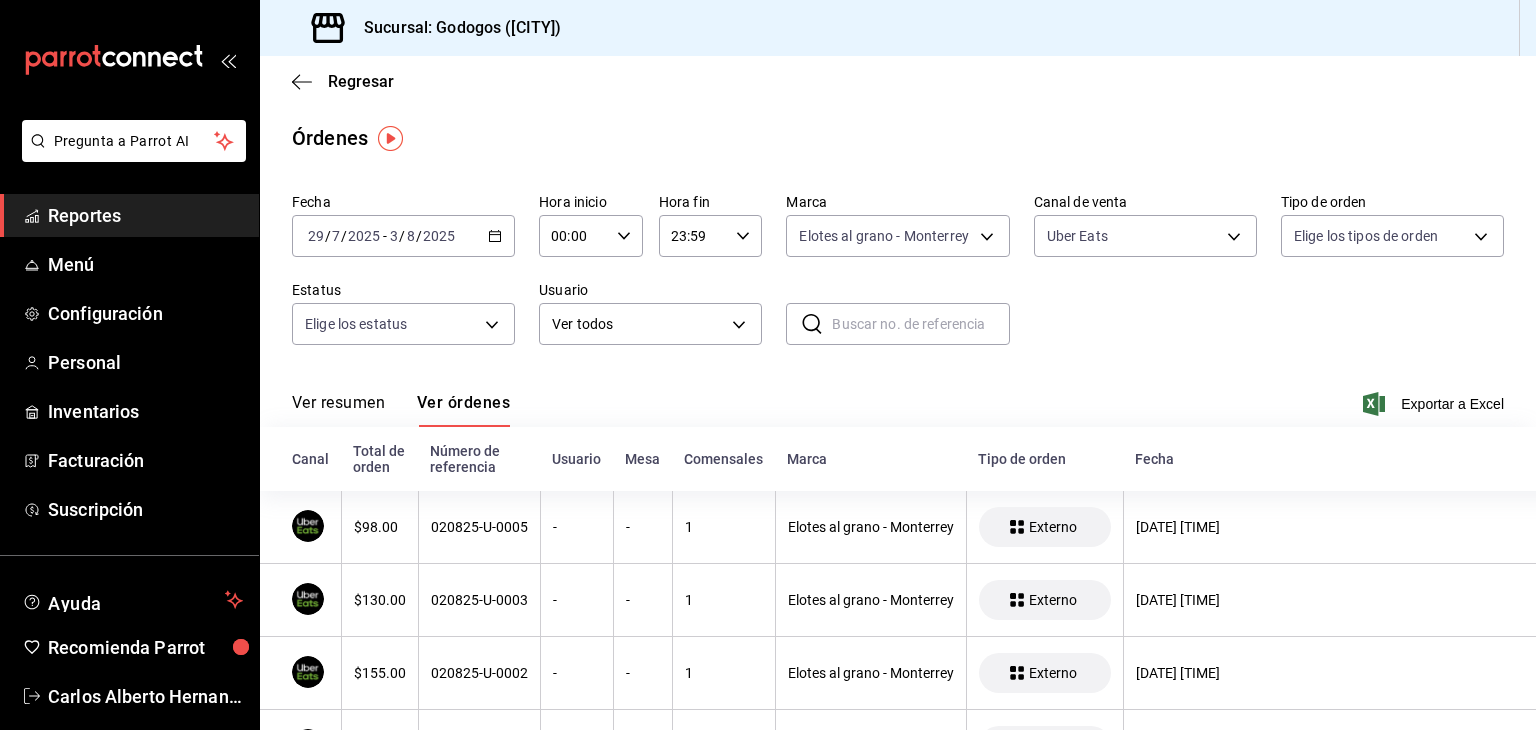 click on "Ver resumen" at bounding box center [338, 410] 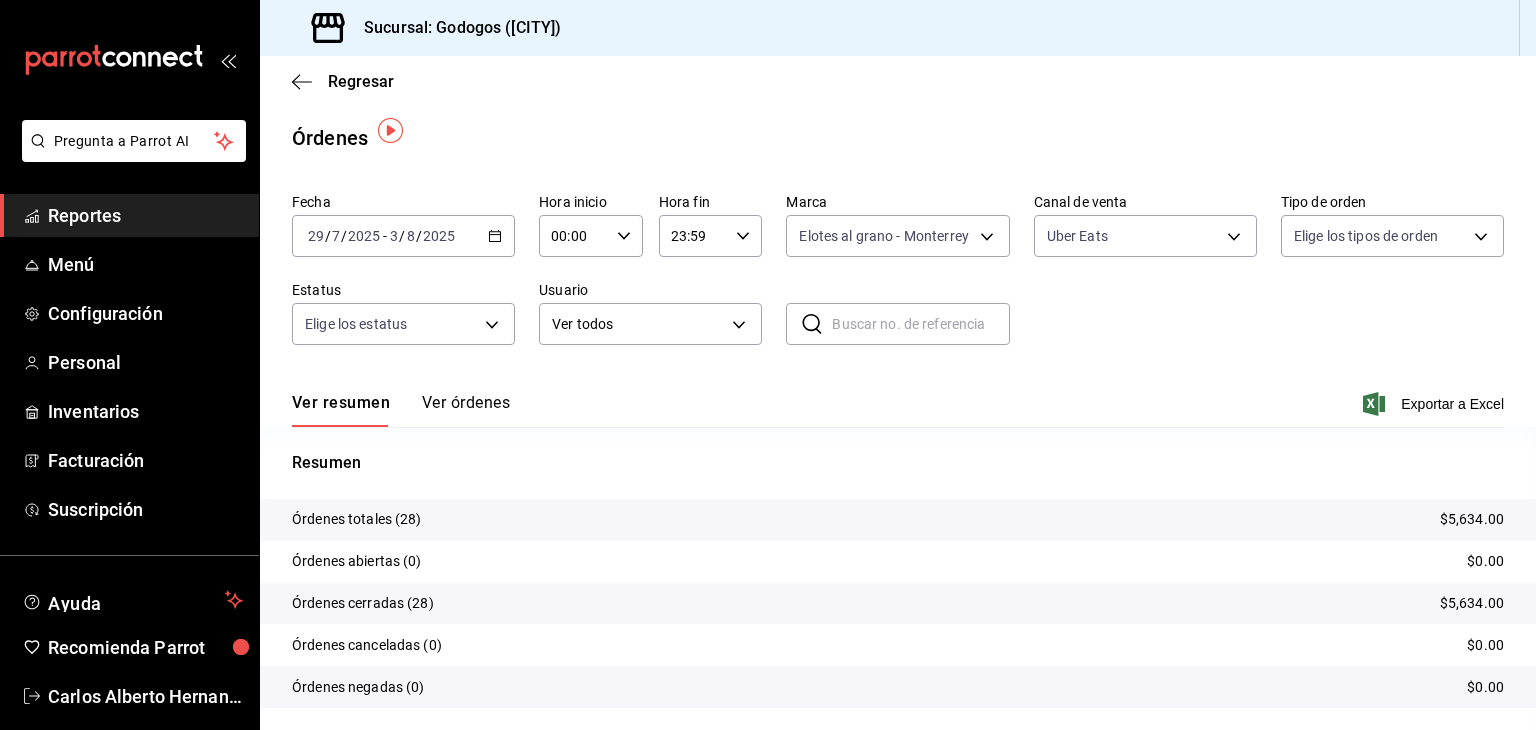 scroll, scrollTop: 56, scrollLeft: 0, axis: vertical 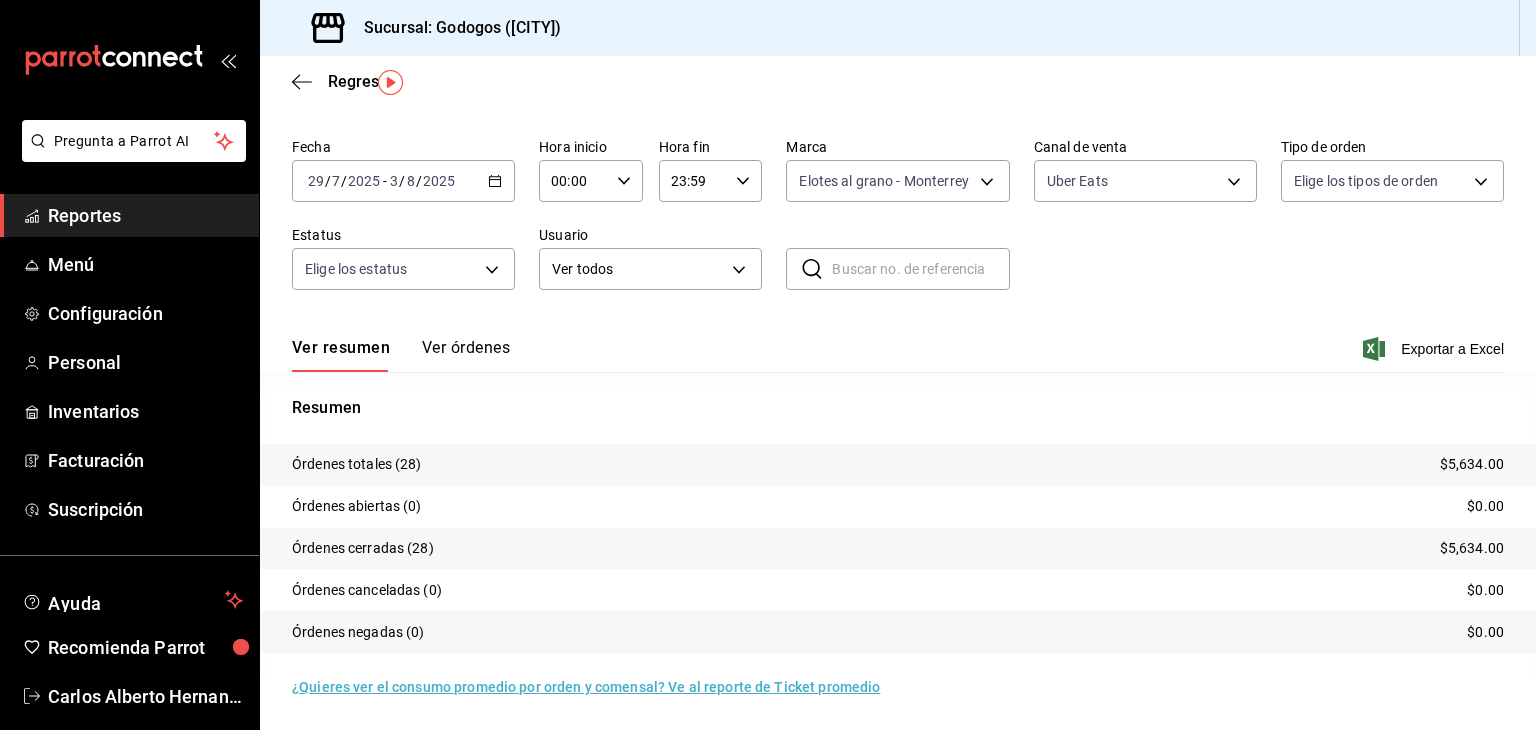 click on "Órdenes totales (28)" at bounding box center [357, 464] 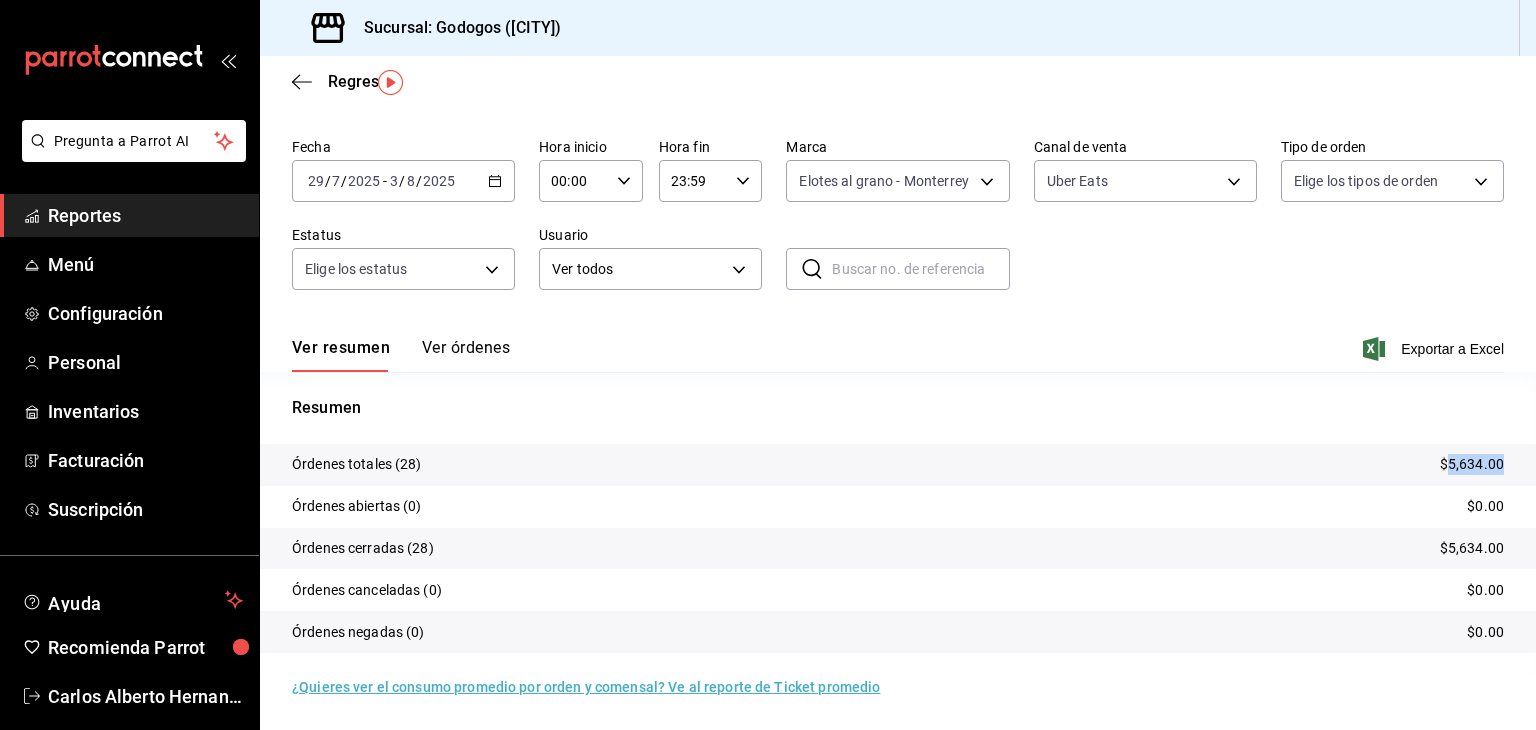 click on "$5,634.00" at bounding box center [1472, 464] 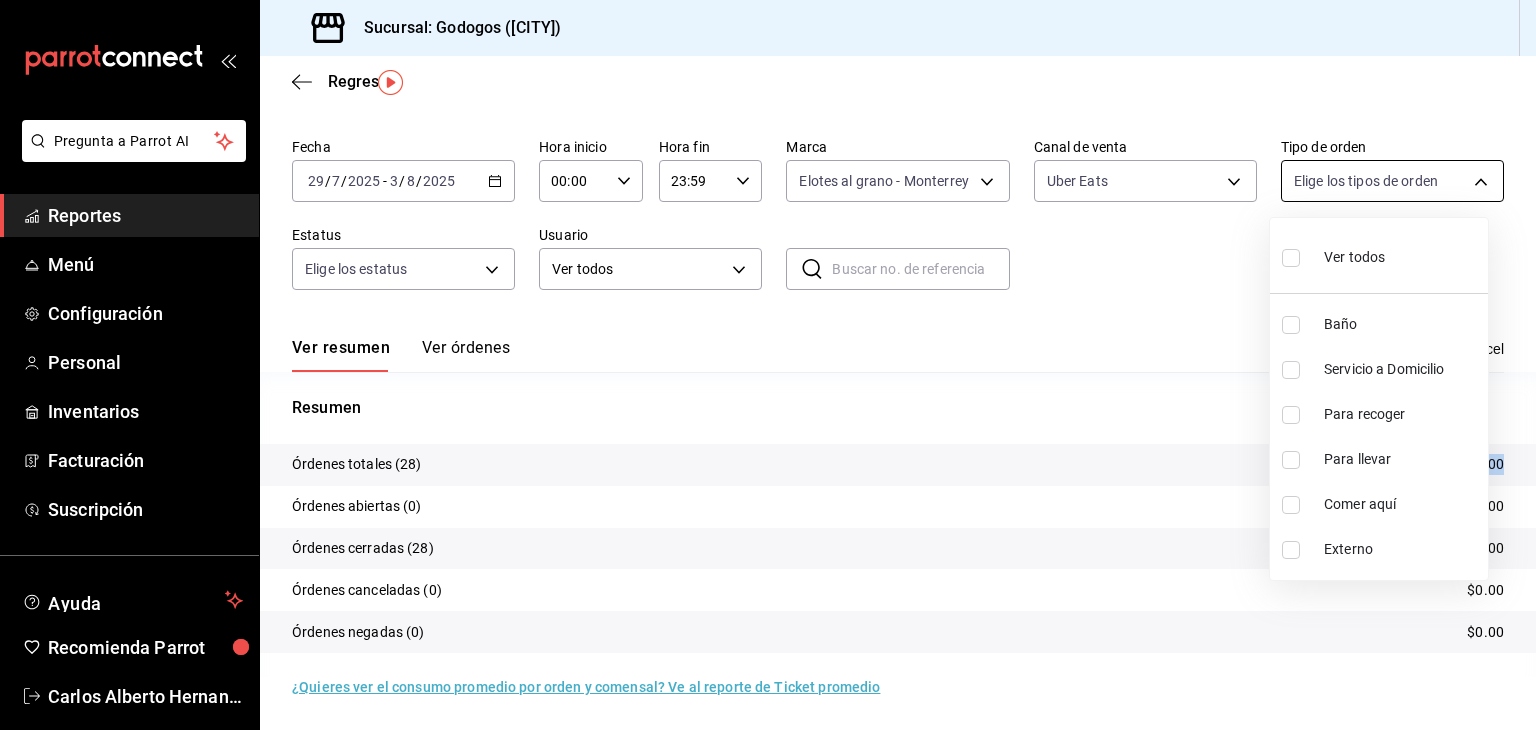 click on "Pregunta a Parrot AI Reportes   Menú   Configuración   Personal   Inventarios   Facturación   Suscripción   Ayuda Recomienda Parrot   Carlos Alberto Hernandez   Sugerir nueva función   Sucursal: Godogos (Monterrey) Regresar Órdenes Fecha [DATE] [DATE] - [DATE] [DATE] Hora inicio [TIME] Hora inicio Hora fin [TIME] Hora fin Marca Elotes al grano - Monterrey [UUID] Canal de venta Uber Eats UBER_EATS Tipo de orden Elige los tipos de orden Estatus Elige los estatus Usuario Ver todos ALL ​ ​ Ver resumen Ver órdenes Exportar a Excel Resumen Órdenes totales (28) $5,634.00 Órdenes abiertas (0) $0.00 Órdenes cerradas (28) $5,634.00 Órdenes canceladas (0) $0.00 Órdenes negadas (0) $0.00 ¿Quieres ver el consumo promedio por orden y comensal? Ve al reporte de Ticket promedio Pregunta a Parrot AI Reportes   Menú   Configuración   Personal   Inventarios   Facturación   Suscripción   Ayuda Recomienda Parrot   Carlos Alberto Hernandez     Ver video tutorial" at bounding box center [768, 365] 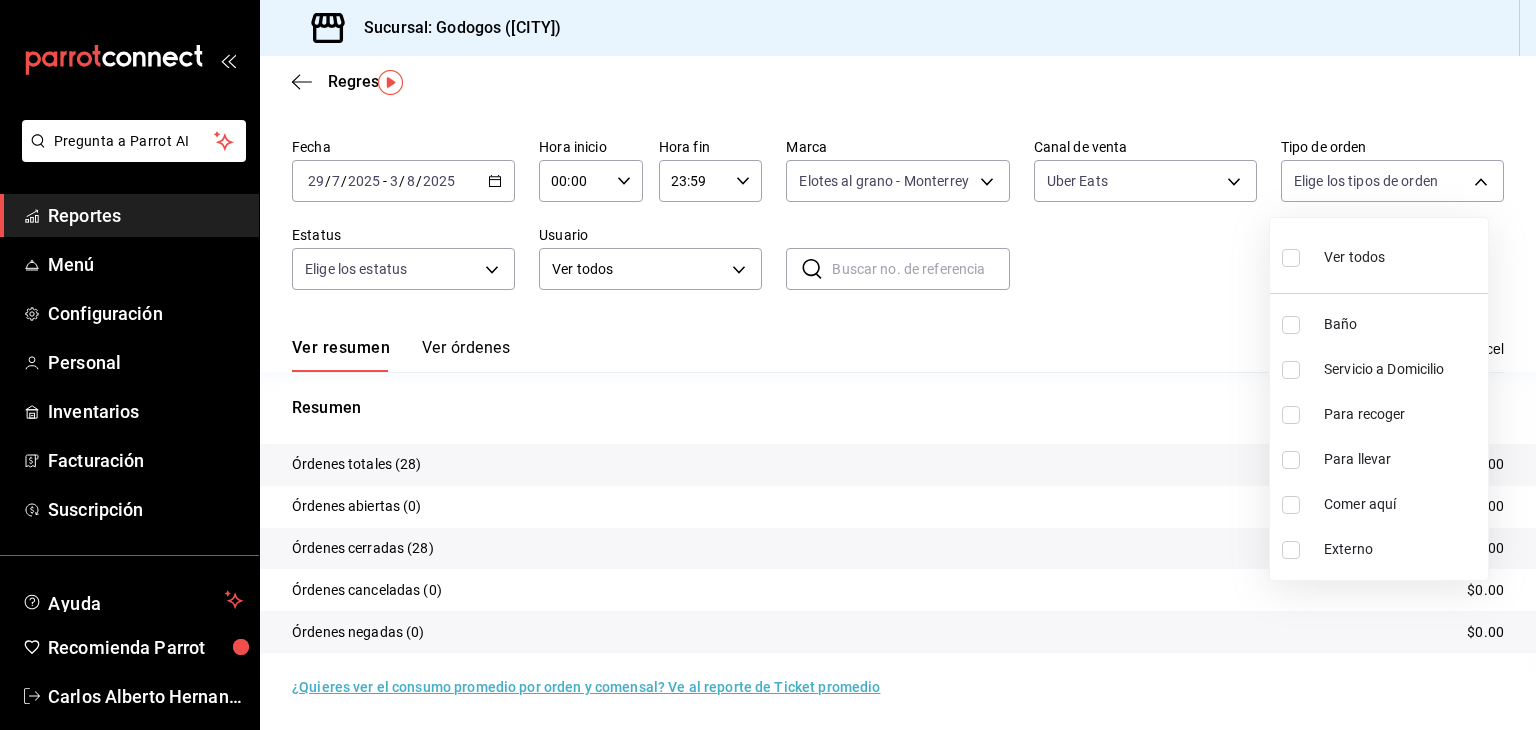 click at bounding box center (768, 365) 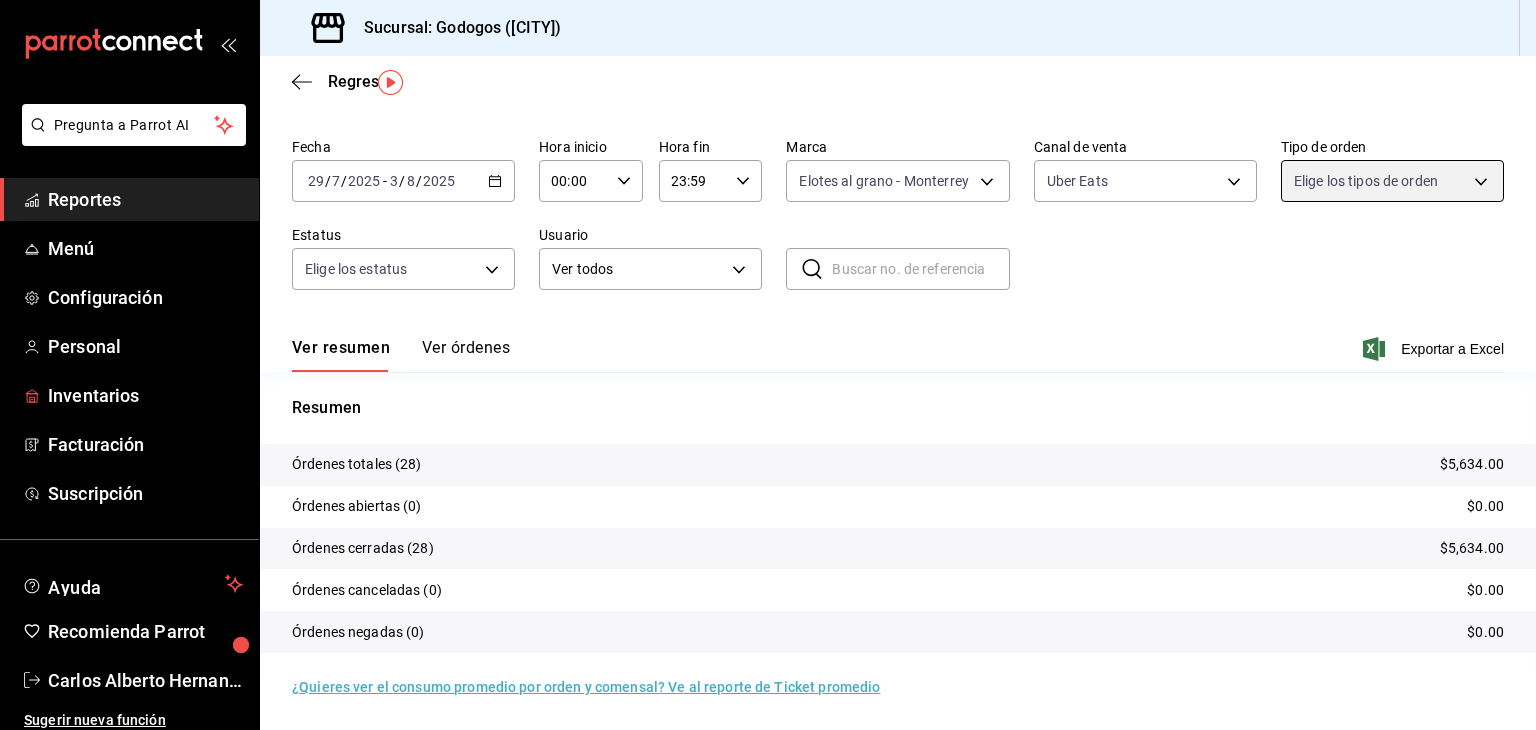 scroll, scrollTop: 24, scrollLeft: 0, axis: vertical 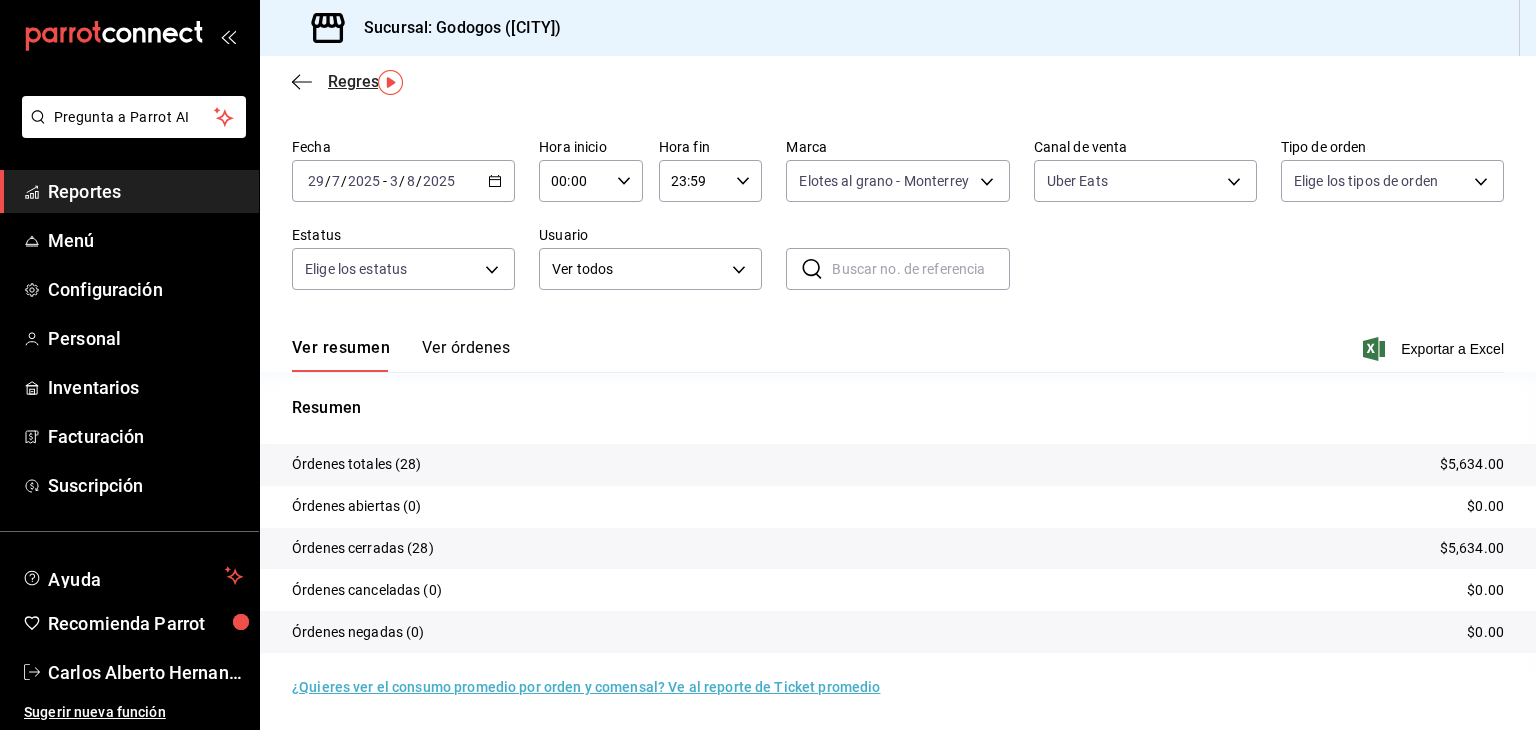 click on "Regresar" at bounding box center (361, 81) 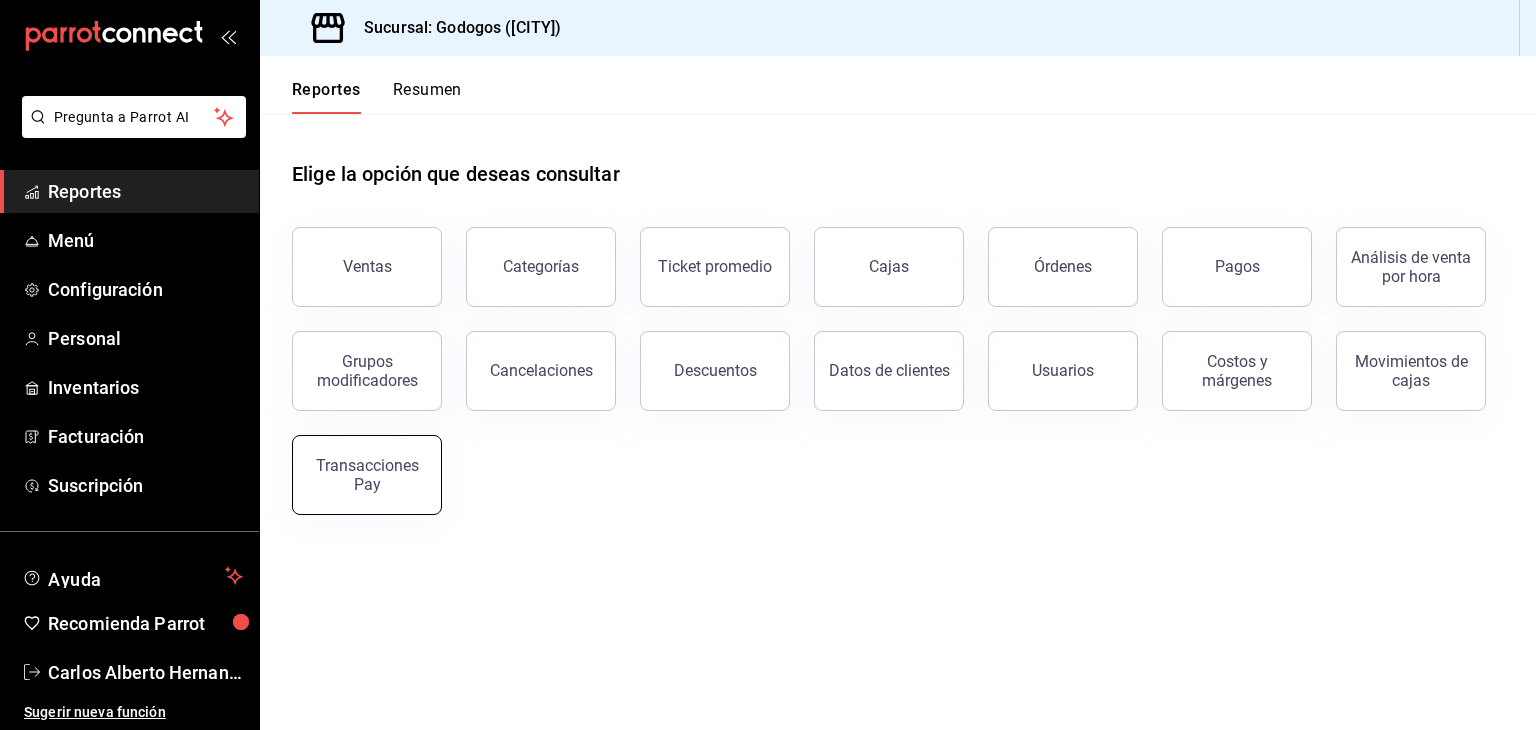 click on "Transacciones Pay" at bounding box center (367, 475) 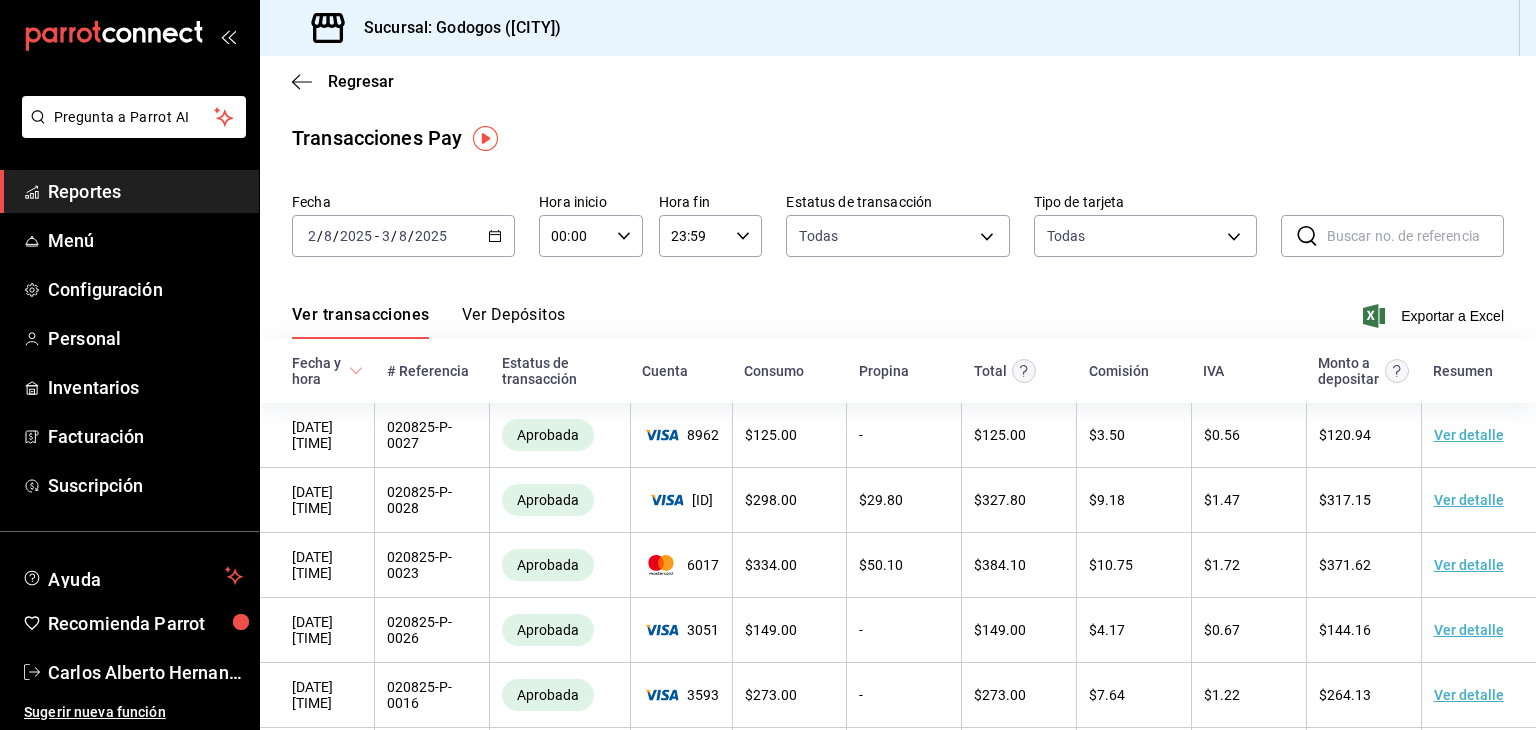 click on "Ver Depósitos" at bounding box center (514, 322) 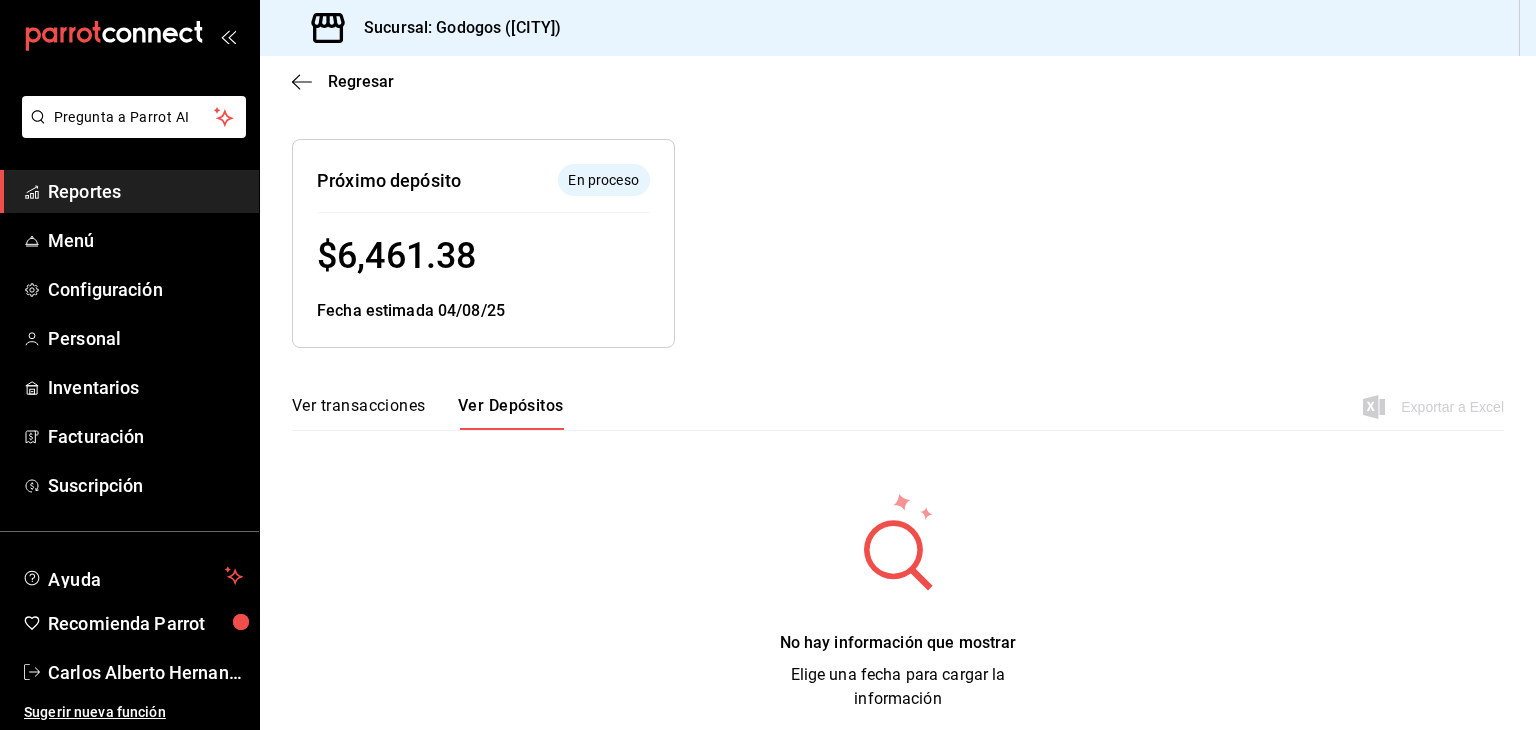 scroll, scrollTop: 204, scrollLeft: 0, axis: vertical 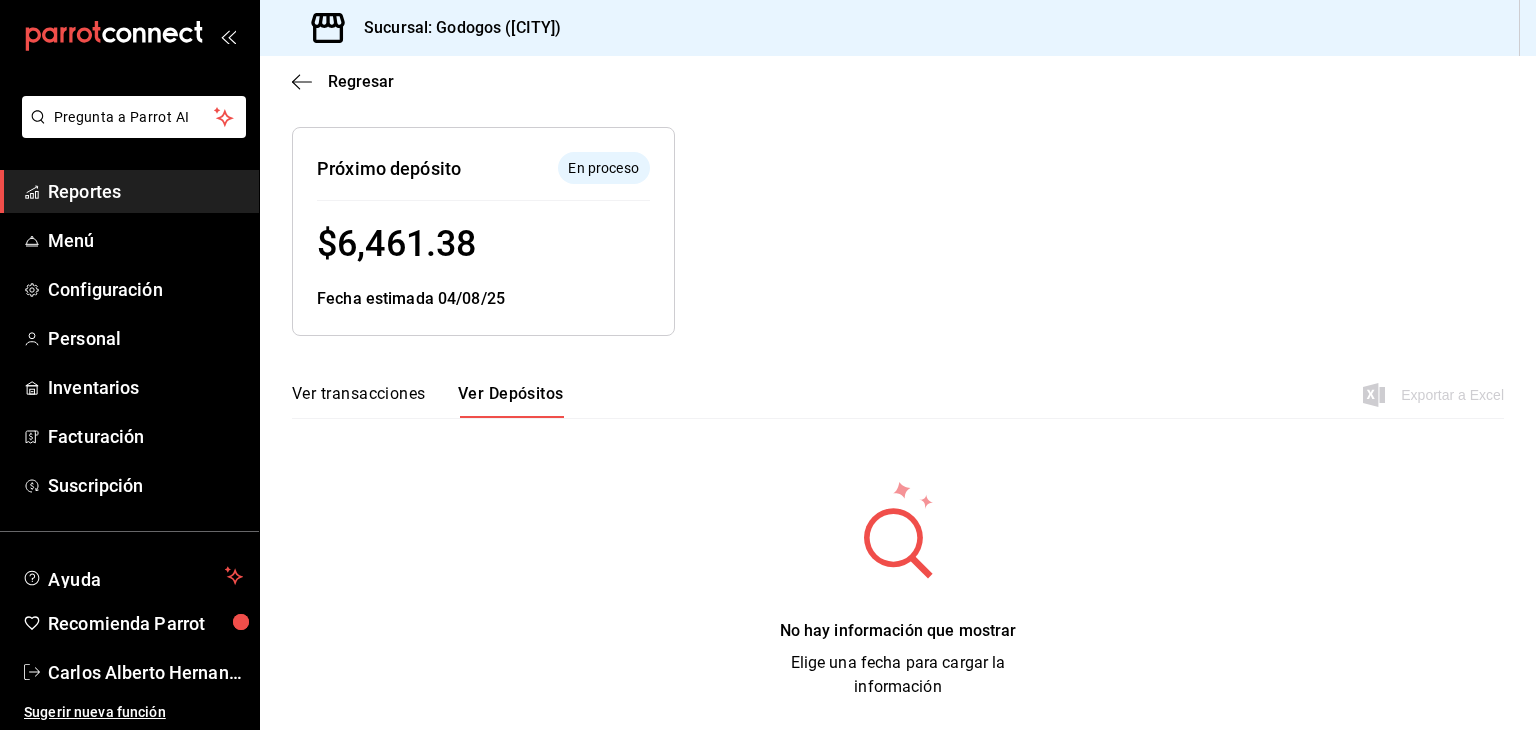 click on "Ver transacciones" at bounding box center [359, 401] 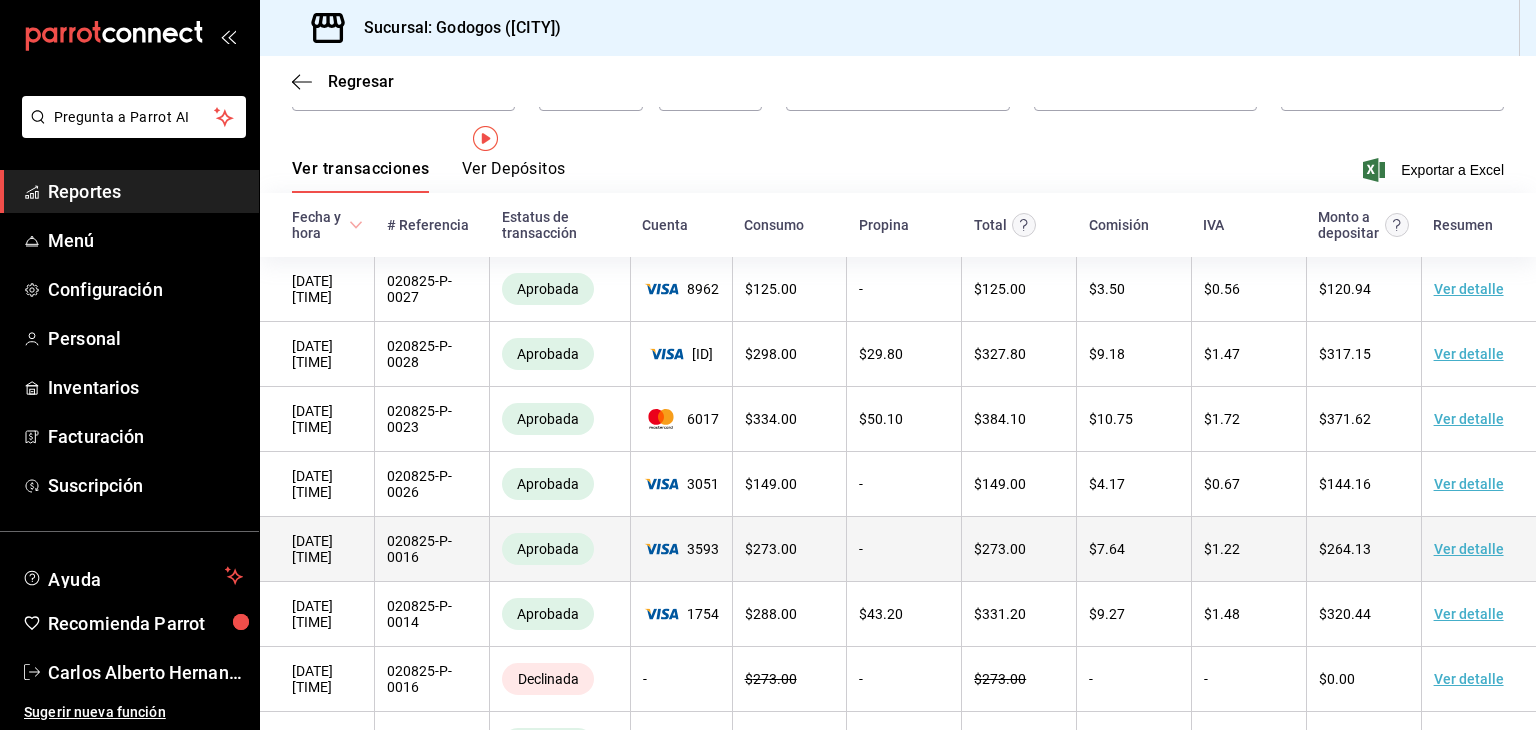 scroll, scrollTop: 0, scrollLeft: 0, axis: both 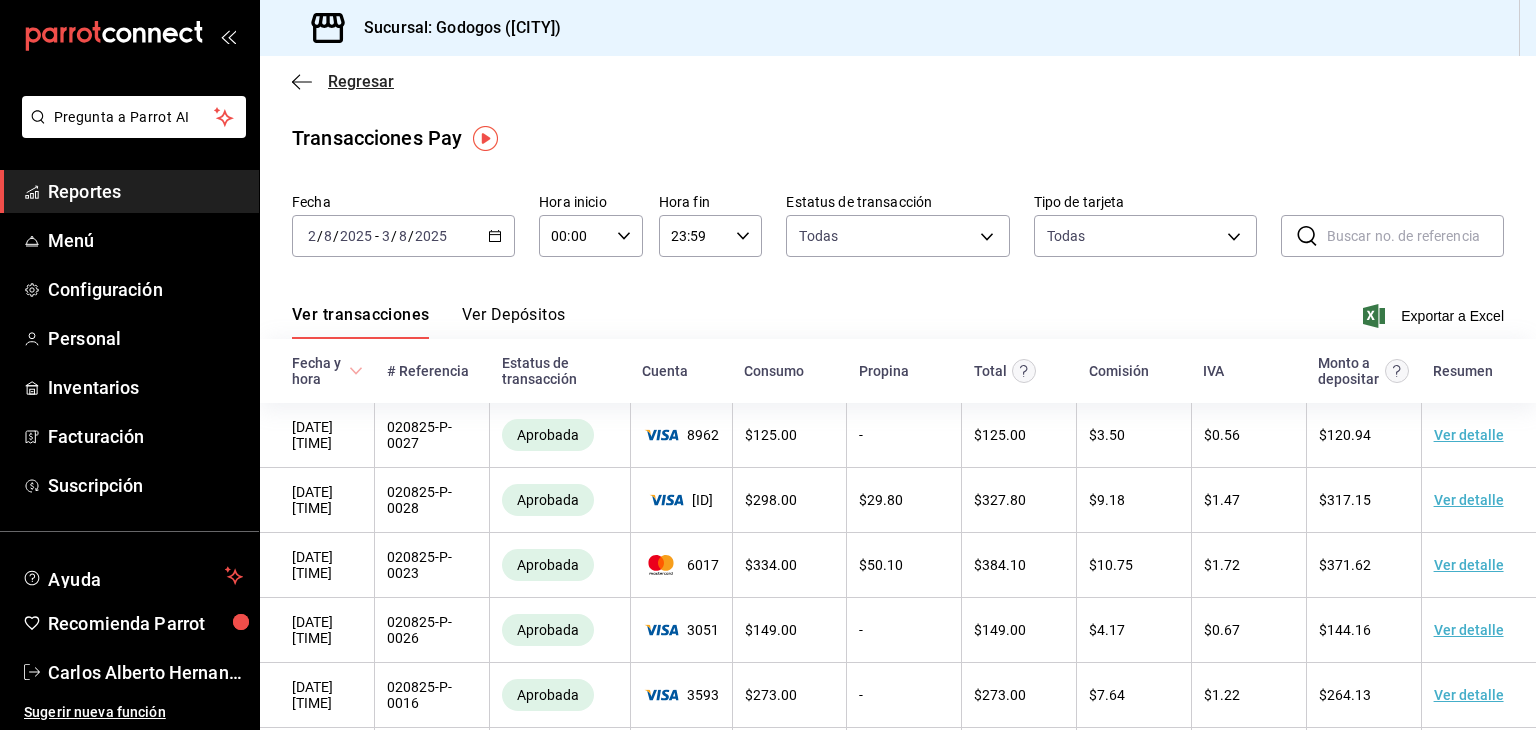 click on "Regresar" at bounding box center [361, 81] 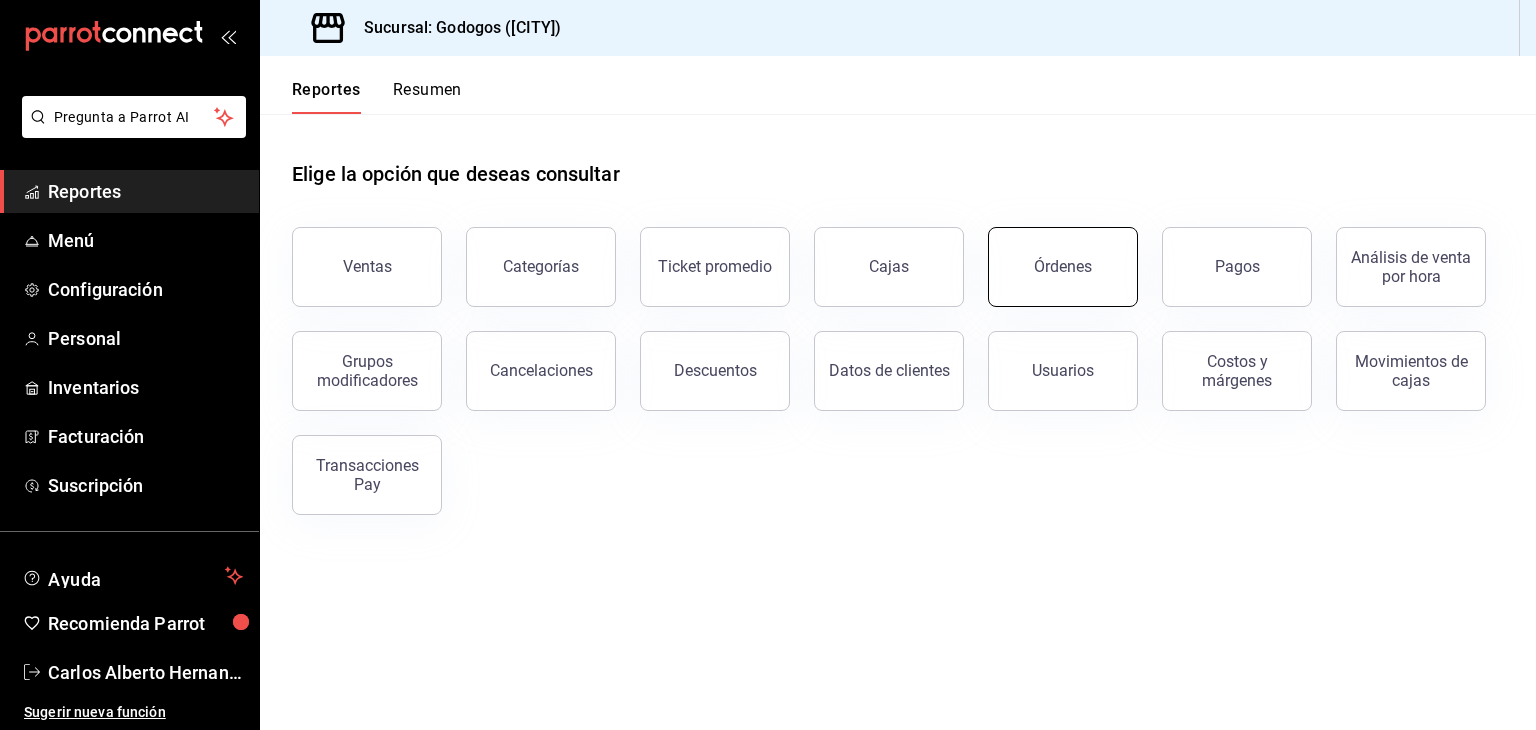 click on "Órdenes" at bounding box center (1063, 267) 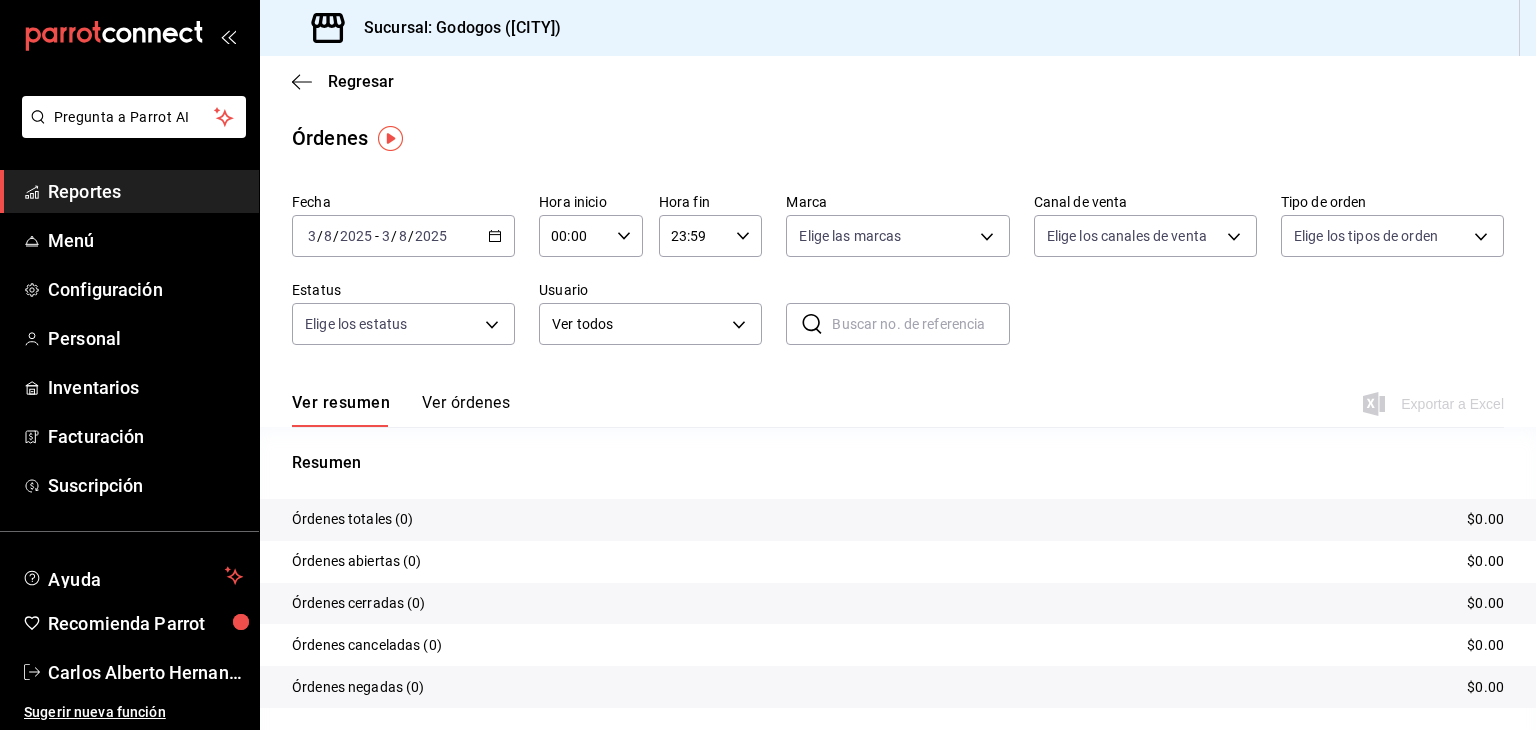 click 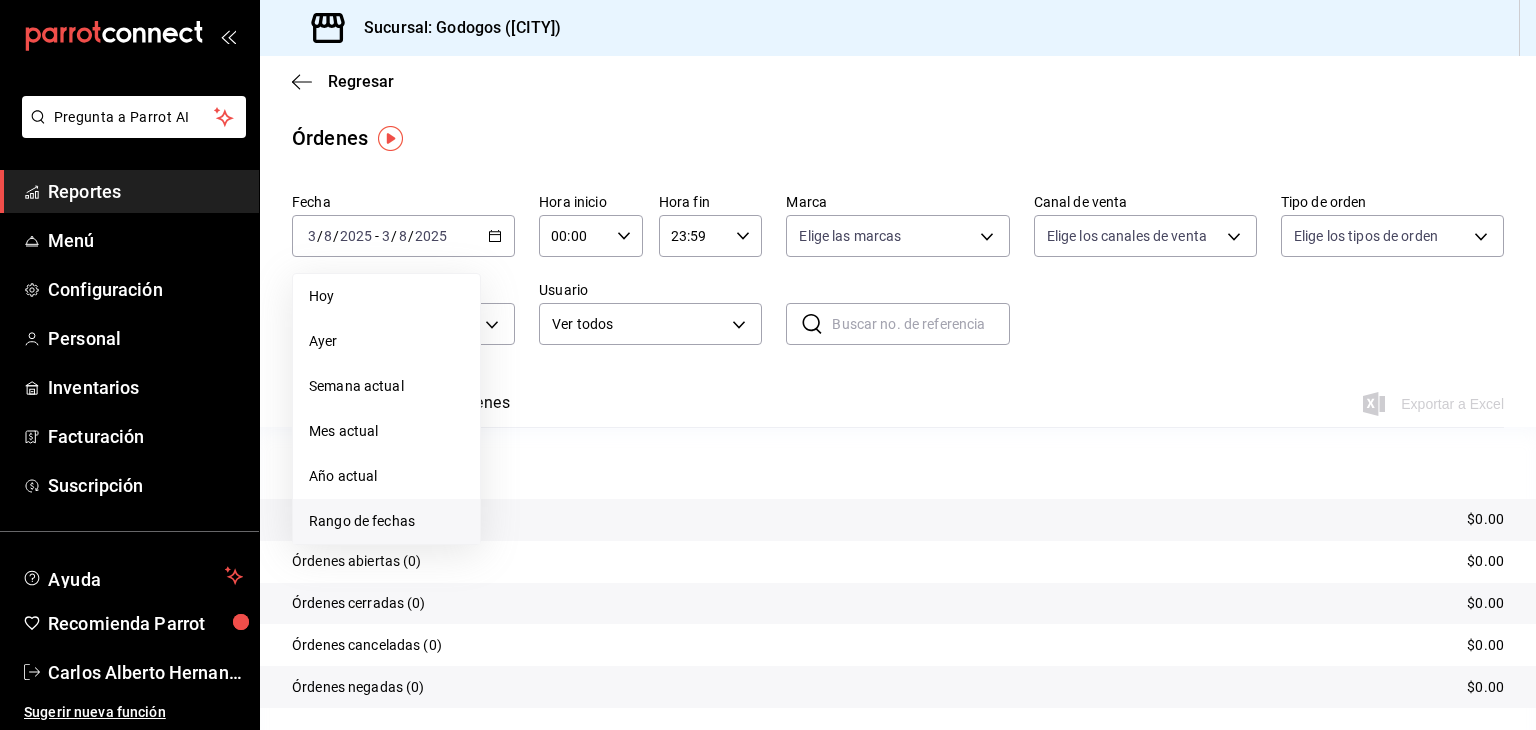 click on "Rango de fechas" at bounding box center [386, 521] 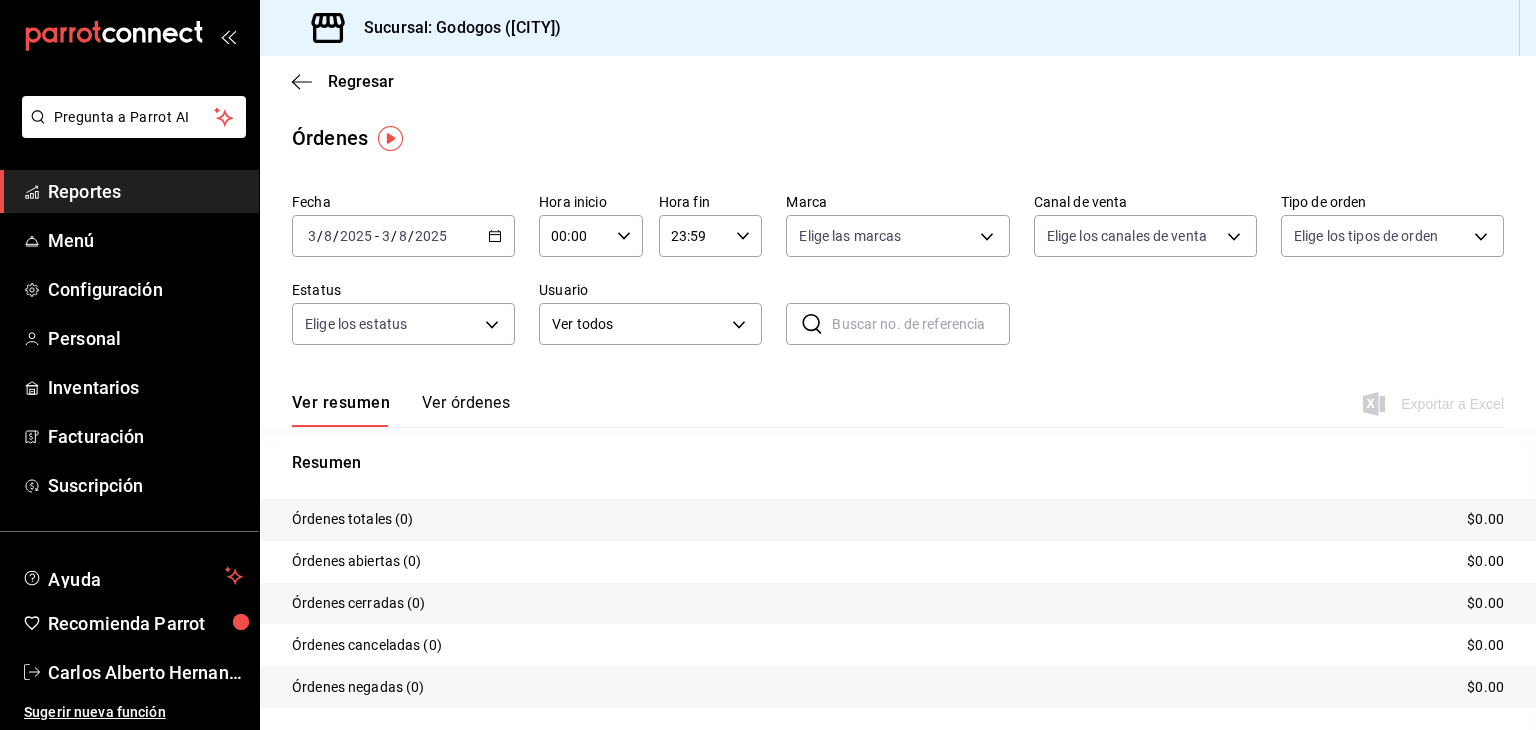 click on "2025-08-03 3 / 8 / 2025 - 2025-08-03 3 / 8 / 2025" at bounding box center (403, 236) 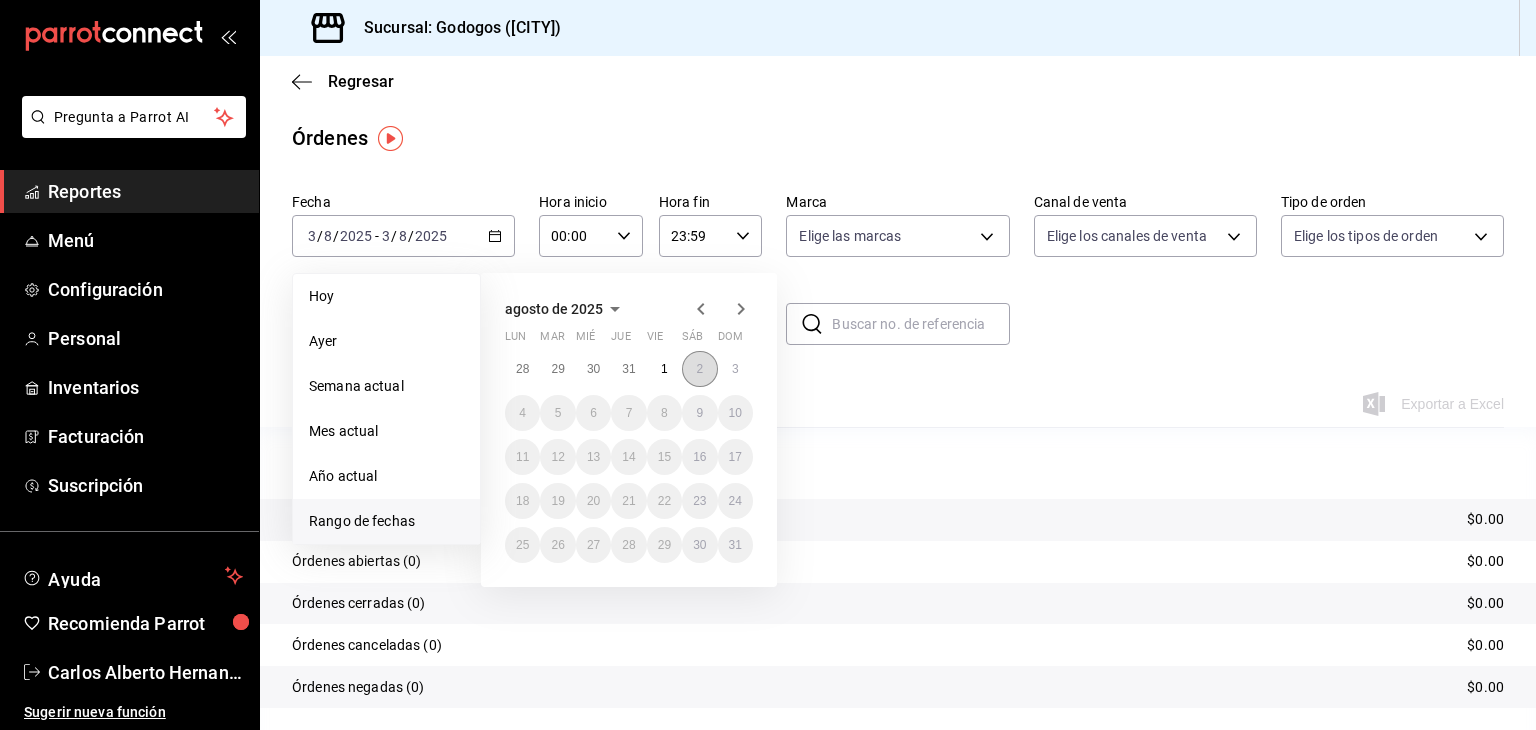 click on "2" at bounding box center (699, 369) 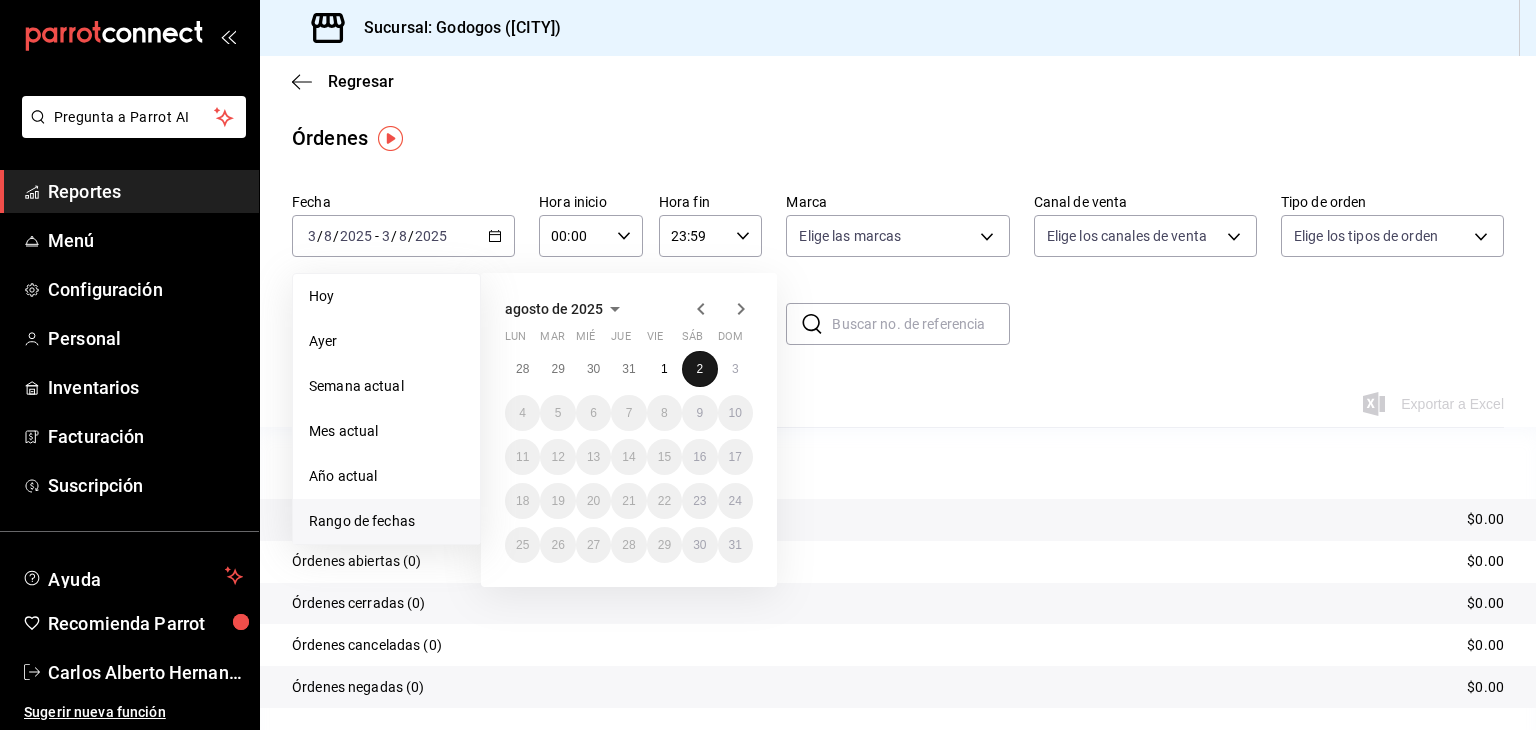 click on "2" at bounding box center [699, 369] 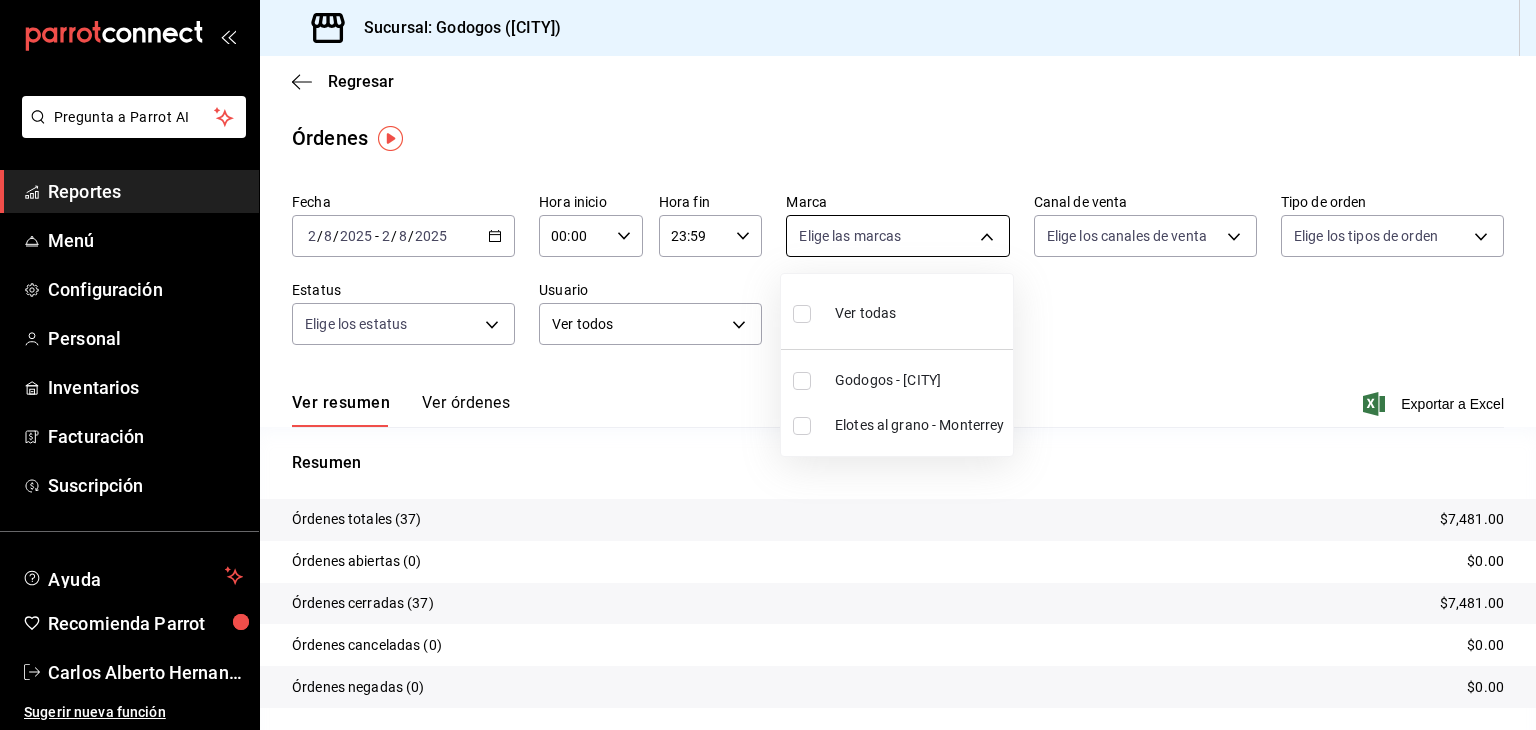 click on "Pregunta a Parrot AI Reportes   Menú   Configuración   Personal   Inventarios   Facturación   Suscripción   Ayuda Recomienda Parrot   [FIRST] [LAST]   Sugerir nueva función   Ver video tutorial Ir a video" at bounding box center (768, 365) 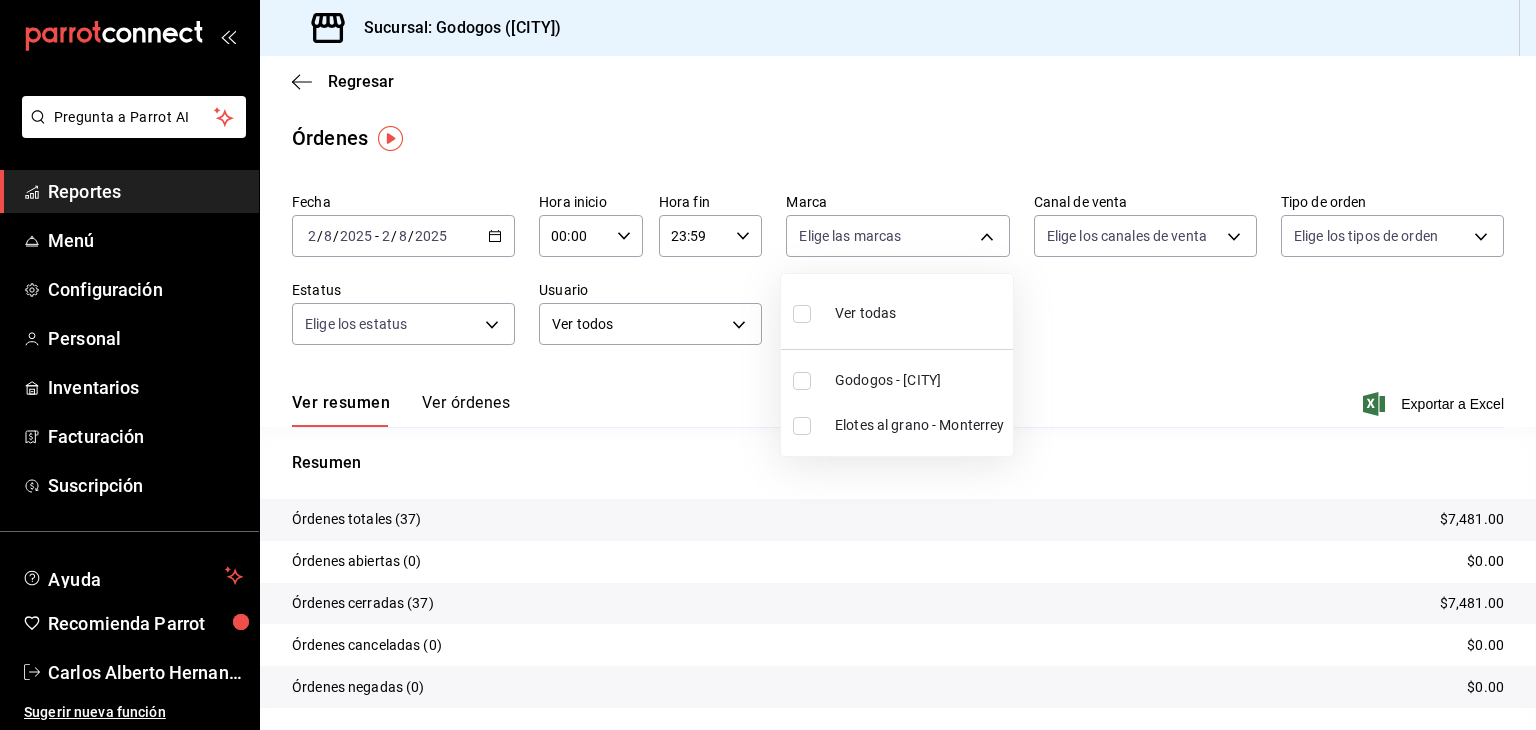click on "Godogos - [CITY]" at bounding box center (920, 380) 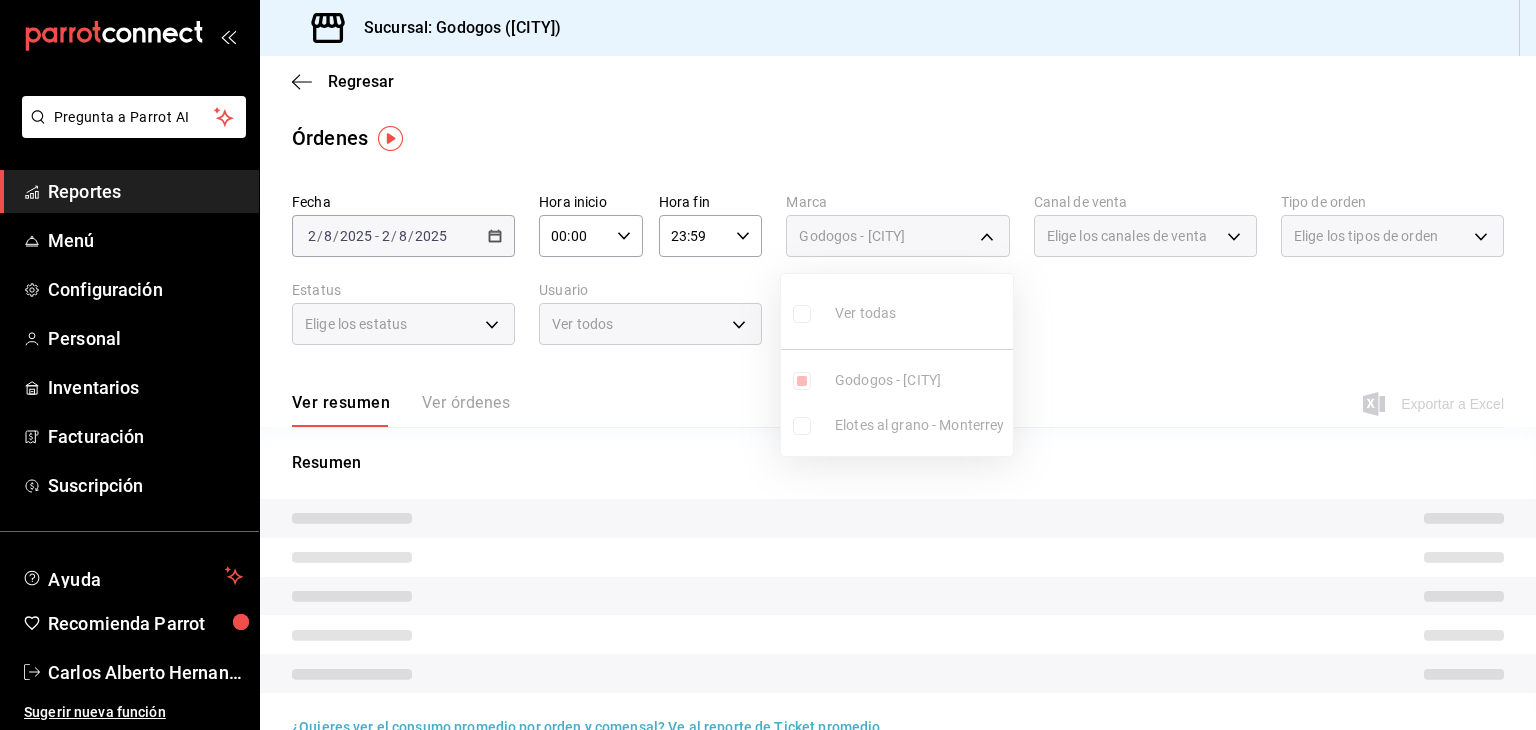 click at bounding box center [768, 365] 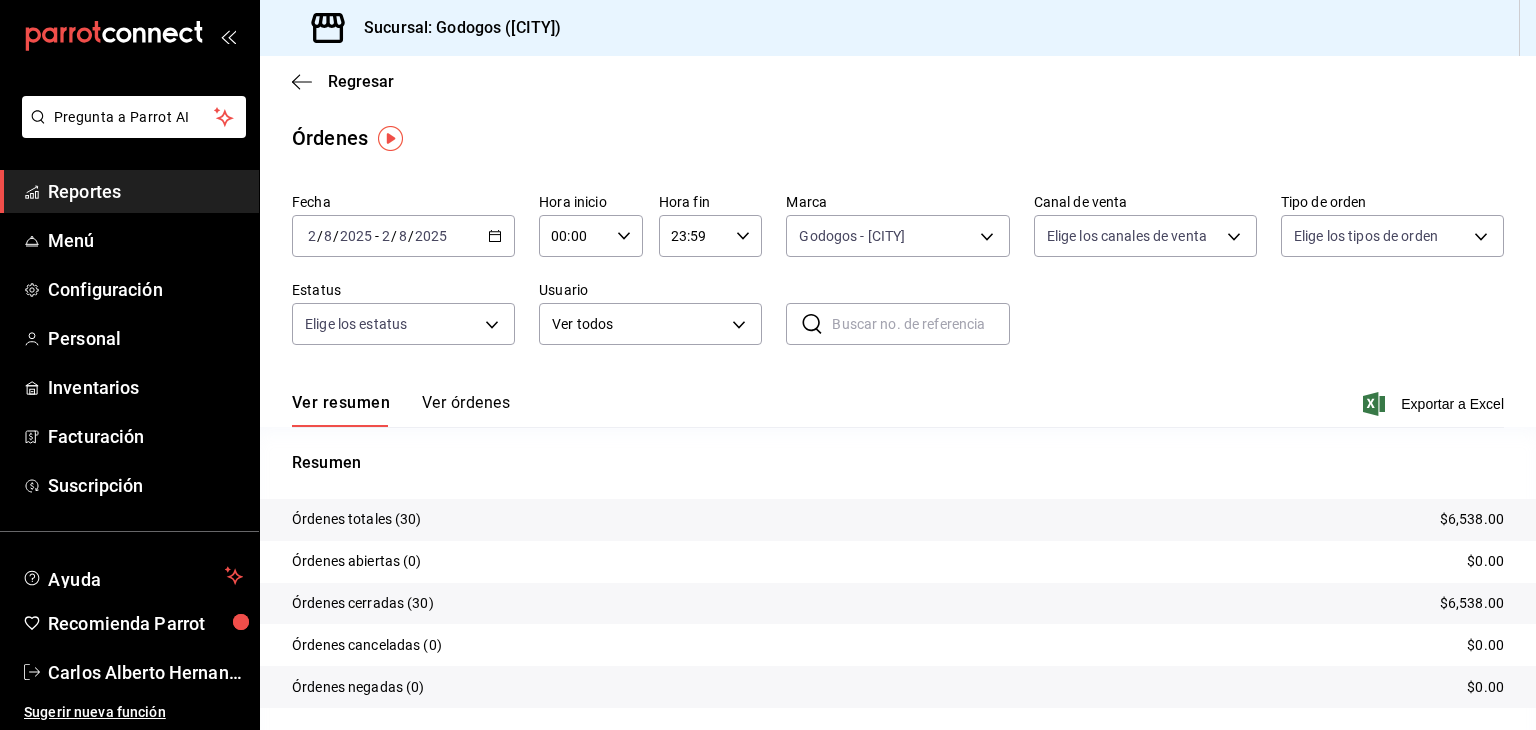 click on "Pregunta a Parrot AI Reportes   Menú   Configuración   Personal   Inventarios   Facturación   Suscripción   Ayuda Recomienda Parrot   [FIRST] [LAST]   Sugerir nueva función   Sucursal: Godogos ([CITY]) Regresar Órdenes Fecha [DATE] [DATE] - [DATE] [DATE] Hora inicio 00:00 Hora inicio Hora fin 23:59 Hora fin Marca Godogos - [CITY] [ID] Canal de venta Elige los canales de venta Tipo de orden Elige los tipos de orden Estatus Elige los estatus Usuario Ver todos ALL ​ ​ Ver resumen Ver órdenes Exportar a Excel Resumen Órdenes totales (30) $6,538.00 Órdenes abiertas (0) $0.00 Órdenes cerradas (30) $6,538.00 Órdenes canceladas (0) $0.00 Órdenes negadas (0) $0.00 ¿Quieres ver el consumo promedio por orden y comensal? Ve al reporte de Ticket promedio Pregunta a Parrot AI Reportes   Menú   Configuración   Personal   Inventarios   Facturación   Suscripción   Ayuda Recomienda Parrot   [FIRST] [LAST]   Sugerir nueva función" at bounding box center [768, 365] 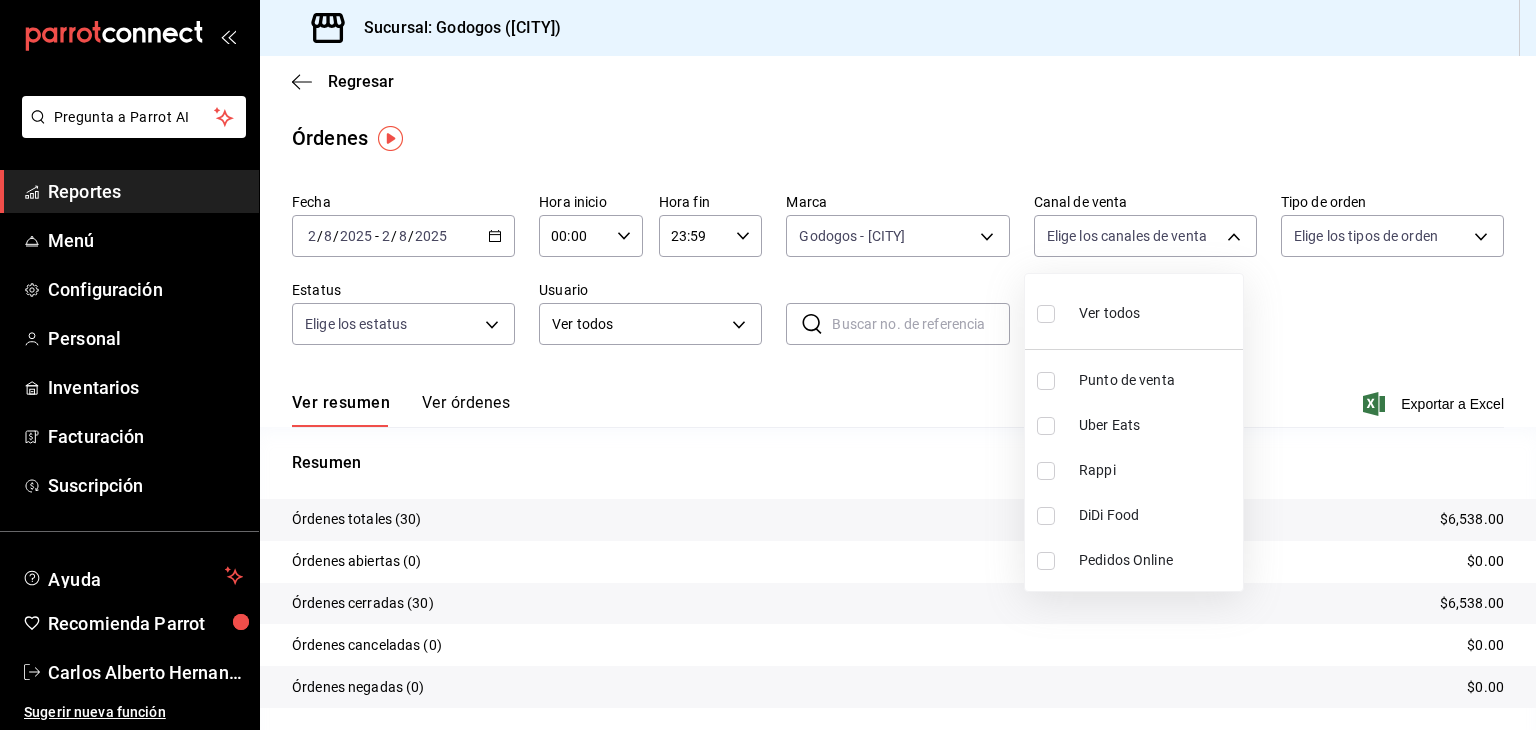 click on "Uber Eats" at bounding box center [1157, 425] 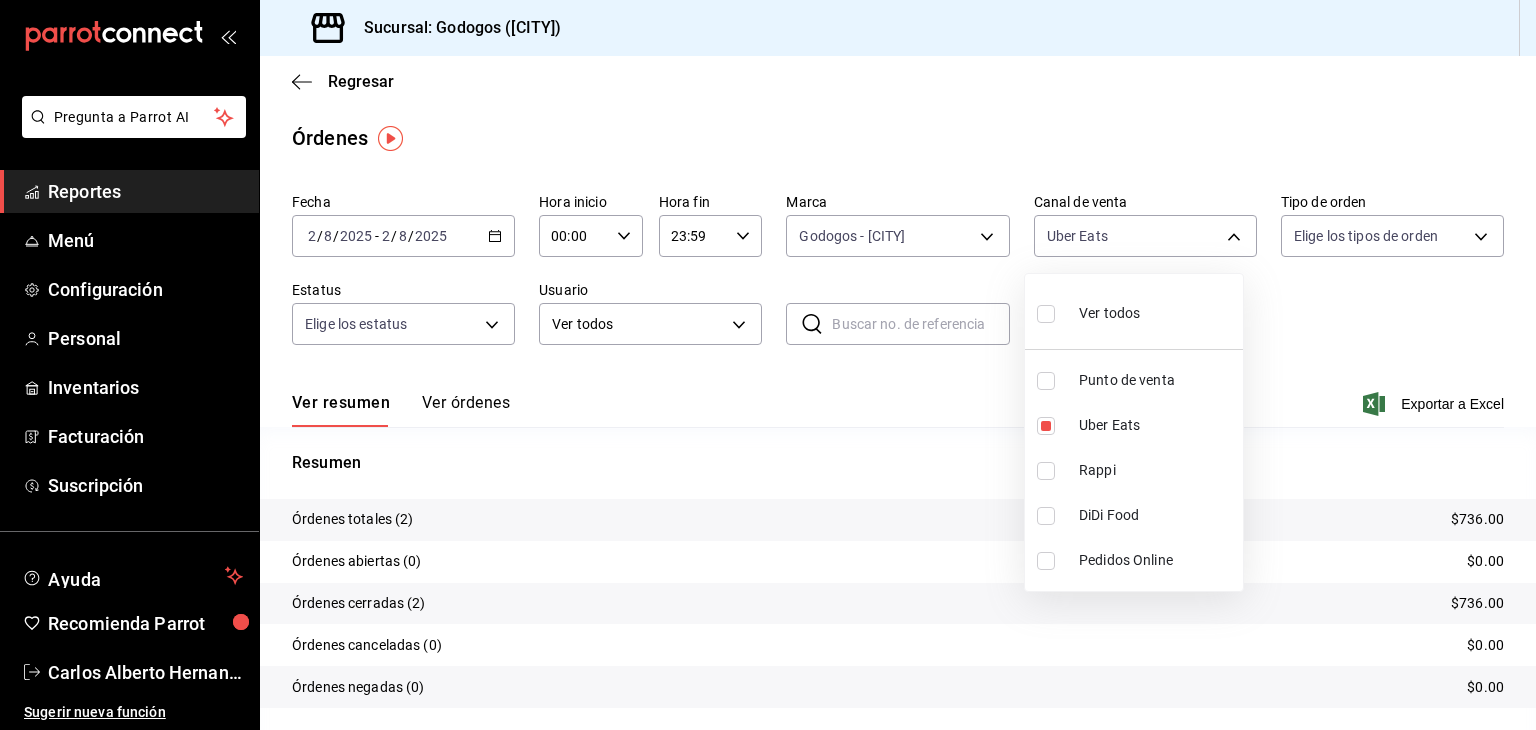 click at bounding box center [768, 365] 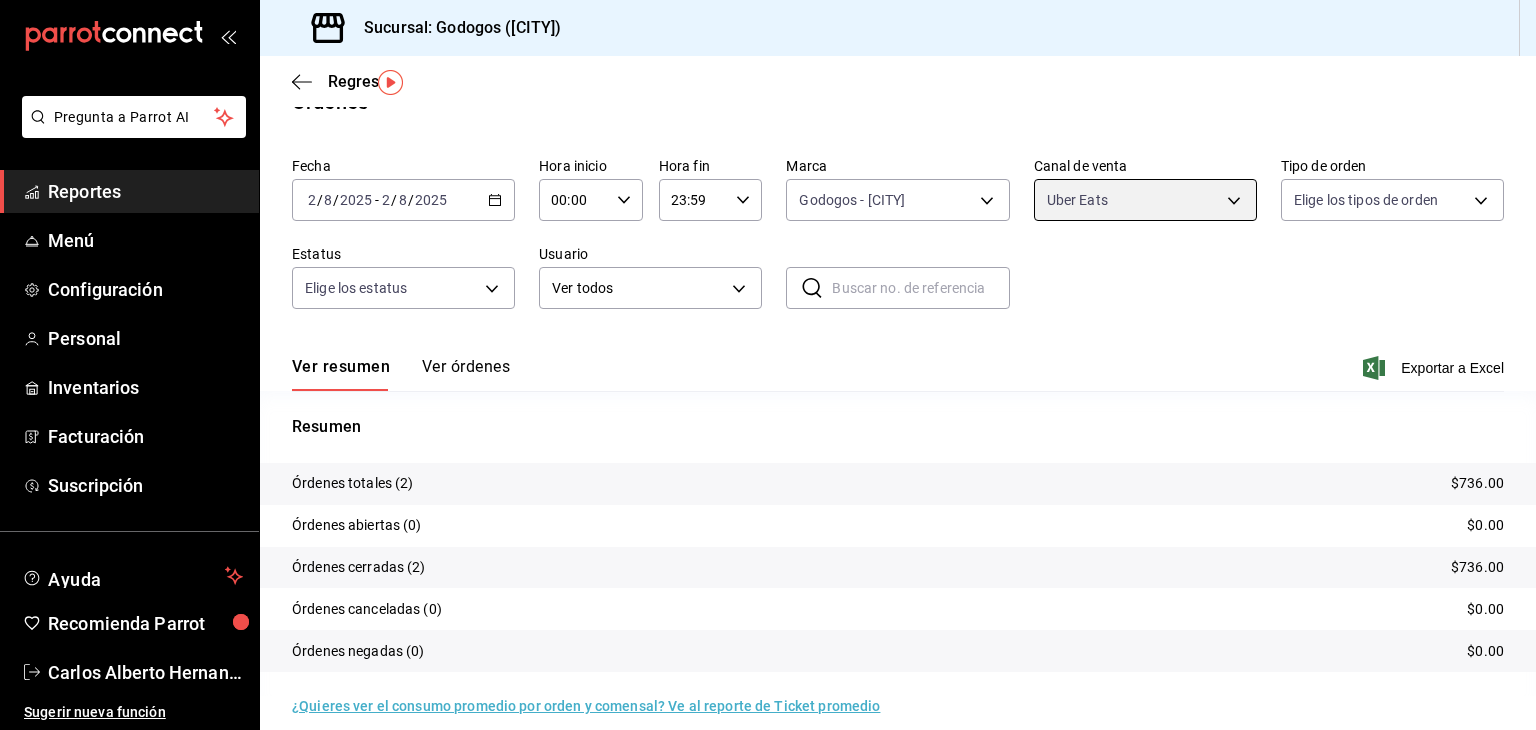 scroll, scrollTop: 56, scrollLeft: 0, axis: vertical 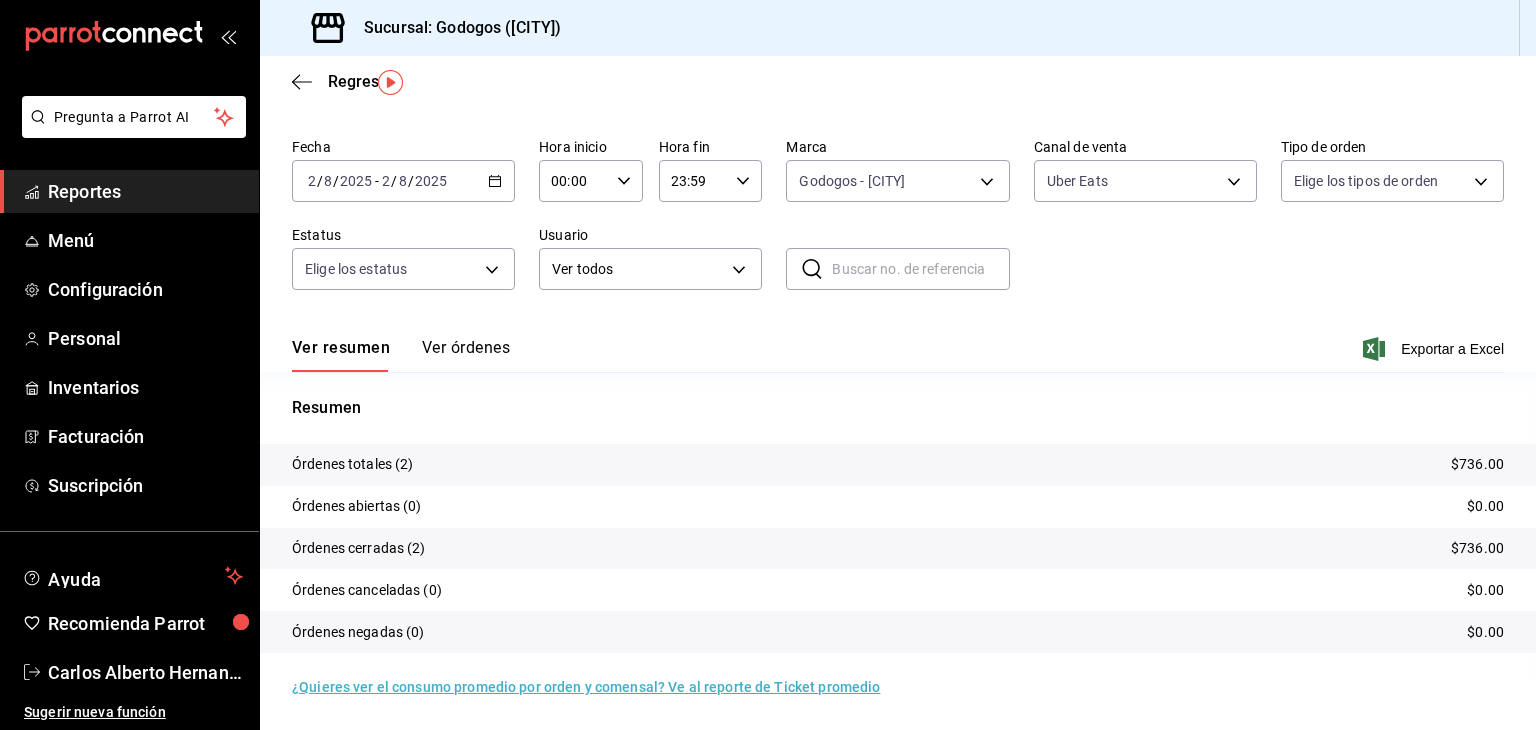 click on "Ver órdenes" at bounding box center (466, 355) 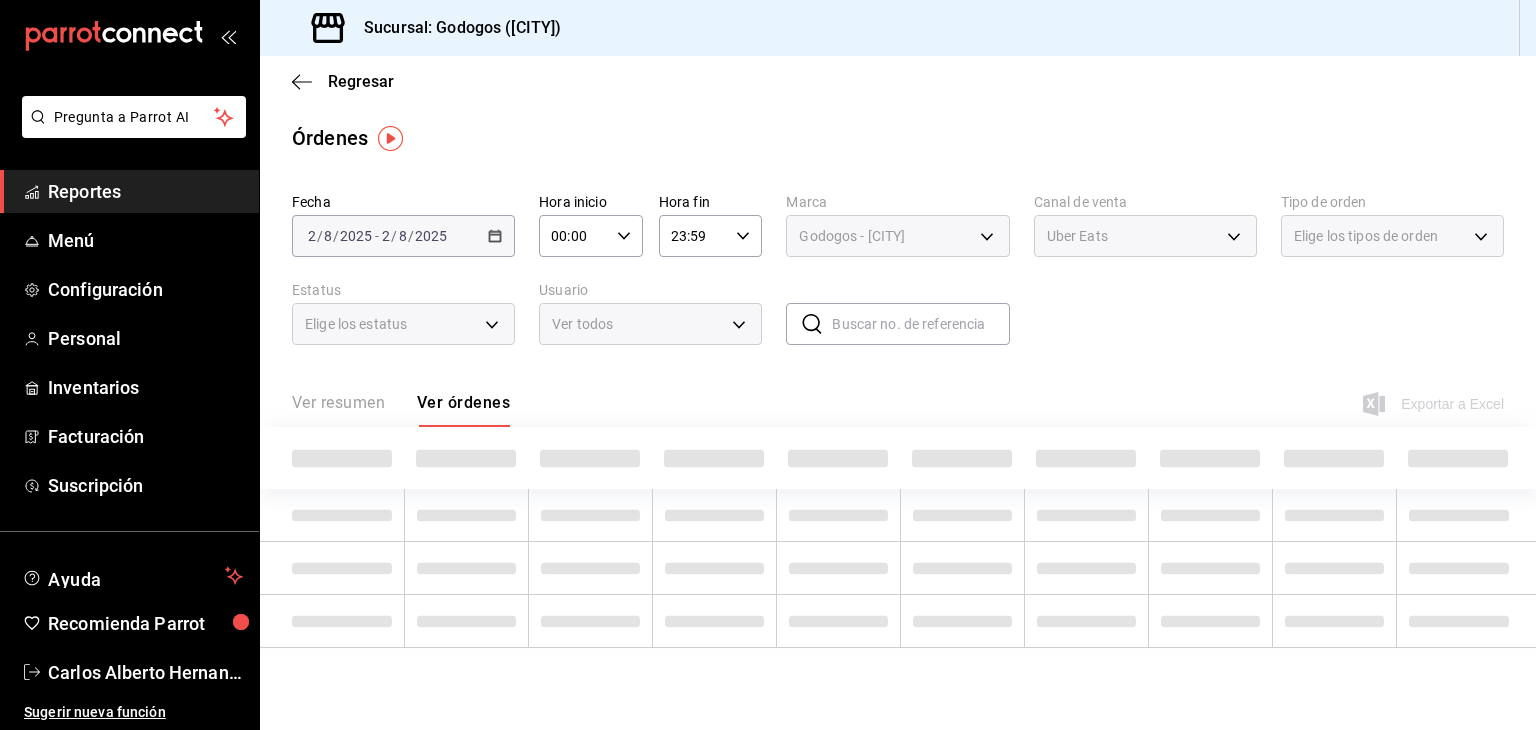 scroll, scrollTop: 0, scrollLeft: 0, axis: both 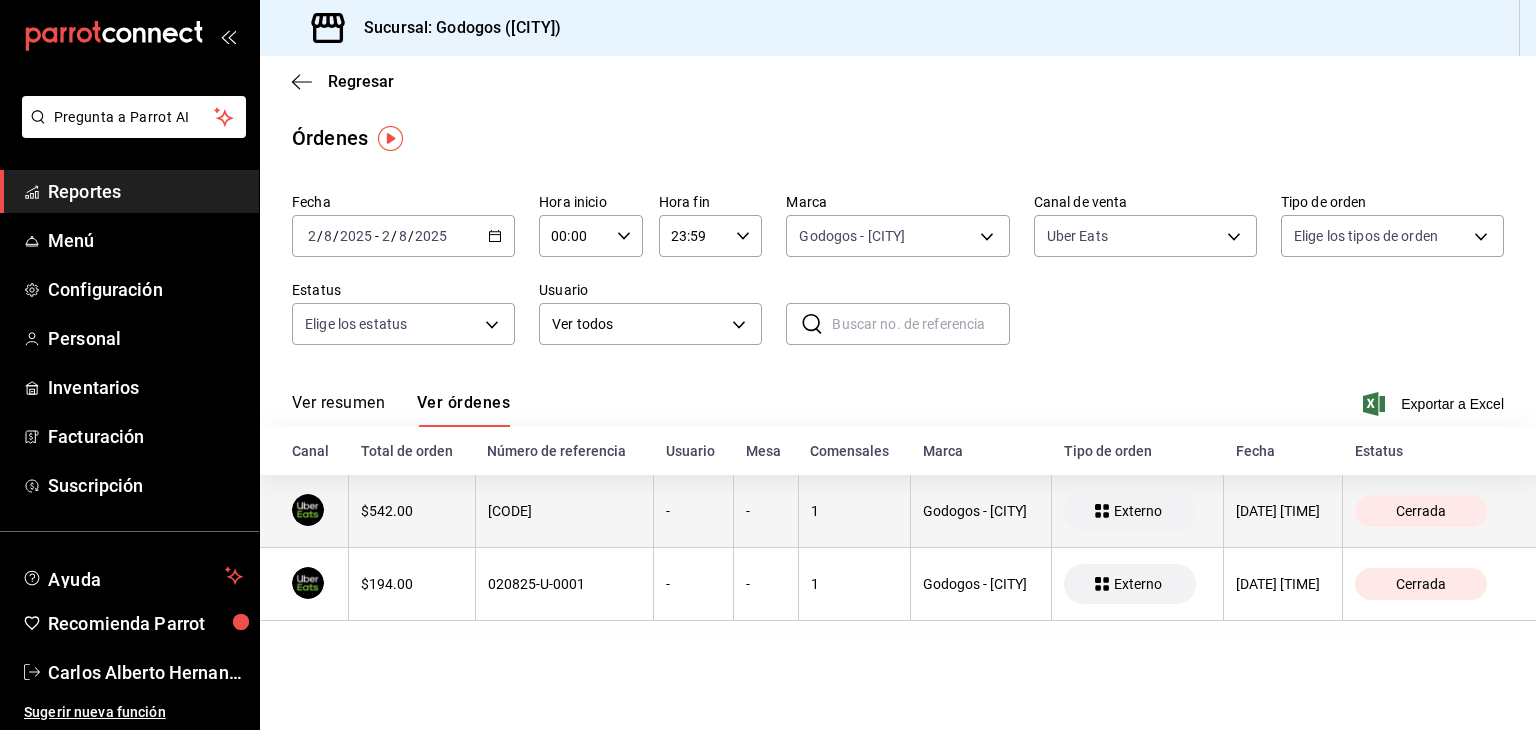click on "[CODE]" at bounding box center (564, 511) 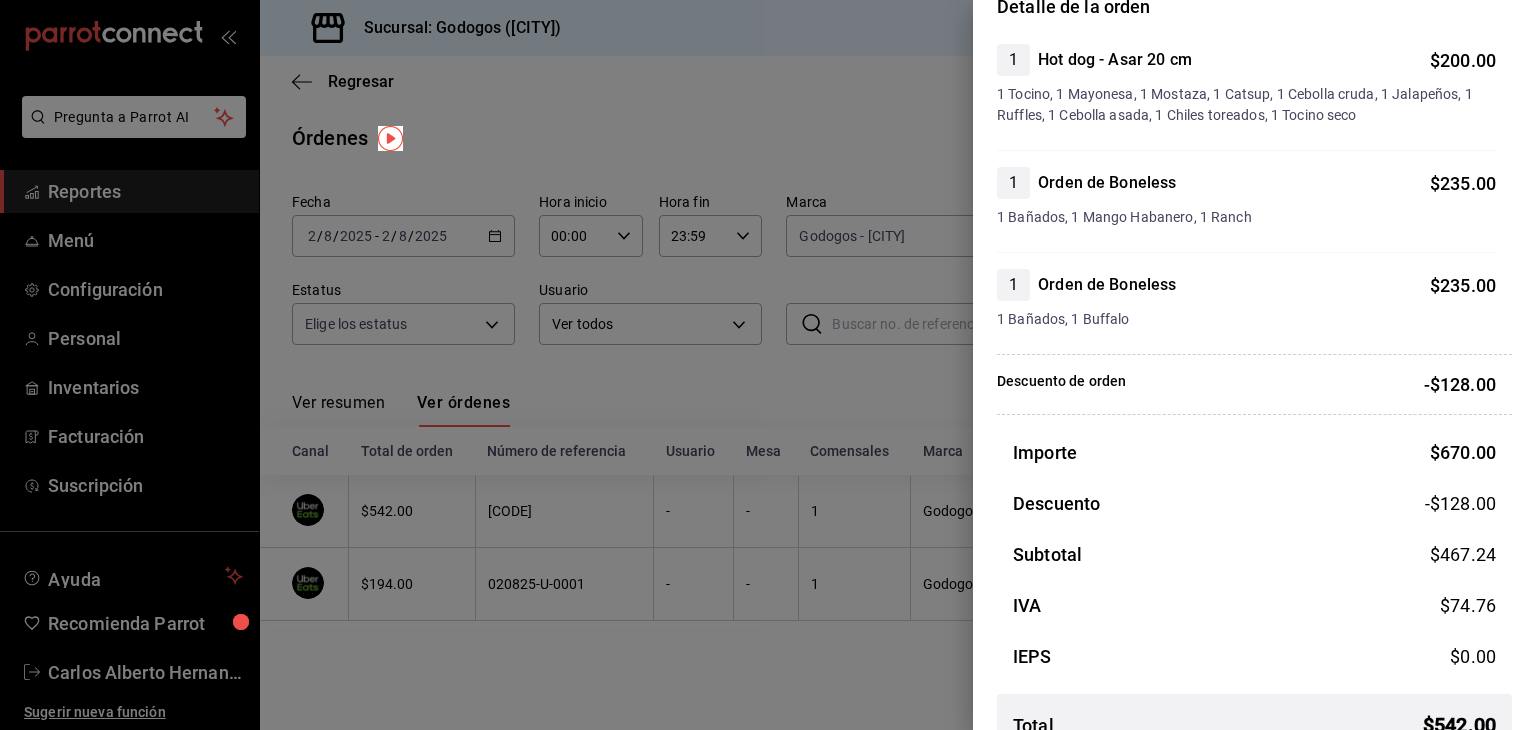 scroll, scrollTop: 233, scrollLeft: 0, axis: vertical 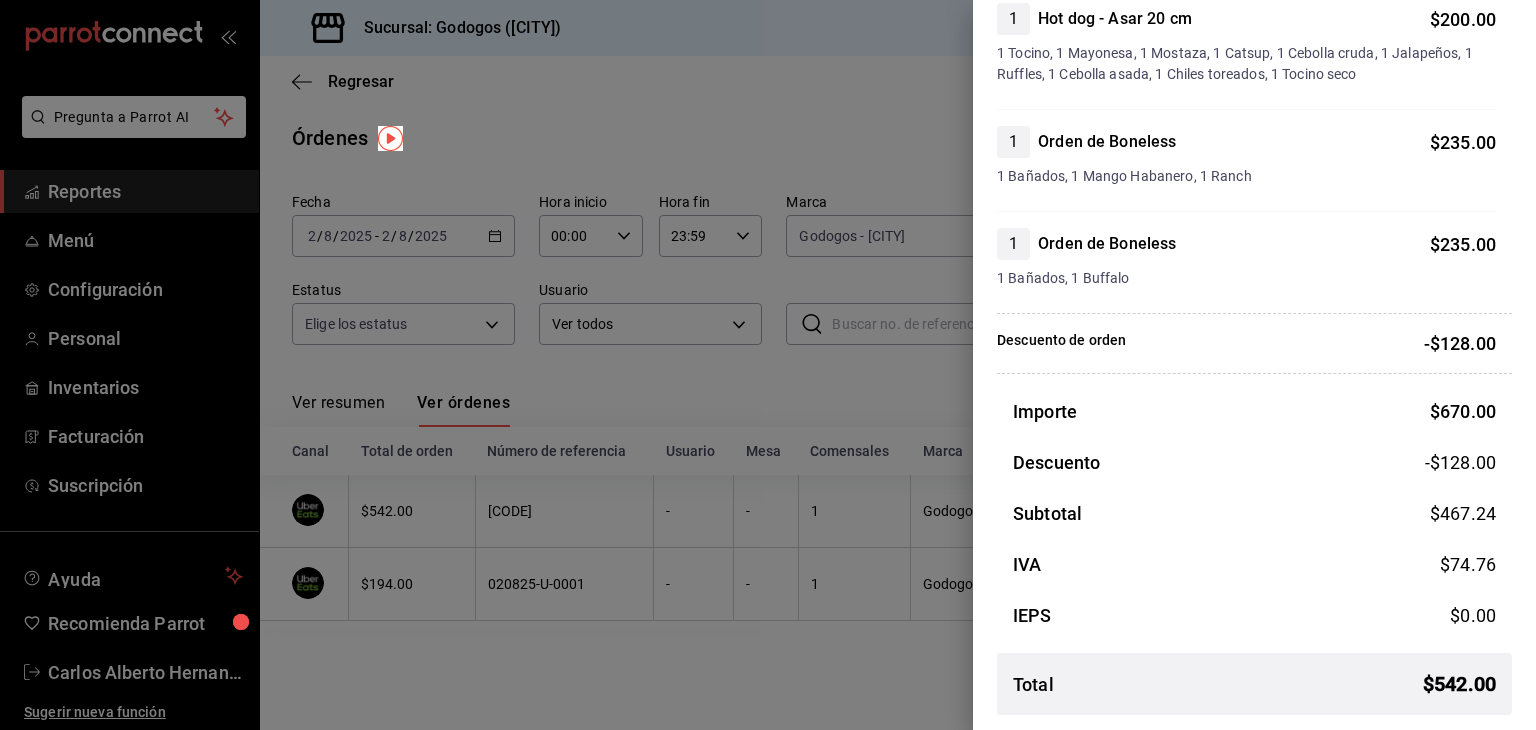 click at bounding box center (768, 365) 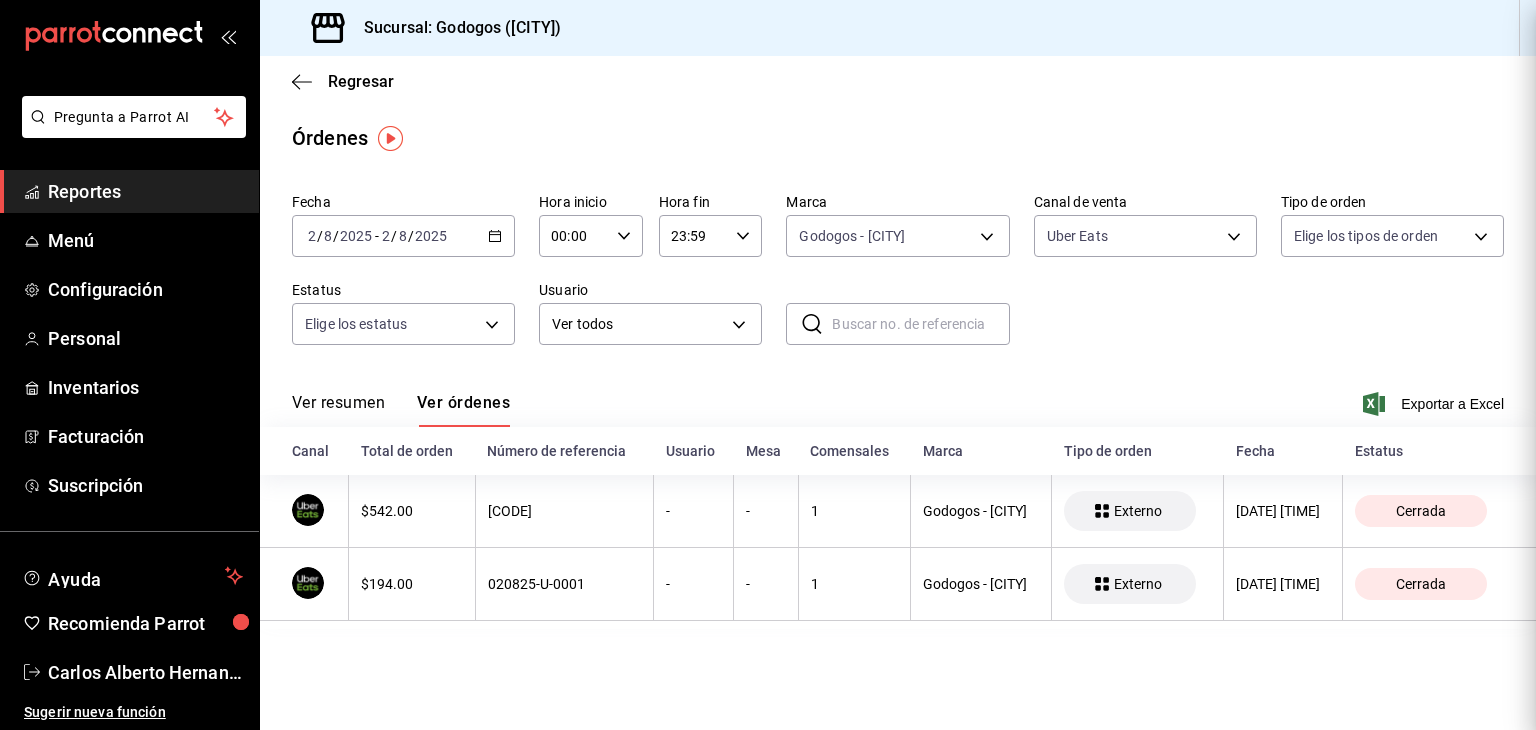scroll, scrollTop: 0, scrollLeft: 0, axis: both 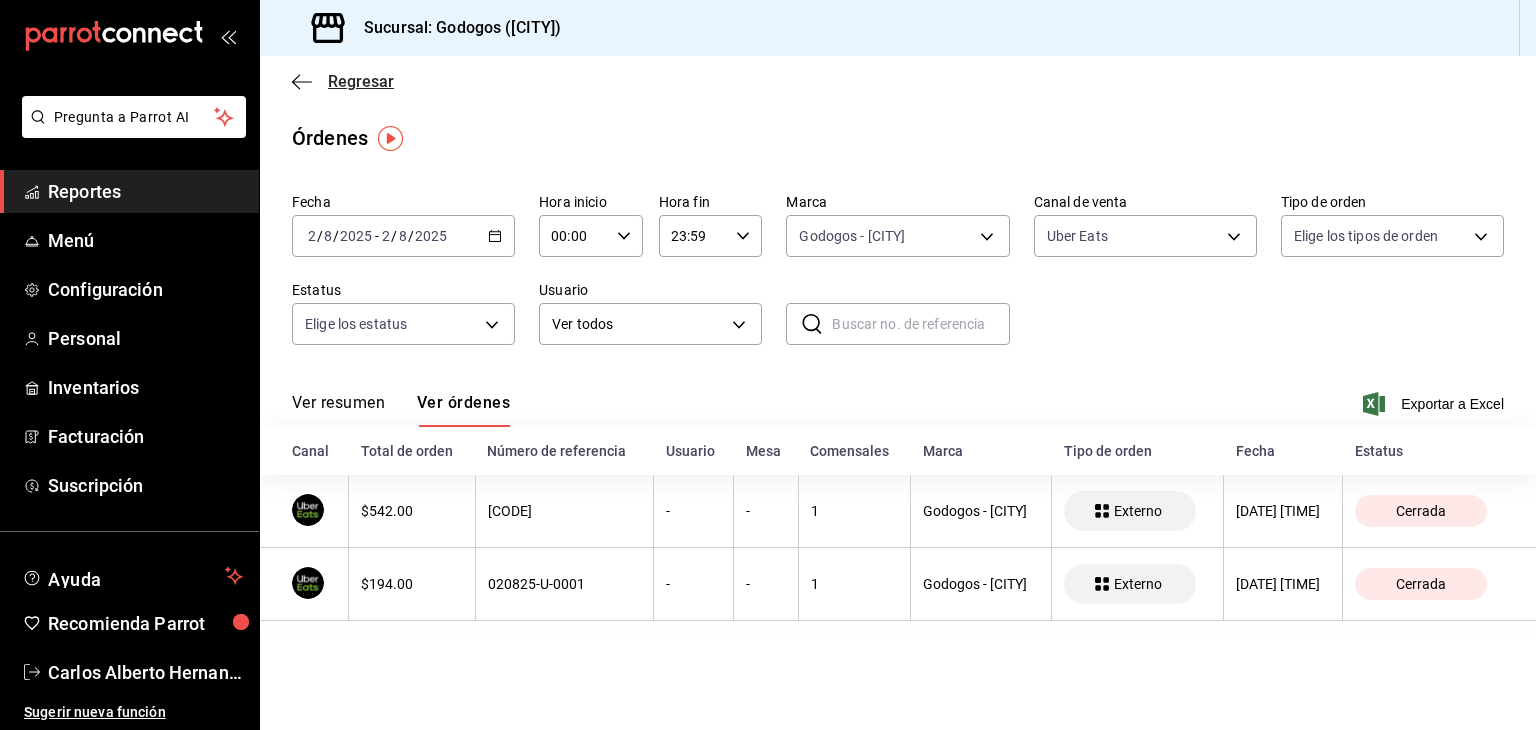 click on "Regresar" at bounding box center (343, 81) 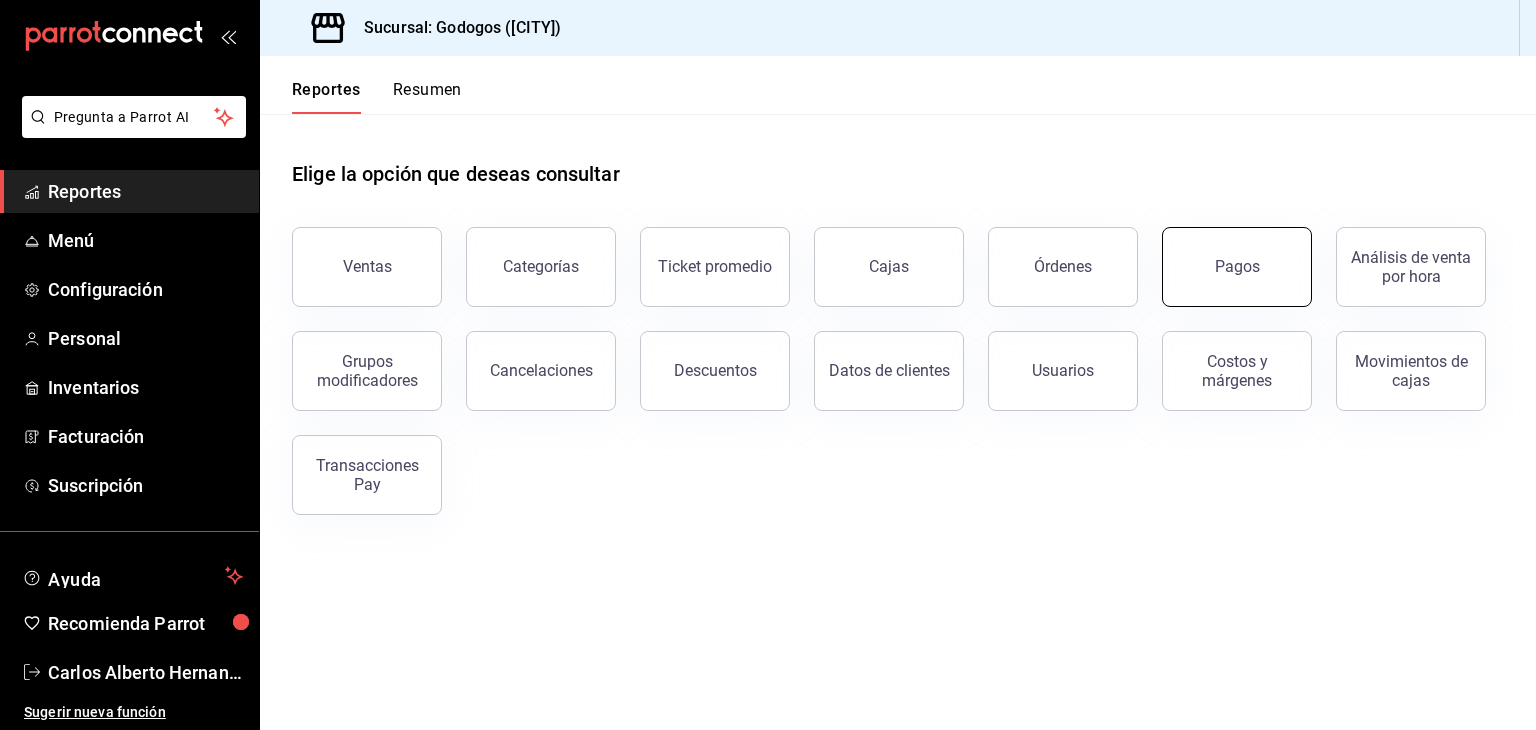 click on "Pagos" at bounding box center [1237, 267] 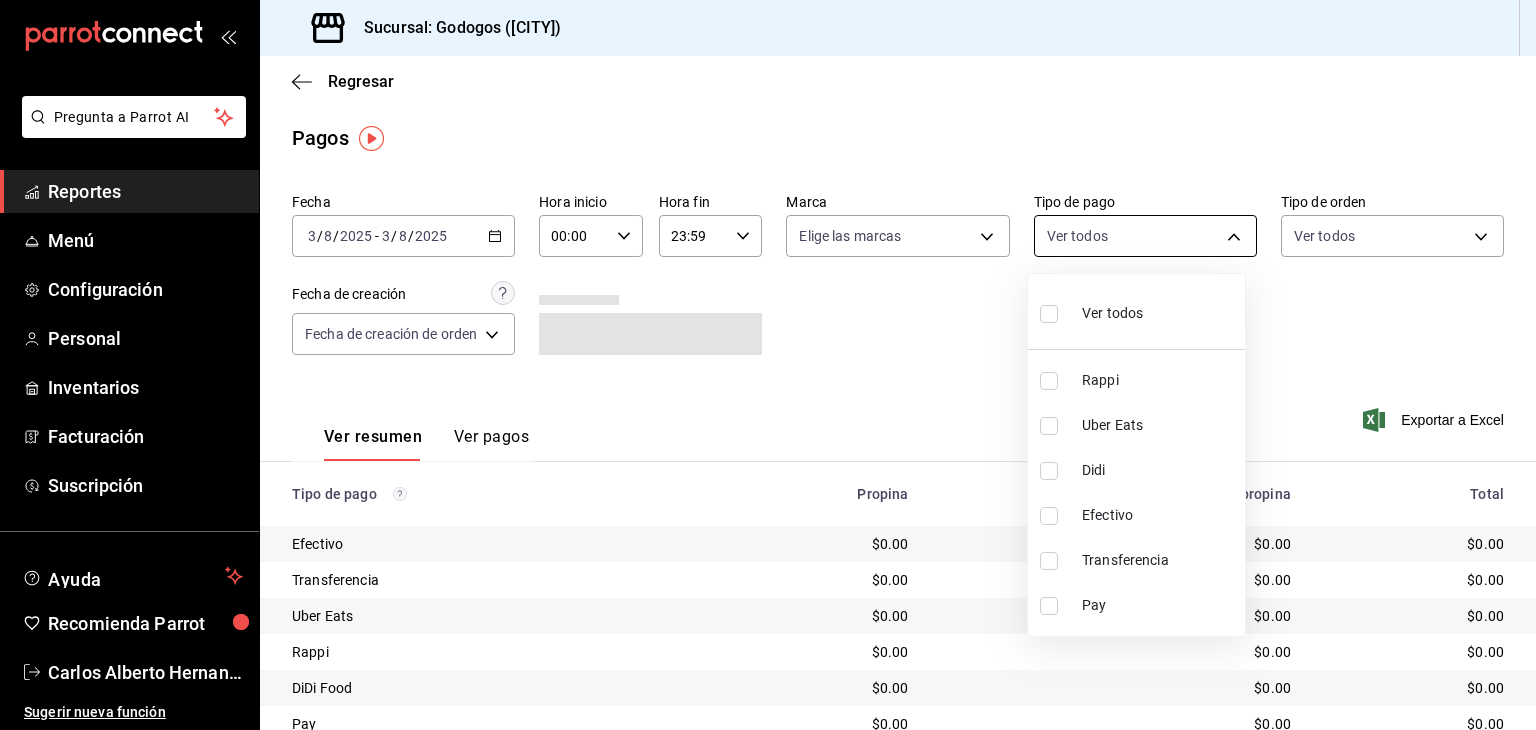 click on "Pregunta a Parrot AI Reportes   Menú   Configuración   Personal   Inventarios   Facturación   Suscripción   Ayuda Recomienda Parrot   [FIRST] [LAST]   Sugerir nueva función   Sucursal: Godogos ([CITY]) Regresar Pagos Fecha [DATE] [DATE] - [DATE] [DATE] Hora inicio 00:00 Hora inicio Hora fin 23:59 Hora fin Marca Elige las marcas Tipo de pago Ver todos Tipo de orden Ver todos Fecha de creación   Fecha de creación de orden ORDER Ver resumen Ver pagos Exportar a Excel Tipo de pago   Propina Total sin propina Total Efectivo $0.00 $0.00 $0.00 Transferencia $0.00 $0.00 $0.00 Uber Eats $0.00 $0.00 $0.00 Rappi $0.00 $0.00 $0.00 DiDi Food $0.00 $0.00 $0.00 Pay $0.00 $0.00 $0.00 Total $0.00 $0.00 $0.00 Pregunta a Parrot AI Reportes   Menú   Configuración   Personal   Inventarios   Facturación   Suscripción   Ayuda Recomienda Parrot   [FIRST] [LAST]   Sugerir nueva función   GANA 1 MES GRATIS EN TU SUSCRIPCIÓN AQUÍ Ver video tutorial Ir a video Ver video tutorial" at bounding box center (768, 365) 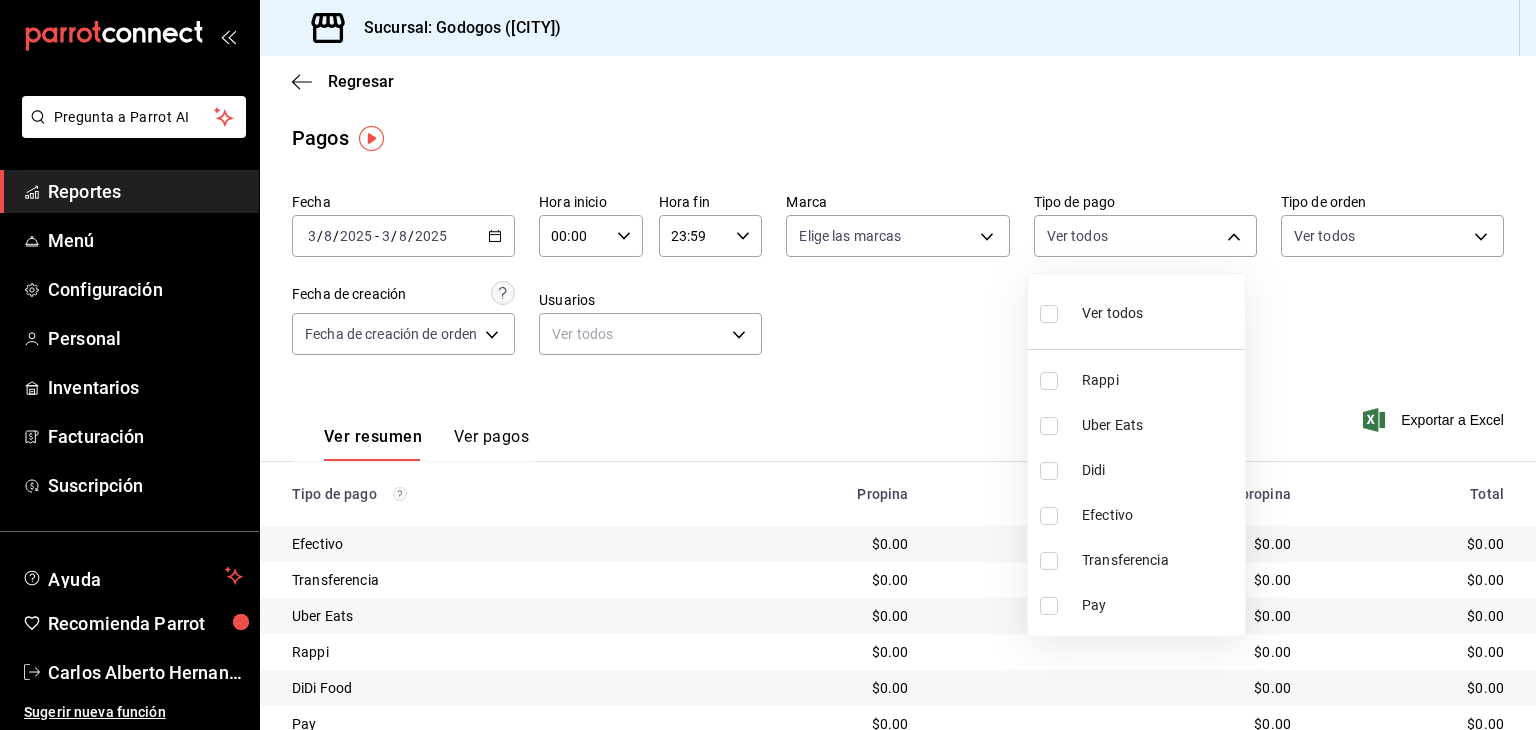 click on "Uber Eats" at bounding box center [1159, 425] 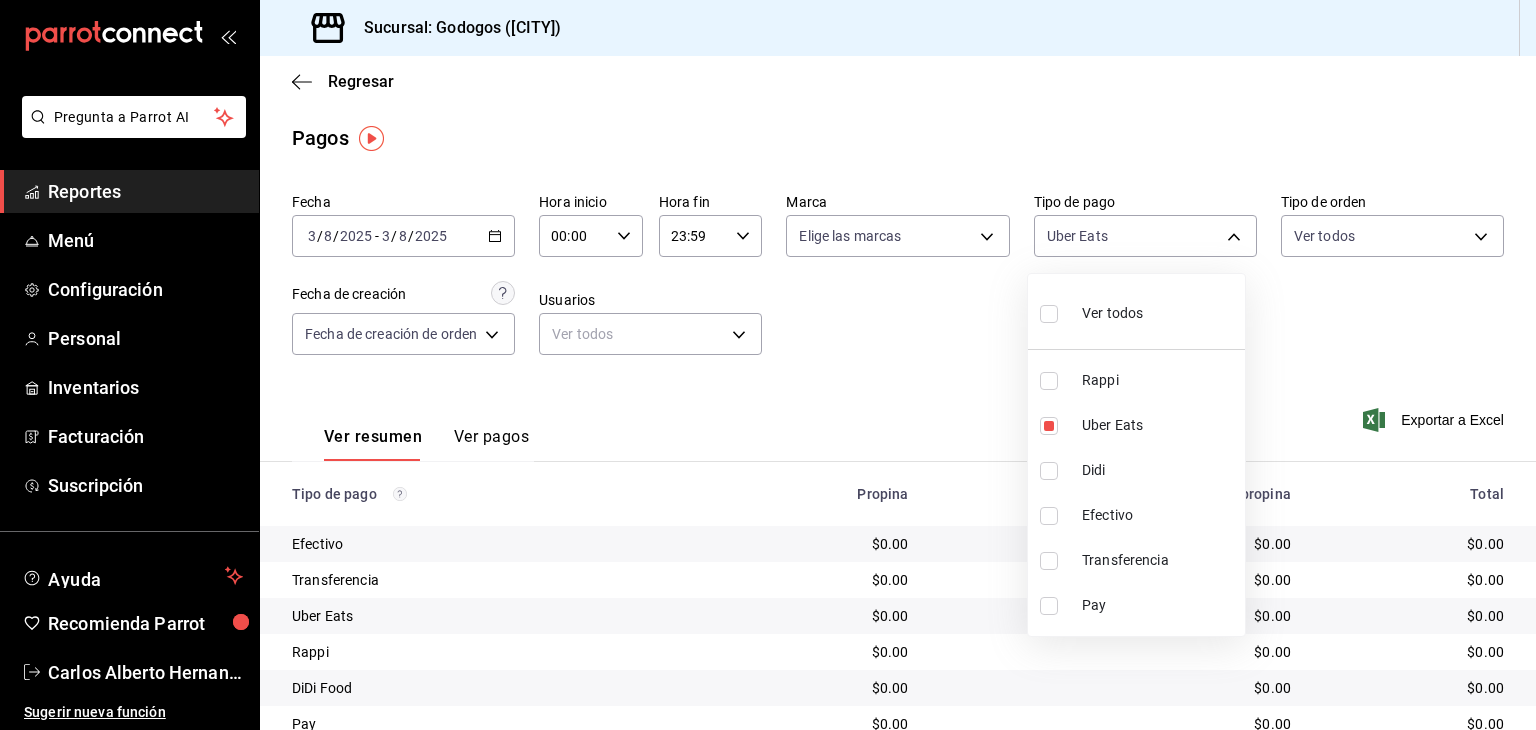 click at bounding box center (768, 365) 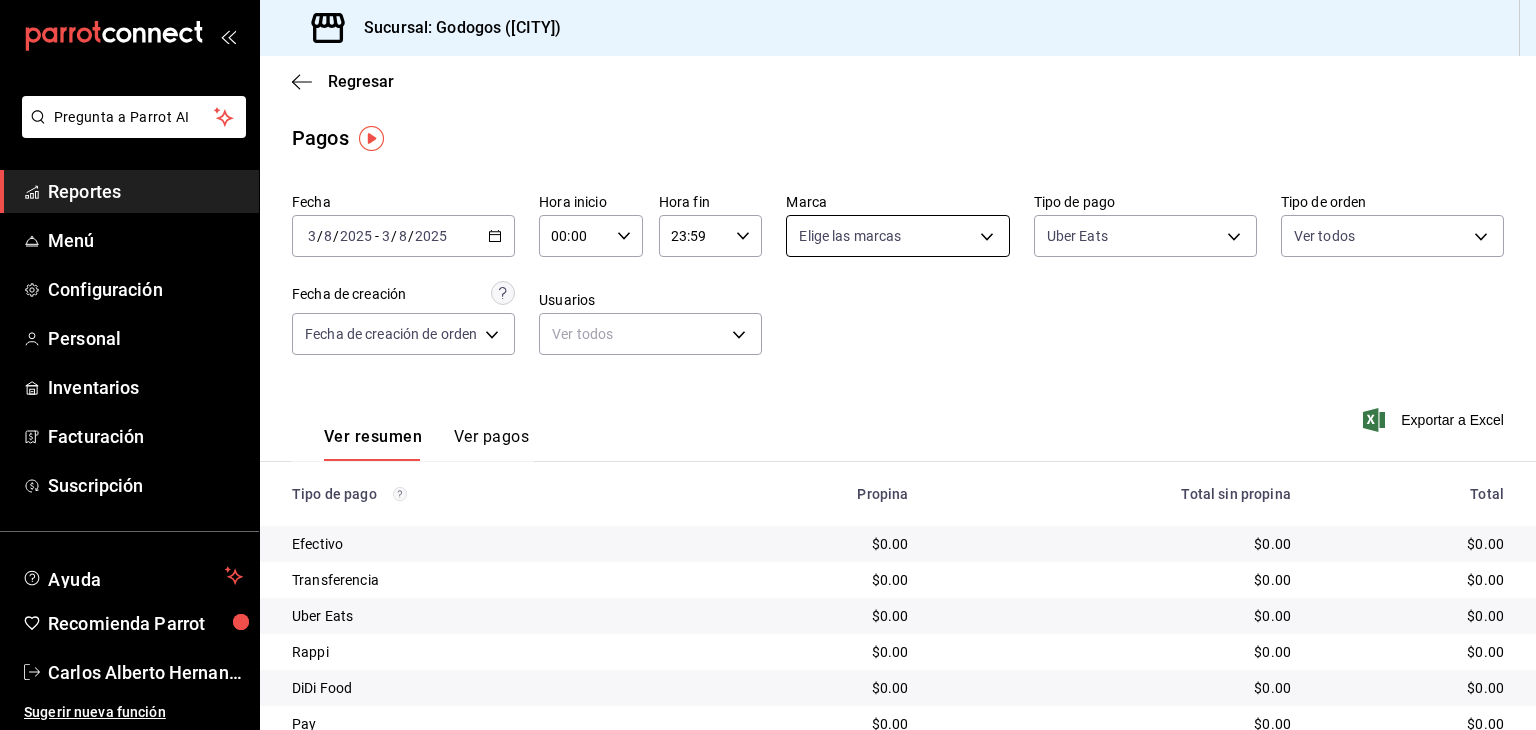 click on "Pregunta a Parrot AI Reportes   Menú   Configuración   Personal   Inventarios   Facturación   Suscripción   Ayuda Recomienda Parrot   Carlos Alberto Hernandez   Sugerir nueva función   Sucursal: Godogos (Monterrey) Regresar Pagos Fecha [DATE] [DATE] - [DATE] [DATE] Hora inicio [TIME] Hora inicio Hora fin [TIME] Hora fin Marca Elige las marcas Tipo de pago Uber Eats [UUID] Tipo de orden Ver todos Fecha de creación   Fecha de creación de orden ORDER Usuarios Ver todos null Ver resumen Ver pagos Exportar a Excel Tipo de pago   Propina Total sin propina Total Efectivo $0.00 $0.00 $0.00 Transferencia $0.00 $0.00 $0.00 Uber Eats $0.00 $0.00 $0.00 Rappi $0.00 $0.00 $0.00 DiDi Food $0.00 $0.00 $0.00 Pay $0.00 $0.00 $0.00 Total $0.00 $0.00 $0.00 Pregunta a Parrot AI Reportes   Menú   Configuración   Personal   Inventarios   Facturación   Suscripción   Ayuda Recomienda Parrot   Carlos Alberto Hernandez   Sugerir nueva función   Ver video tutorial Ir a video" at bounding box center (768, 365) 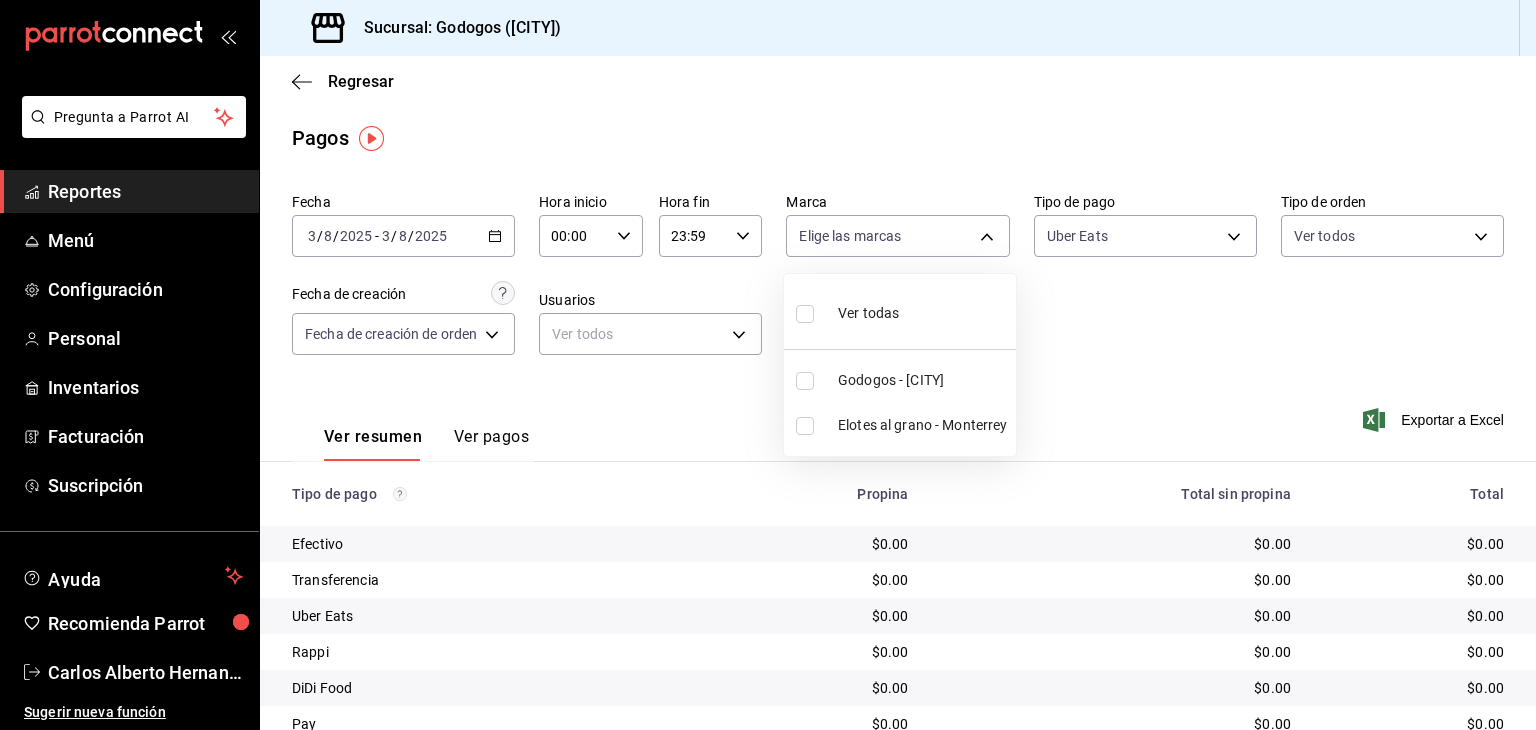 click on "Godogos - [CITY]" at bounding box center (923, 380) 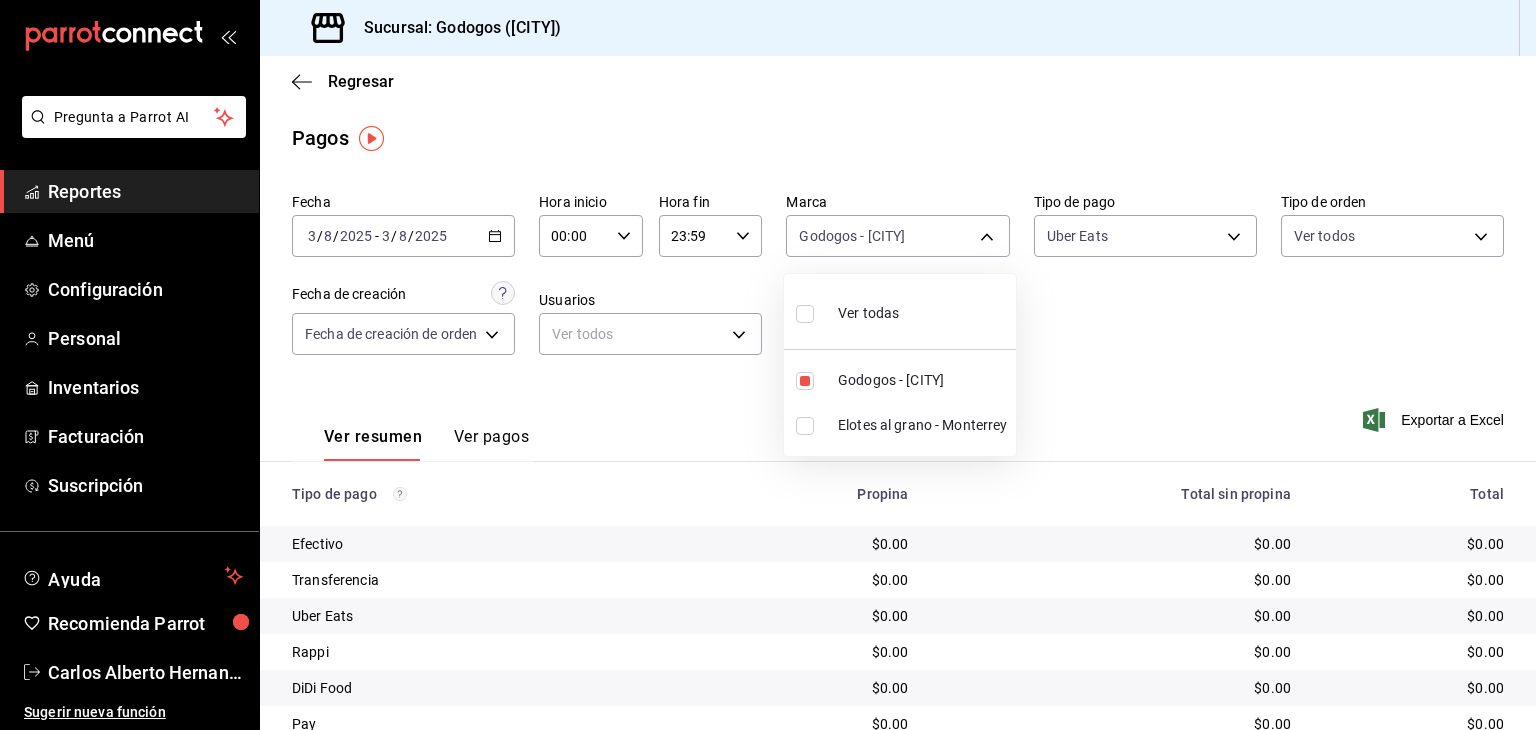 click at bounding box center (768, 365) 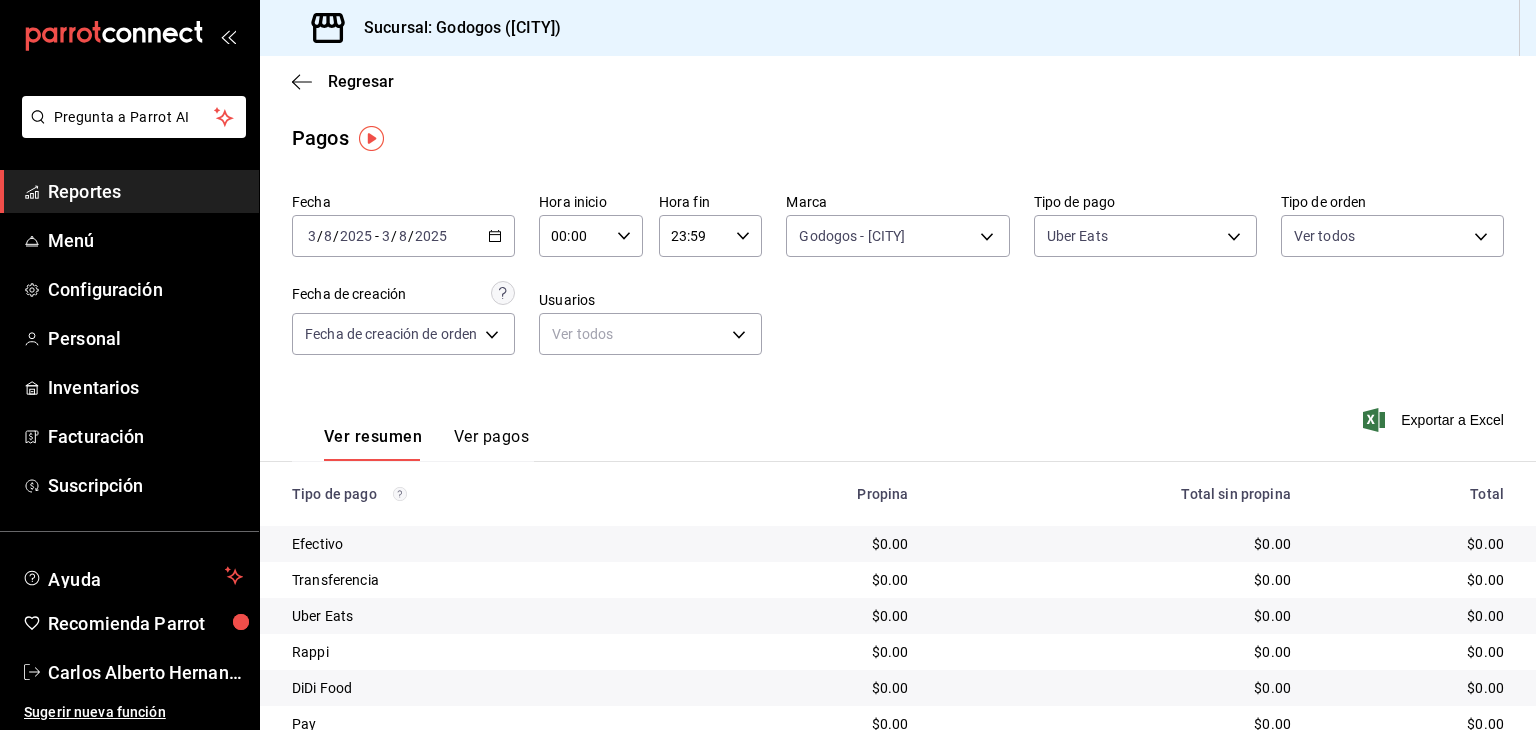 click on "2025-08-03 3 / 8 / 2025 - 2025-08-03 3 / 8 / 2025" at bounding box center (403, 236) 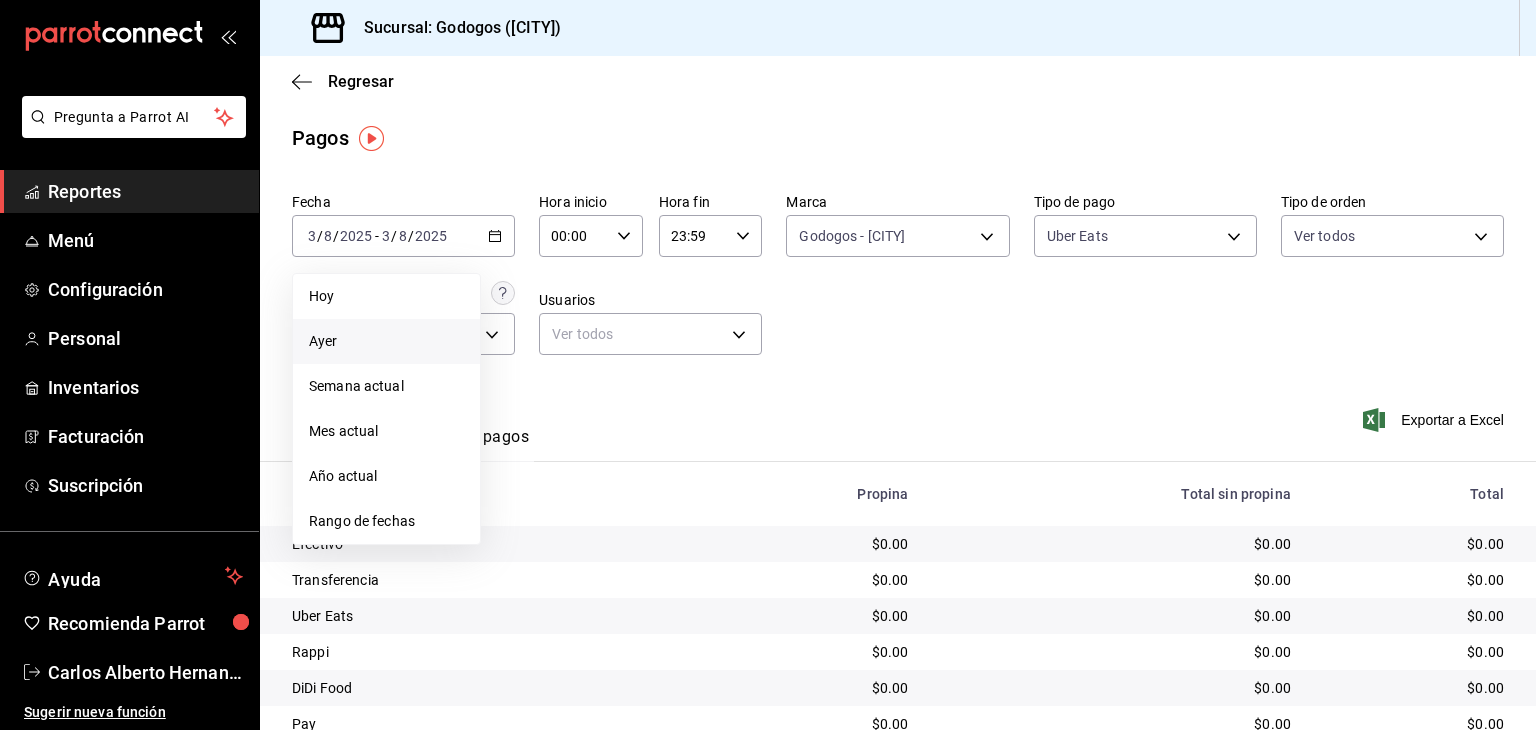 click on "Ayer" at bounding box center (386, 341) 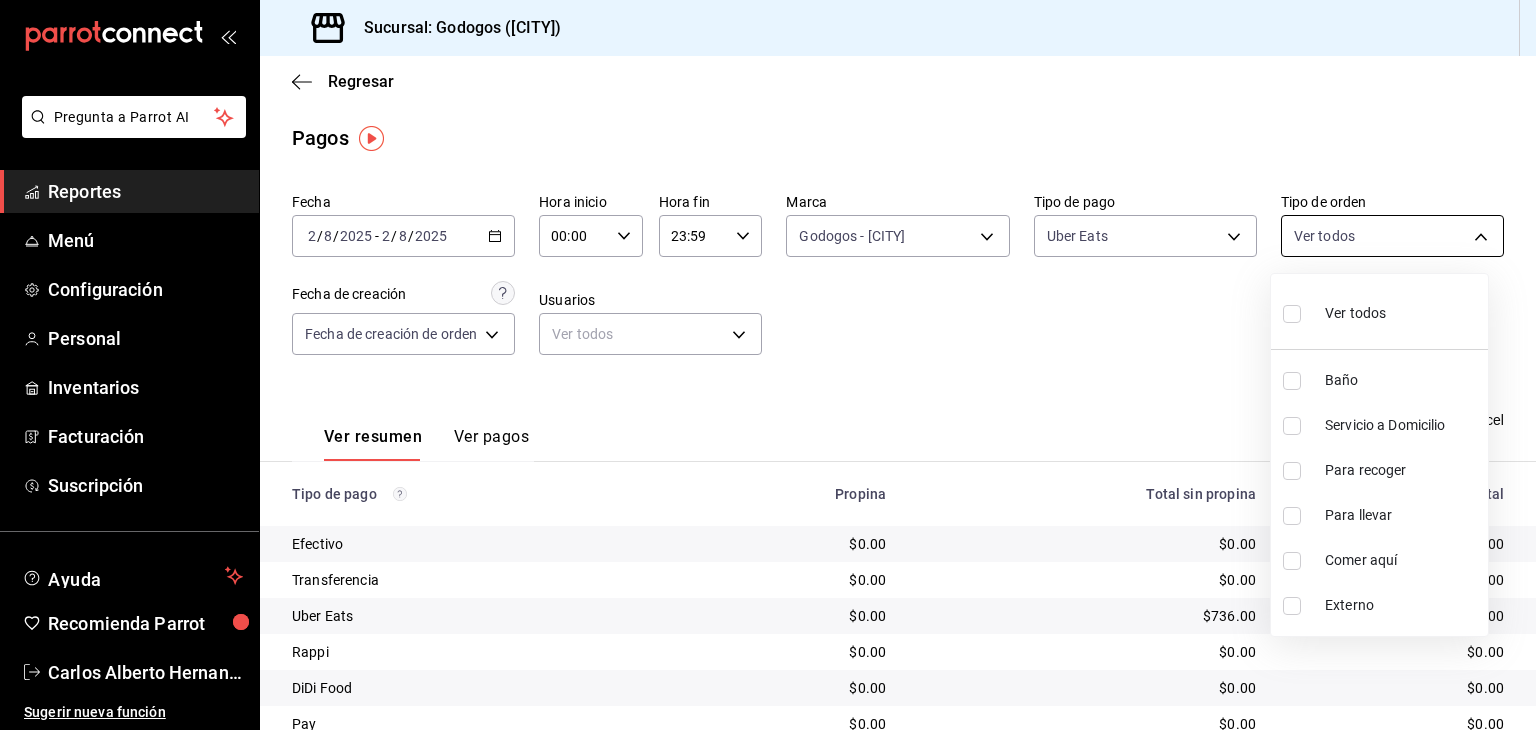 click on "Pregunta a Parrot AI Reportes   Menú   Configuración   Personal   Inventarios   Facturación   Suscripción   Ayuda Recomienda Parrot   [FIRST] [LAST]   Sugerir nueva función   Sucursal: Godogos ([CITY]) Regresar Pagos Fecha [DATE] [DATE] - [DATE] [DATE] Hora inicio 00:00 Hora inicio Hora fin 23:59 Hora fin Marca Godogos - [CITY] [ID] Tipo de pago Uber Eats [ID] Tipo de orden Ver todos Fecha de creación   Fecha de creación de orden ORDER Usuarios Ver todos null Ver resumen Ver pagos Exportar a Excel Tipo de pago   Propina Total sin propina Total Efectivo $0.00 $0.00 $0.00 Transferencia $0.00 $0.00 $0.00 Uber Eats $0.00 $736.00 $736.00 Rappi $0.00 $0.00 $0.00 DiDi Food $0.00 $0.00 $0.00 Pay $0.00 $0.00 $0.00 Total $0.00 $736.00 $736.00 Pregunta a Parrot AI Reportes   Menú   Configuración   Personal   Inventarios   Facturación   Suscripción   Ayuda Recomienda Parrot   [FIRST] [LAST]     Baño" at bounding box center (768, 365) 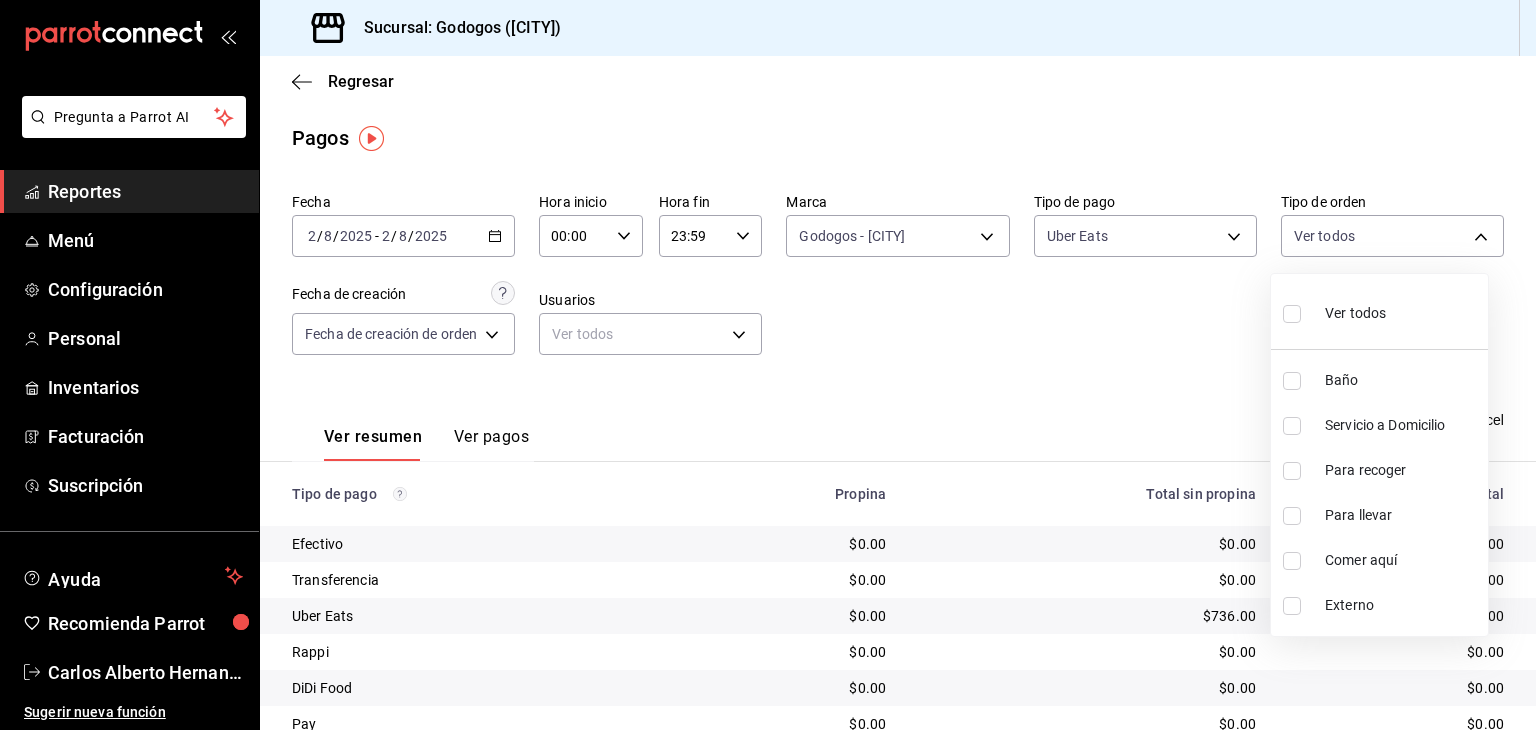 click at bounding box center [768, 365] 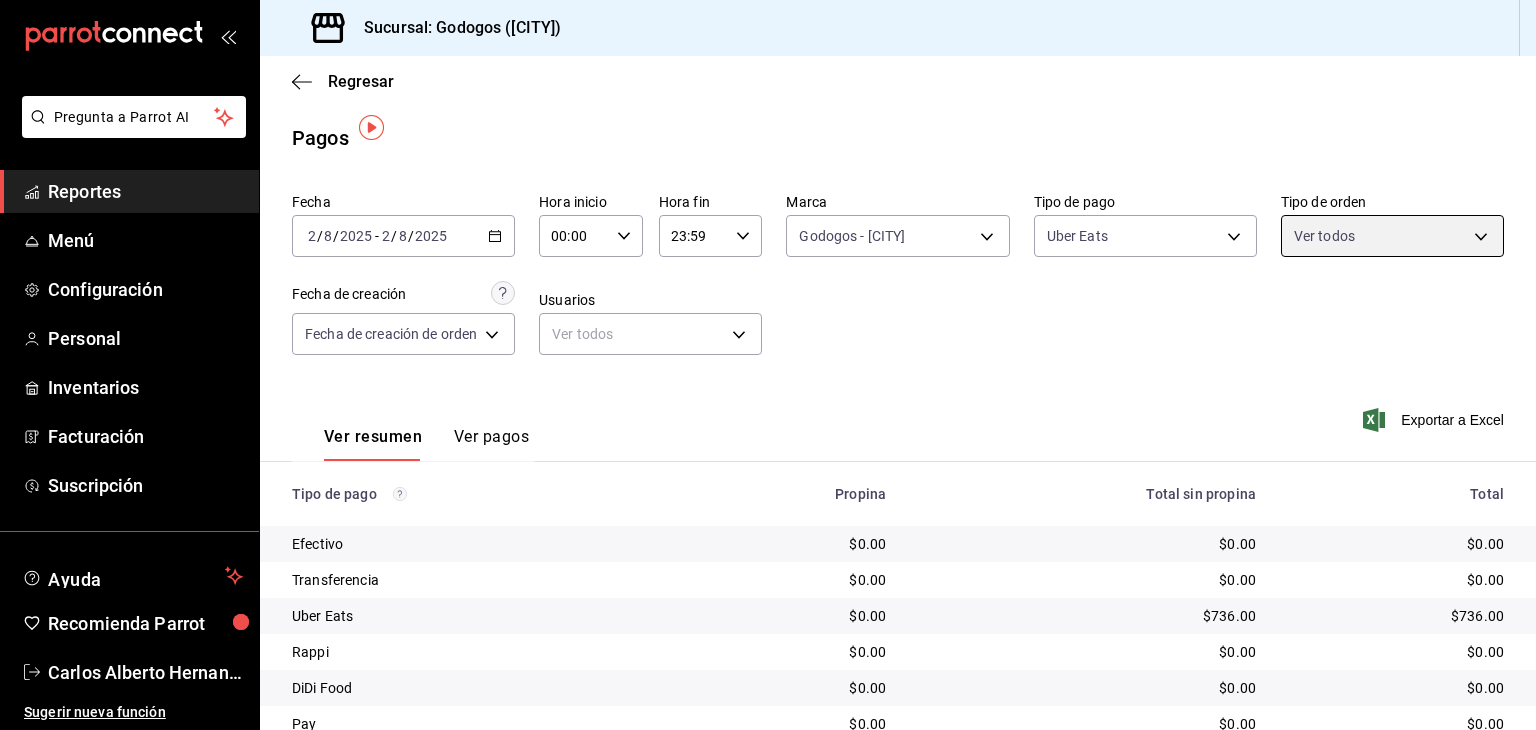 scroll, scrollTop: 81, scrollLeft: 0, axis: vertical 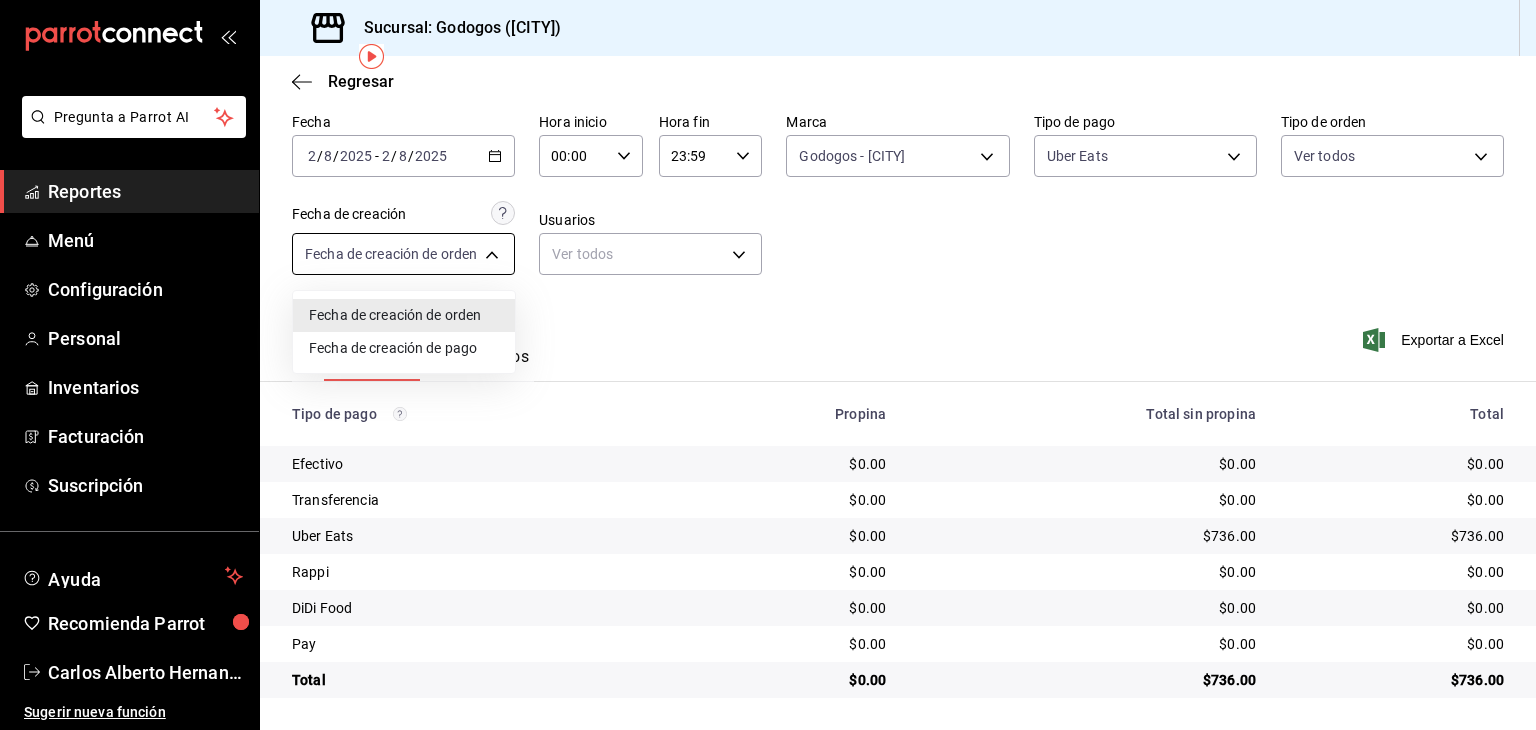 click on "Pregunta a Parrot AI Reportes   Menú   Configuración   Personal   Inventarios   Facturación   Suscripción   Ayuda Recomienda Parrot   [FIRST] [LAST]   Sugerir nueva función   Sucursal: Godogos ([CITY]) Regresar Pagos Fecha [DATE] [DATE] - [DATE] [DATE] Hora inicio 00:00 Hora inicio Hora fin 23:59 Hora fin Marca Godogos - [CITY] [ID] Tipo de pago Uber Eats [ID] Tipo de orden Ver todos Fecha de creación   Fecha de creación de orden ORDER Usuarios Ver todos null Ver resumen Ver pagos Exportar a Excel Tipo de pago   Propina Total sin propina Total Efectivo $0.00 $0.00 $0.00 Transferencia $0.00 $0.00 $0.00 Uber Eats $0.00 $736.00 $736.00 Rappi $0.00 $0.00 $0.00 DiDi Food $0.00 $0.00 $0.00 Pay $0.00 $0.00 $0.00 Total $0.00 $736.00 $736.00 Pregunta a Parrot AI Reportes   Menú   Configuración   Personal   Inventarios   Facturación   Suscripción   Ayuda Recomienda Parrot   [FIRST] [LAST]" at bounding box center (768, 365) 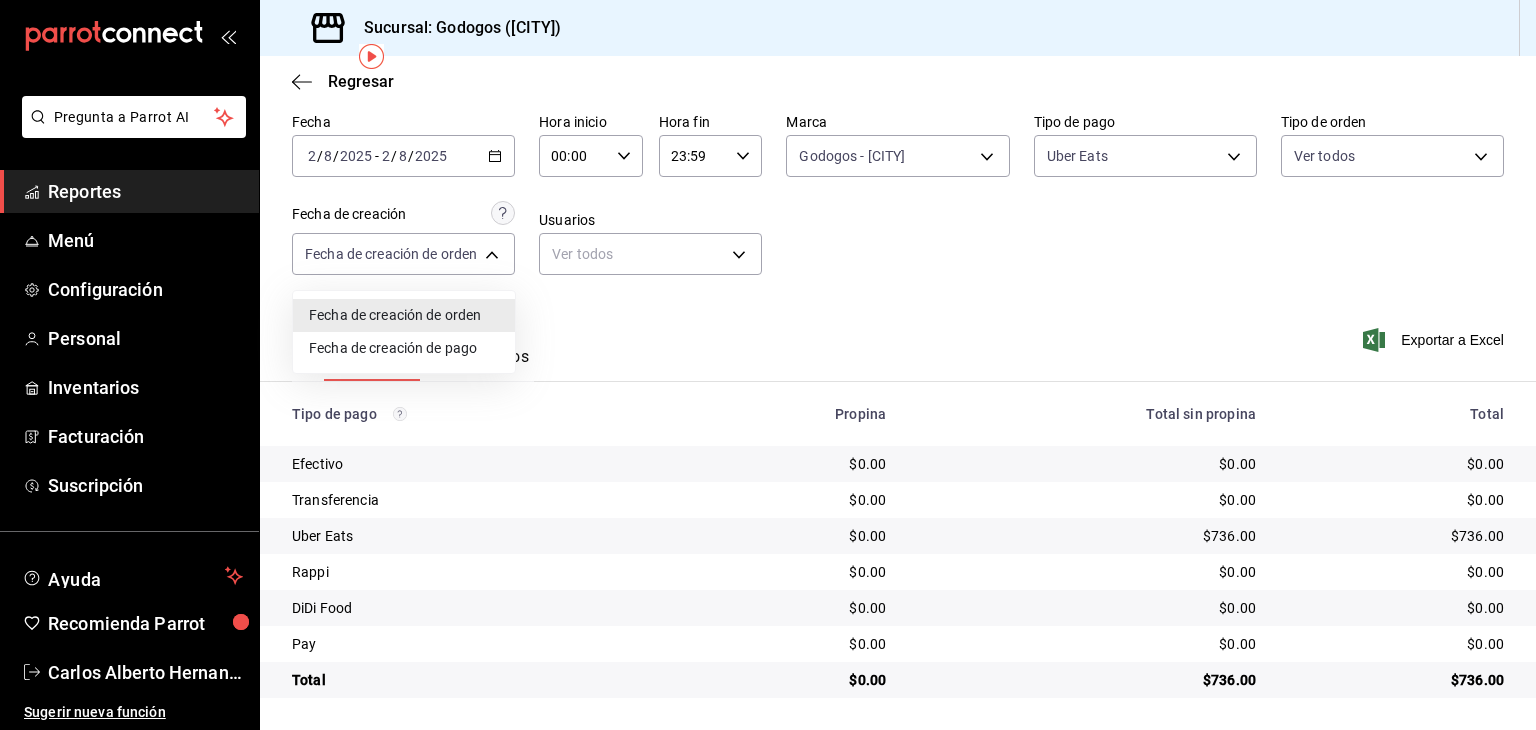 click on "Fecha de creación de pago" at bounding box center [404, 348] 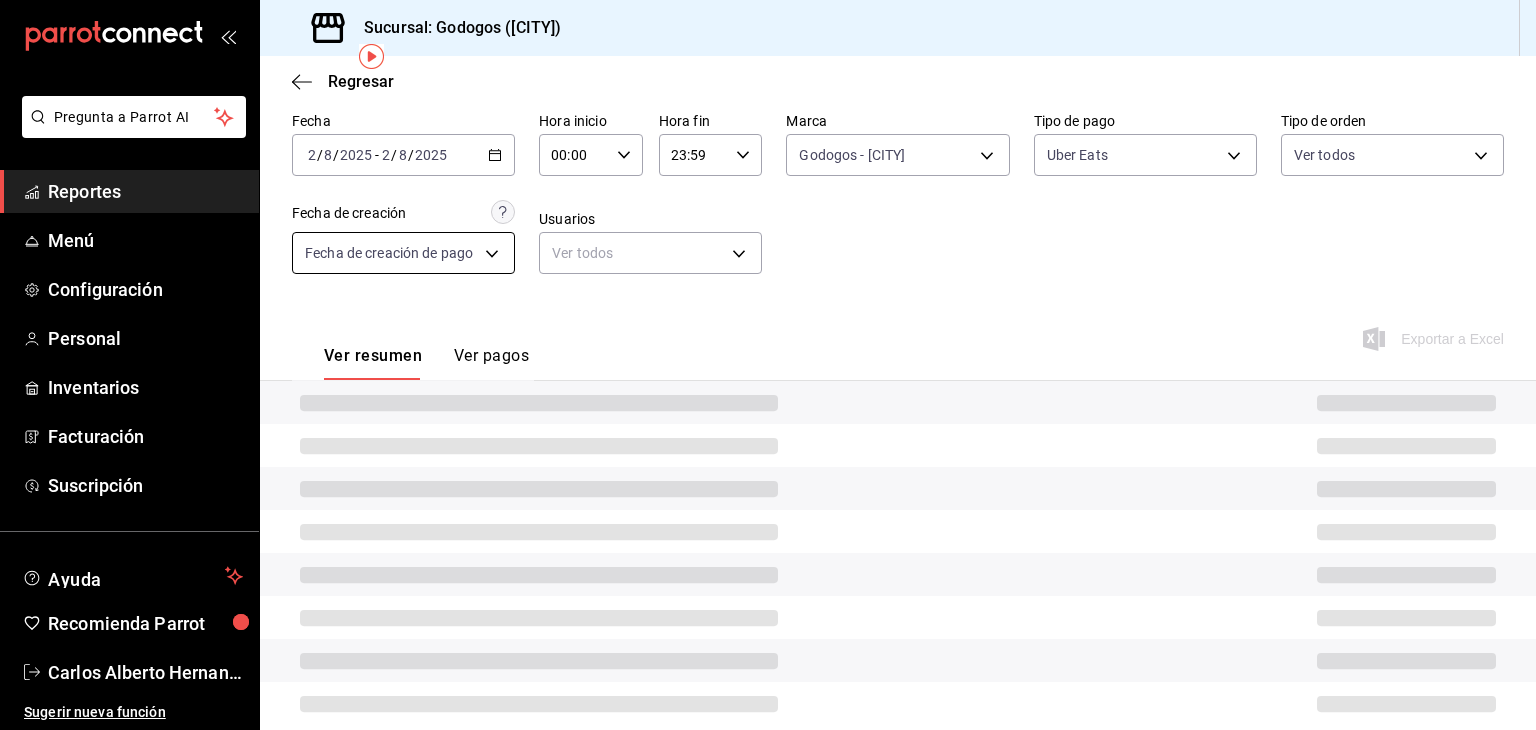 click on "Pregunta a Parrot AI Reportes   Menú   Configuración   Personal   Inventarios   Facturación   Suscripción   Ayuda Recomienda Parrot   [FIRST] [LAST]   Sugerir nueva función   Sucursal: Godogos ([CITY]) Regresar Pagos Fecha [DATE] [DATE] - [DATE] [DATE] Hora inicio 00:00 Hora inicio Hora fin 23:59 Hora fin Marca Godogos - [CITY] [ID] Tipo de pago Uber Eats [ID] Tipo de orden Ver todos Fecha de creación   Fecha de creación de pago ORDER_PAYMENT Usuarios Ver todos null Ver resumen Ver pagos Exportar a Excel Pregunta a Parrot AI Reportes   Menú   Configuración   Personal   Inventarios   Facturación   Suscripción   Ayuda Recomienda Parrot   [FIRST] [LAST]   Sugerir nueva función   GANA 1 MES GRATIS EN TU SUSCRIPCIÓN AQUÍ Ver video tutorial Ir a video Ver video tutorial Ir a video Visitar centro de ayuda ([PHONE]) [EMAIL] Visitar centro de ayuda ([PHONE])" at bounding box center (768, 365) 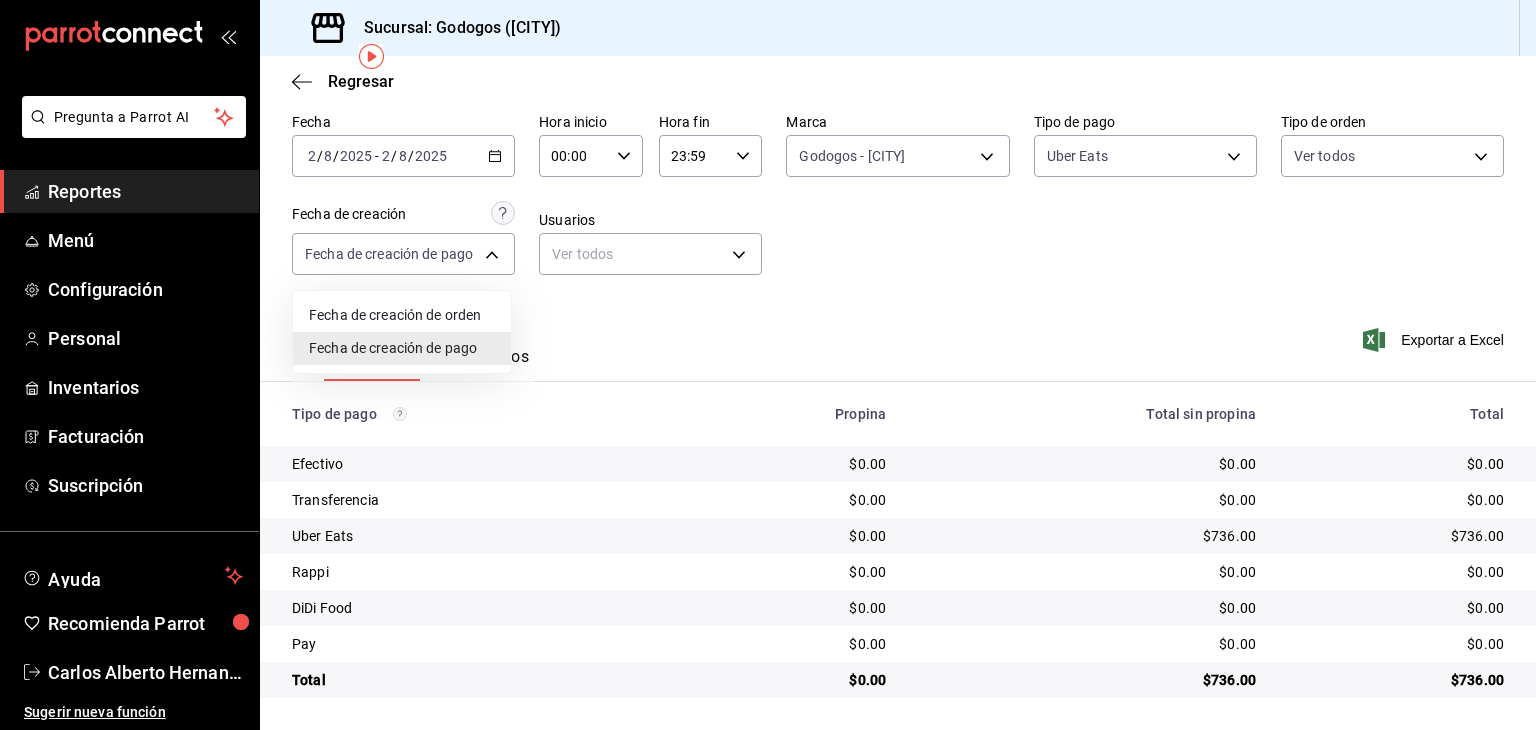 click on "Fecha de creación de orden" at bounding box center (402, 315) 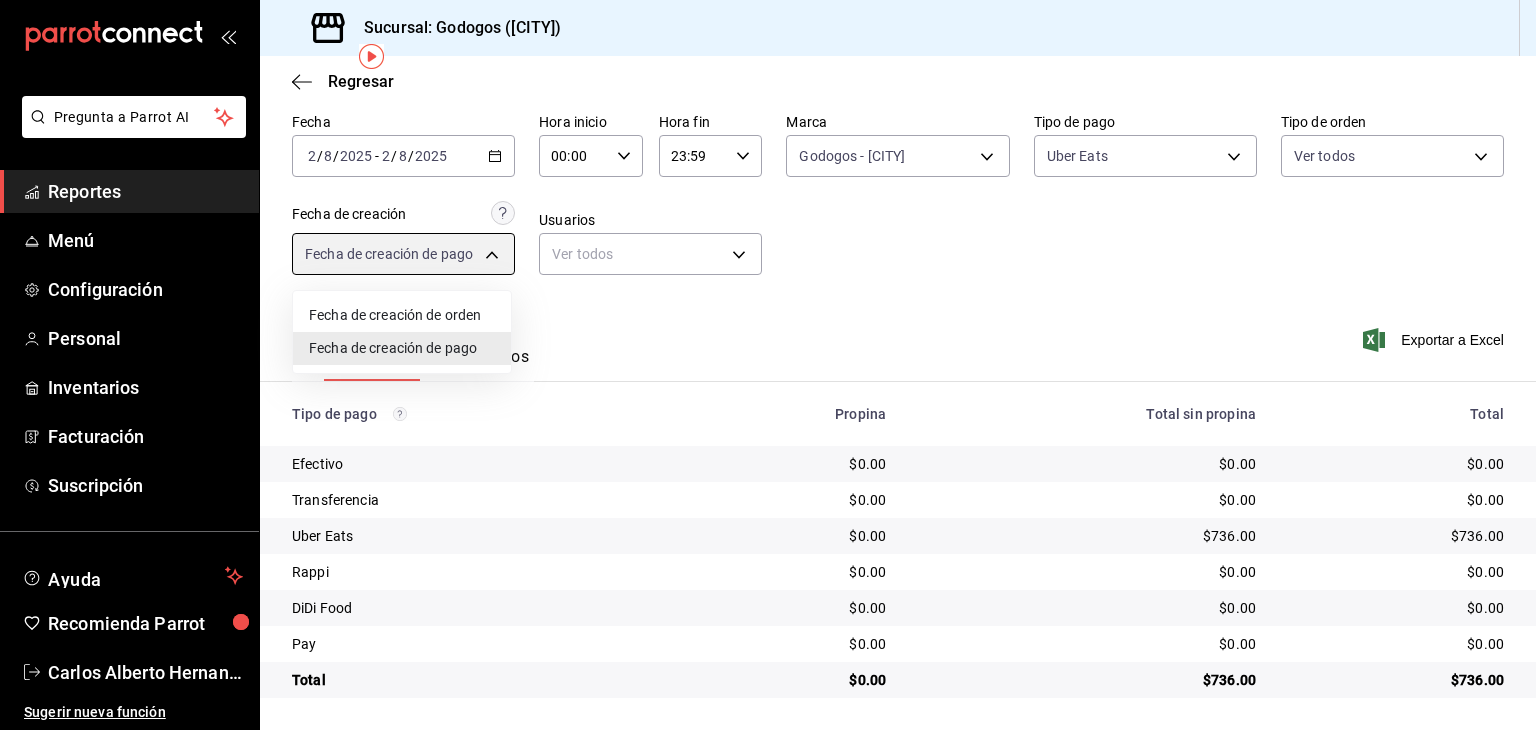 type on "ORDER" 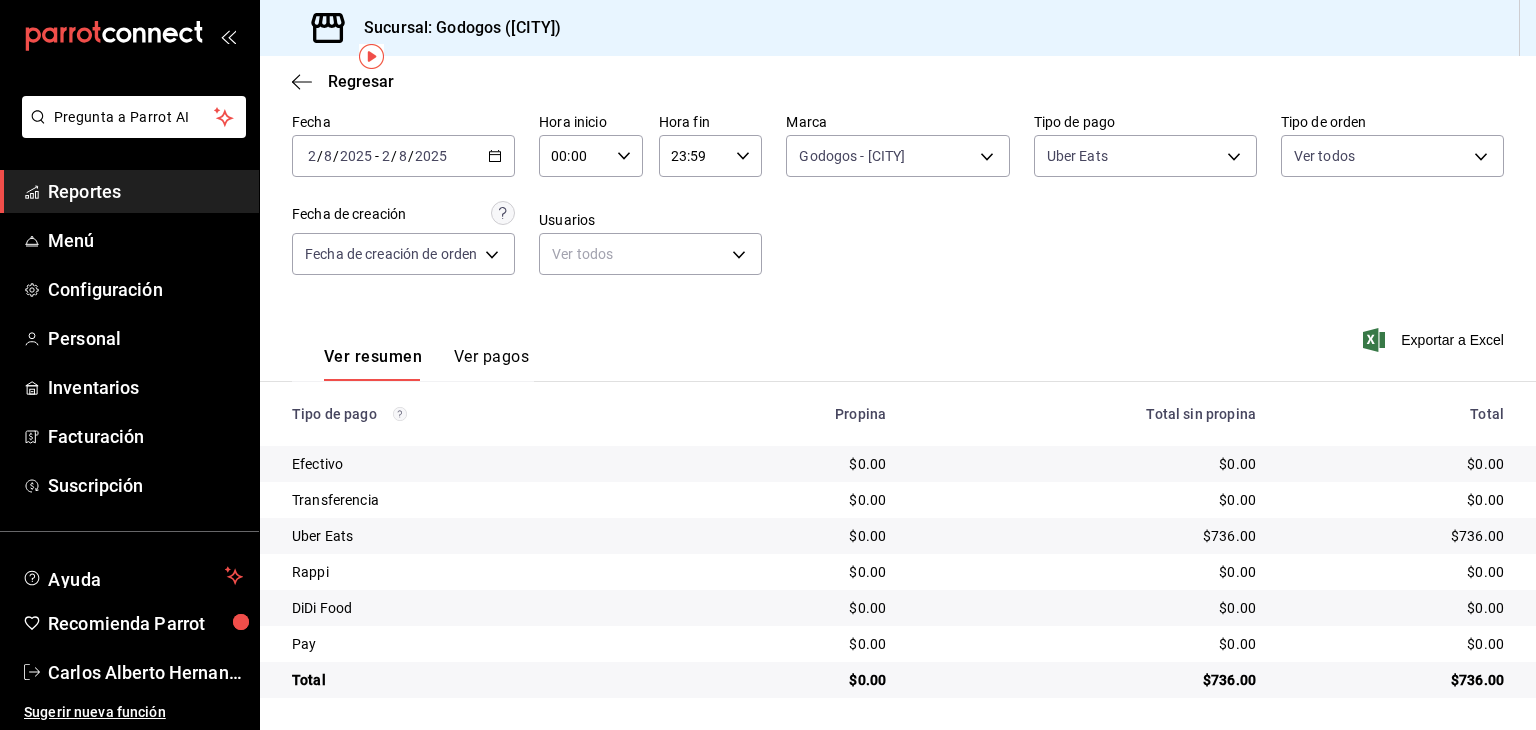 click on "Ver pagos" at bounding box center (491, 364) 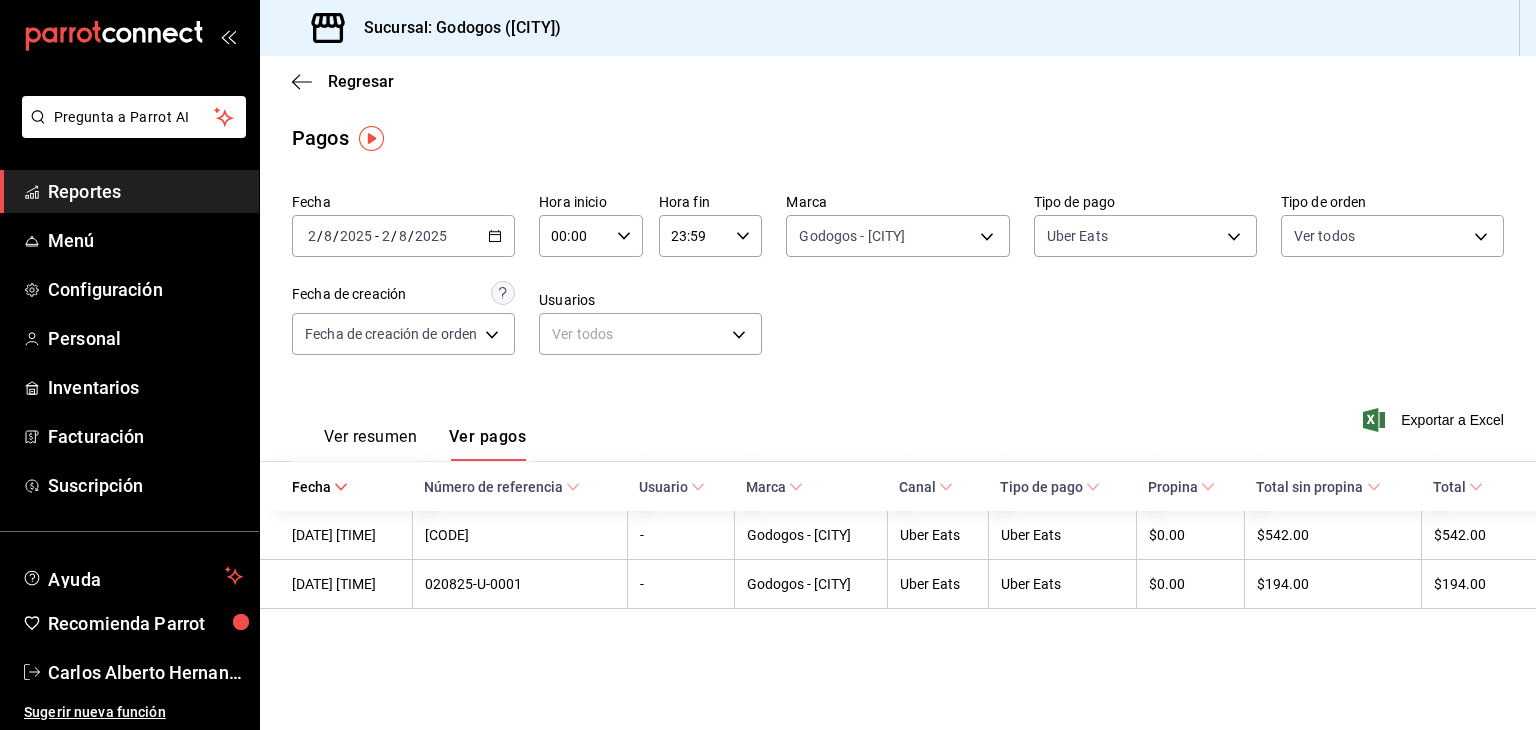 scroll, scrollTop: 0, scrollLeft: 0, axis: both 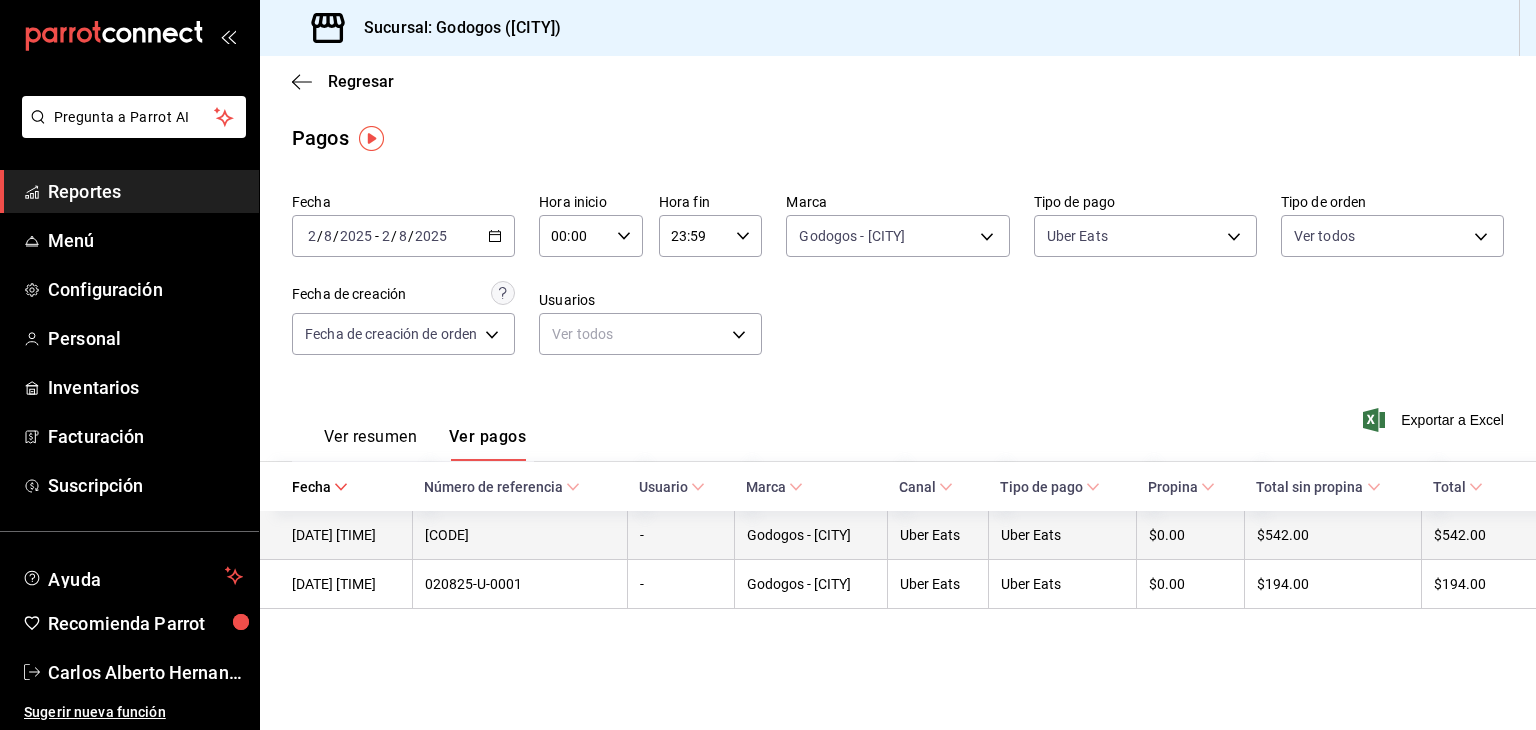type 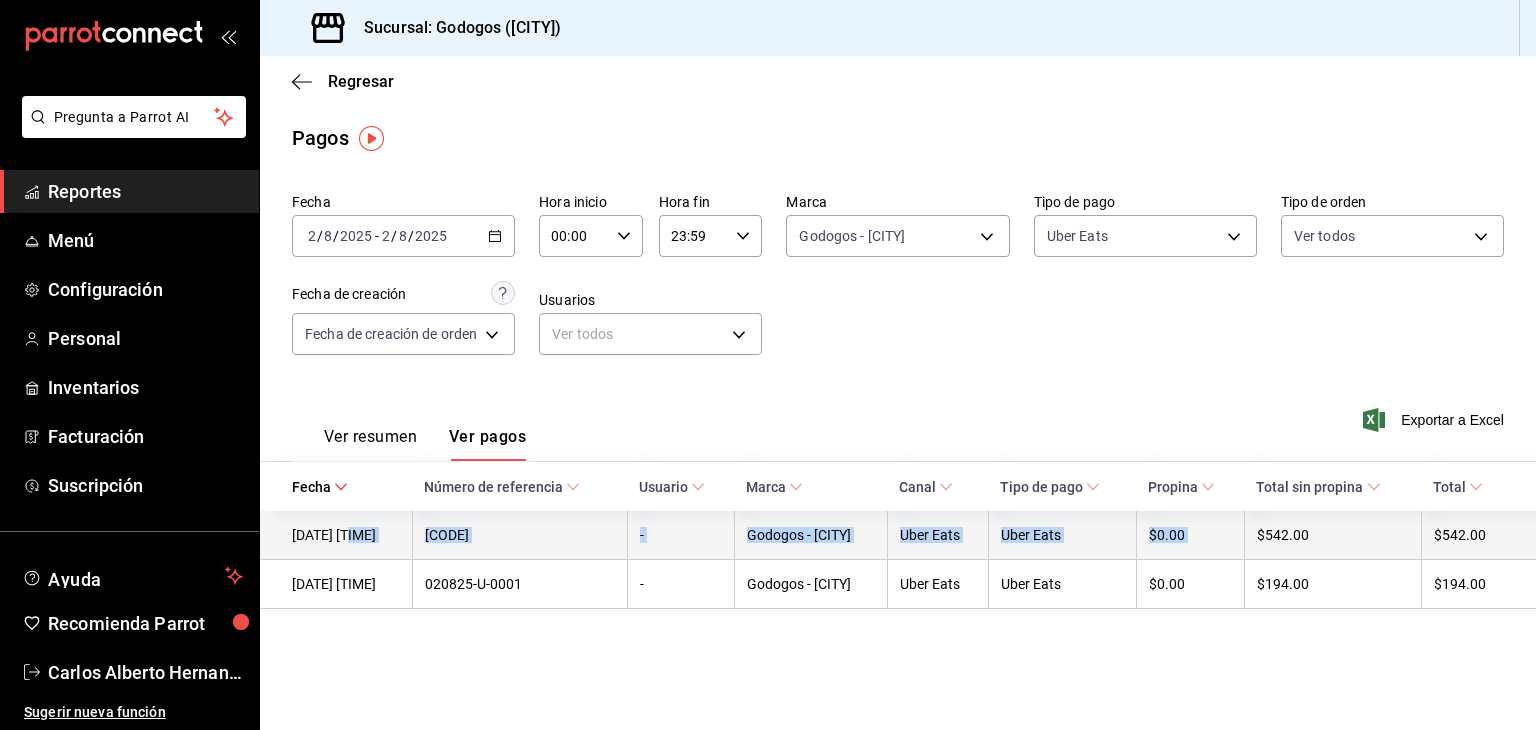 drag, startPoint x: 362, startPoint y: 535, endPoint x: 1279, endPoint y: 544, distance: 917.0442 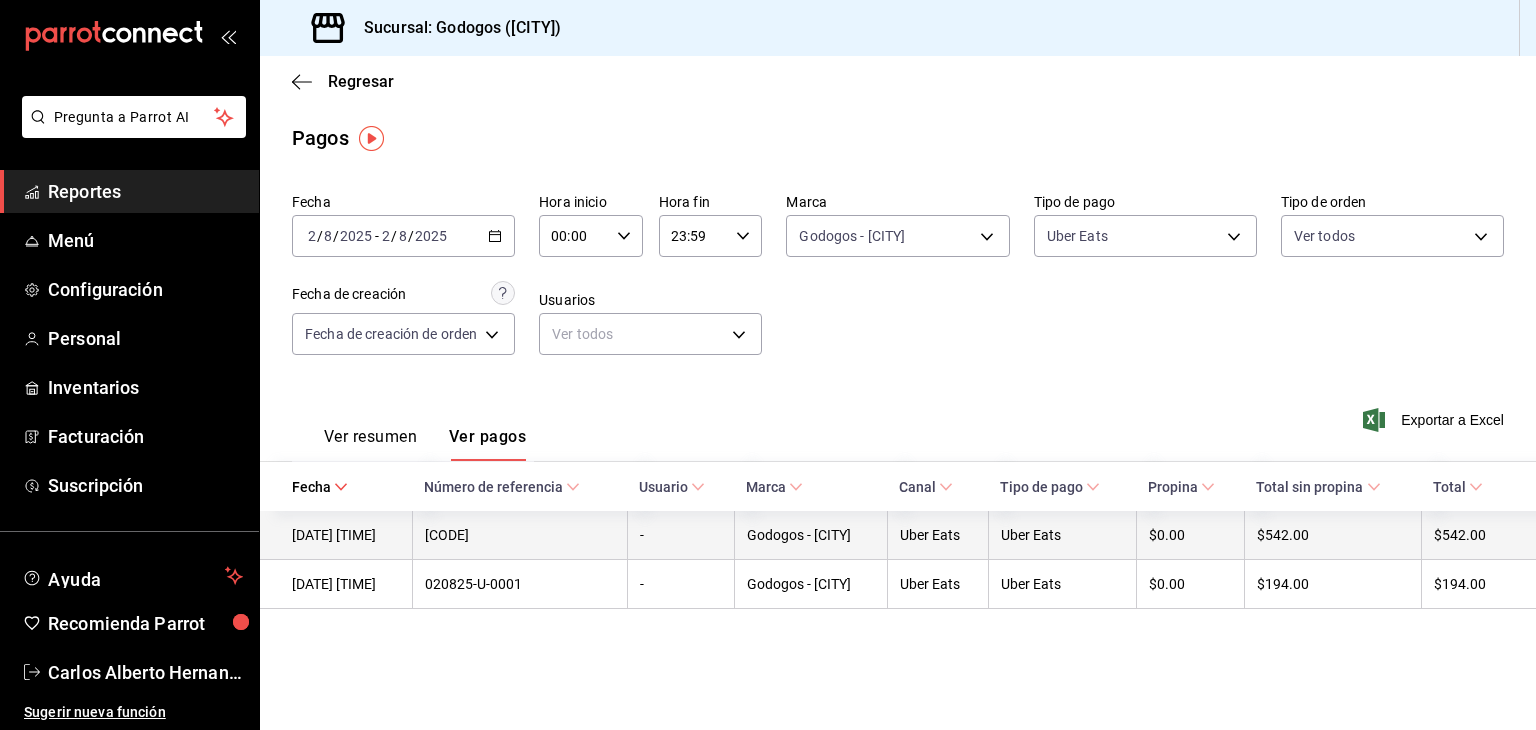 click on "$542.00" at bounding box center (1332, 535) 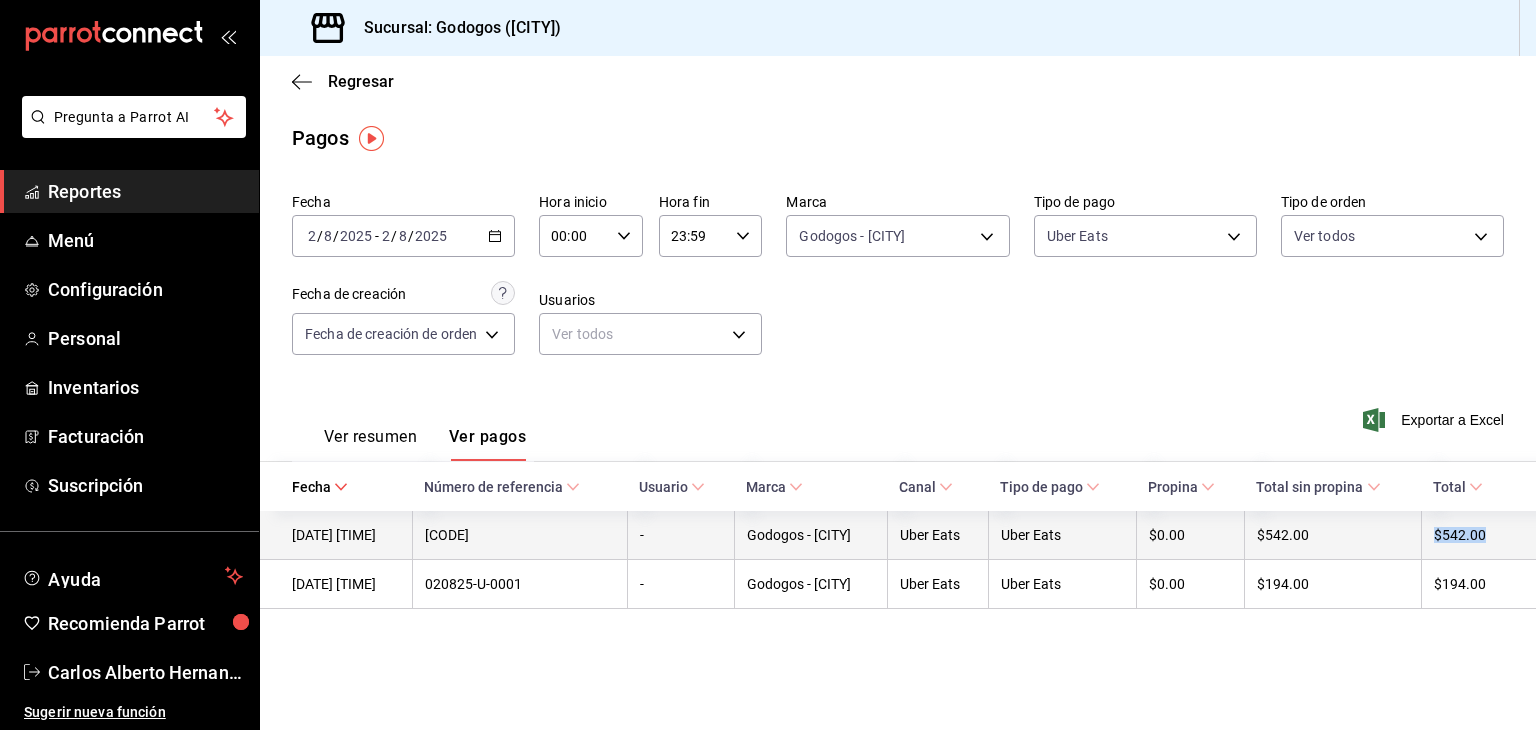 drag, startPoint x: 1420, startPoint y: 548, endPoint x: 1535, endPoint y: 546, distance: 115.01739 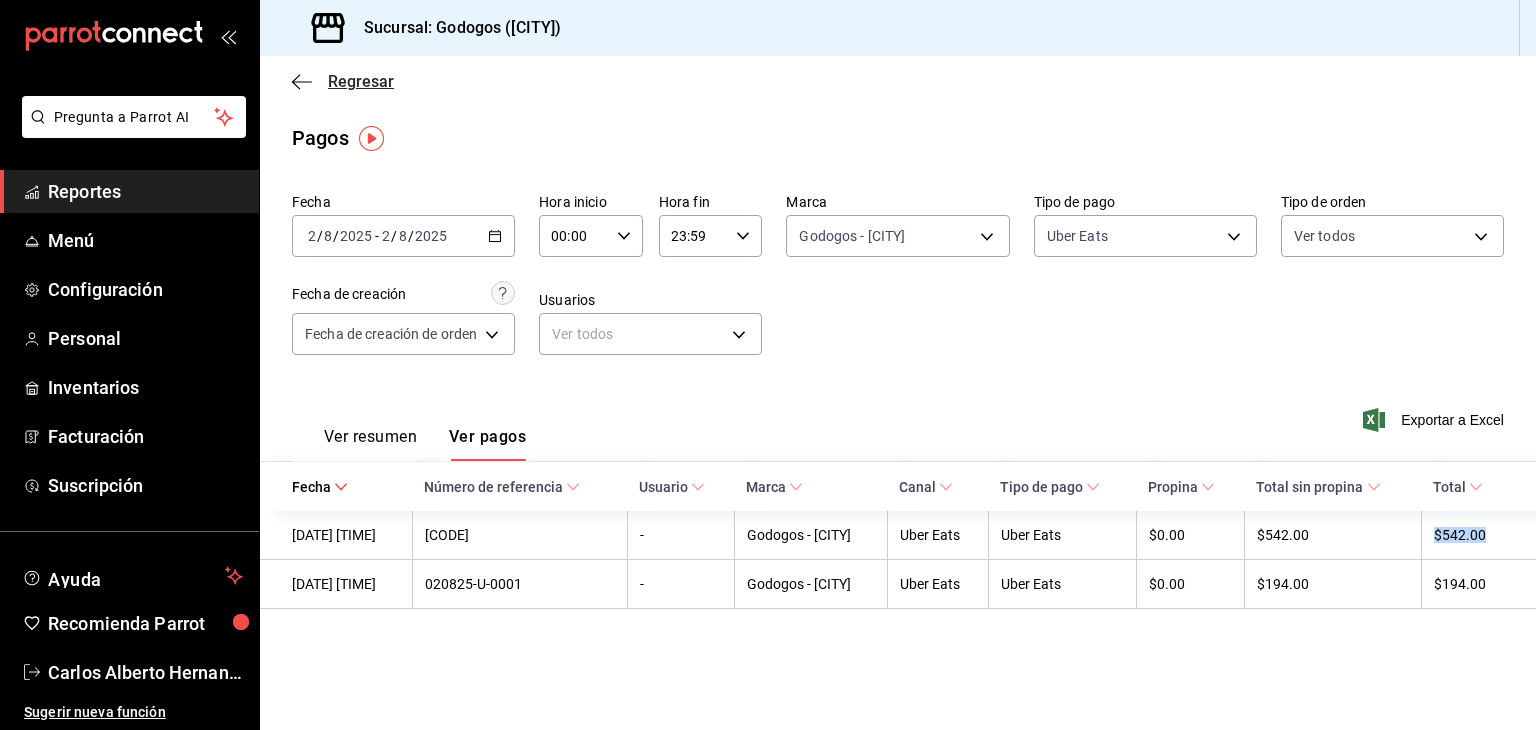 click on "Regresar" at bounding box center [361, 81] 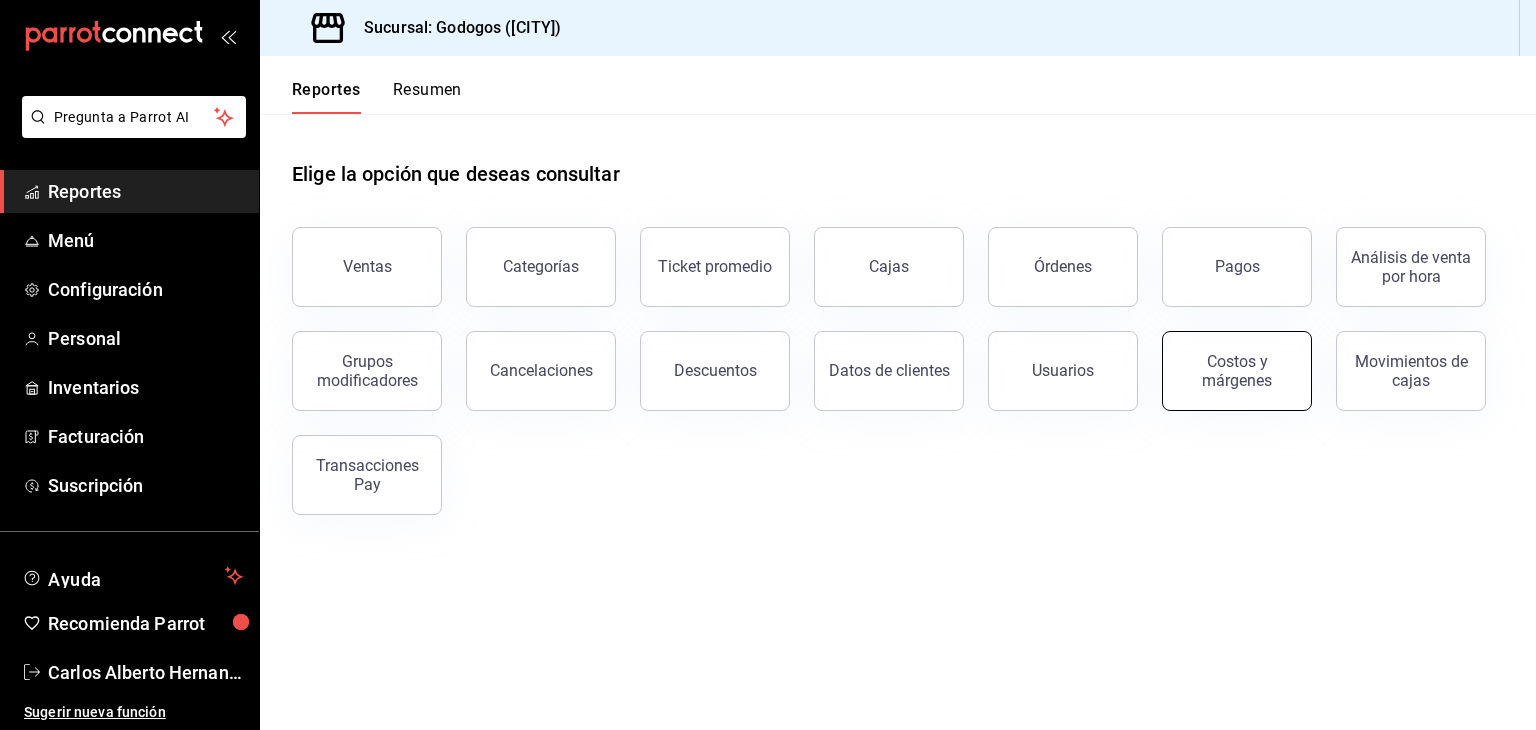 click on "Costos y márgenes" at bounding box center [1237, 371] 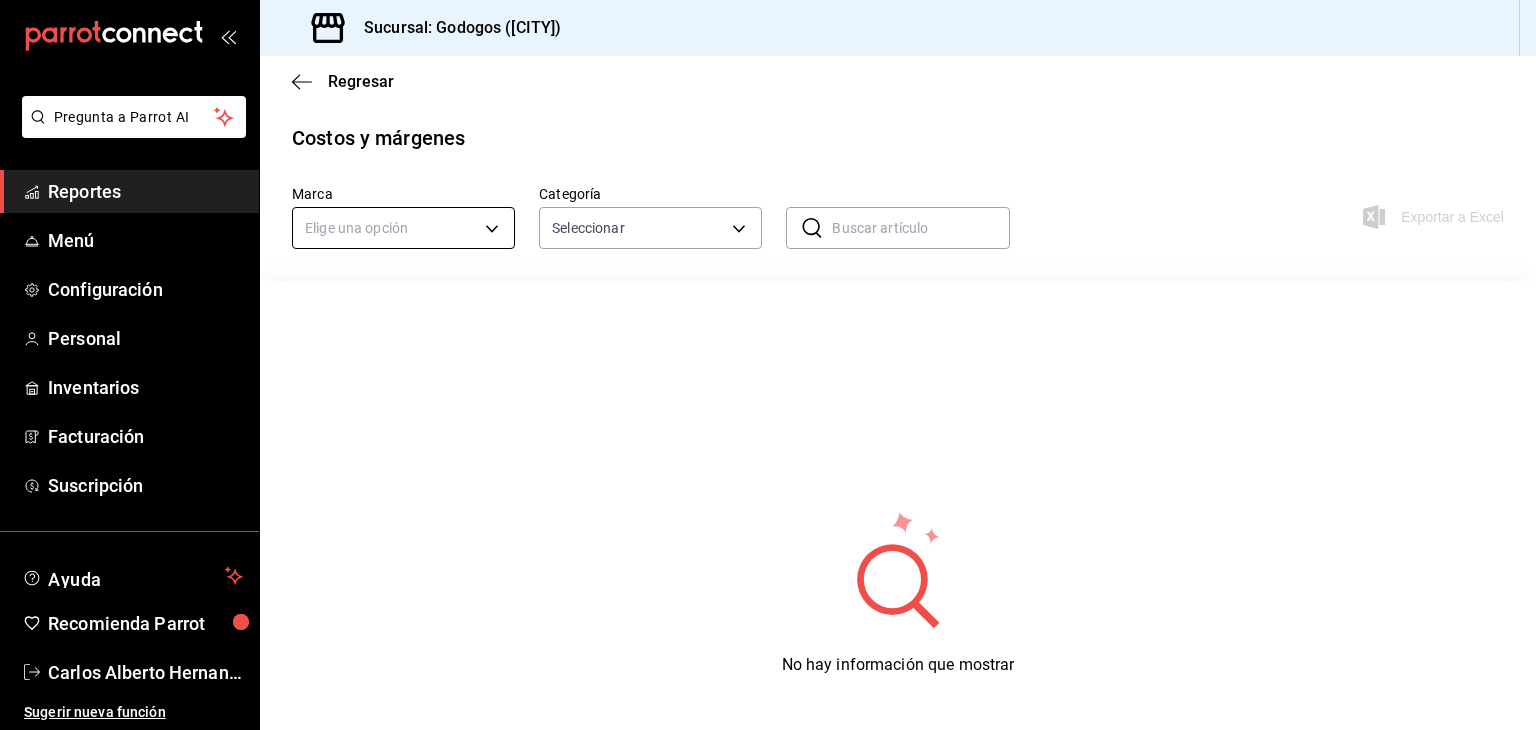 click on "Pregunta a Parrot AI Reportes   Menú   Configuración   Personal   Inventarios   Facturación   Suscripción   Ayuda Recomienda Parrot   [FIRST] [LAST]   Sugerir nueva función   Sucursal: Godogos ([CITY]) Regresar Costos y márgenes Marca Elige una opción Categoría Seleccionar ​ ​ Exportar a Excel No hay información que mostrar Pregunta a Parrot AI Reportes   Menú   Configuración   Personal   Inventarios   Facturación   Suscripción   Ayuda Recomienda Parrot   [FIRST] [LAST]   Sugerir nueva función   GANA 1 MES GRATIS EN TU SUSCRIPCIÓN AQUÍ ¿Recuerdas cómo empezó tu restaurante?
Hoy puedes ayudar a un colega a tener el mismo cambio que tú viviste.
Recomienda Parrot directamente desde tu Portal Administrador.
Es fácil y rápido.
🎁 Por cada restaurante que se una, ganas 1 mes gratis. Visitar centro de ayuda ([PHONE]) [EMAIL] Visitar centro de ayuda ([PHONE]) [EMAIL]" at bounding box center [768, 365] 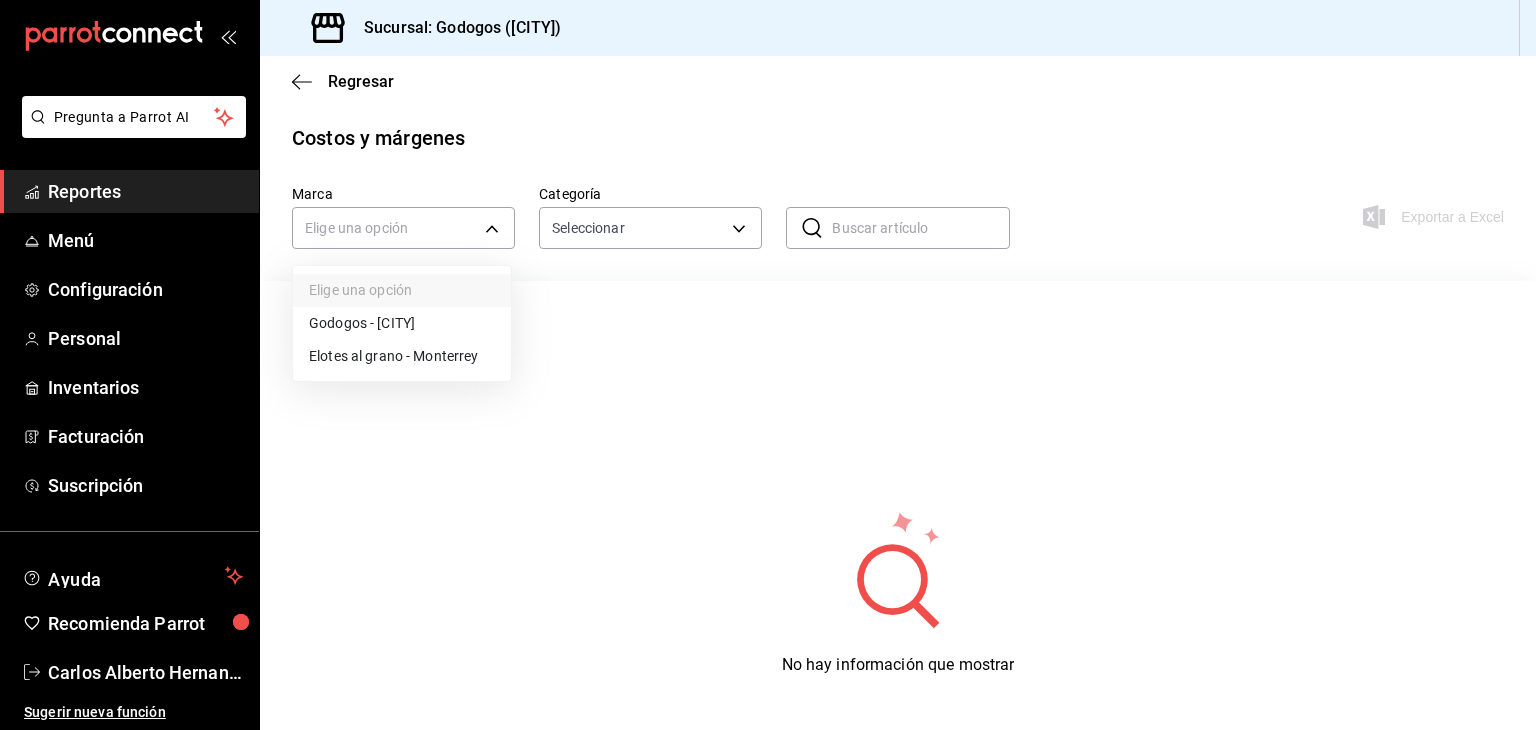 click on "Godogos - [CITY]" at bounding box center [402, 323] 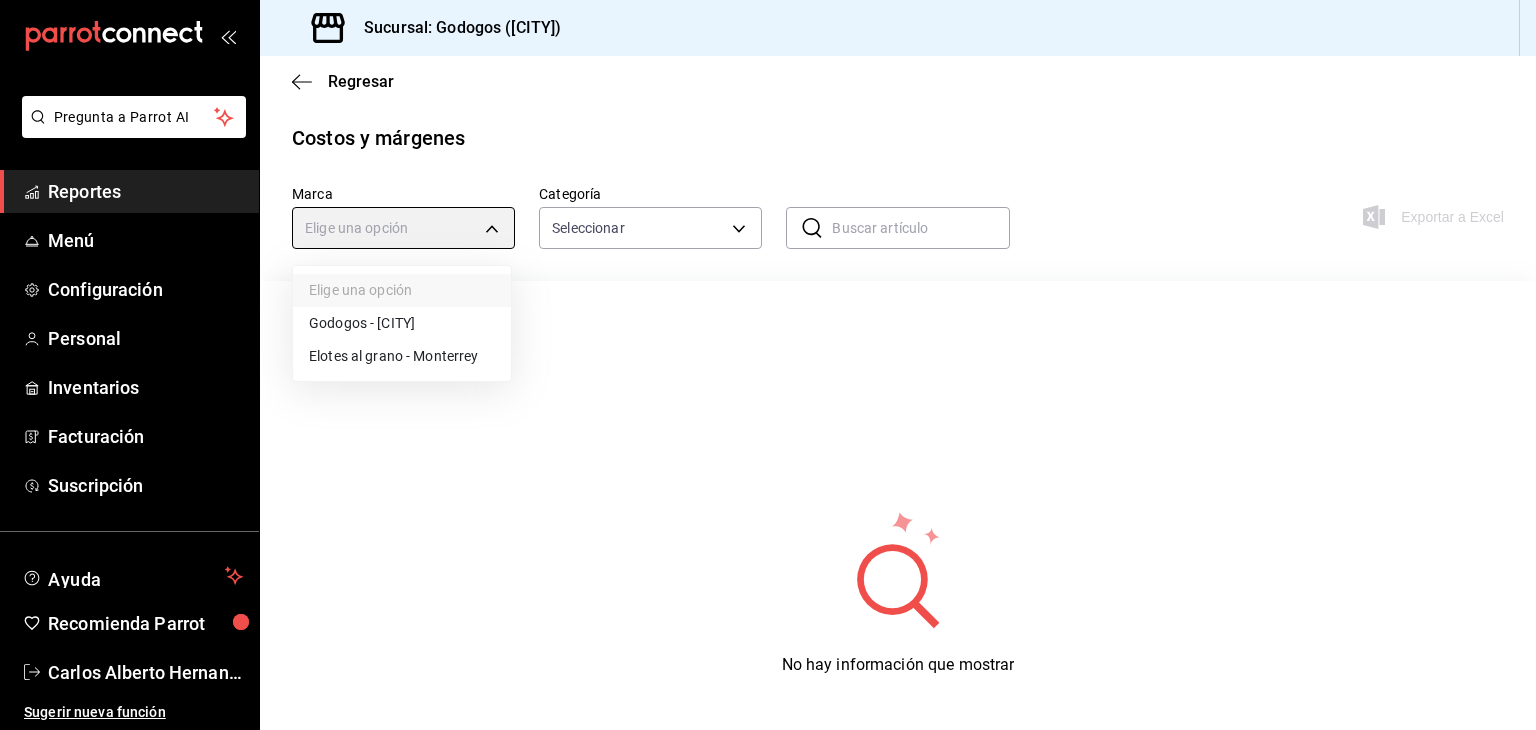 type on "f88750bd-a363-4eea-a372-f4e82ed3d2a9" 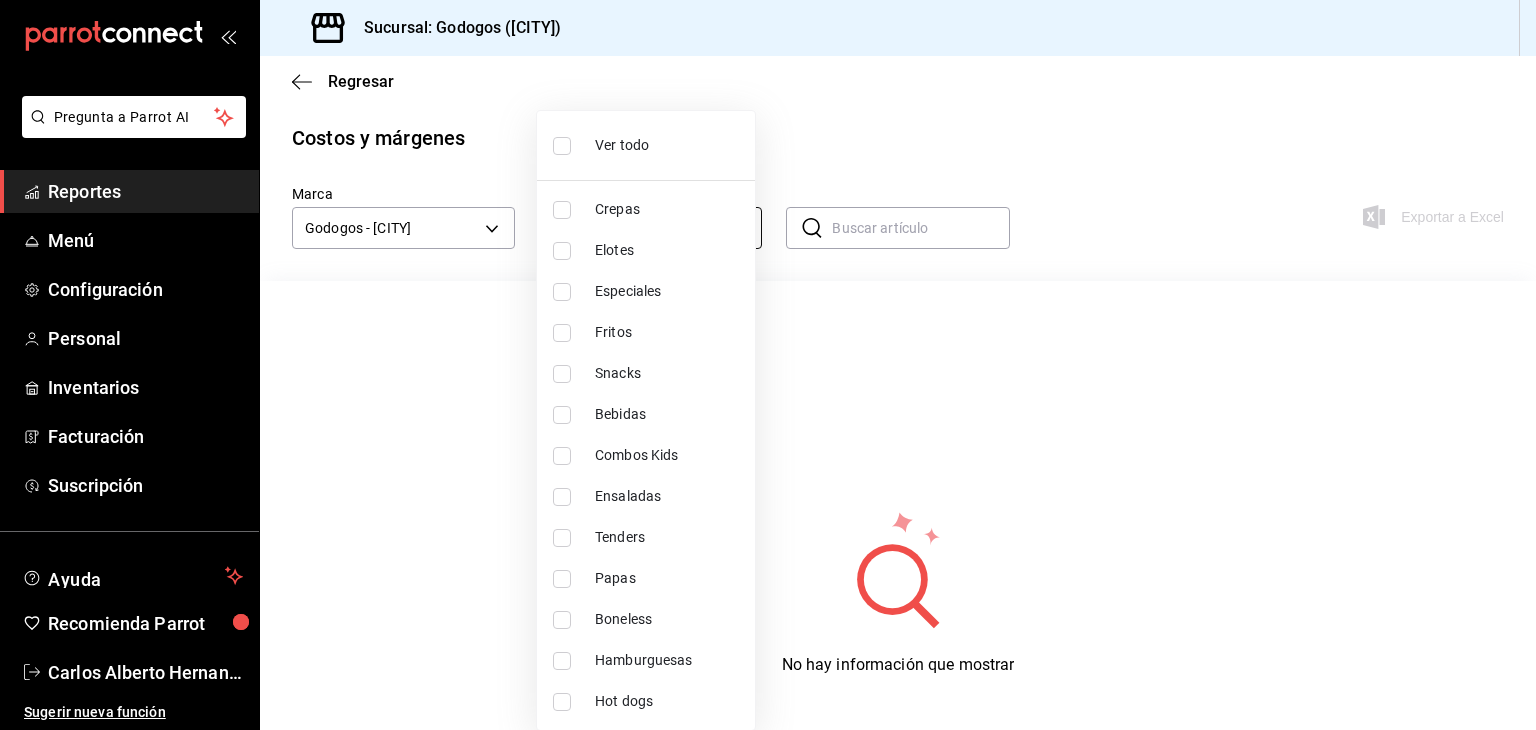click on "Pregunta a Parrot AI Reportes   Menú   Configuración   Personal   Inventarios   Facturación   Suscripción   Ayuda Recomienda Parrot   Carlos Alberto Hernandez   Sugerir nueva función   Sucursal: Godogos (Monterrey) Regresar Costos y márgenes Marca Godogos - Monterrey [UUID] Categoría Seleccionar ​ ​ Exportar a Excel No hay información que mostrar Pregunta a Parrot AI Reportes   Menú   Configuración   Personal   Inventarios   Facturación   Suscripción   Ayuda Recomienda Parrot   Carlos Alberto Hernandez   Sugerir nueva función   GANA 1 MES GRATIS EN TU SUSCRIPCIÓN AQUÍ ¿Recuerdas cómo empezó tu restaurante?
Hoy puedes ayudar a un colega a tener el mismo cambio que tú viviste.
Recomienda Parrot directamente desde tu Portal Administrador.
Es fácil y rápido.
🎁 Por cada restaurante que se una, ganas 1 mes gratis. Visitar centro de ayuda (81) 2046 6363 soporte@parrotsoftware.io Visitar centro de ayuda (81) 2046 6363 soporte@parrotsoftware.io Ver todo" at bounding box center (768, 365) 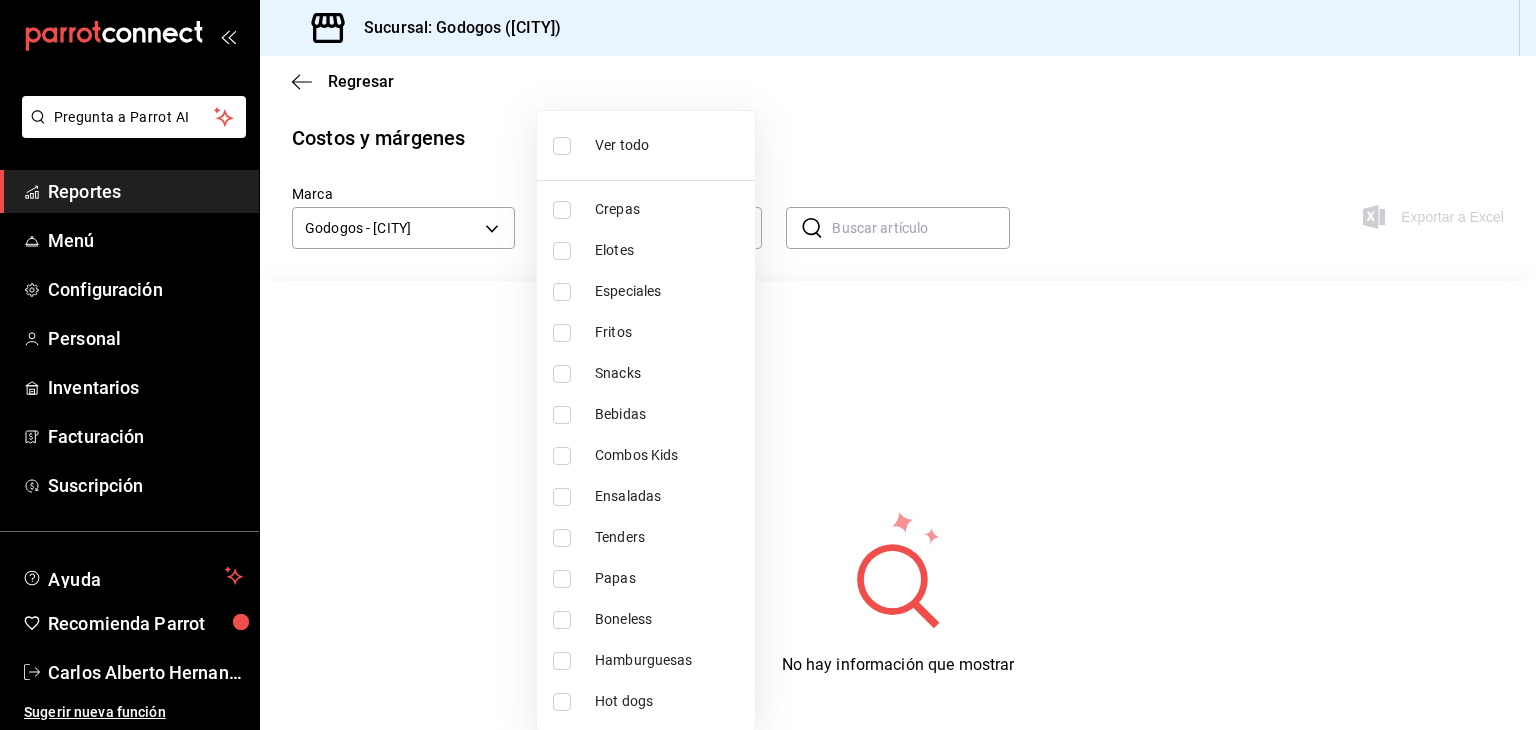 click on "Ver todo" at bounding box center [667, 145] 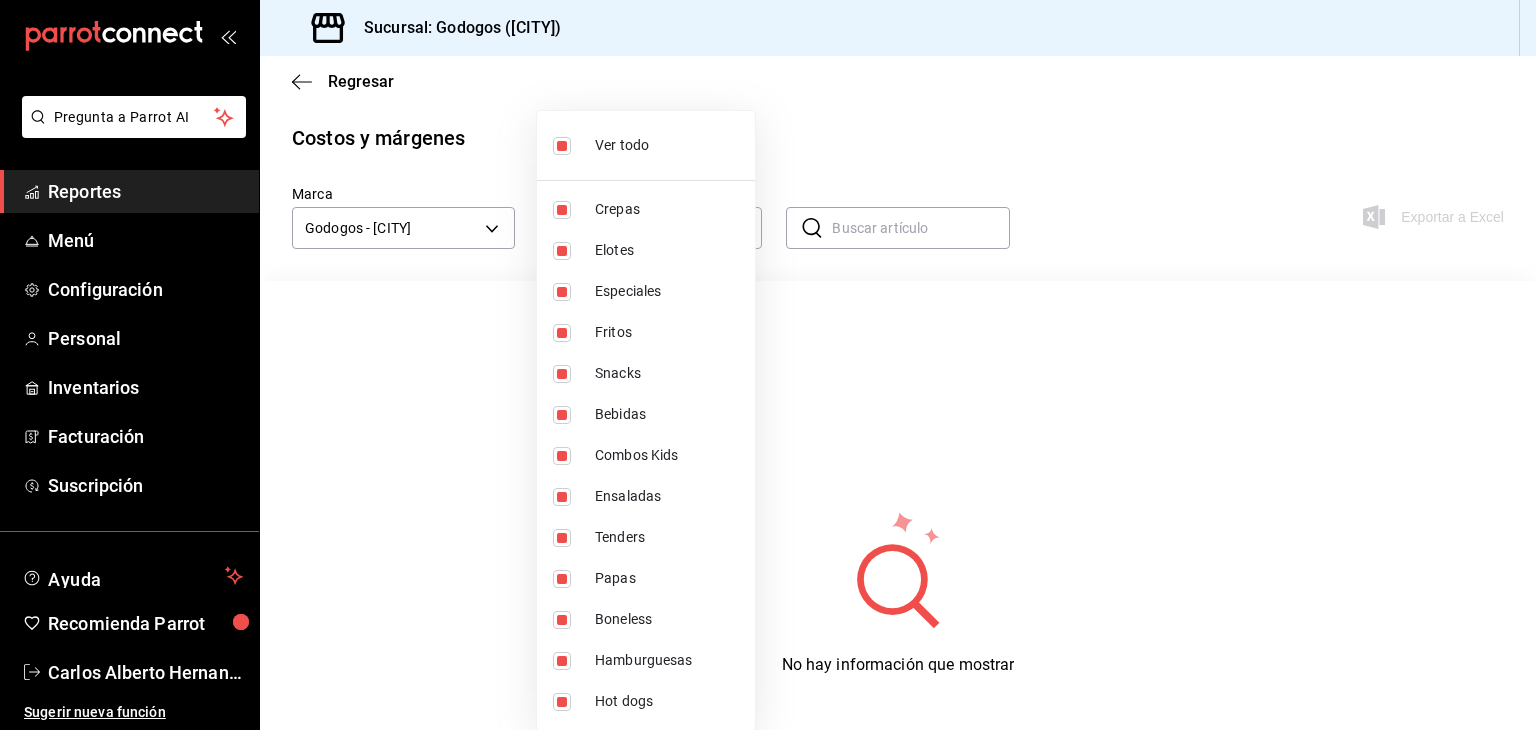 click at bounding box center (768, 365) 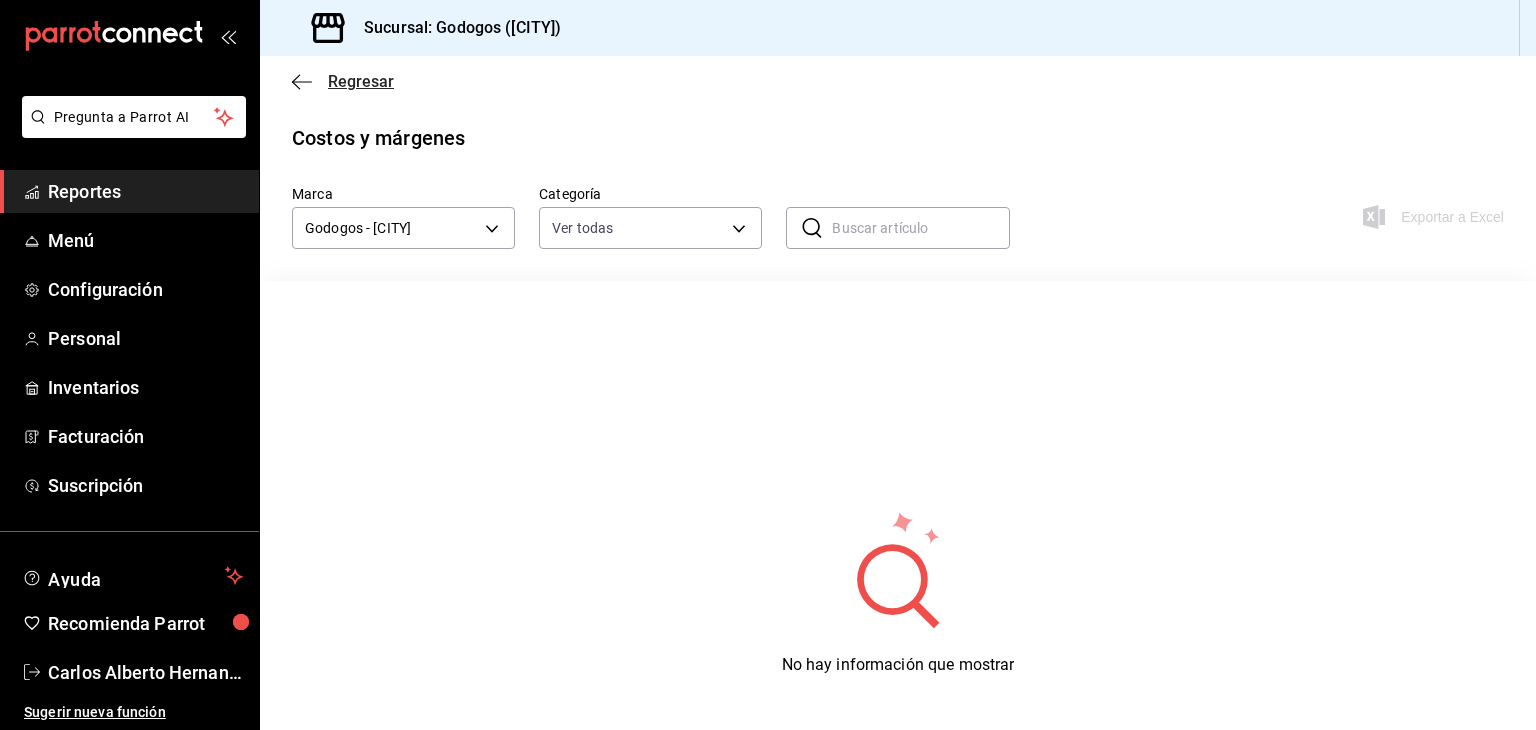 click on "Regresar" at bounding box center (361, 81) 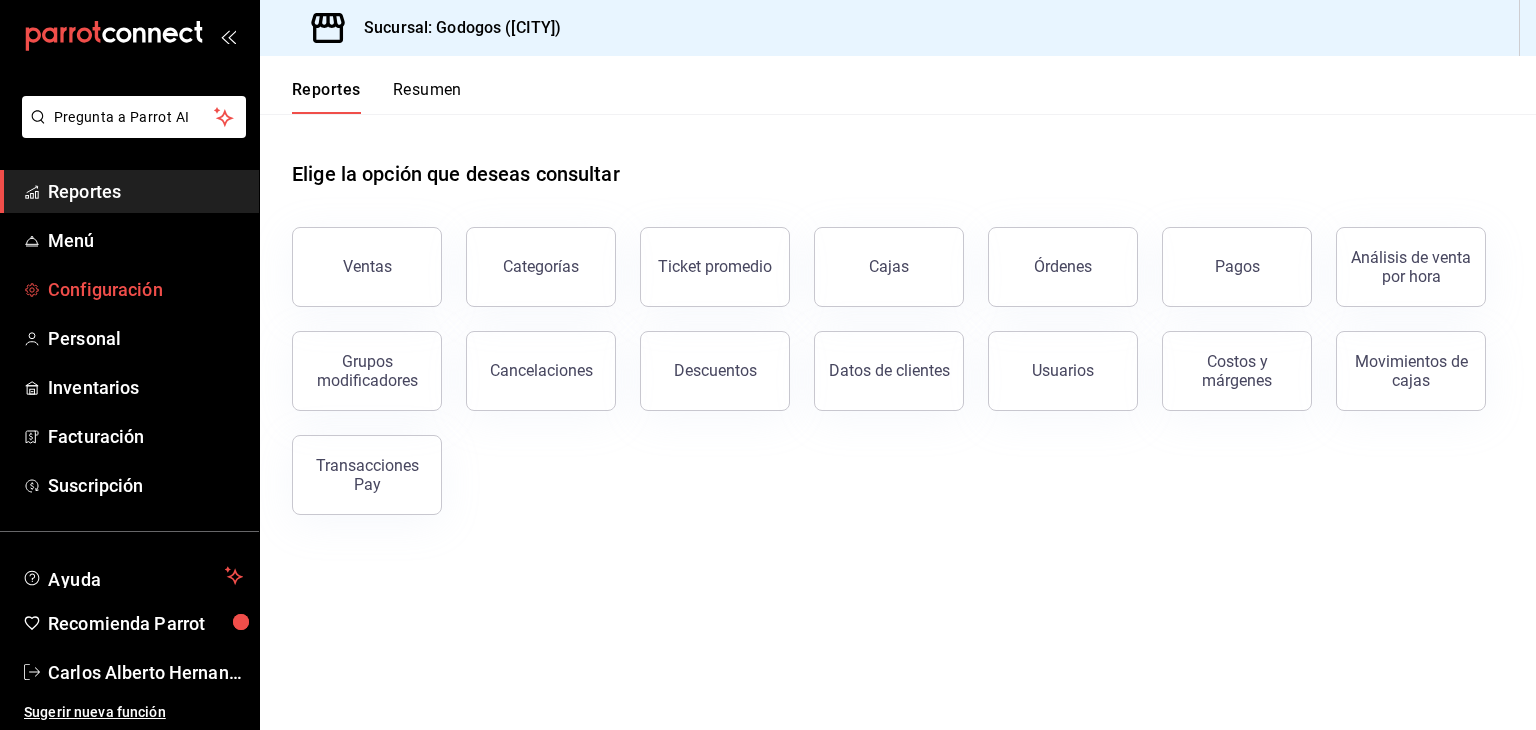click on "Configuración" at bounding box center (145, 289) 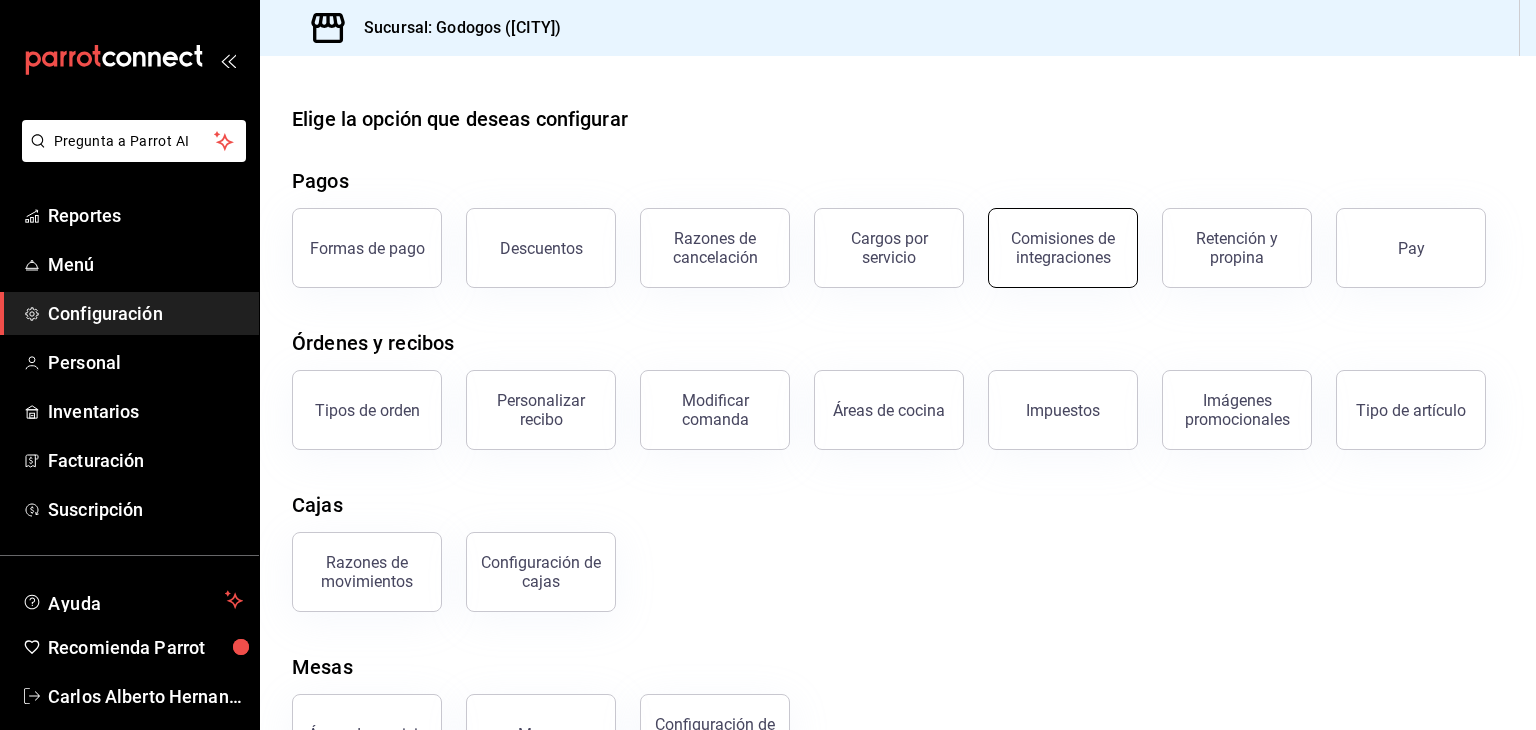 click on "Comisiones de integraciones" at bounding box center [1063, 248] 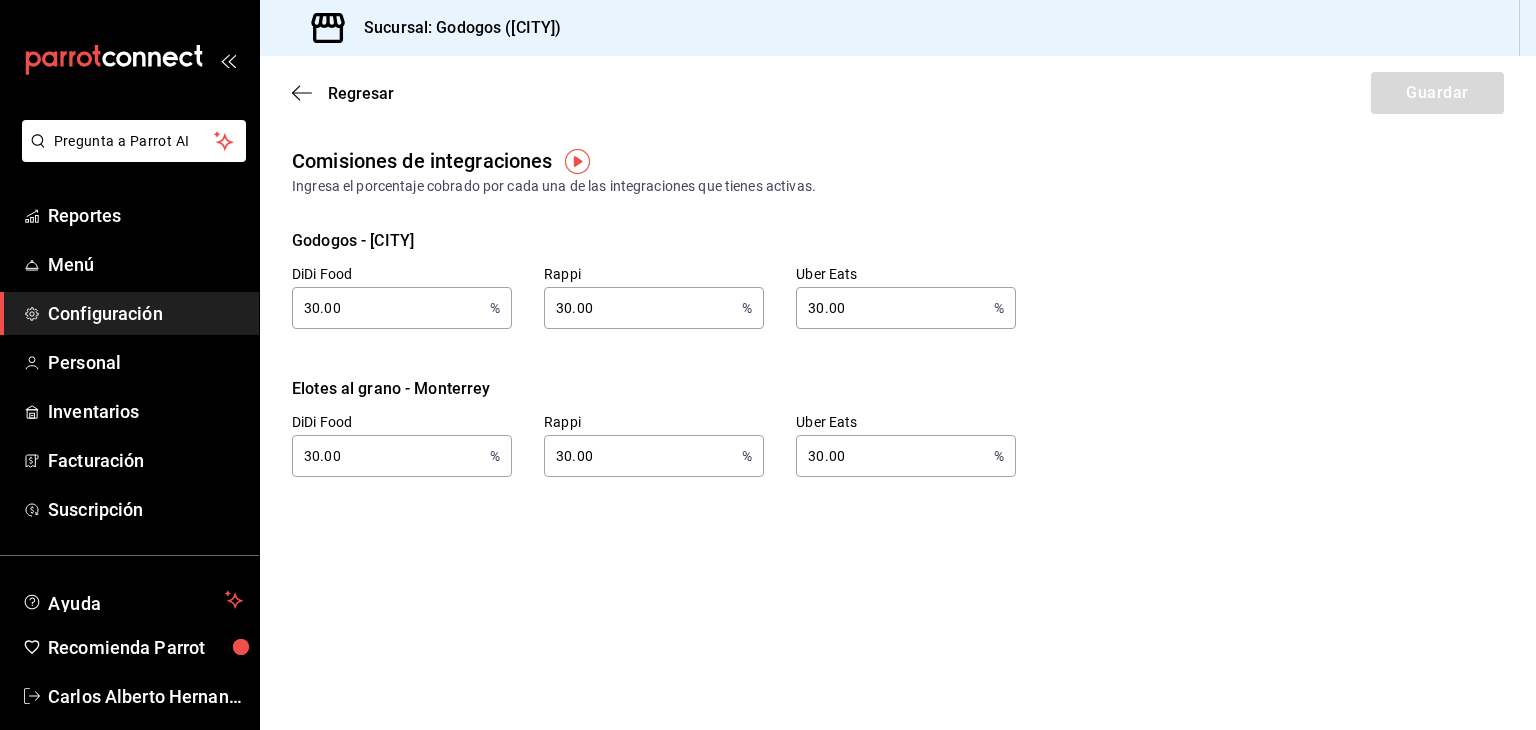 drag, startPoint x: 671, startPoint y: 573, endPoint x: 620, endPoint y: 365, distance: 214.16115 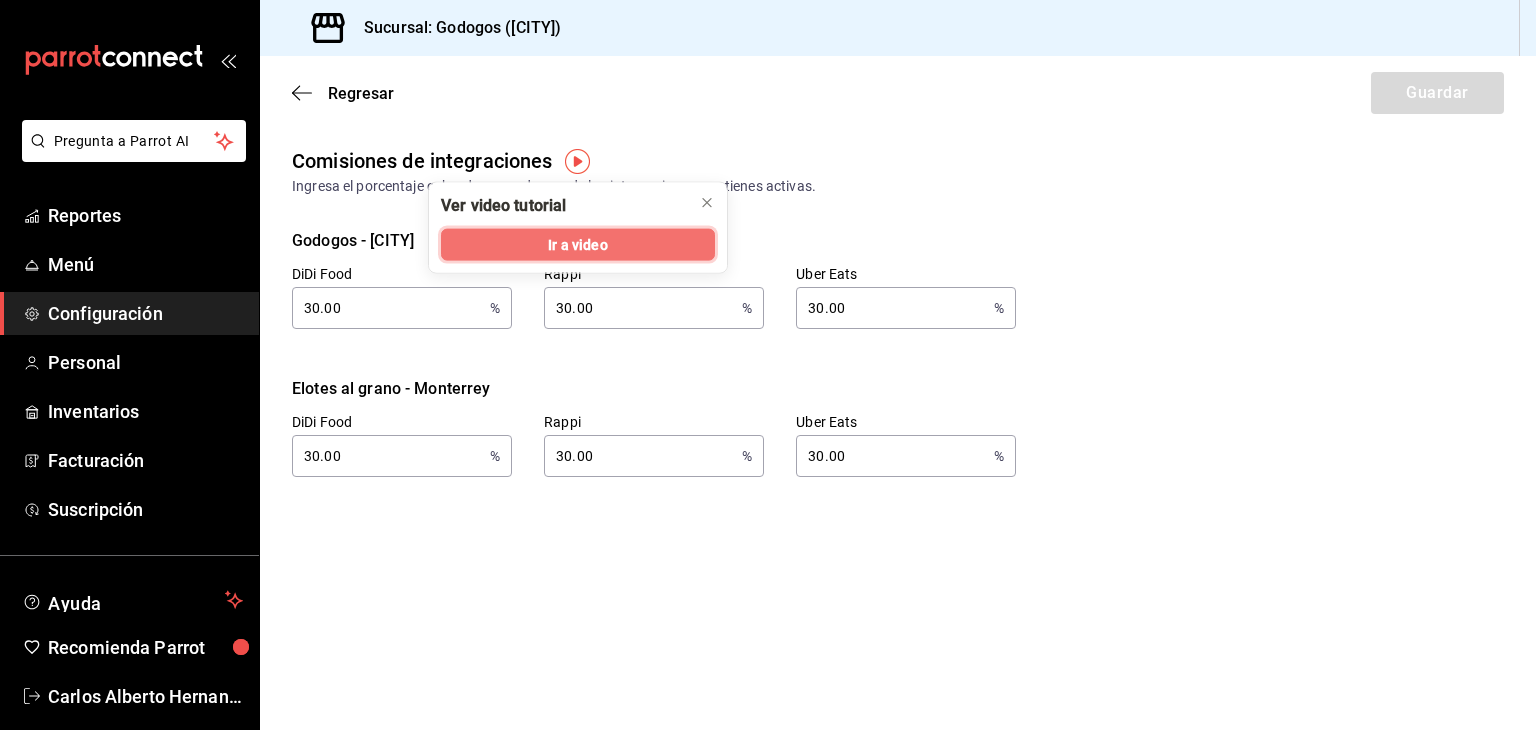 click on "Ir a video" at bounding box center (577, 244) 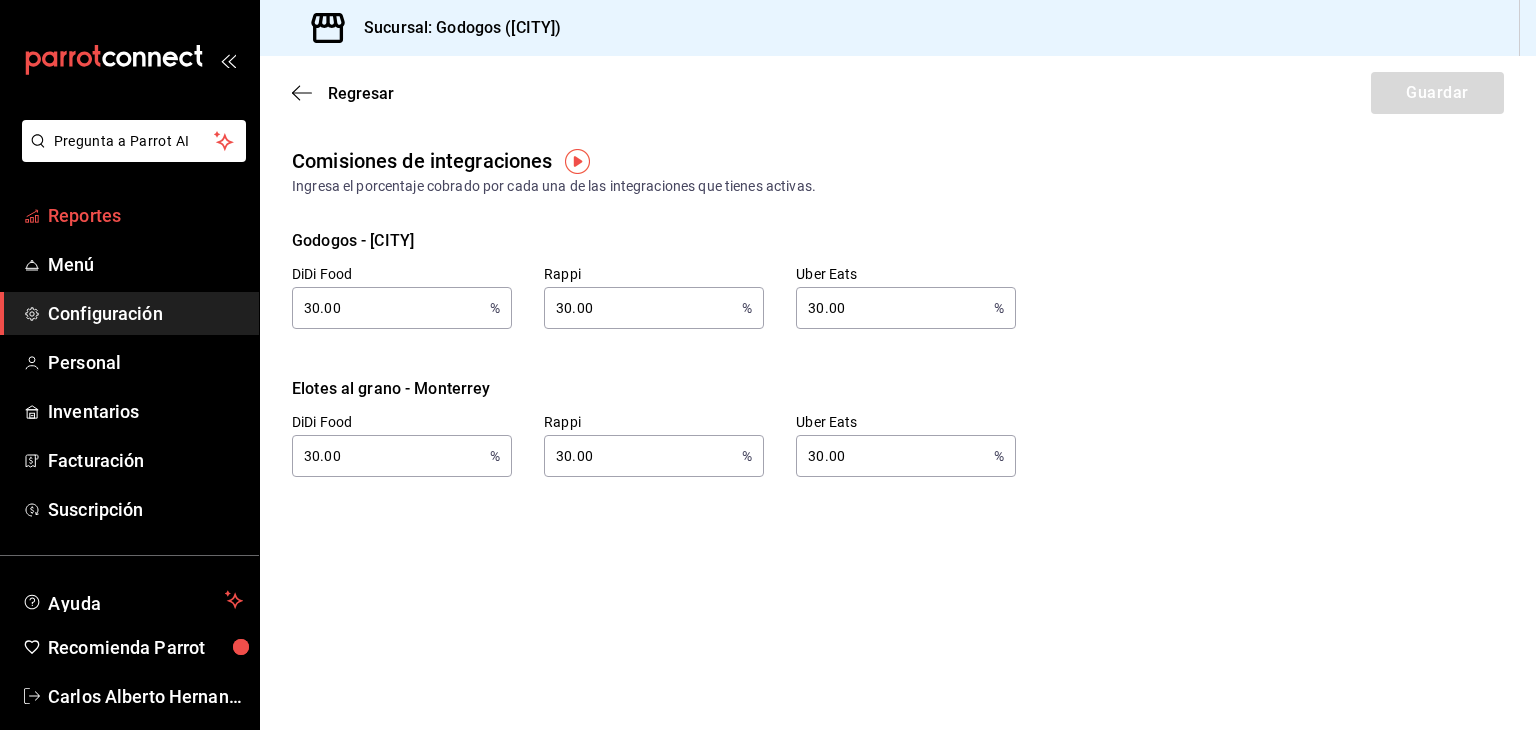 click on "Reportes" at bounding box center (145, 215) 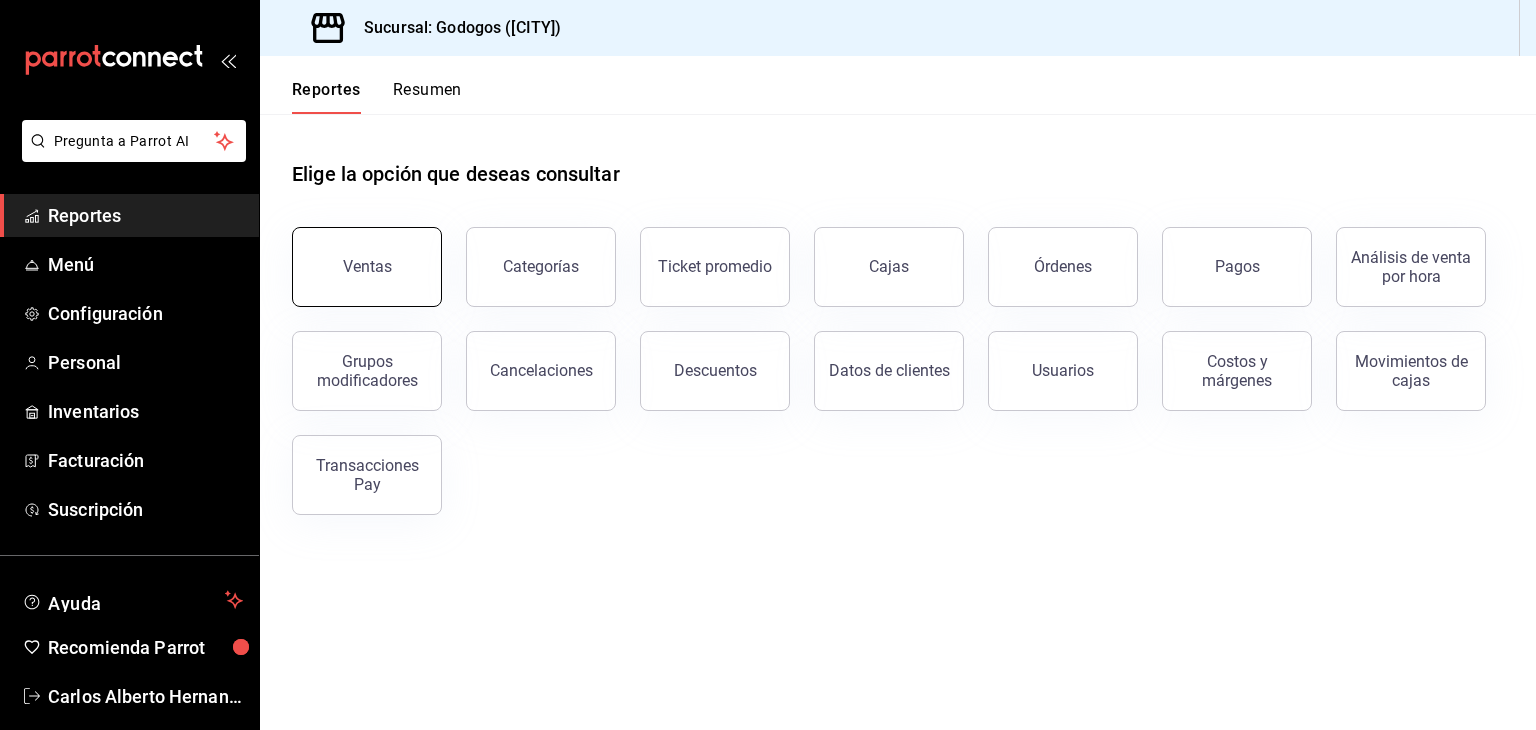 click on "Ventas" at bounding box center [367, 266] 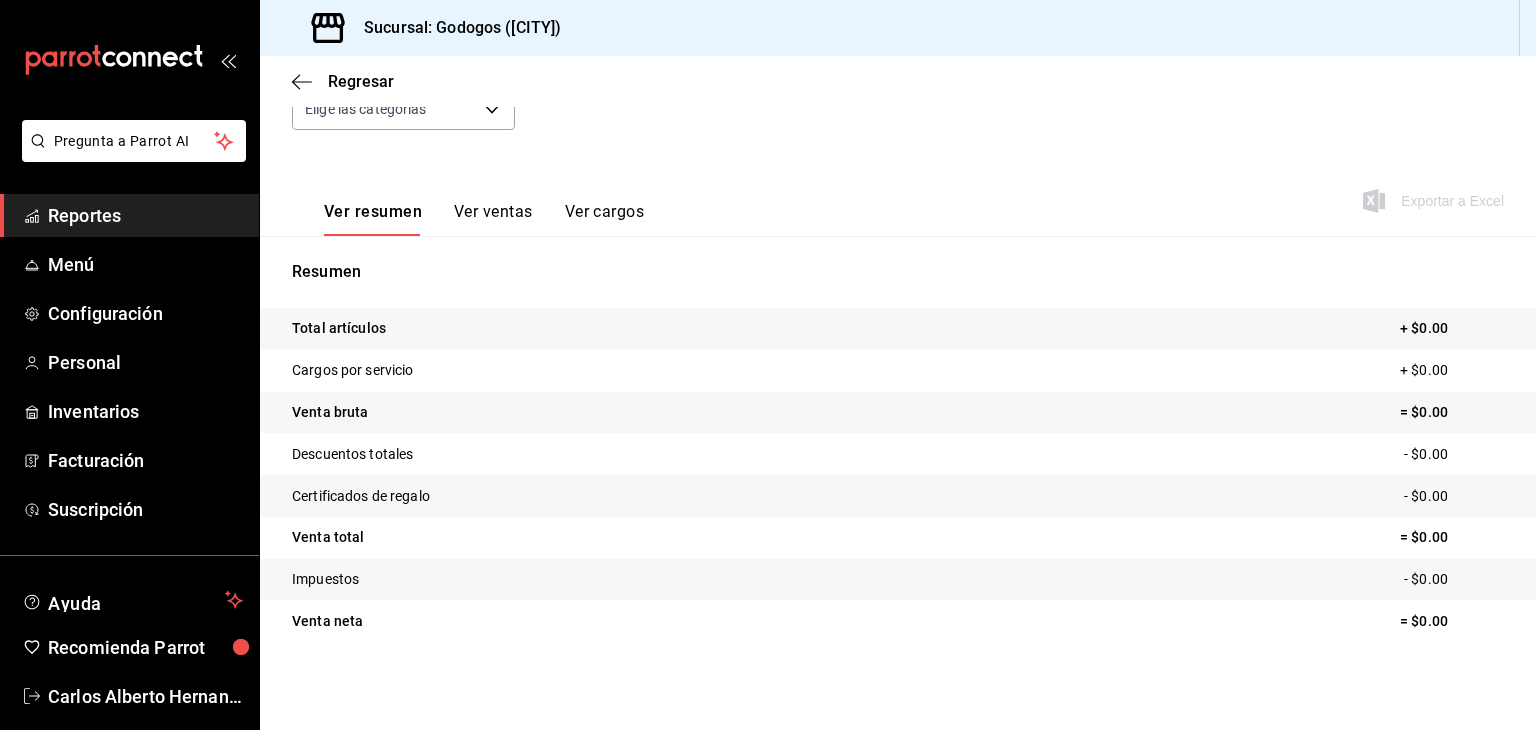 scroll, scrollTop: 0, scrollLeft: 0, axis: both 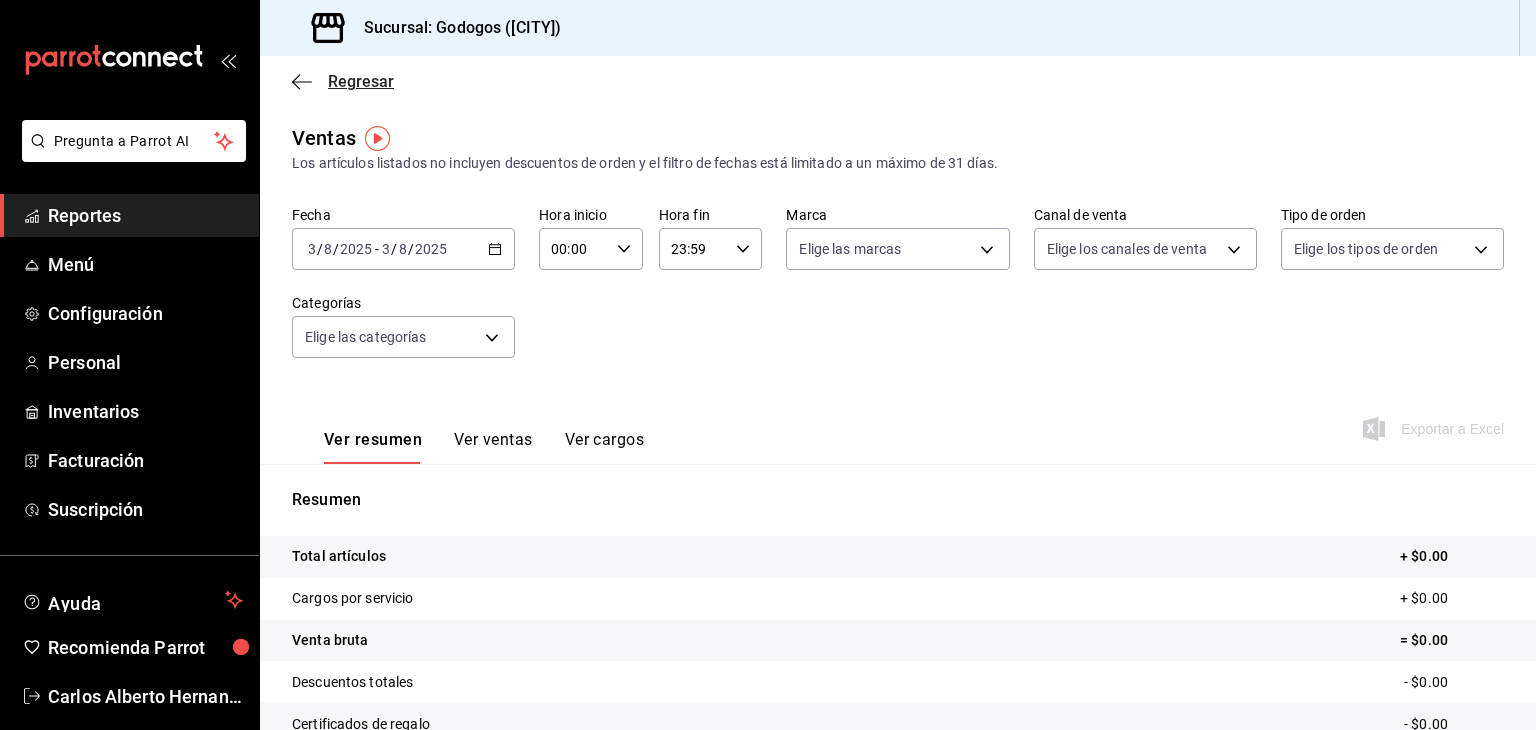 click on "Regresar" at bounding box center [361, 81] 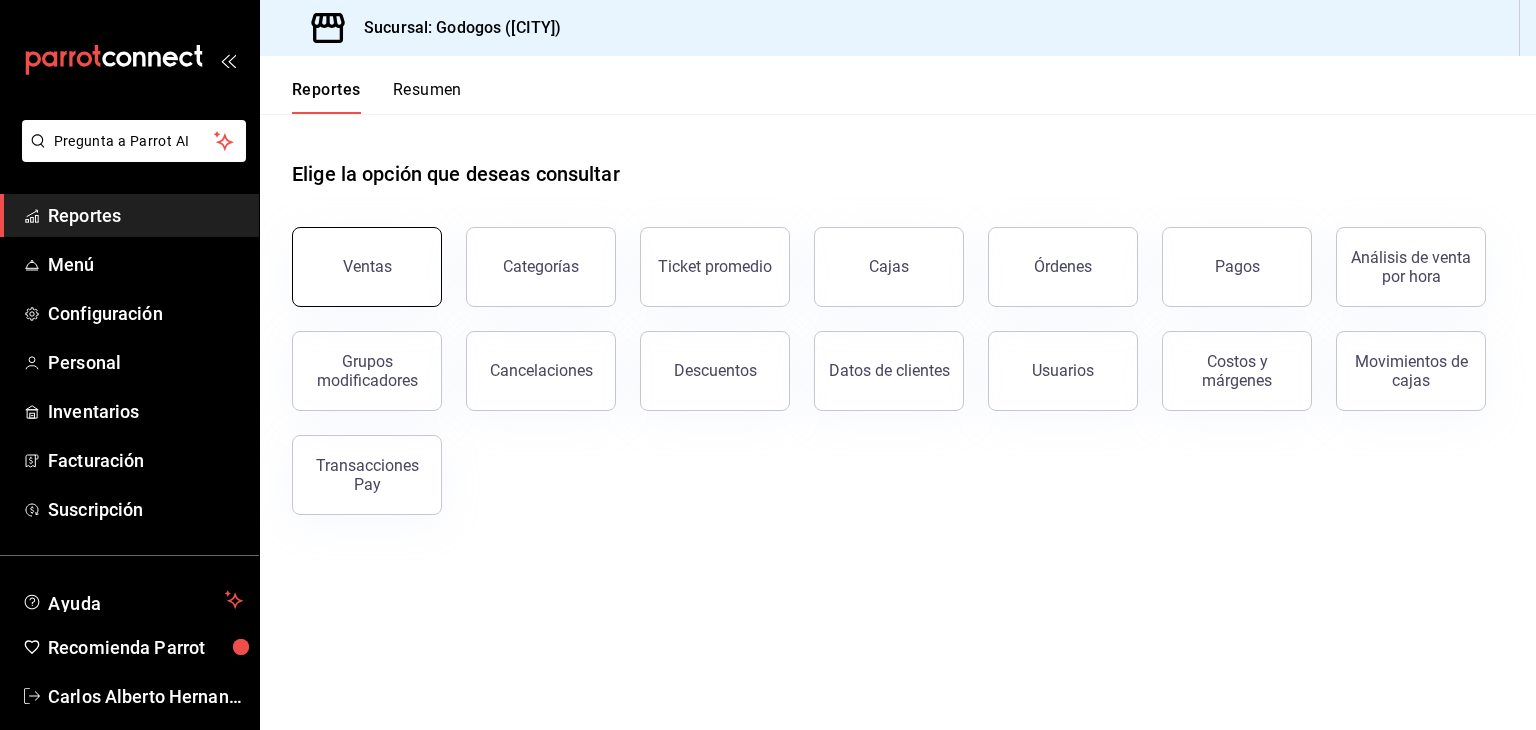 click on "Ventas" at bounding box center (367, 266) 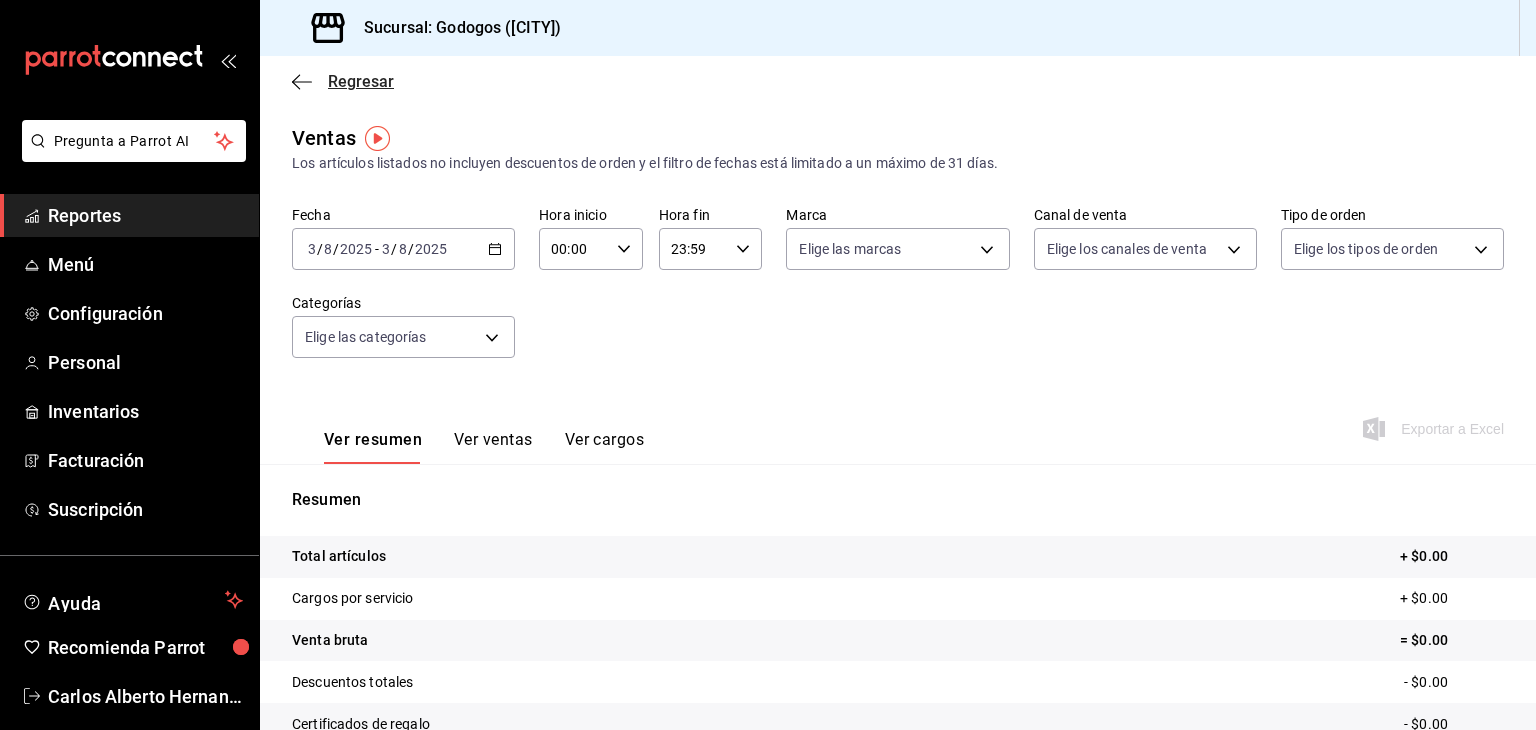 click on "Regresar" at bounding box center (361, 81) 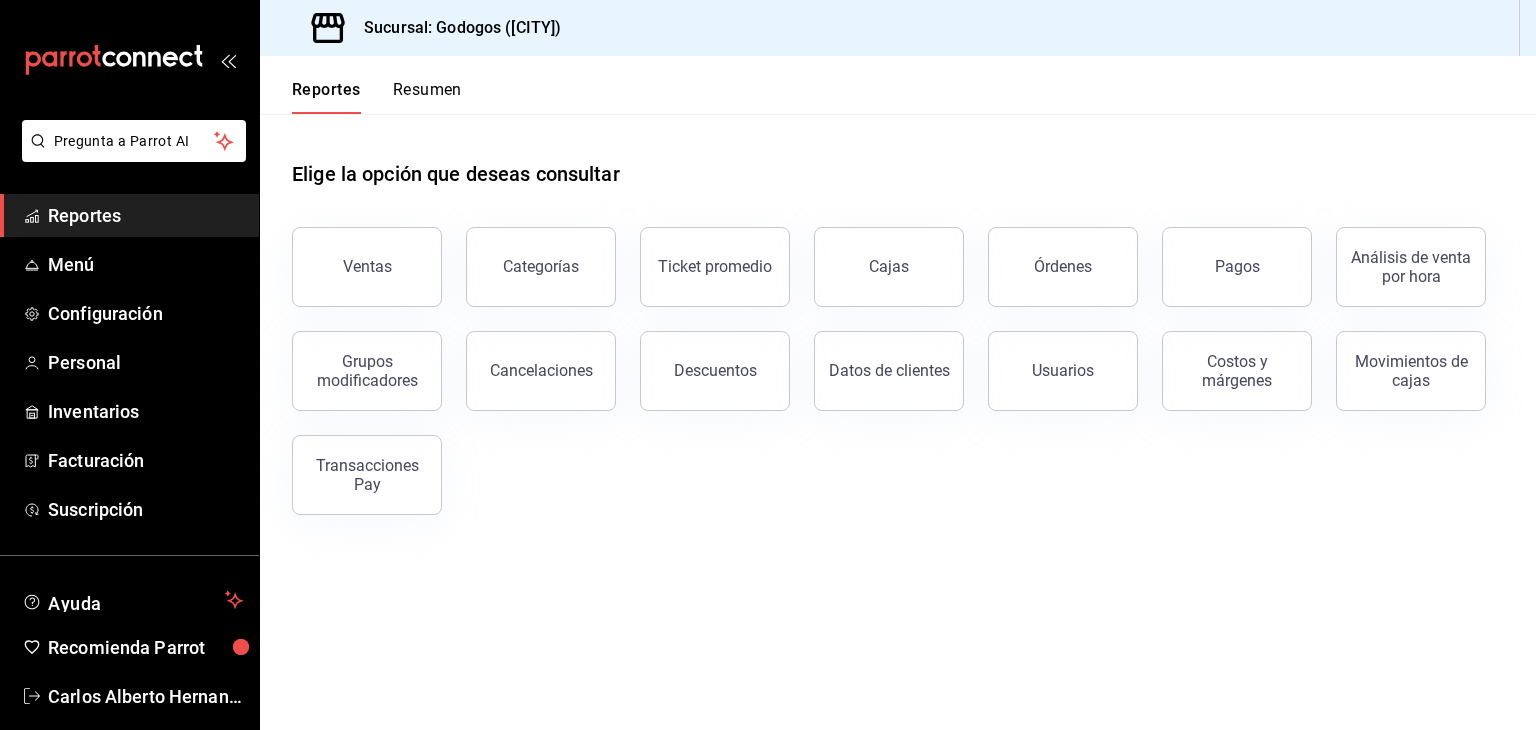 click on "Resumen" at bounding box center (427, 97) 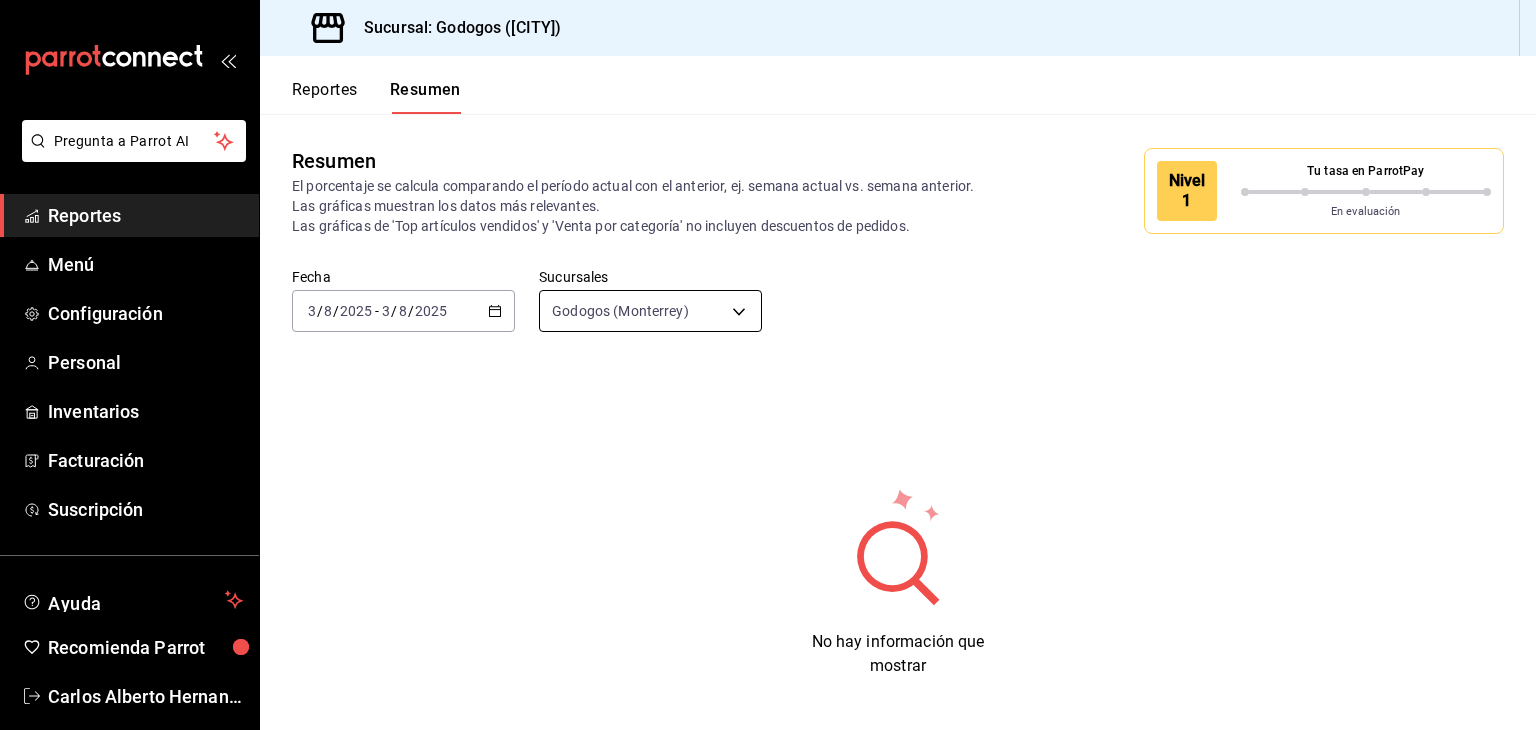 click on "Pregunta a Parrot AI Reportes   Menú   Configuración   Personal   Inventarios   Facturación   Suscripción   Ayuda Recomienda Parrot   Carlos Alberto Hernandez   Sugerir nueva función   Sucursal: Godogos (Monterrey) Reportes Resumen Resumen El porcentaje se calcula comparando el período actual con el anterior, ej. semana actual vs. semana anterior. Las gráficas muestran los datos más relevantes.  Las gráficas de 'Top artículos vendidos' y 'Venta por categoría' no incluyen descuentos de pedidos. Nivel 1 Tu tasa en ParrotPay En evaluación Fecha [DATE] [DATE] - [DATE] [DATE] Sucursales Godogos (Monterrey) [object Object] No hay información que mostrar GANA 1 MES GRATIS EN TU SUSCRIPCIÓN AQUÍ ¿Recuerdas cómo empezó tu restaurante?
Hoy puedes ayudar a un colega a tener el mismo cambio que tú viviste.
Recomienda Parrot directamente desde tu Portal Administrador.
Es fácil y rápido.
🎁 Por cada restaurante que se una, ganas 1 mes gratis. Pregunta a Parrot AI Reportes" at bounding box center (768, 365) 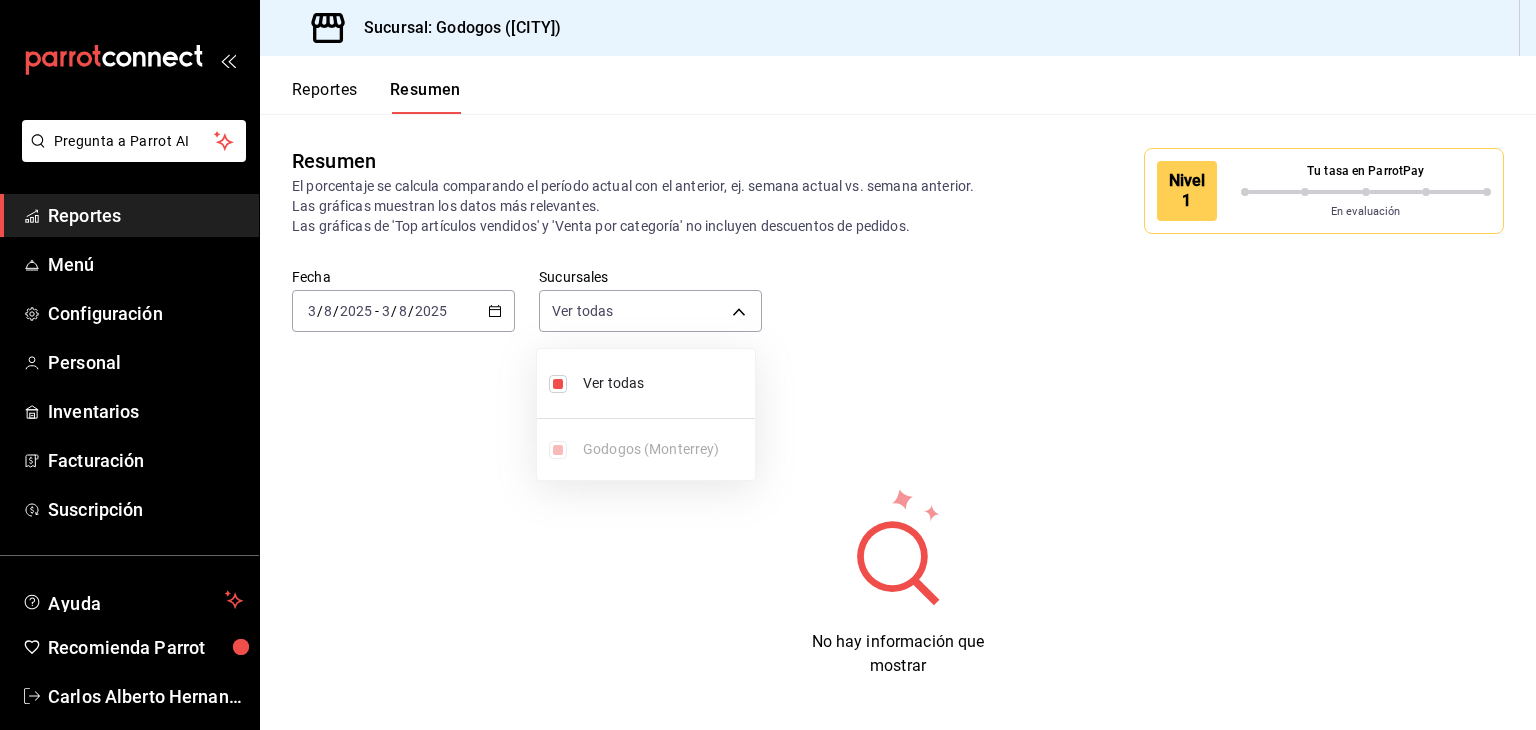 click at bounding box center [768, 365] 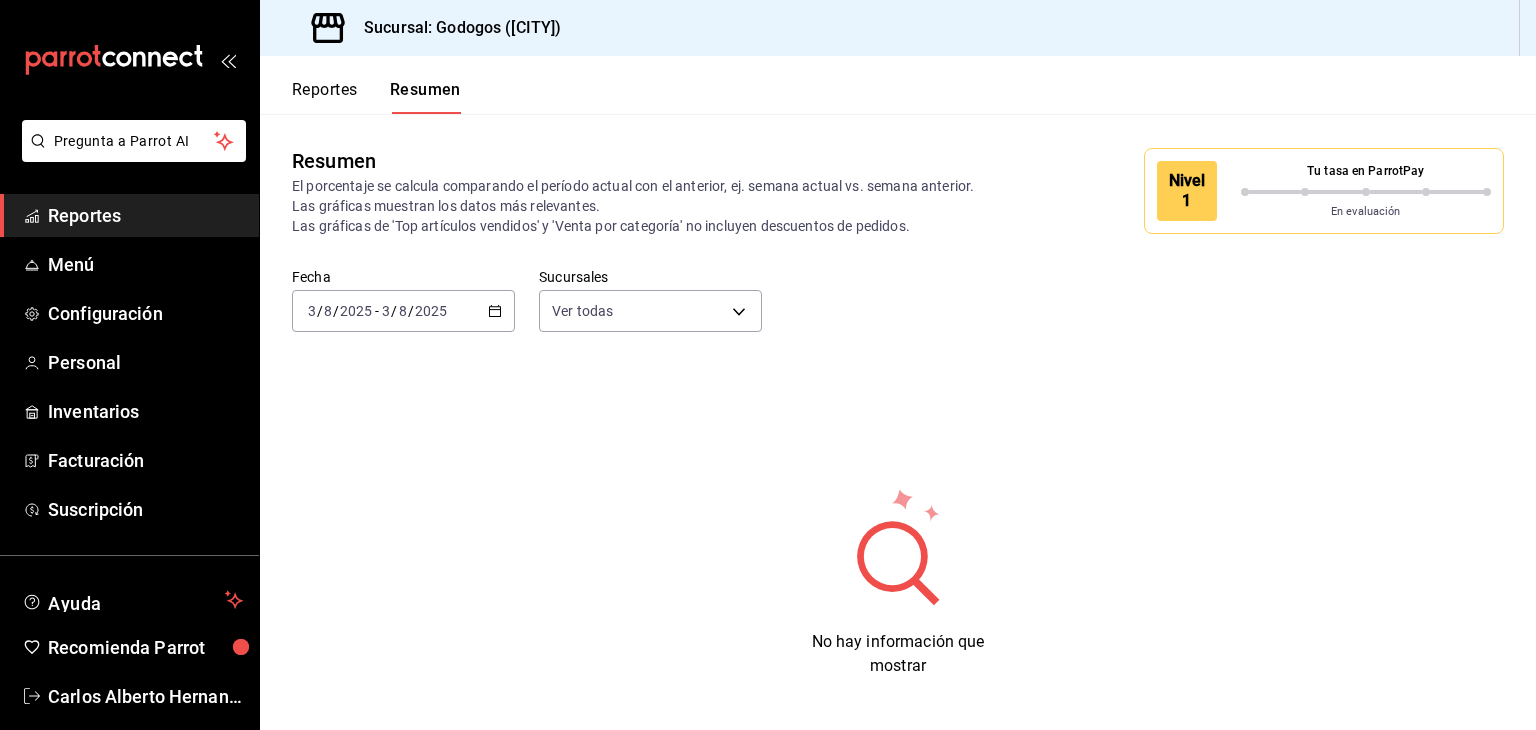 click 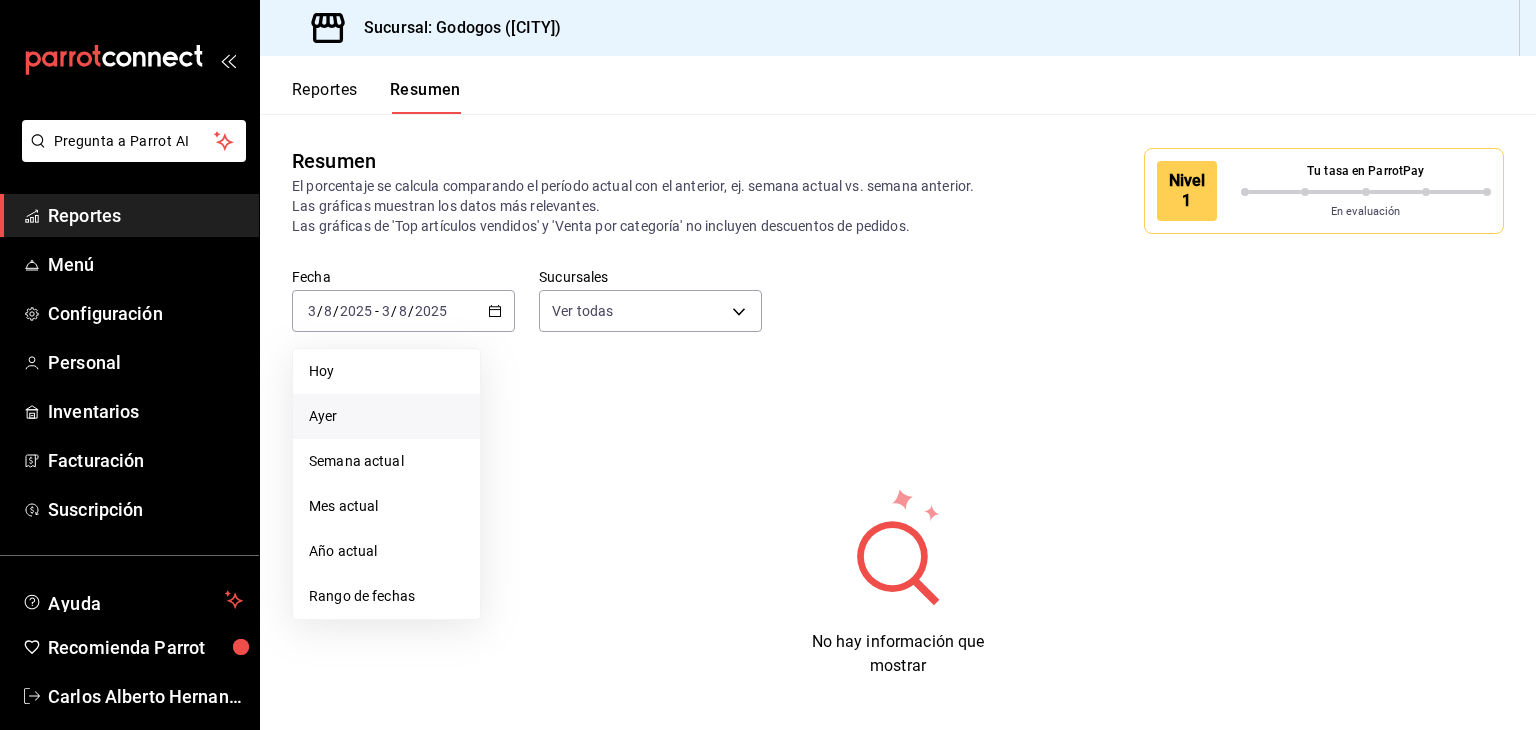 click on "Ayer" at bounding box center (386, 416) 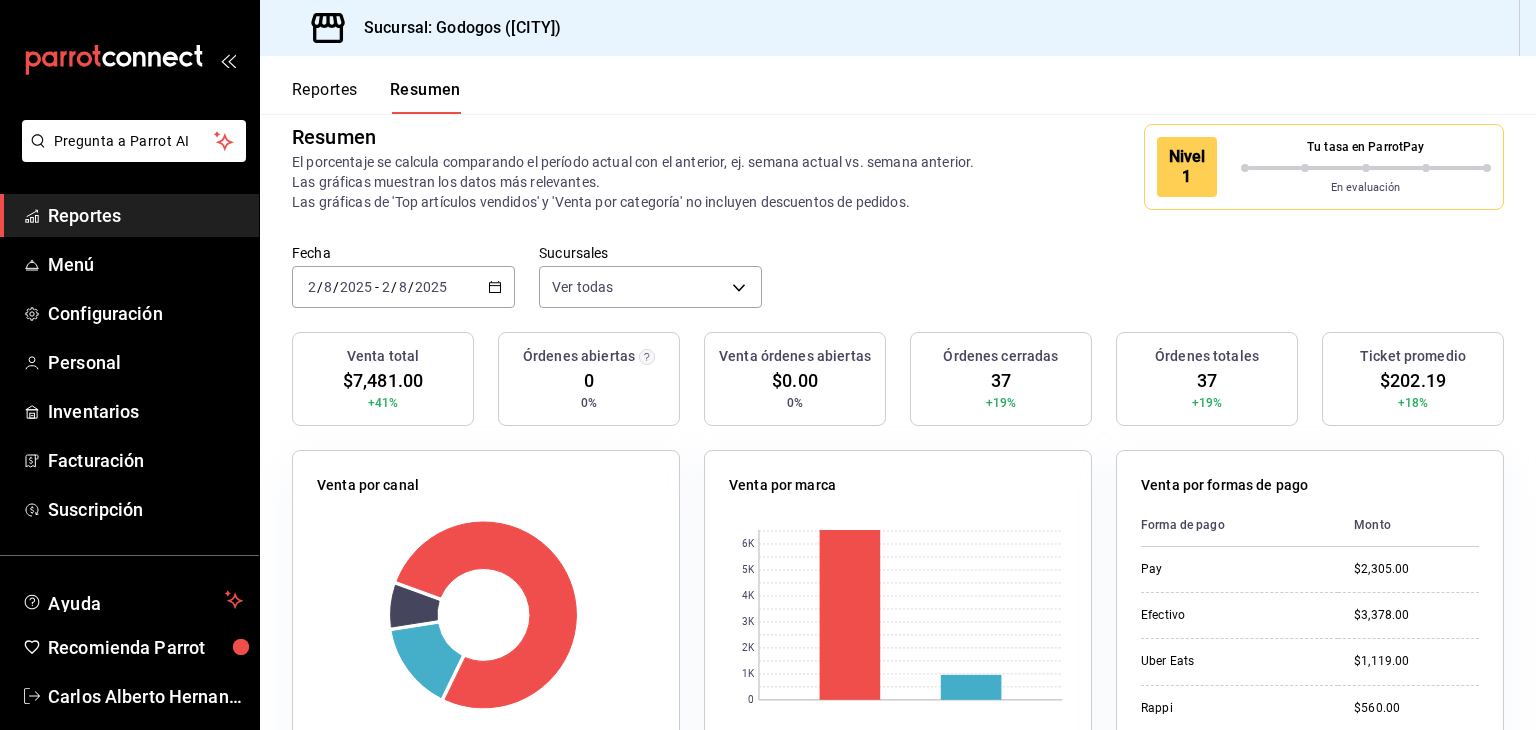 scroll, scrollTop: 0, scrollLeft: 0, axis: both 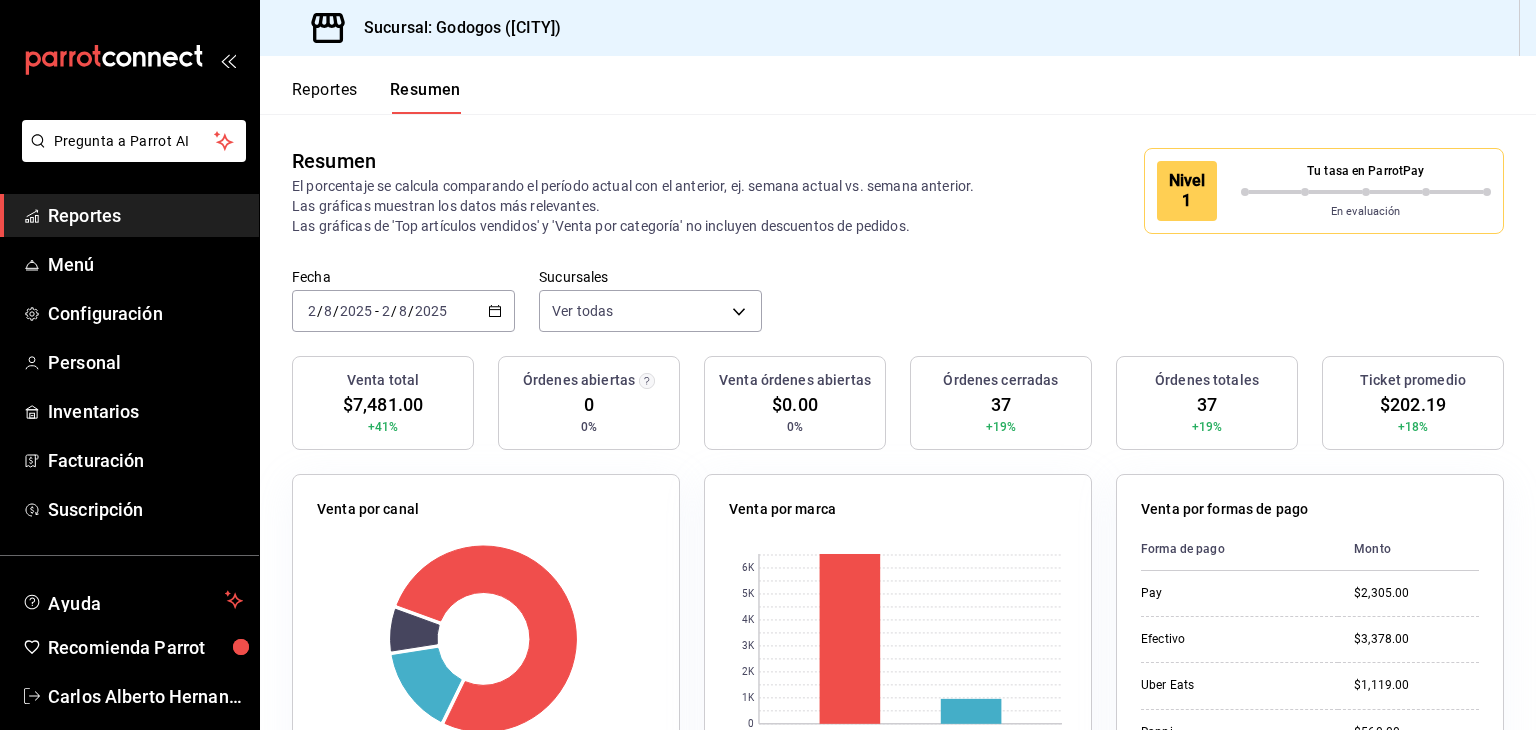 click on "Reportes" at bounding box center (325, 97) 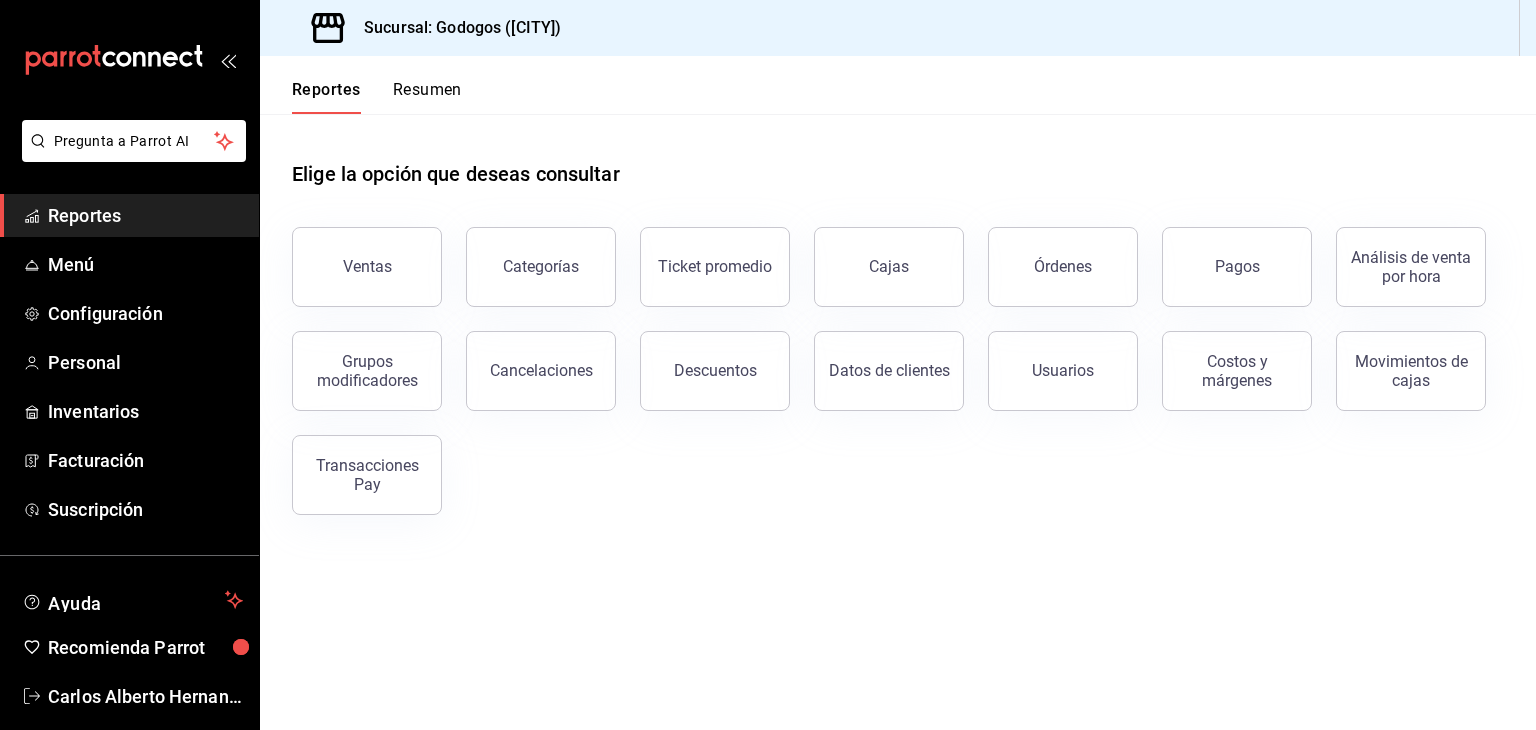 click on "Resumen" at bounding box center (427, 97) 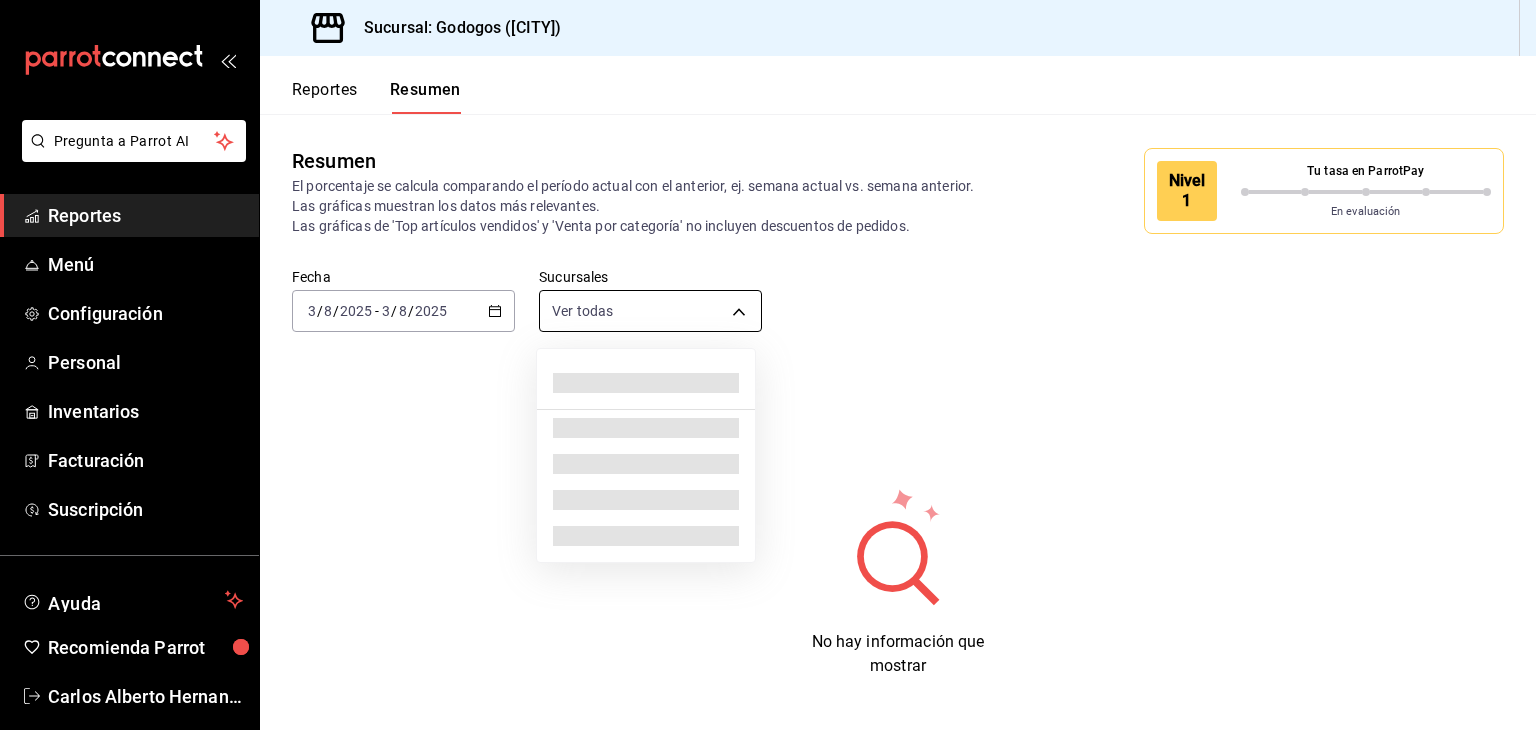 click on "Pregunta a Parrot AI Reportes   Menú   Configuración   Personal   Inventarios   Facturación   Suscripción   Ayuda Recomienda Parrot   Carlos Alberto Hernandez   Sugerir nueva función   Sucursal: Godogos (Monterrey) Reportes Resumen Resumen El porcentaje se calcula comparando el período actual con el anterior, ej. semana actual vs. semana anterior. Las gráficas muestran los datos más relevantes.  Las gráficas de 'Top artículos vendidos' y 'Venta por categoría' no incluyen descuentos de pedidos. Nivel 1 Tu tasa en ParrotPay En evaluación Fecha [DATE] [DATE] - [DATE] [DATE] Sucursales Ver todas [object Object] No hay información que mostrar GANA 1 MES GRATIS EN TU SUSCRIPCIÓN AQUÍ ¿Recuerdas cómo empezó tu restaurante?
Hoy puedes ayudar a un colega a tener el mismo cambio que tú viviste.
Recomienda Parrot directamente desde tu Portal Administrador.
Es fácil y rápido.
🎁 Por cada restaurante que se una, ganas 1 mes gratis. Pregunta a Parrot AI Reportes   Menú" at bounding box center [768, 365] 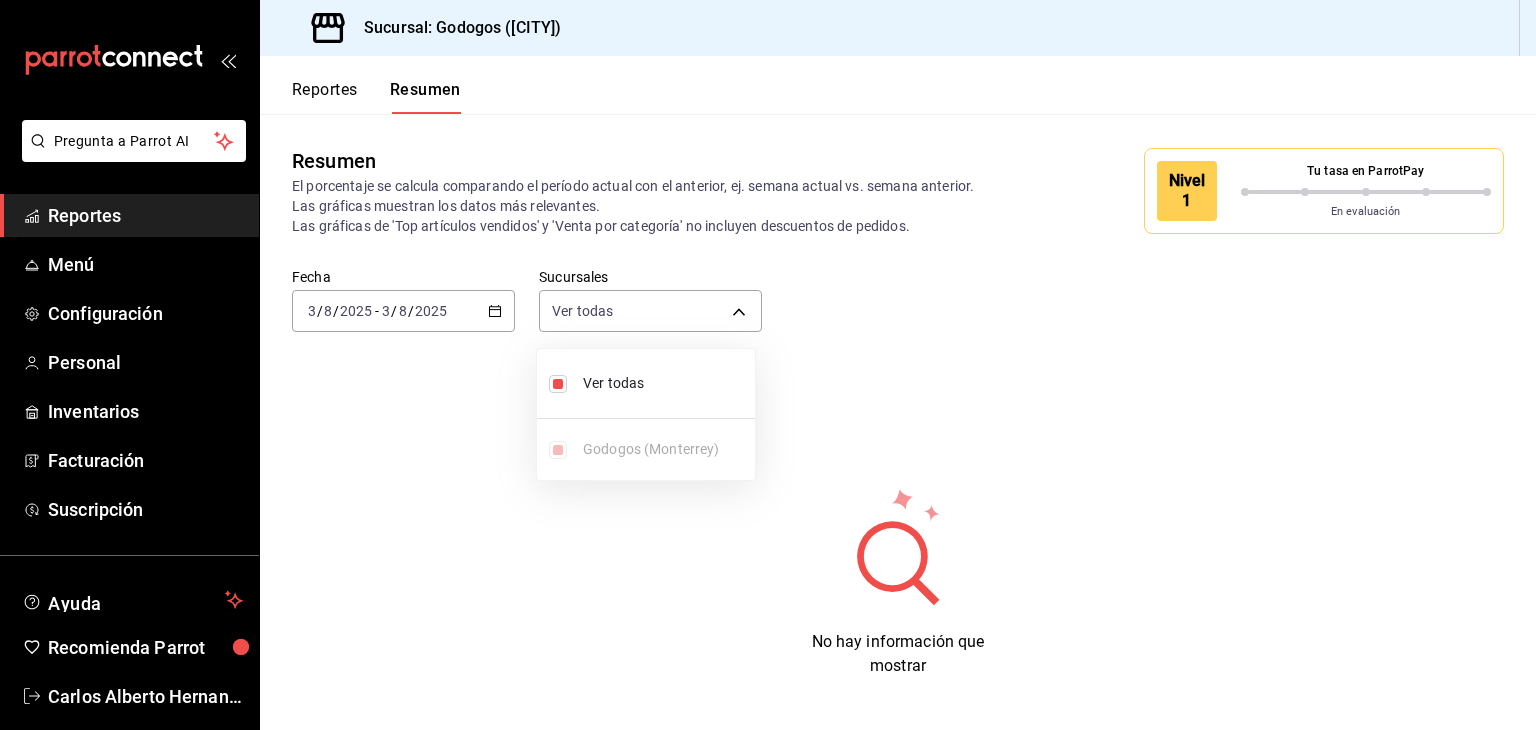 click at bounding box center (768, 365) 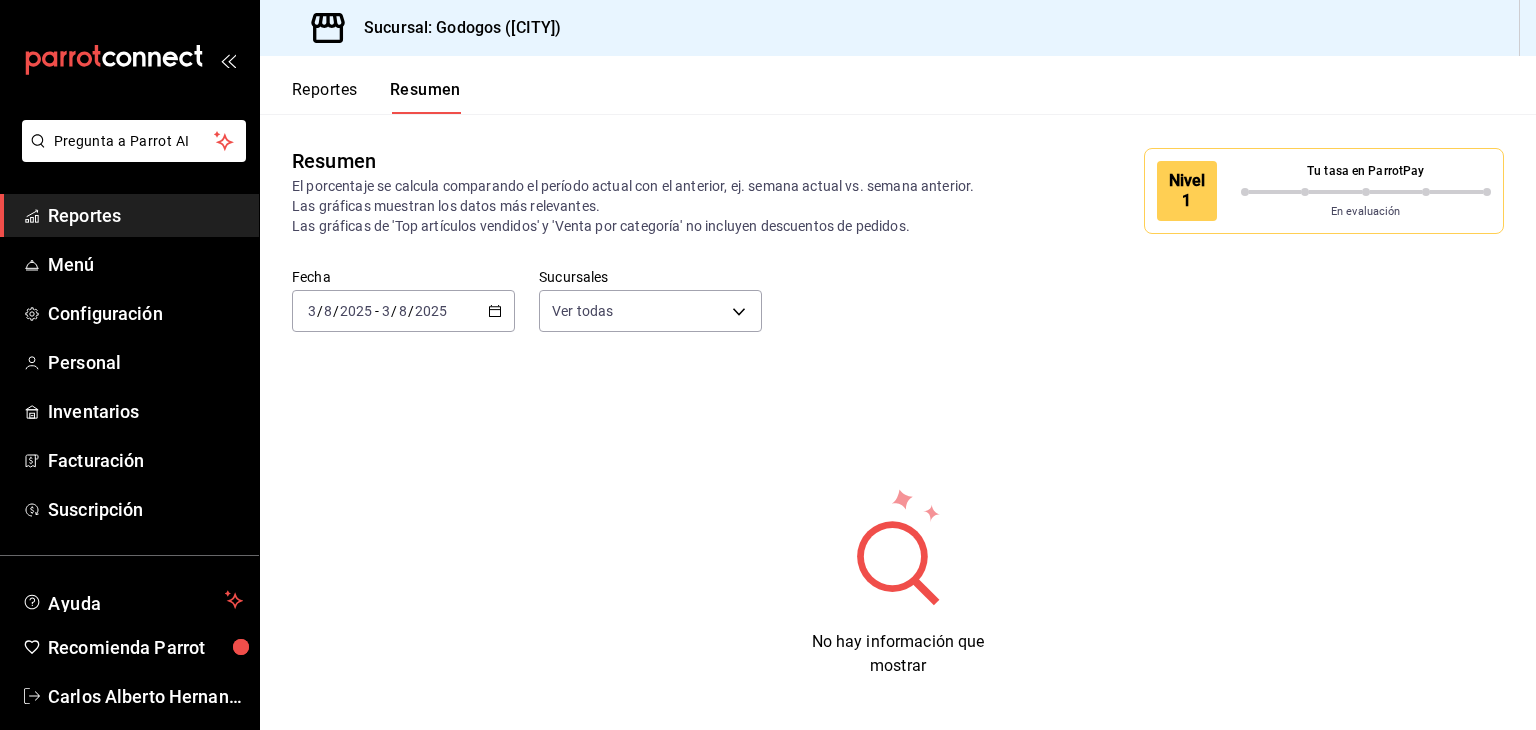 click on "2025-08-03 3 / 8 / 2025 - 2025-08-03 3 / 8 / 2025" at bounding box center [403, 311] 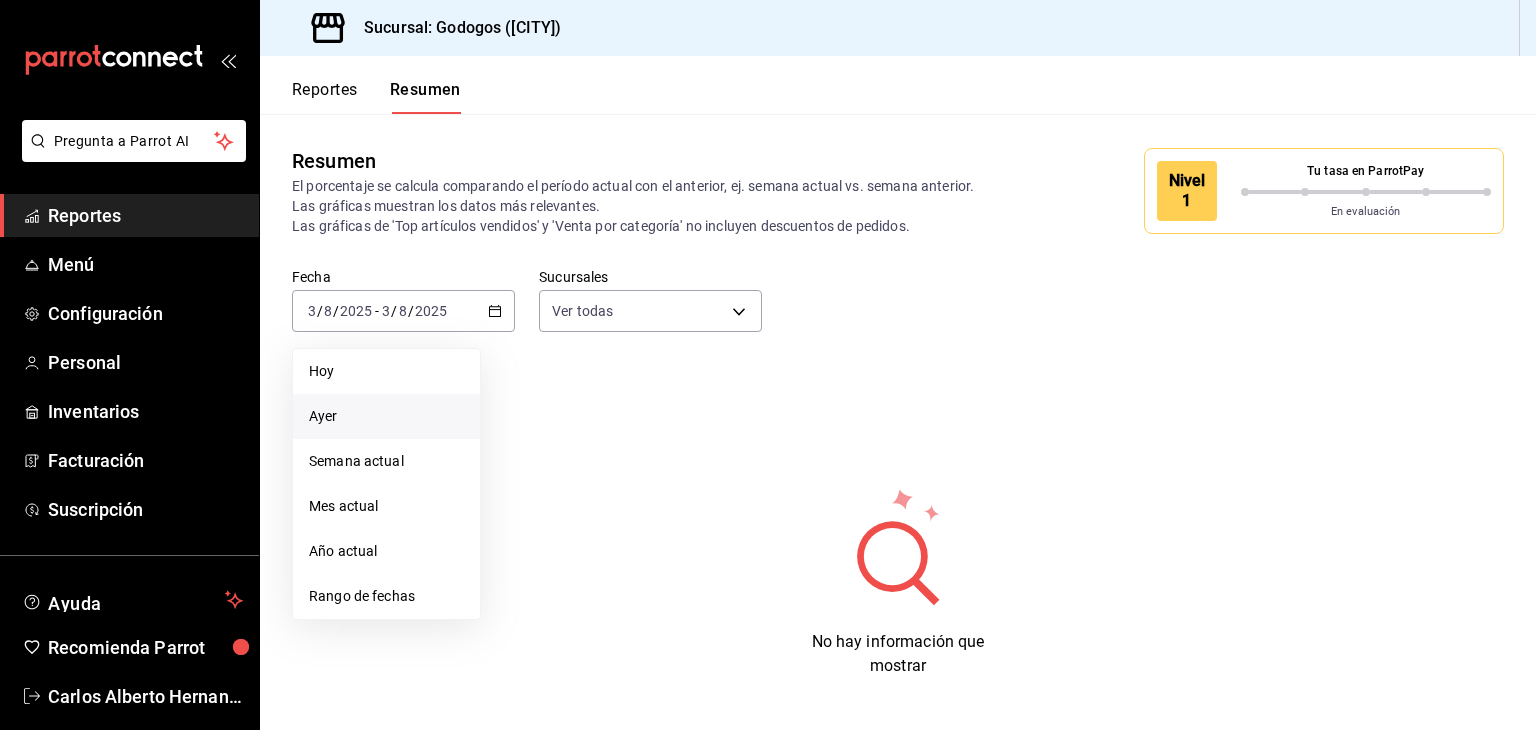 click on "Ayer" at bounding box center (386, 416) 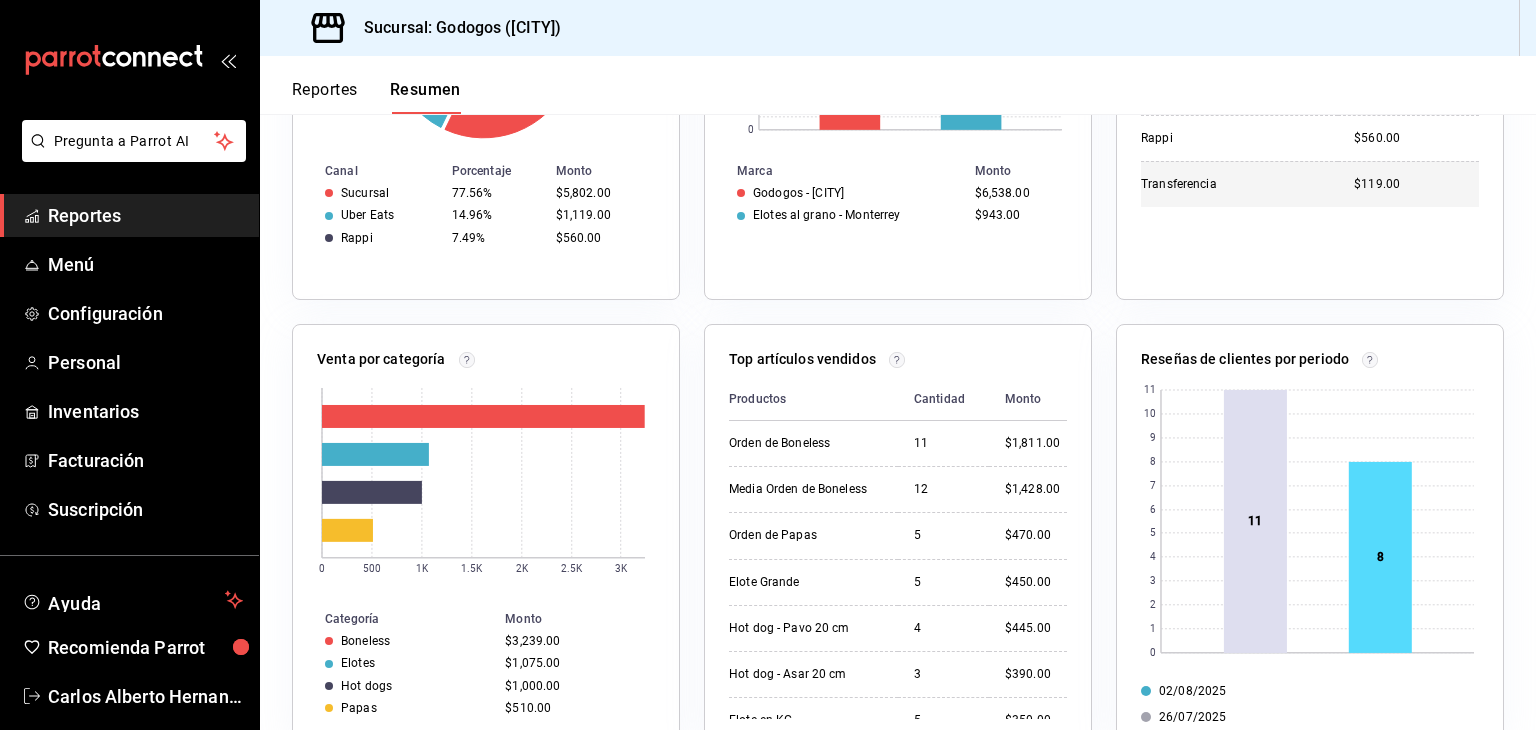 scroll, scrollTop: 700, scrollLeft: 0, axis: vertical 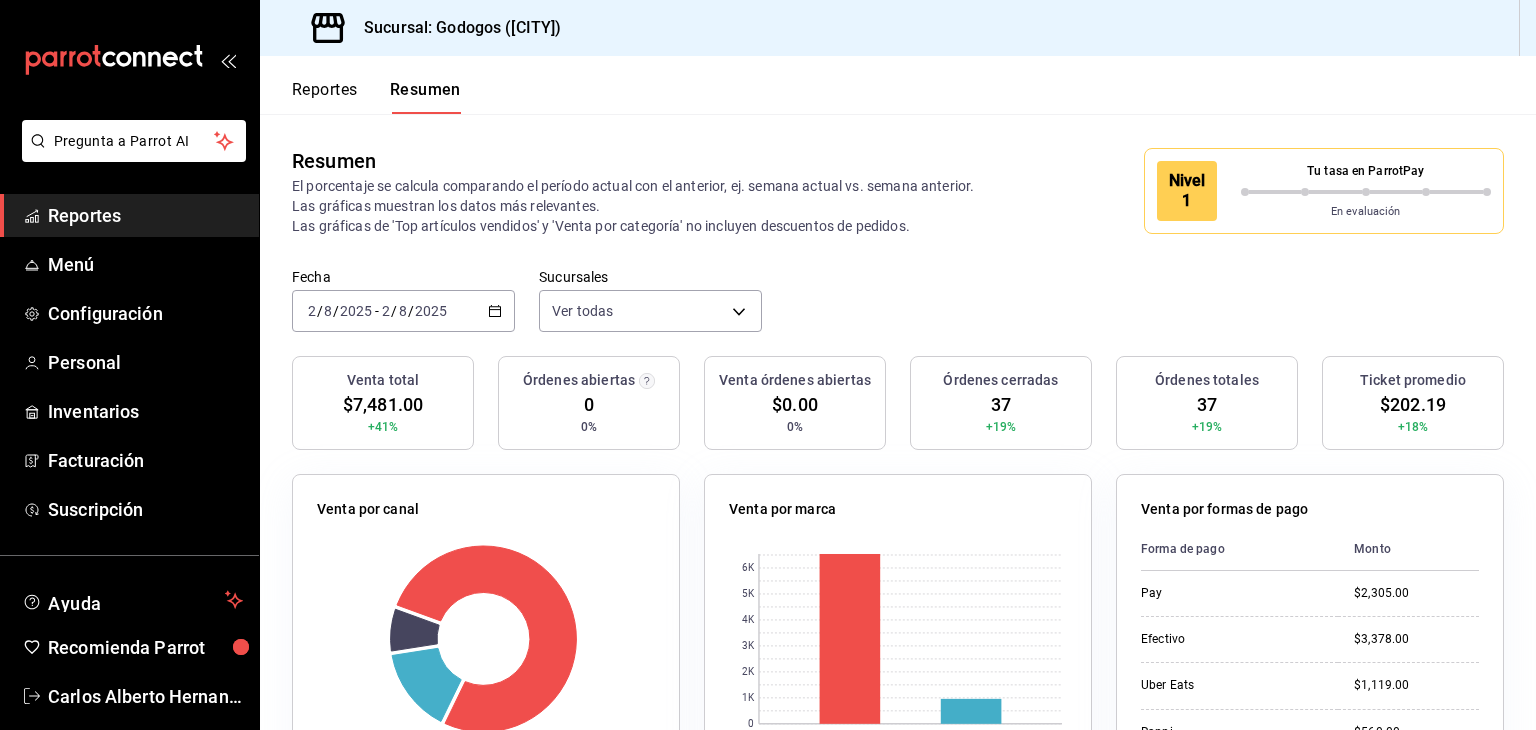 click on "Reportes" at bounding box center (325, 97) 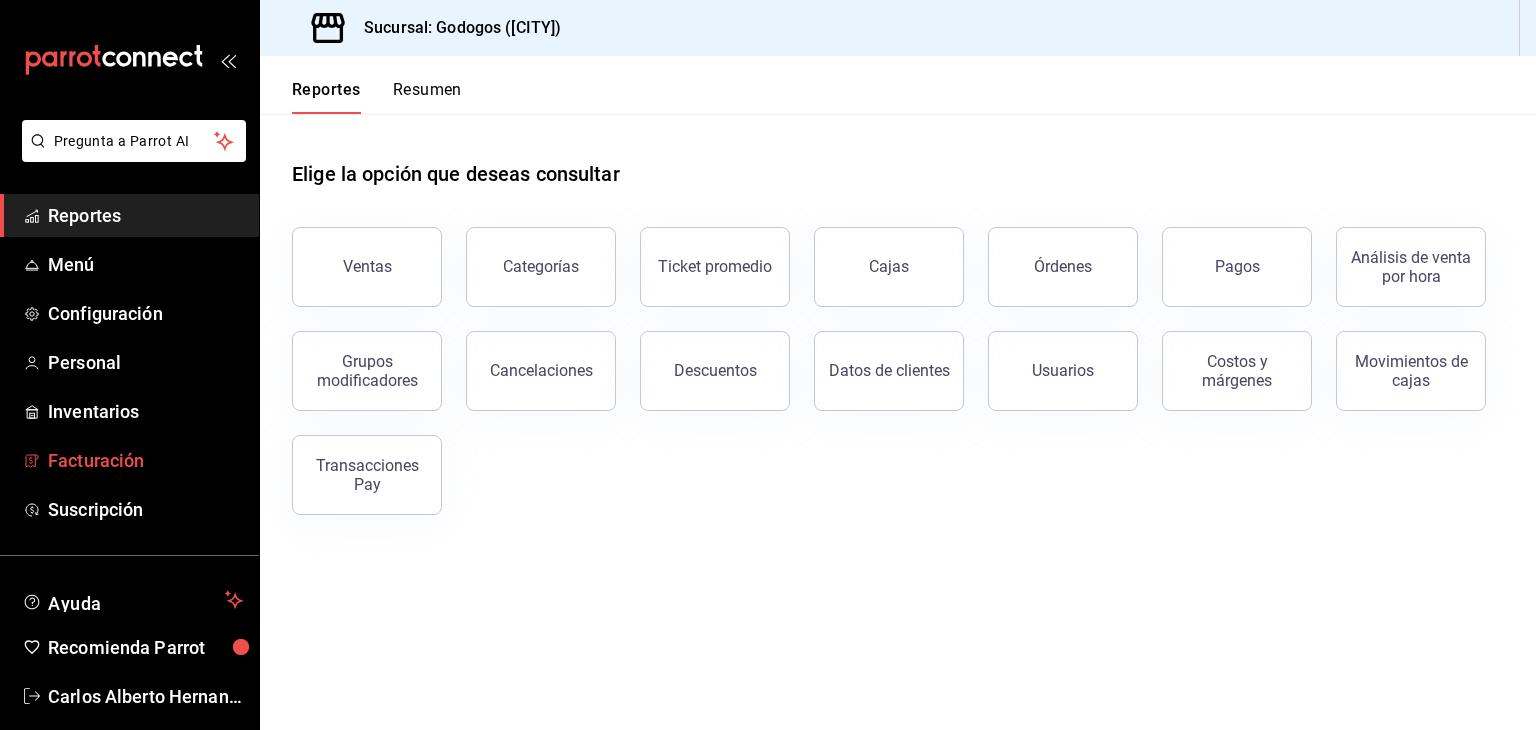 click on "Facturación" at bounding box center [145, 460] 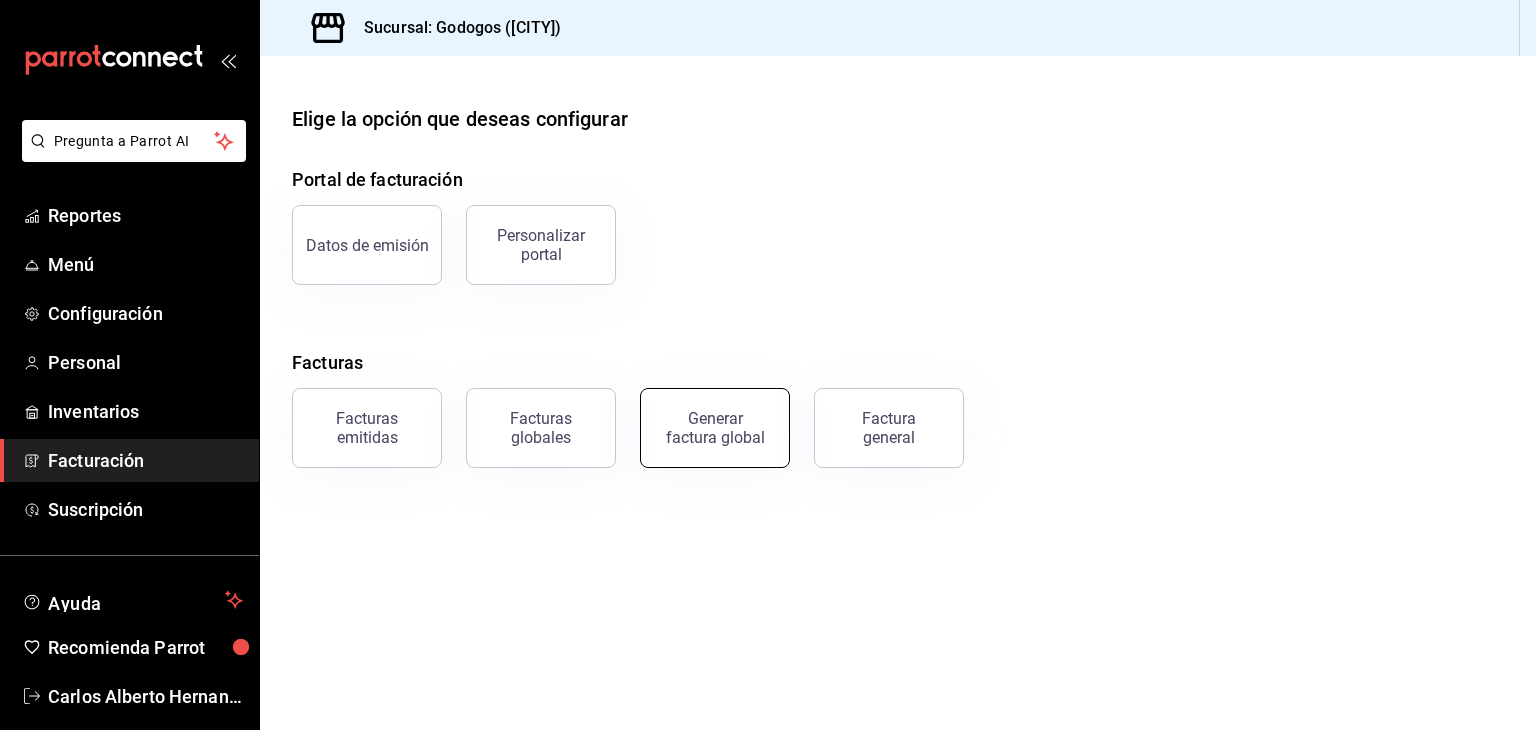 click on "Generar factura global" at bounding box center (715, 428) 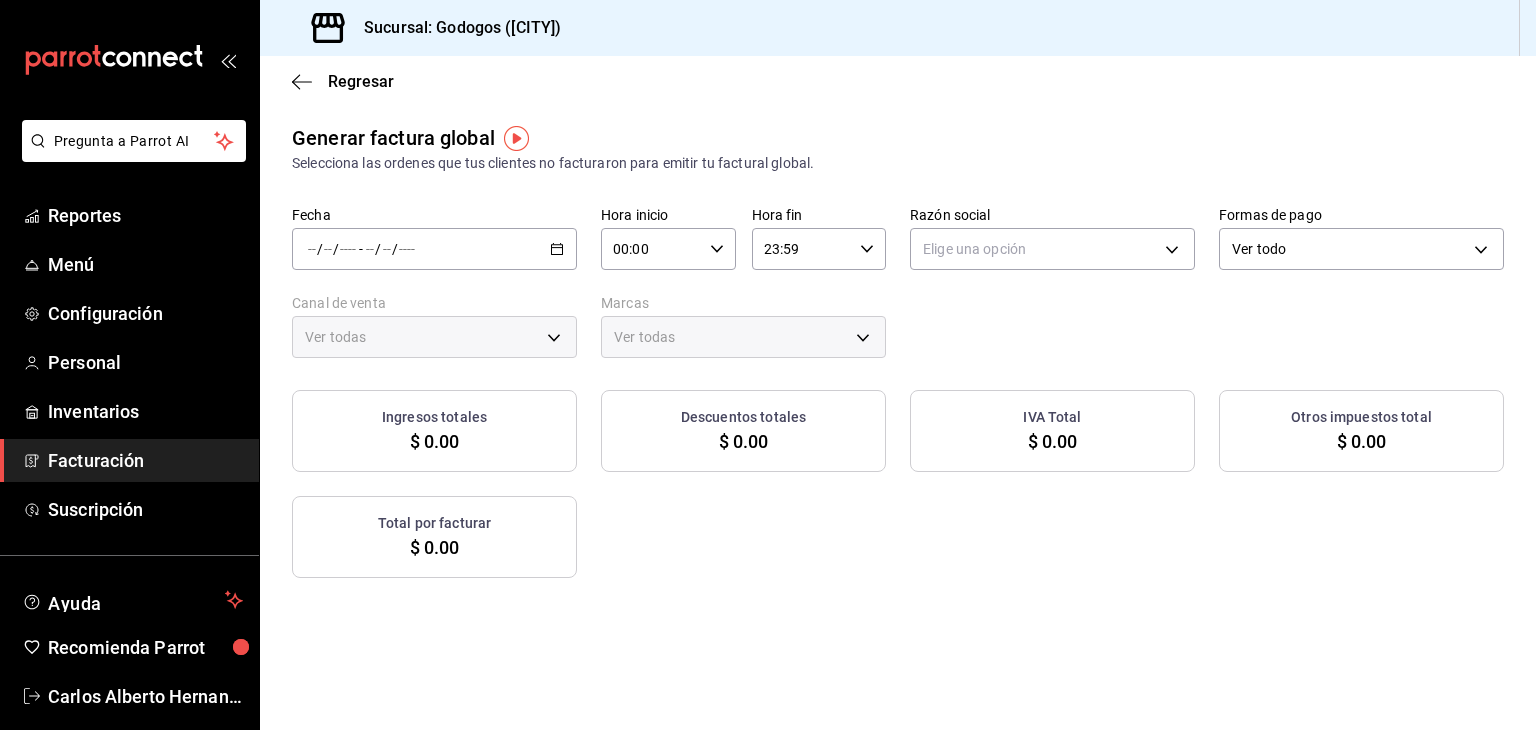 type on "PARROT,UBER_EATS,RAPPI,DIDI_FOOD,ONLINE" 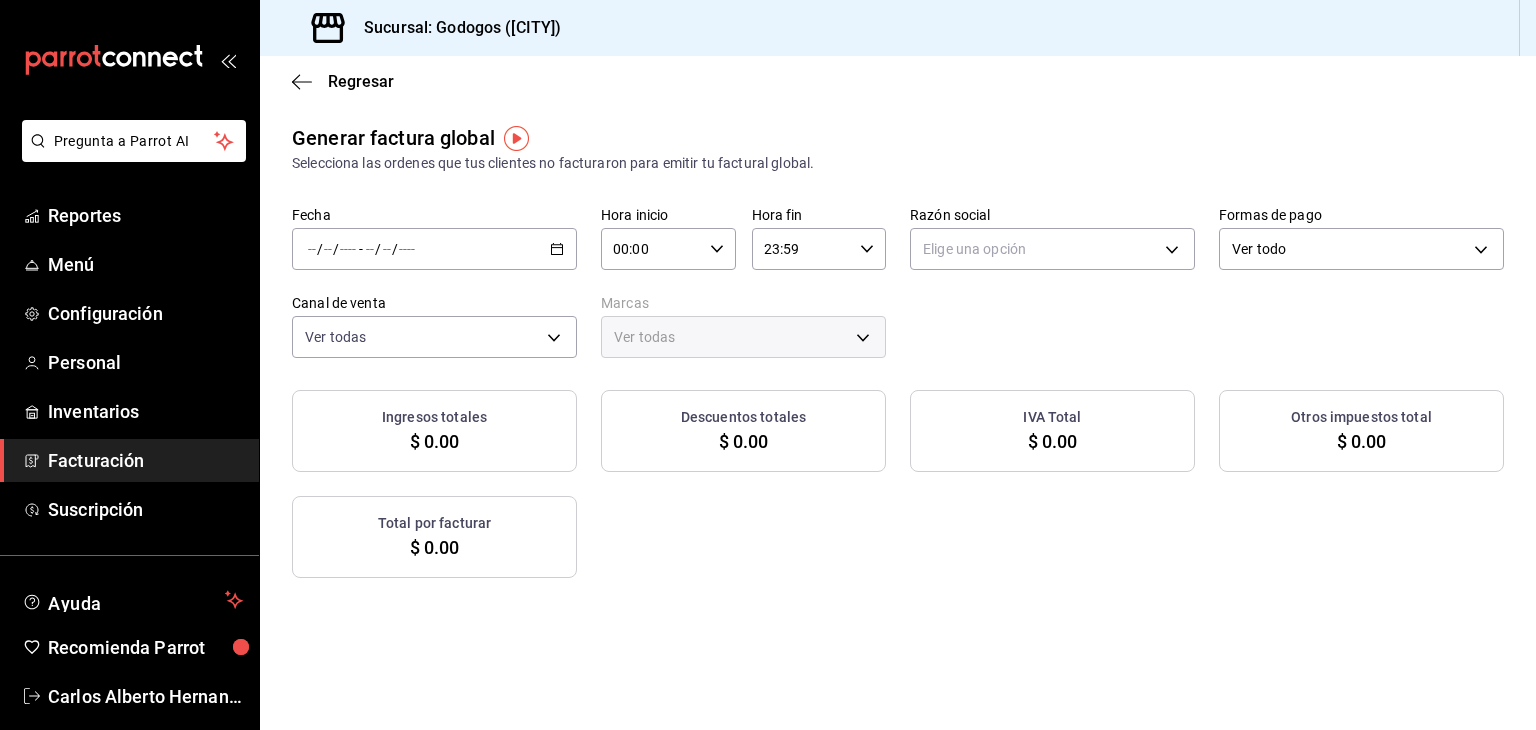 click 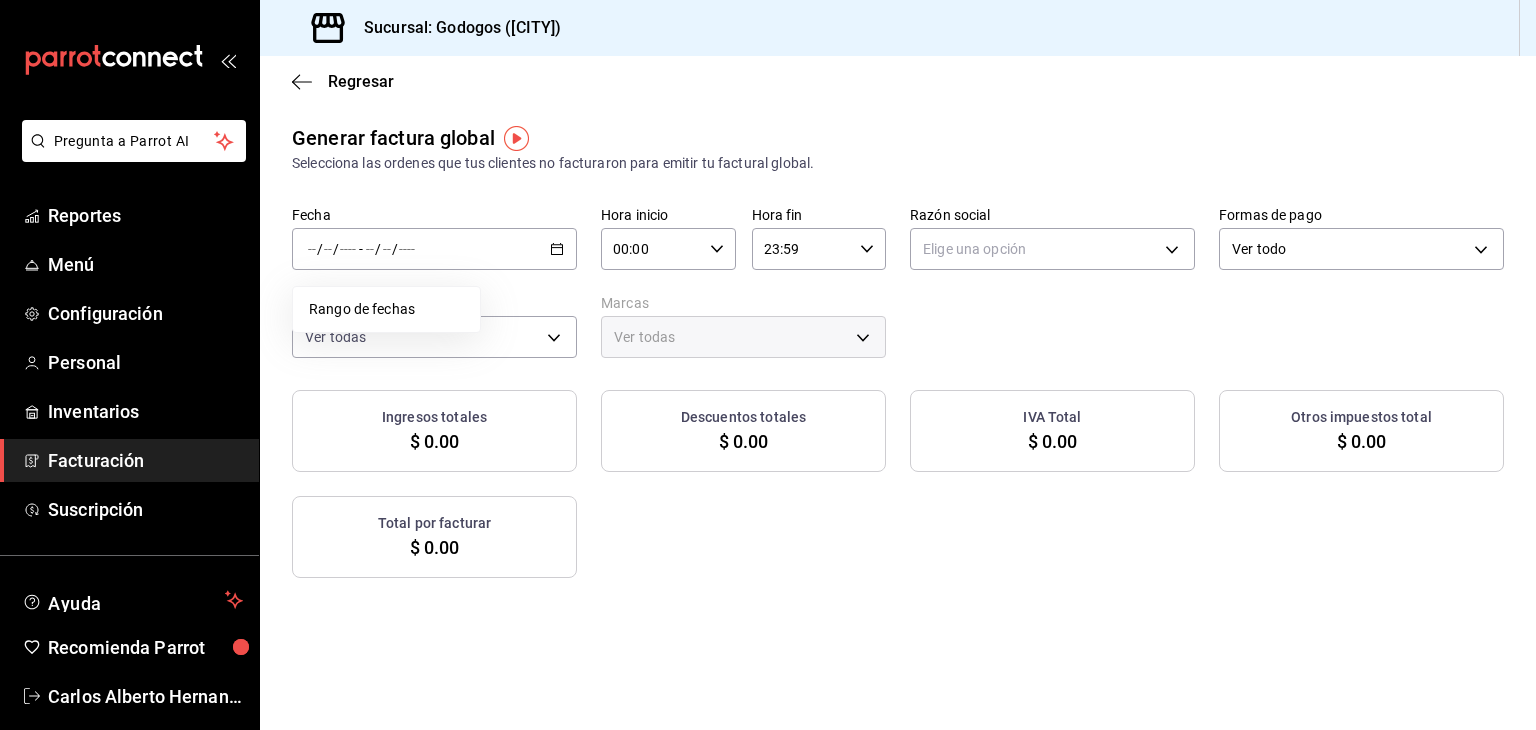 click on "Rango de fechas" at bounding box center [386, 309] 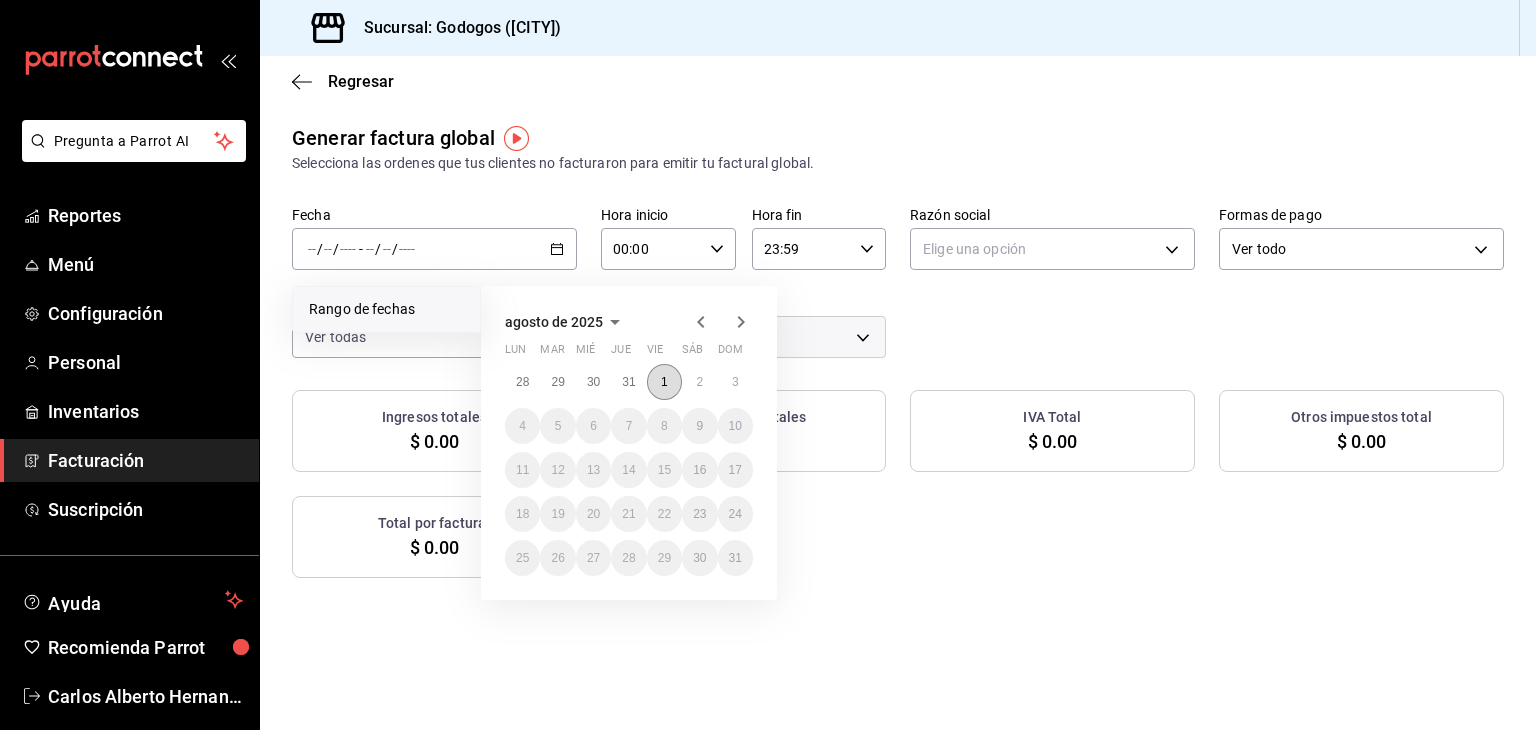 click on "1" at bounding box center [664, 382] 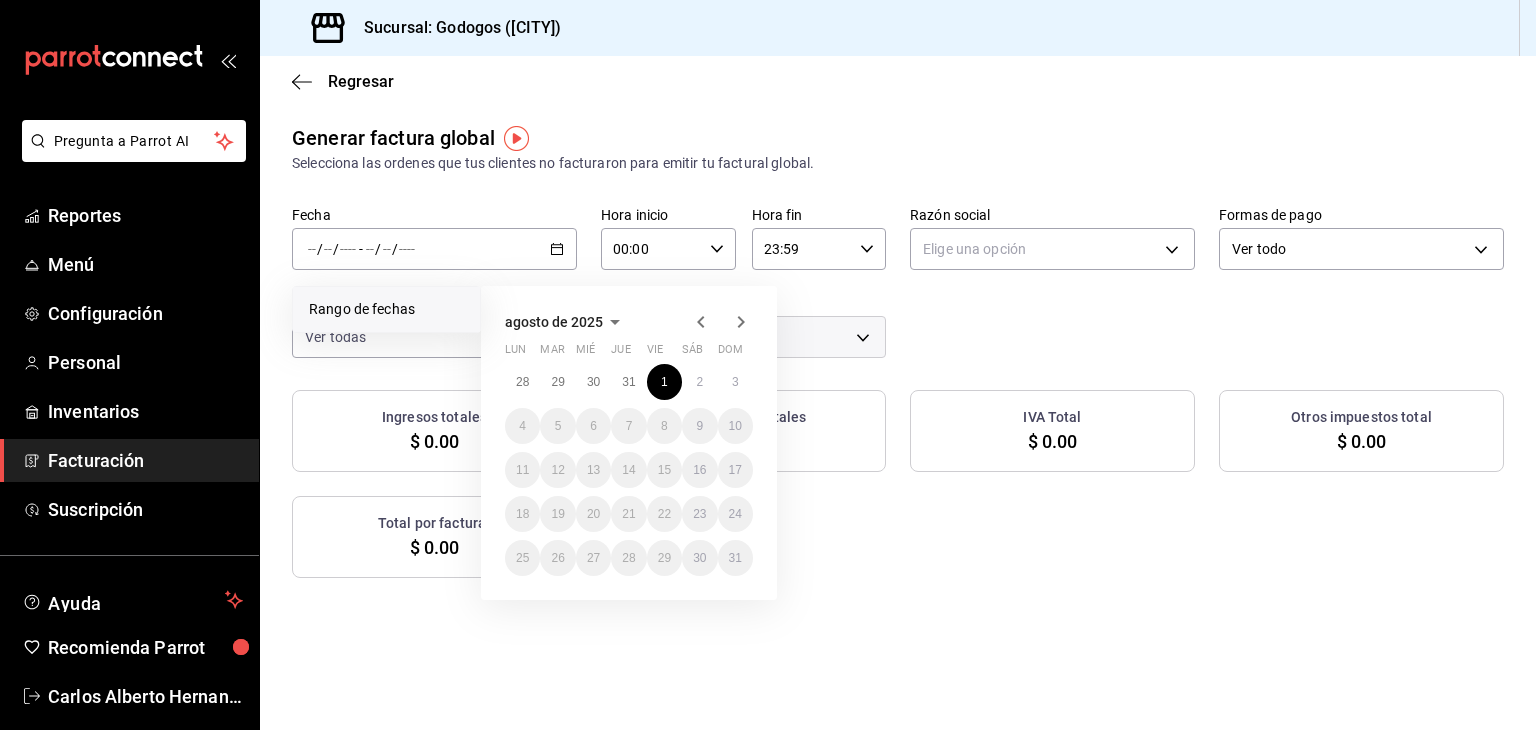 click 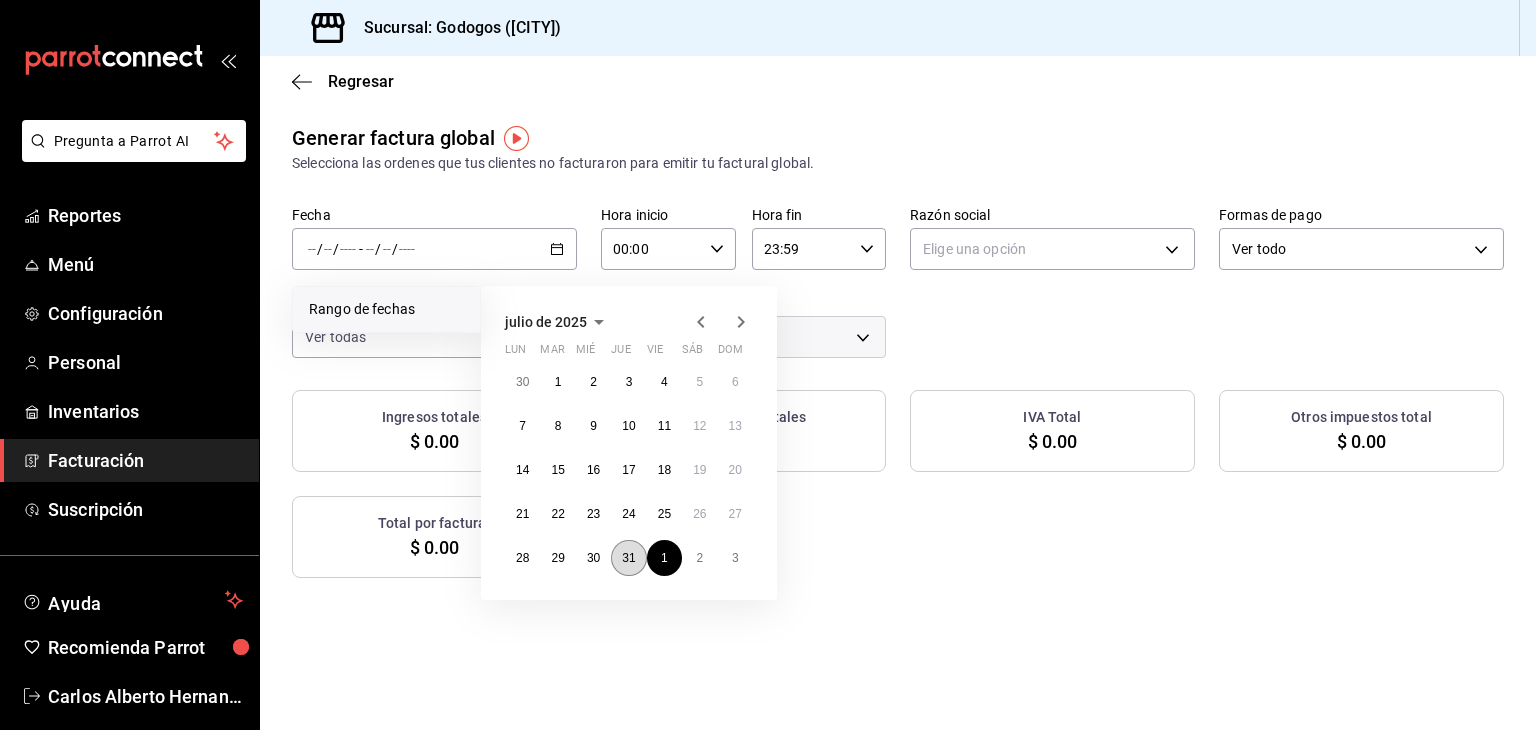click on "31" at bounding box center [628, 558] 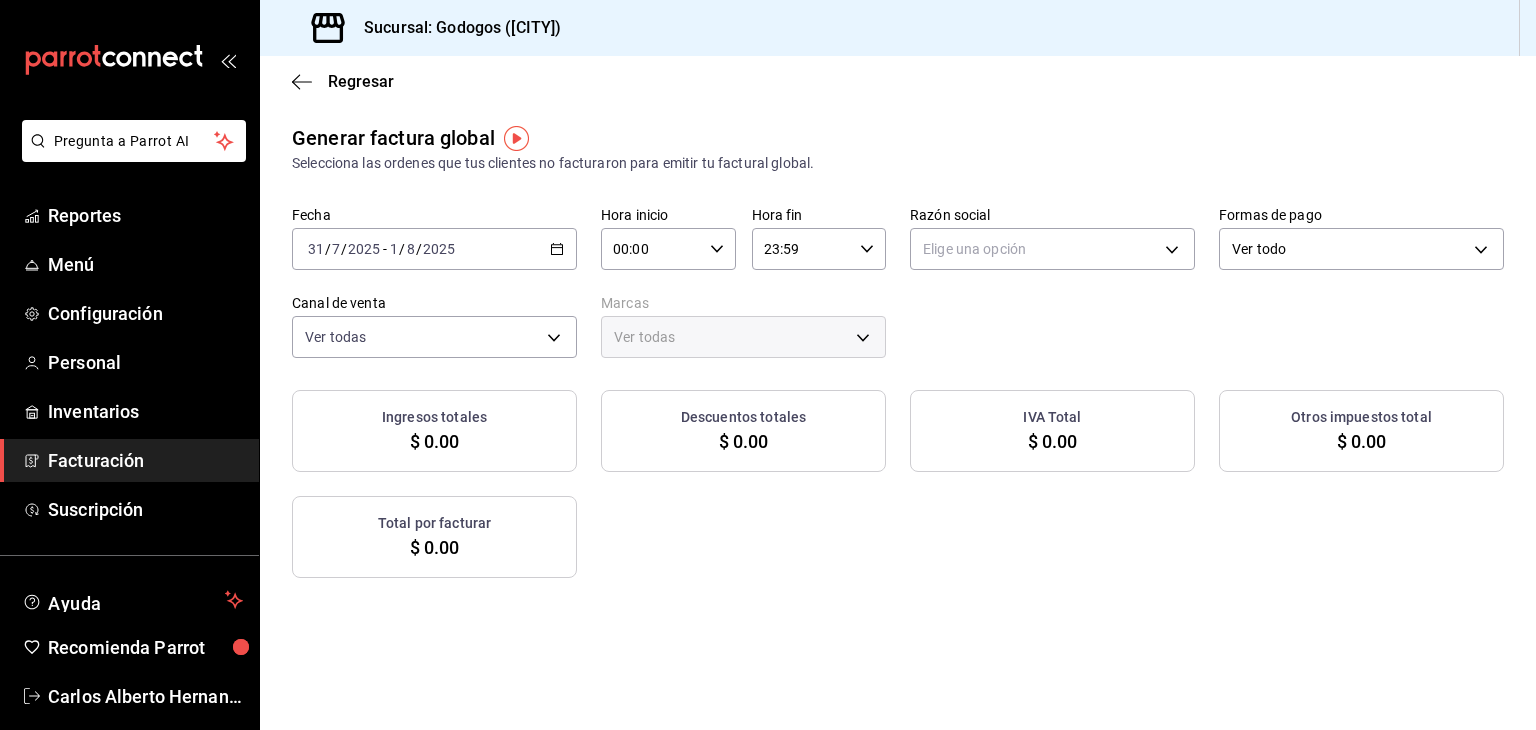 click 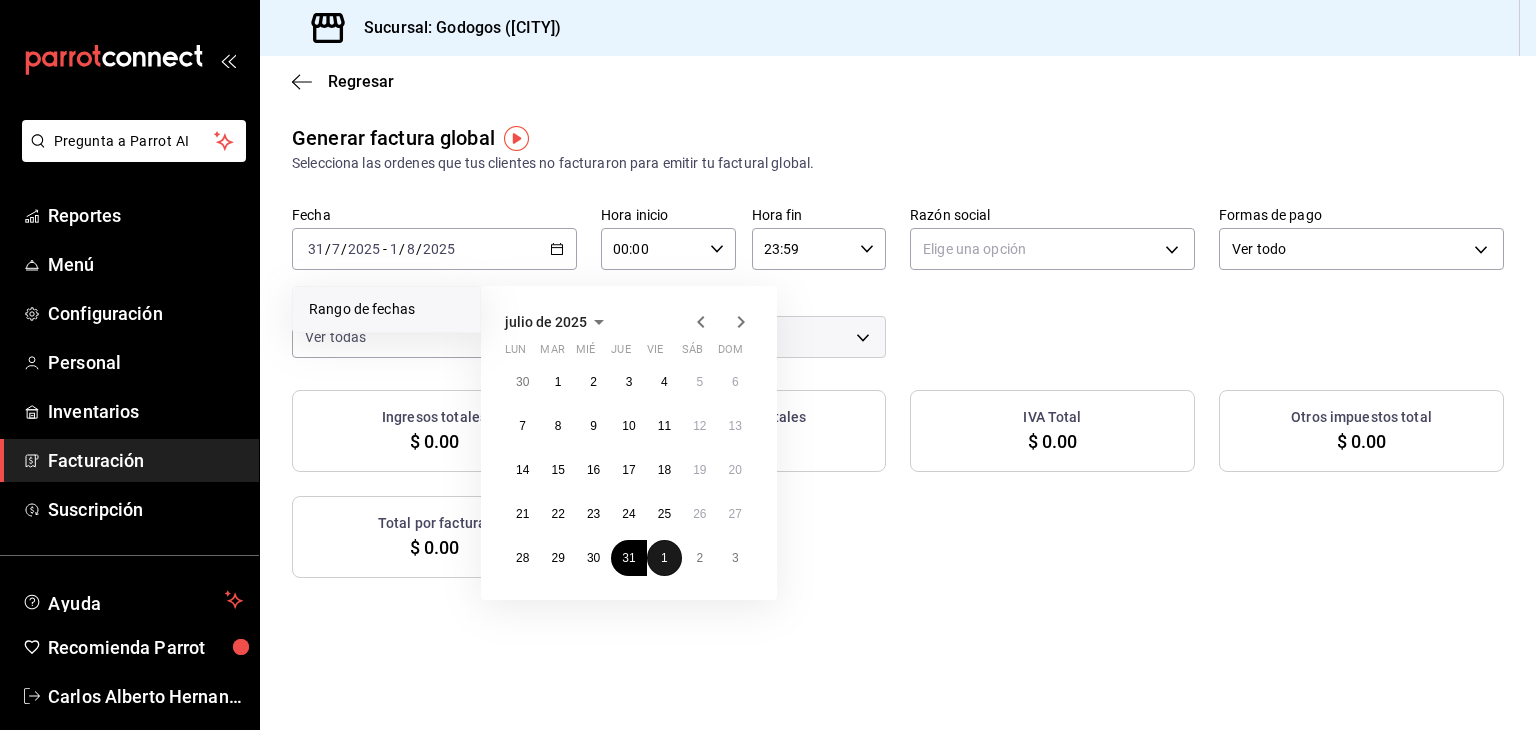 click on "1" at bounding box center (664, 558) 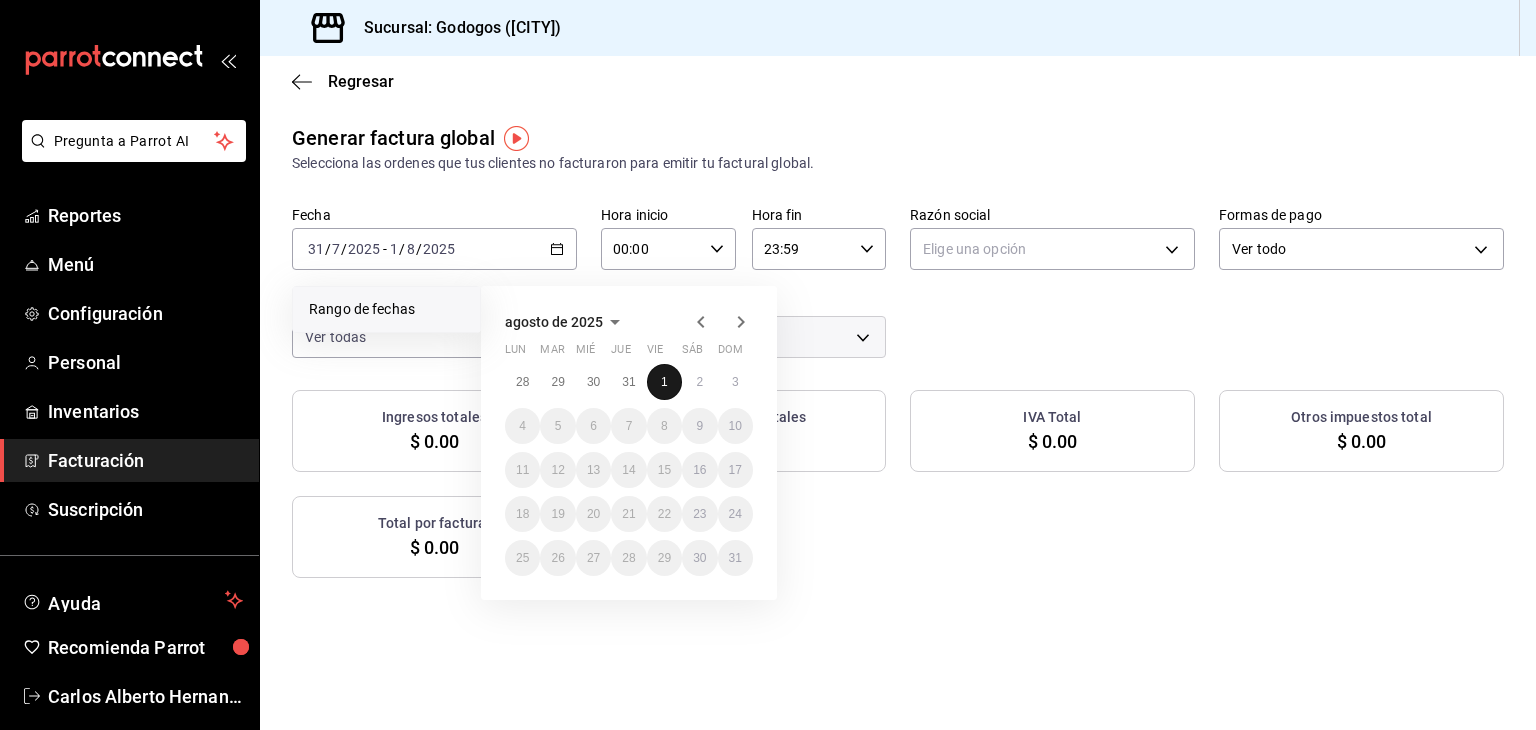 click on "1" at bounding box center [664, 382] 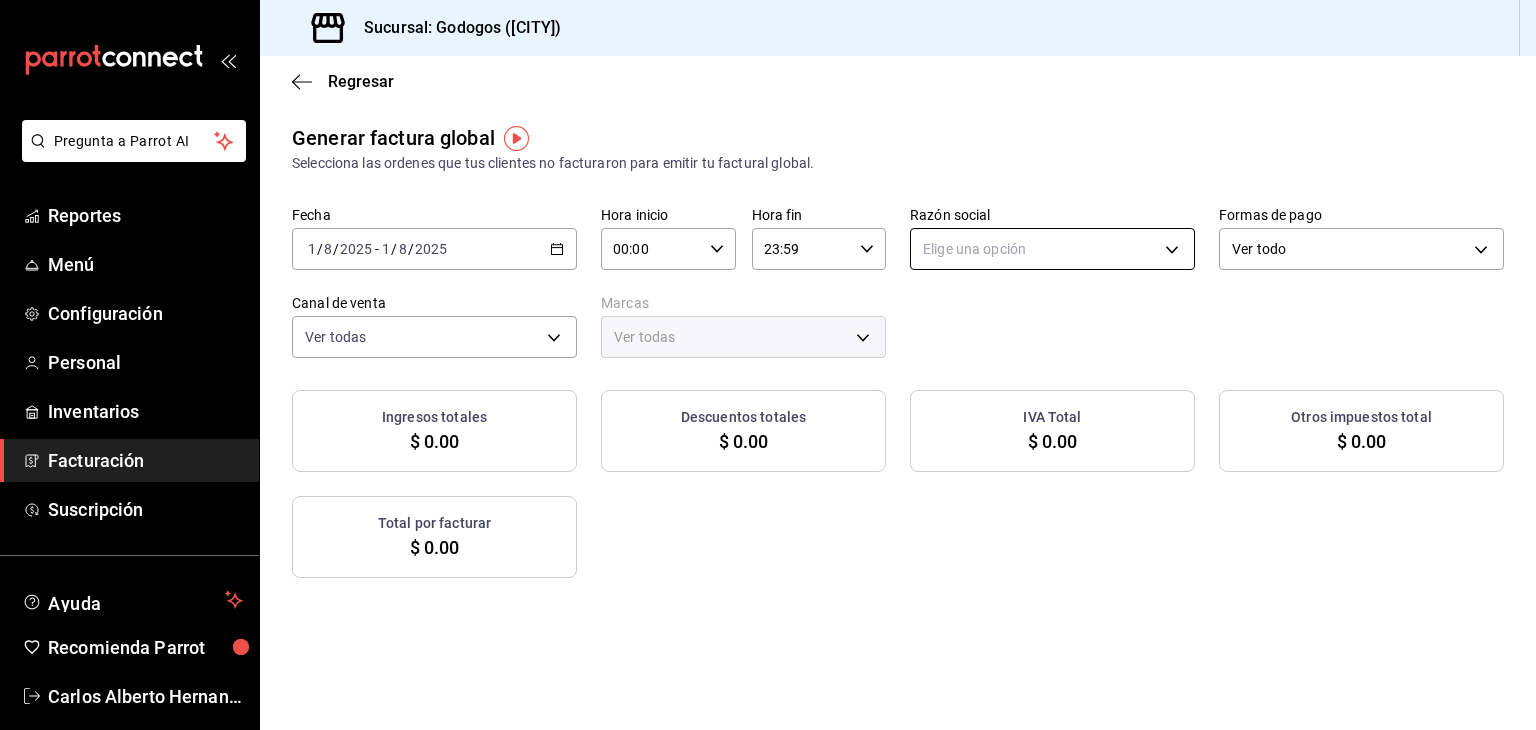 click on "Pregunta a Parrot AI Reportes   Menú   Configuración   Personal   Inventarios   Facturación   Suscripción   Ayuda Recomienda Parrot   Carlos Alberto Hernandez   Sugerir nueva función   Sucursal: Godogos (Monterrey) Regresar Generar factura global Selecciona las ordenes que tus clientes no facturaron para emitir tu factural global. Fecha [DATE] [DATE] - [DATE] [DATE] Hora inicio [TIME] Hora inicio Hora fin [TIME] Hora fin Razón social Elige una opción Formas de pago Ver todo ALL Canal de venta Ver todas PARROT,UBER_EATS,RAPPI,DIDI_FOOD,ONLINE Marcas Ver todas Ingresos totales $ 0.00 Descuentos totales $ 0.00 IVA Total $ 0.00 Otros impuestos total $ 0.00 Total por facturar $ 0.00 No hay información que mostrar GANA 1 MES GRATIS EN TU SUSCRIPCIÓN AQUÍ Ver video tutorial Ir a video Pregunta a Parrot AI Reportes   Menú   Configuración   Personal   Inventarios   Facturación   Suscripción   Ayuda Recomienda Parrot   Carlos Alberto Hernandez   Sugerir nueva función   (81) 2046 6363" at bounding box center (768, 365) 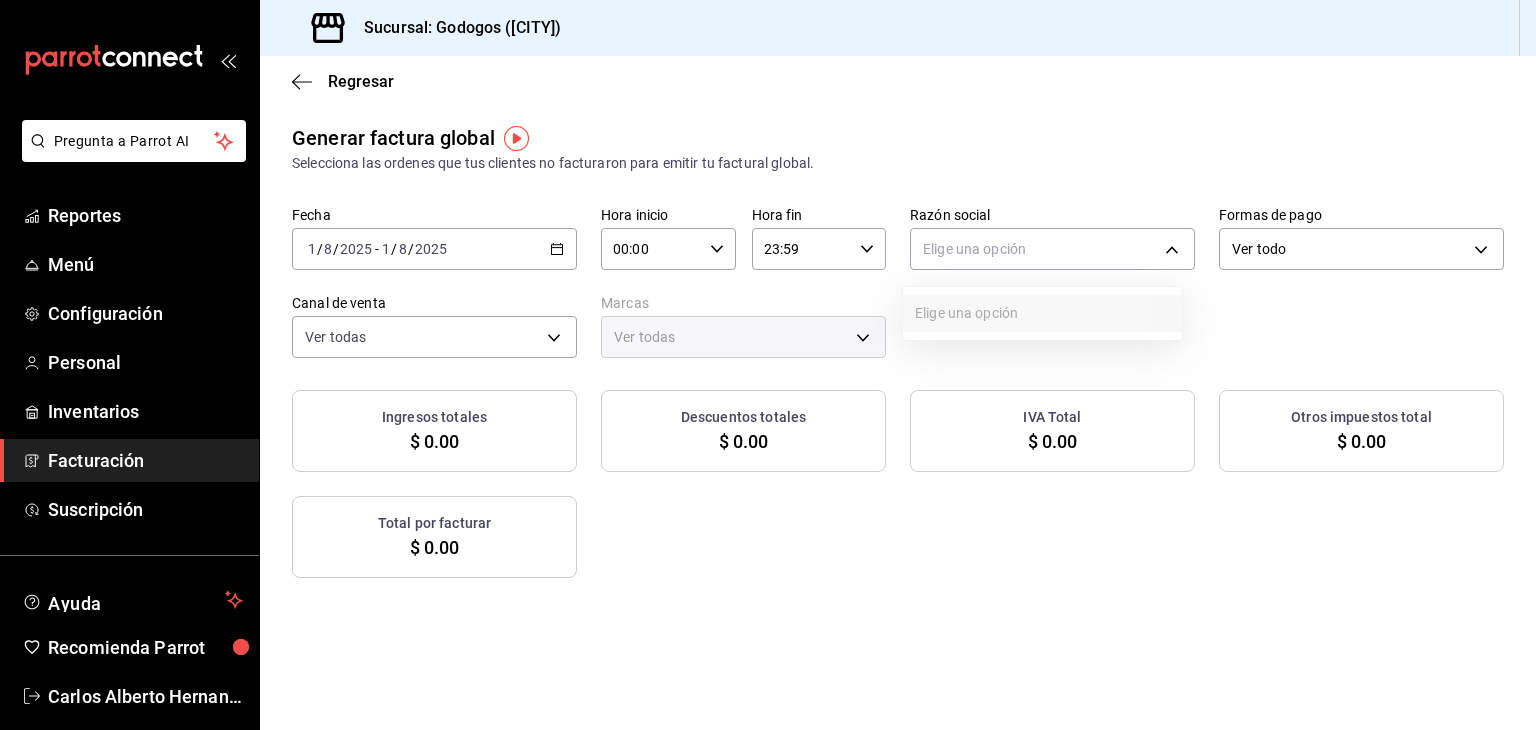 click on "Elige una opción" at bounding box center [1042, 313] 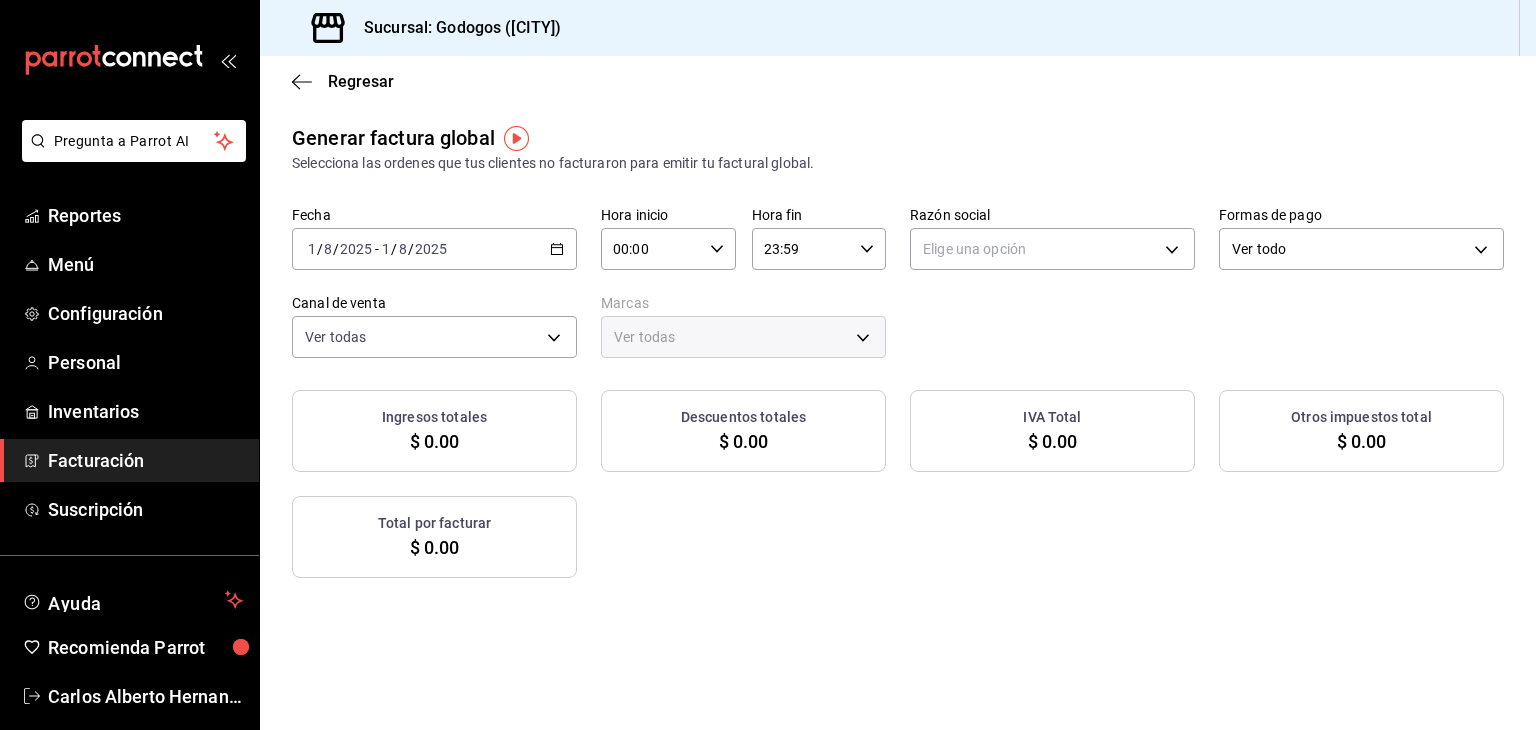 click on "Ver todas" at bounding box center (743, 337) 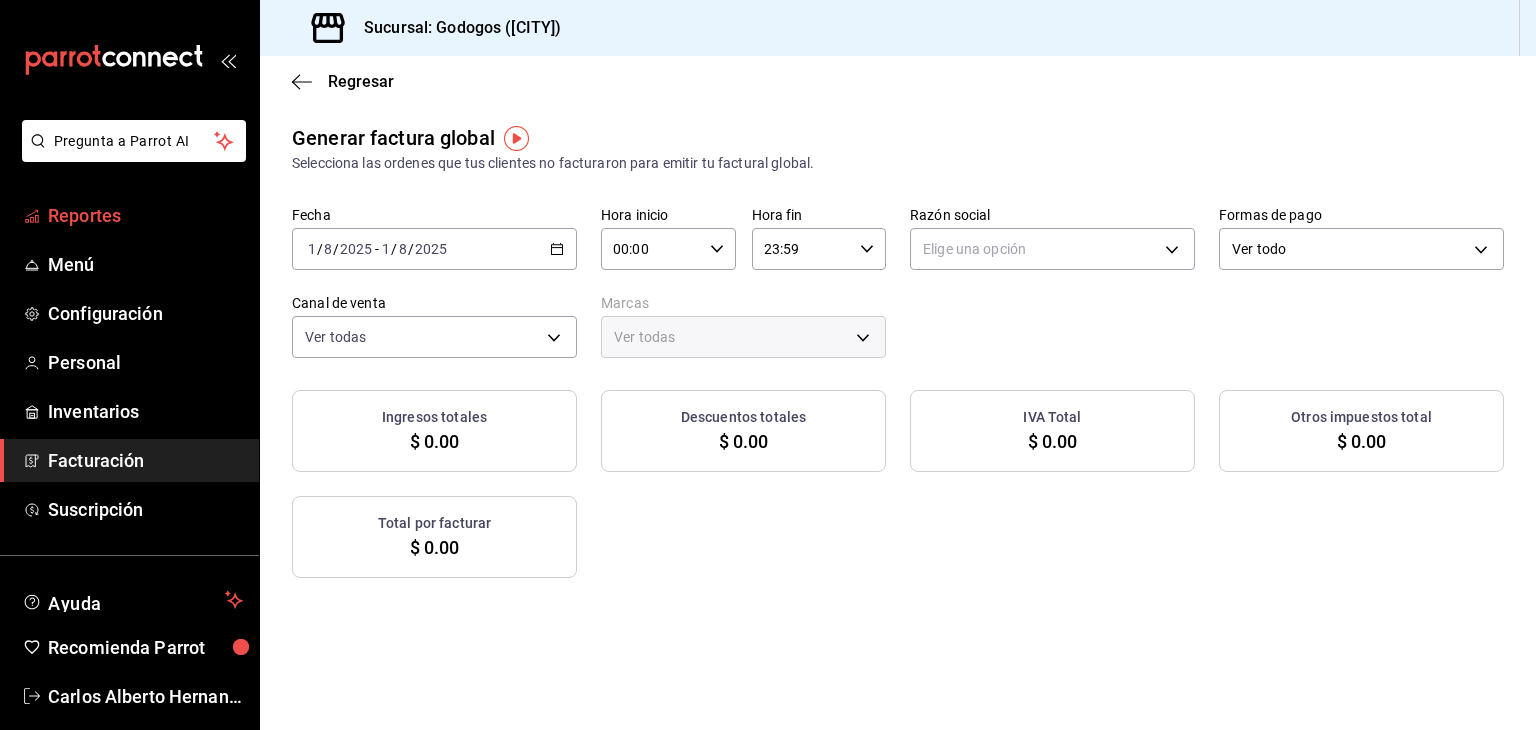 click on "Reportes" at bounding box center [129, 215] 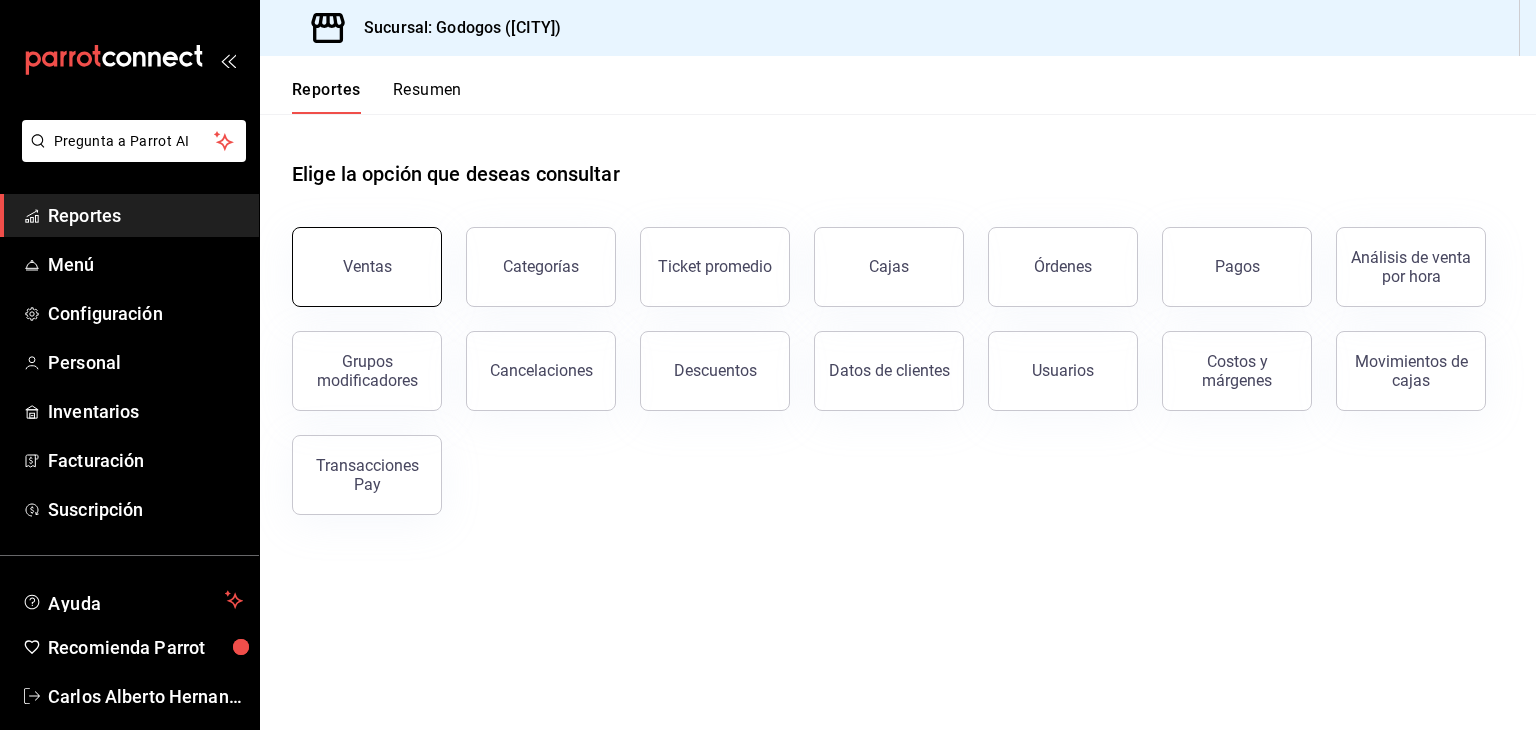click on "Ventas" at bounding box center (355, 255) 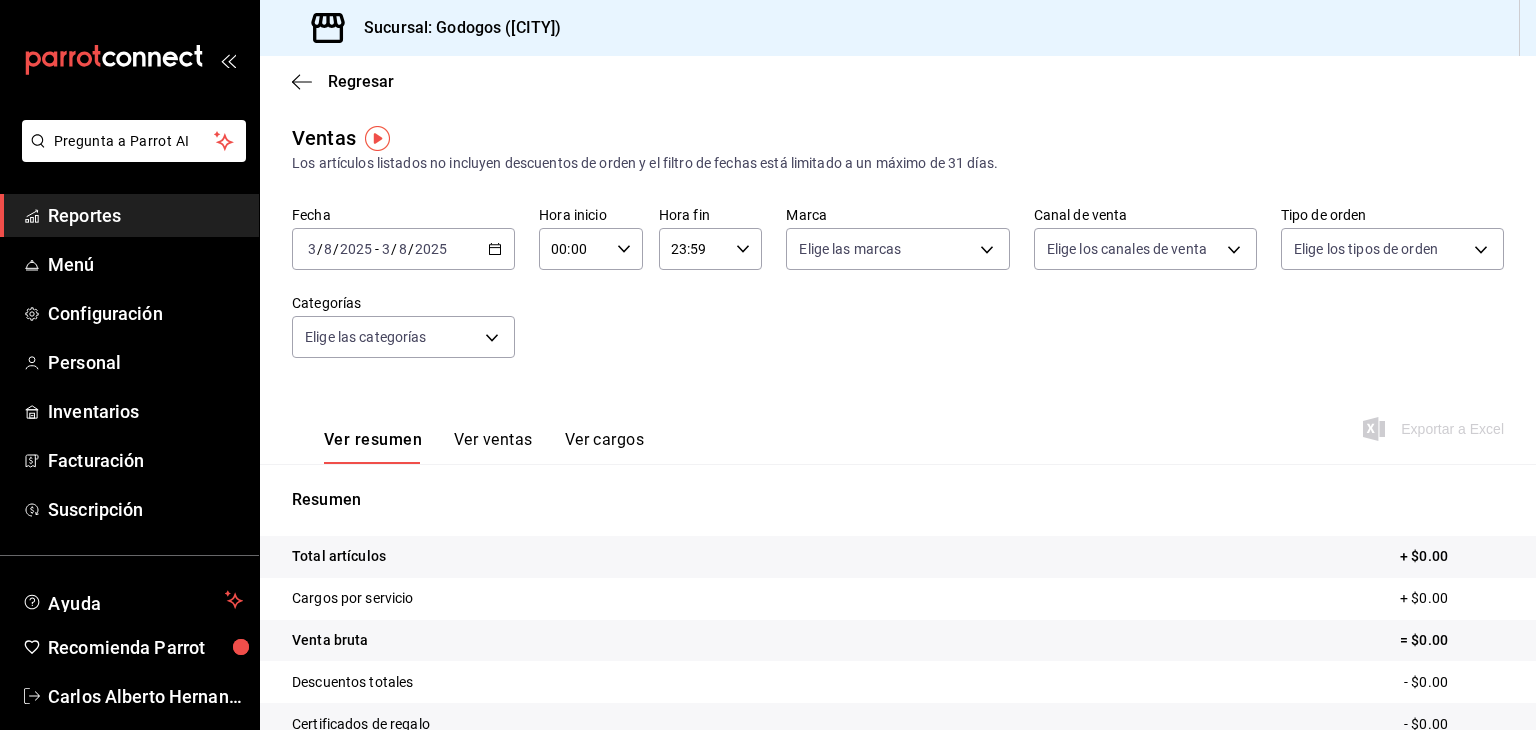 click on "Ver ventas" at bounding box center [493, 447] 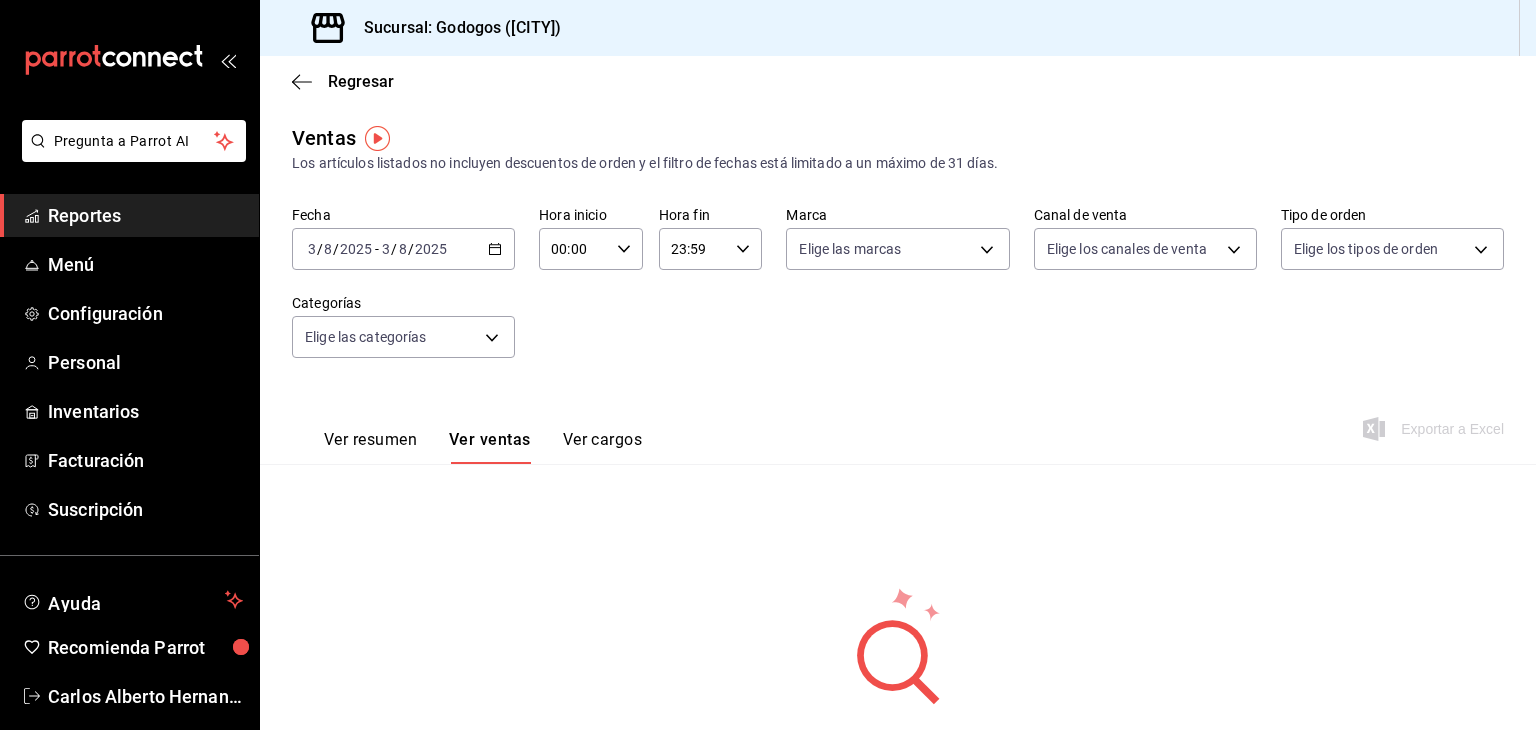 click on "Ver resumen" at bounding box center [370, 447] 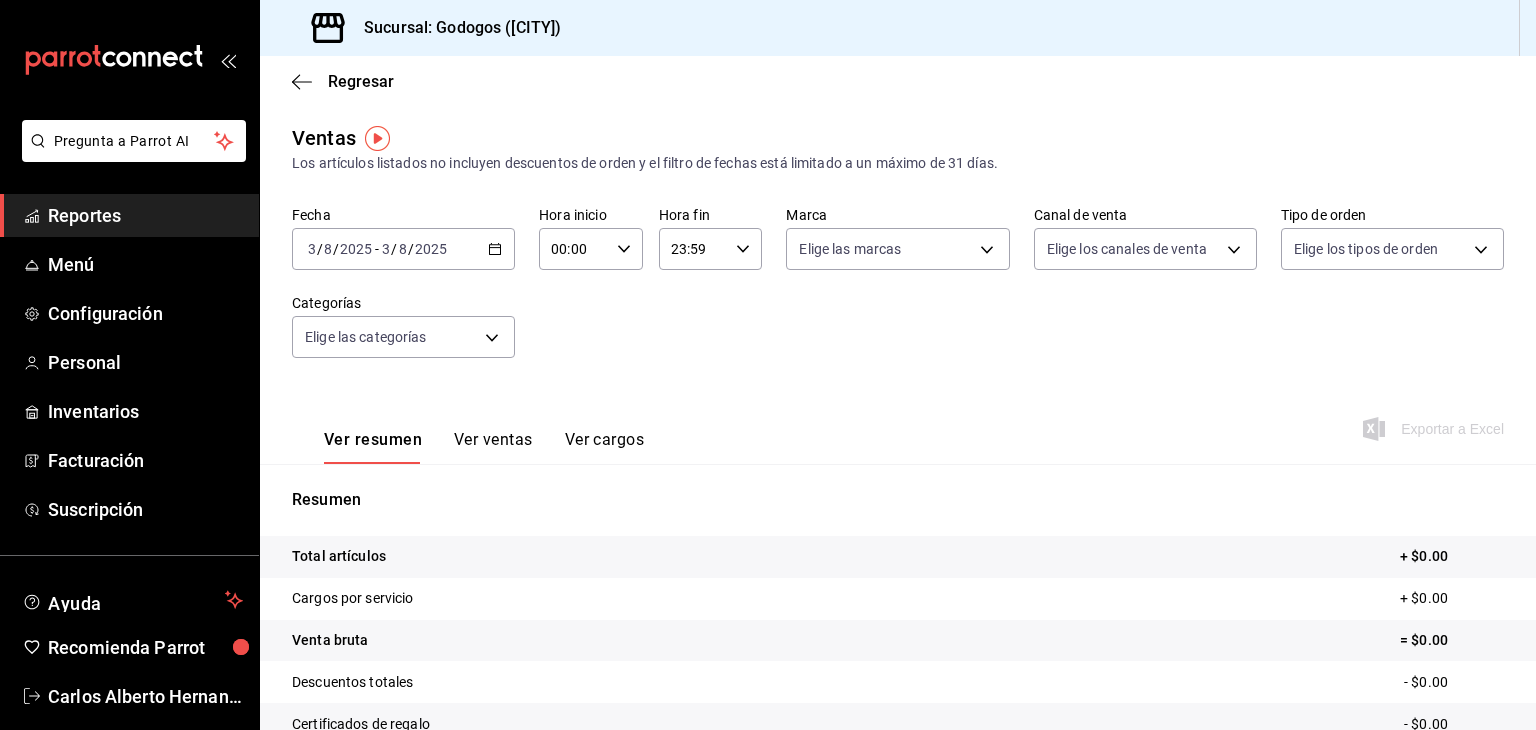 click on "Ver ventas" at bounding box center [493, 447] 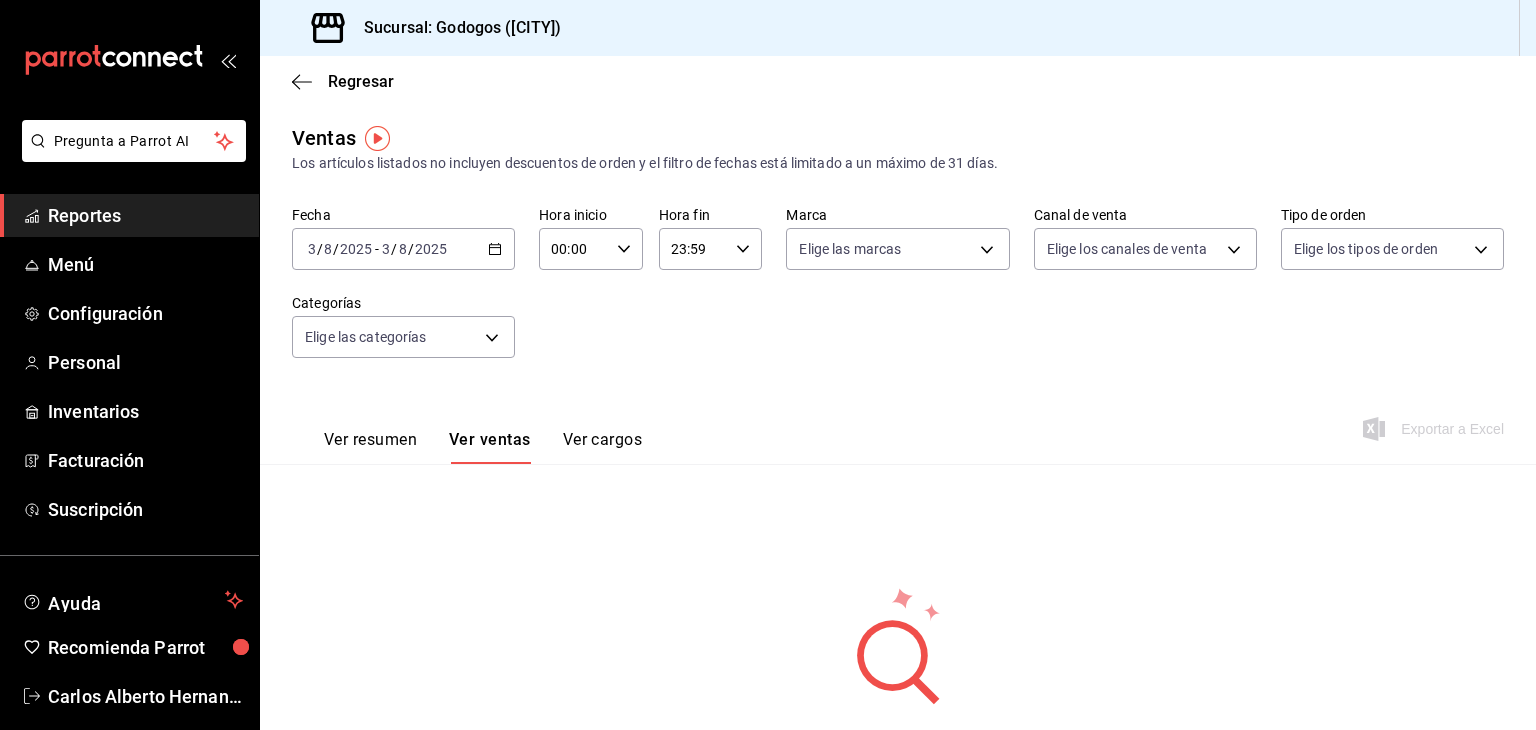 click on "2025-08-03 3 / 8 / 2025 - 2025-08-03 3 / 8 / 2025" at bounding box center (403, 249) 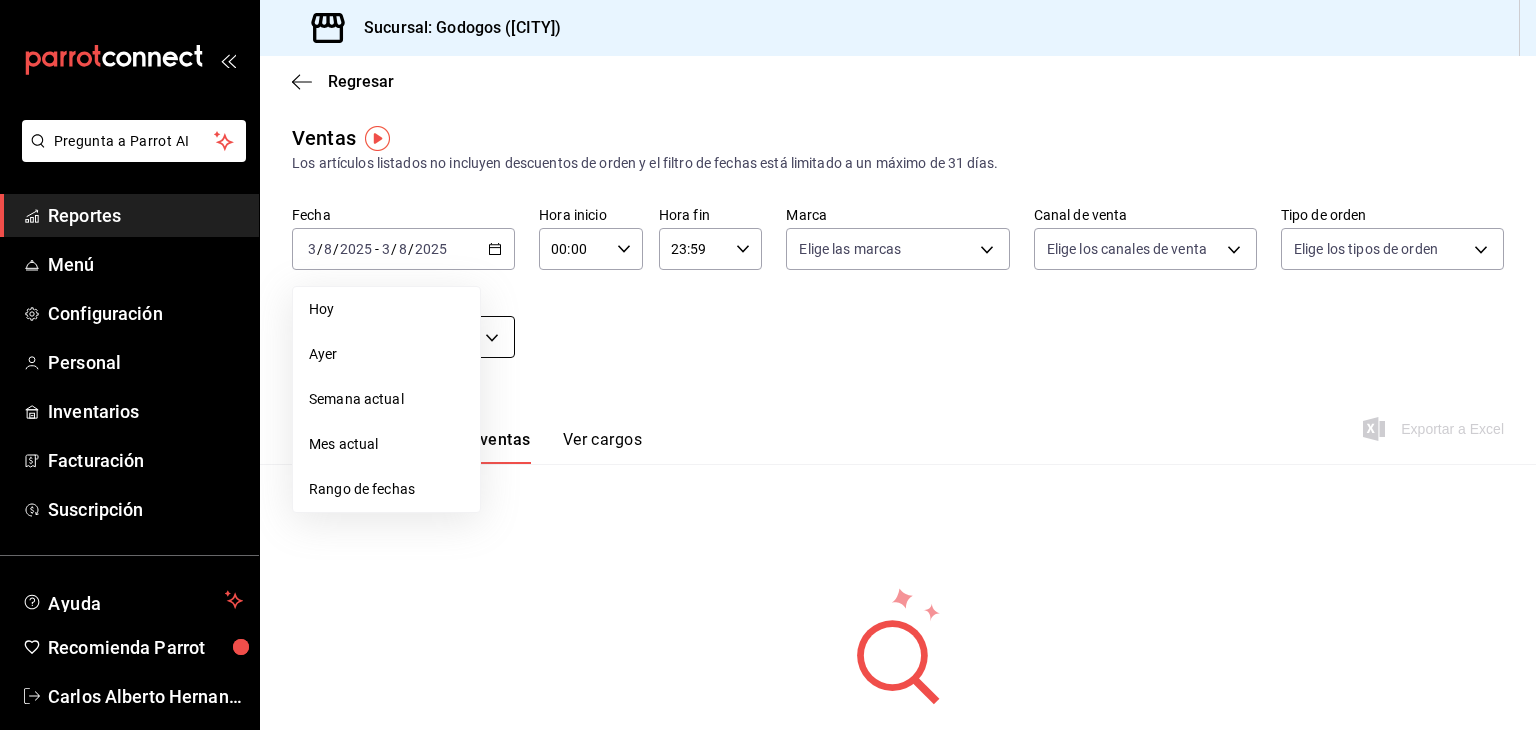 click on "Ayer" at bounding box center [386, 354] 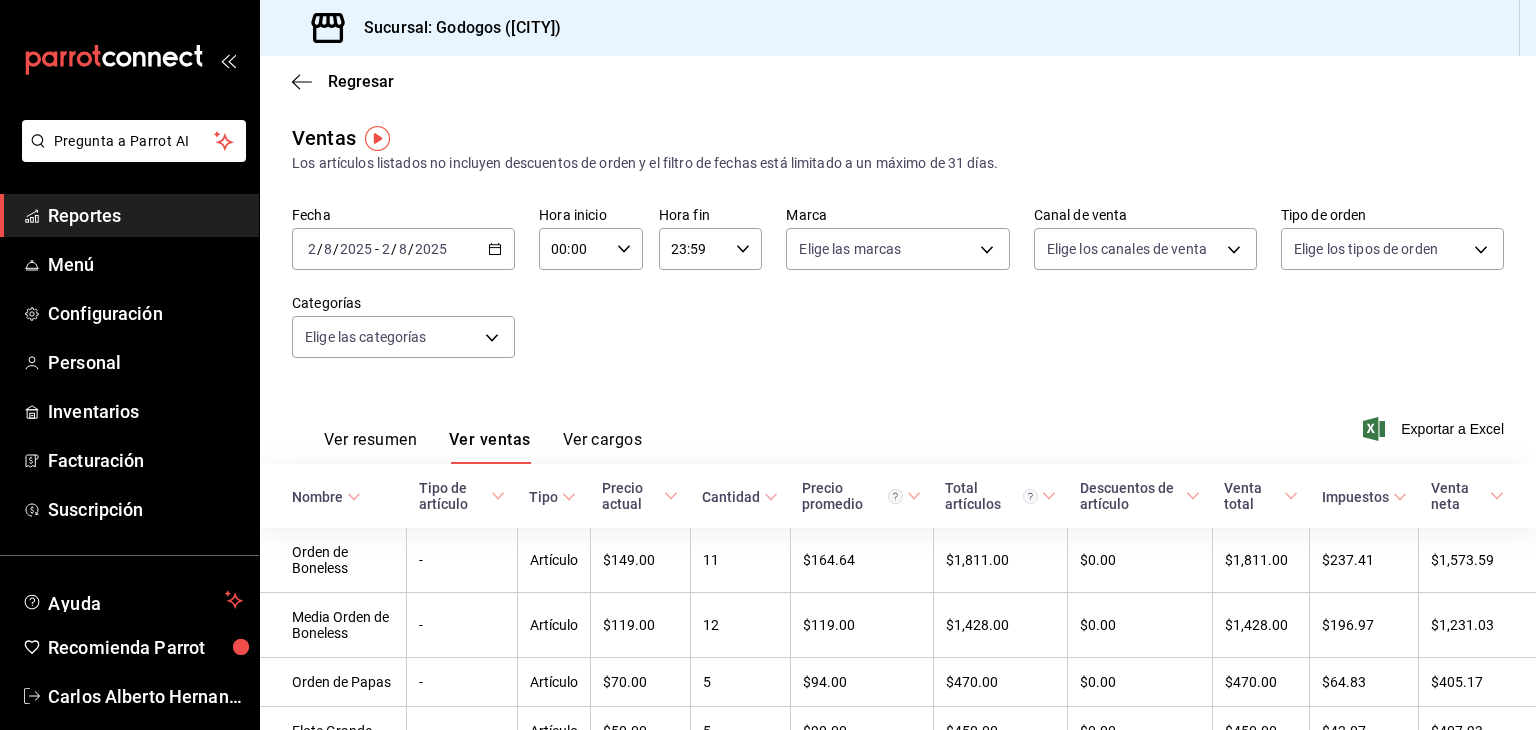 click on "Fecha 2025-08-02 2 / 8 / 2025 - 2025-08-02 2 / 8 / 2025 Hora inicio 00:00 Hora inicio Hora fin 23:59 Hora fin Marca Elige las marcas Canal de venta Elige los canales de venta Tipo de orden Elige los tipos de orden Categorías Elige las categorías" at bounding box center [898, 294] 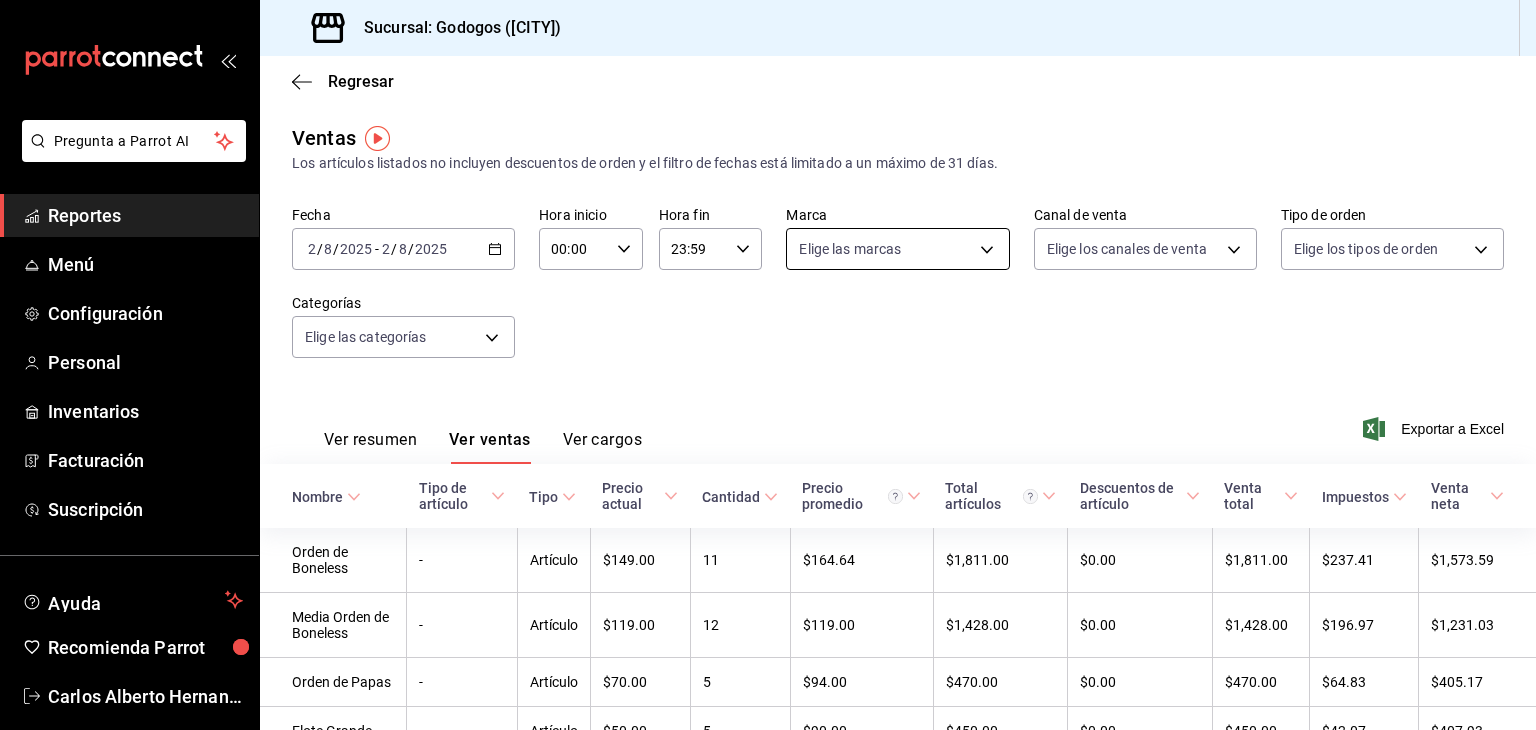 click on "Pregunta a Parrot AI Reportes   Menú   Configuración   Personal   Inventarios   Facturación   Suscripción   Ayuda Recomienda Parrot   [FIRST] [LAST]   Sugerir nueva función   Sucursal: Godogos ([CITY]) Regresar Ventas Los artículos listados no incluyen descuentos de orden y el filtro de fechas está limitado a un máximo de 31 días. Fecha [DATE] [DATE] - [DATE] [DATE] Hora inicio [TIME] Hora inicio Hora fin [TIME] Hora fin Marca Elige las marcas Canal de venta Elige los canales de venta Tipo de orden Elige los tipos de orden Categorías Elige las categorías Ver resumen Ver ventas Ver cargos Exportar a Excel Nombre Tipo de artículo Tipo Precio actual Cantidad Precio promedio   Total artículos   Descuentos de artículo Venta total Impuestos Venta neta Orden de Boneless - Artículo $149.00 11 $164.64 $1,811.00 $0.00 $1,811.00 $237.41 $1,573.59 Media Orden de Boneless - Artículo $119.00 12 $119.00 $1,428.00 $0.00 $1,428.00 $196.97 $1,231.03 Orden de Papas - Artículo 5 -" at bounding box center [768, 365] 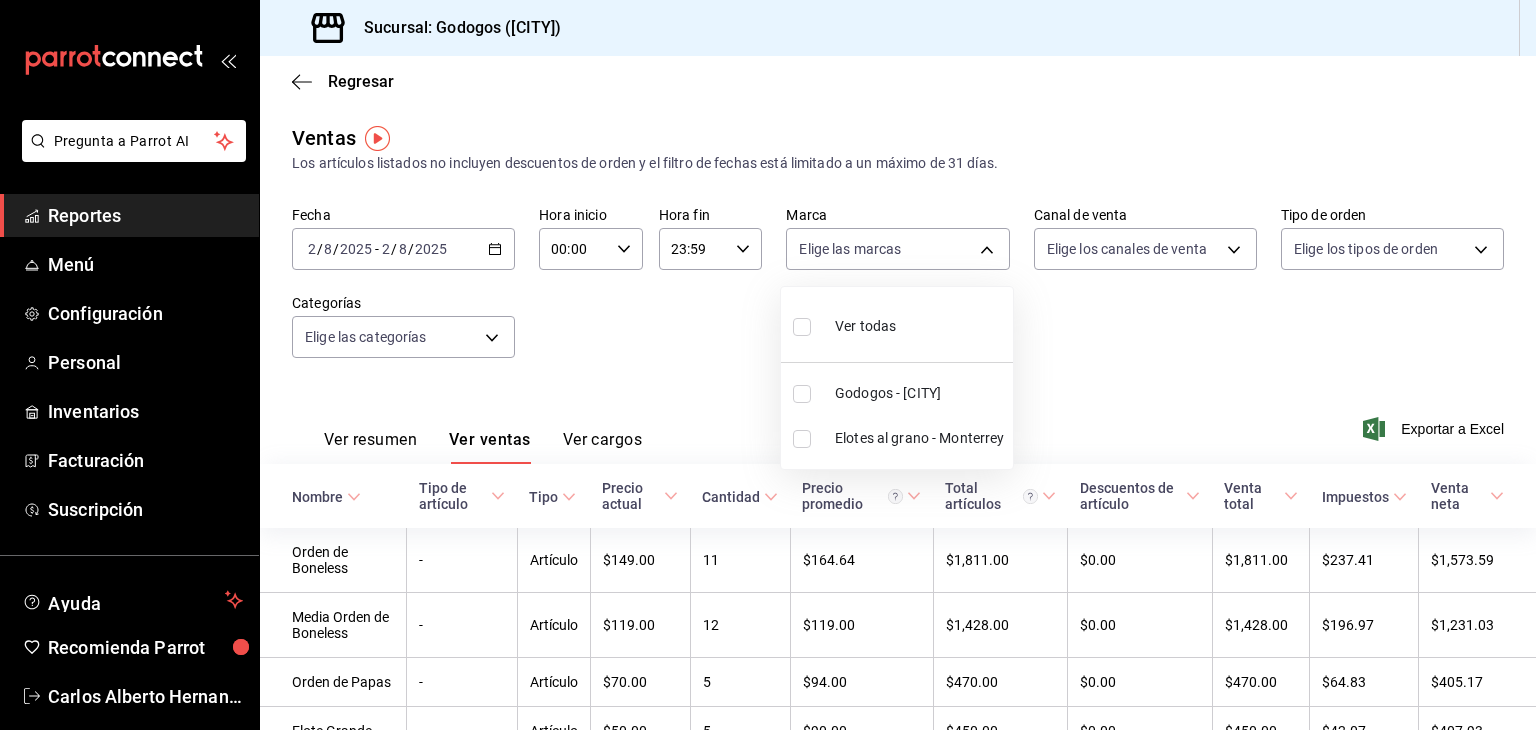 click on "Godogos - [CITY]" at bounding box center [920, 393] 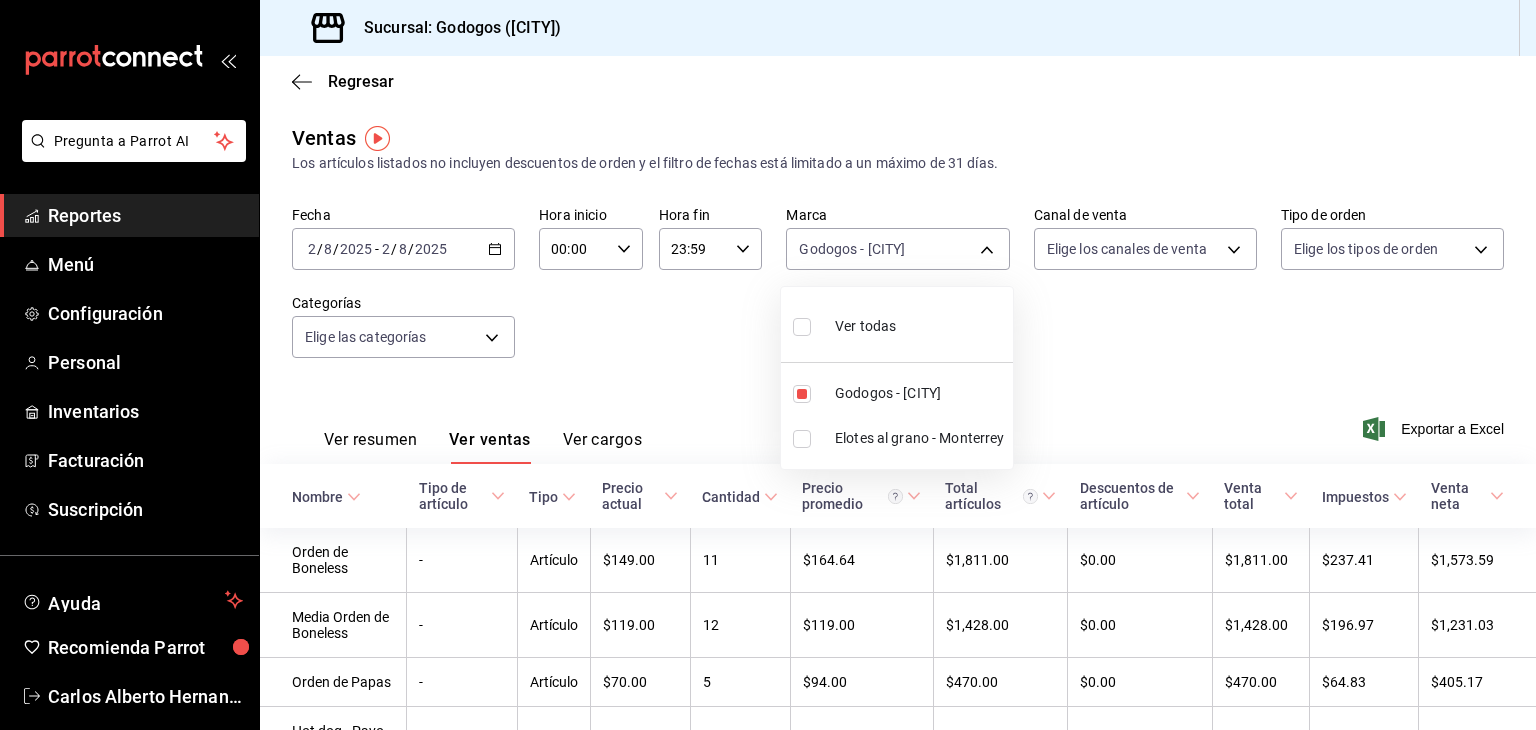 click at bounding box center [768, 365] 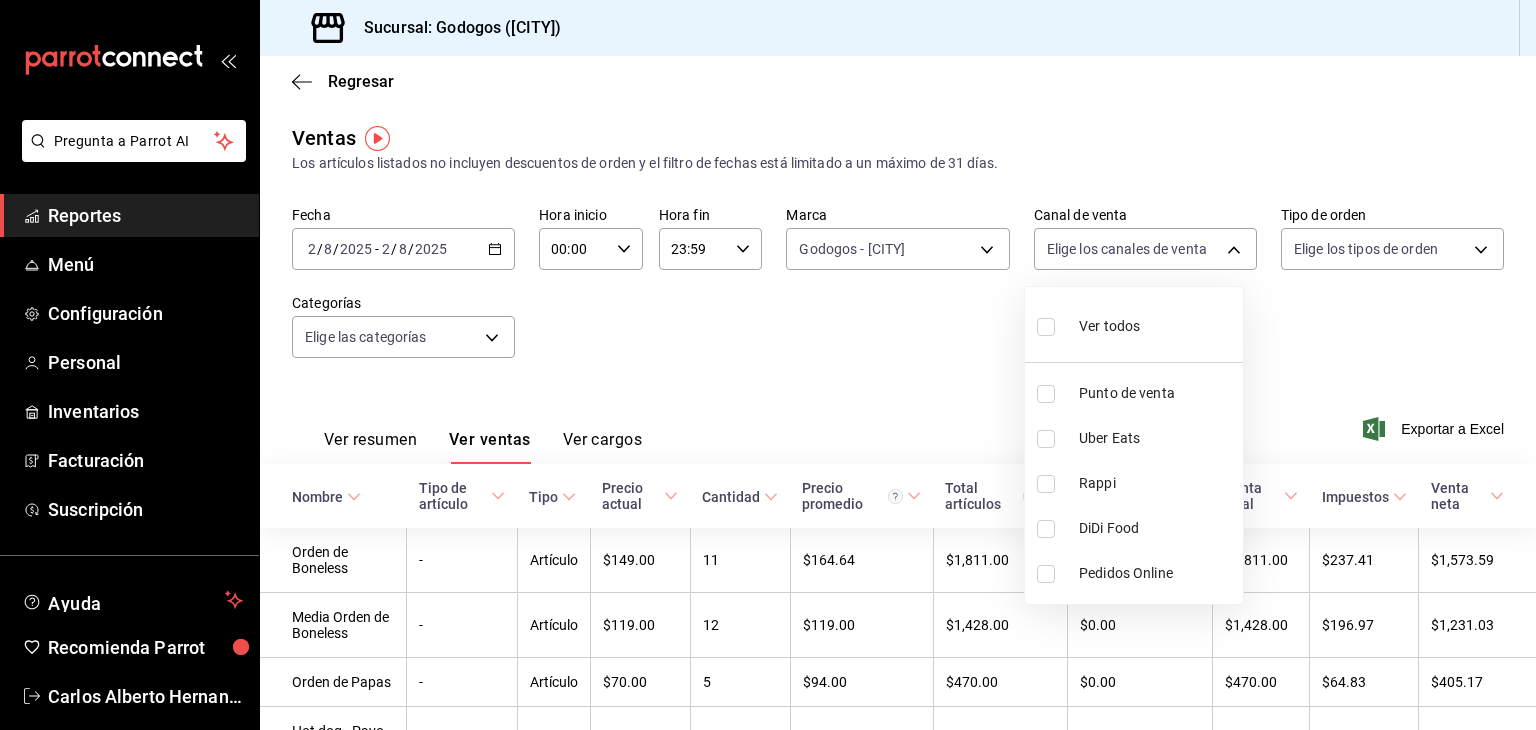 click on "Pregunta a Parrot AI Reportes   Menú   Configuración   Personal   Inventarios   Facturación   Suscripción   Ayuda Recomienda Parrot   Carlos Alberto Hernandez   Sugerir nueva función   Sucursal: Godogos (Monterrey) Regresar Ventas Los artículos listados no incluyen descuentos de orden y el filtro de fechas está limitado a un máximo de 31 días. Fecha [DATE] [DATE] - [DATE] [DATE] Hora inicio [TIME] Hora inicio Hora fin [TIME] Hora fin Marca Godogos - Monterrey [UUID] Canal de venta Elige los canales de venta Tipo de orden Elige las categorías Ver resumen Ver ventas Ver cargos Exportar a Excel Nombre Tipo de artículo Tipo Precio actual Cantidad Precio promedio   Total artículos   Descuentos de artículo Venta total Impuestos Venta neta Orden de Boneless - Artículo $149.00 11 $164.64 $1,811.00 $0.00 $1,811.00 $237.41 $1,573.59 Media Orden de Boneless - Artículo $119.00 12 $119.00 $1,428.00 $0.00 $1,428.00 $196.97 -" at bounding box center [768, 365] 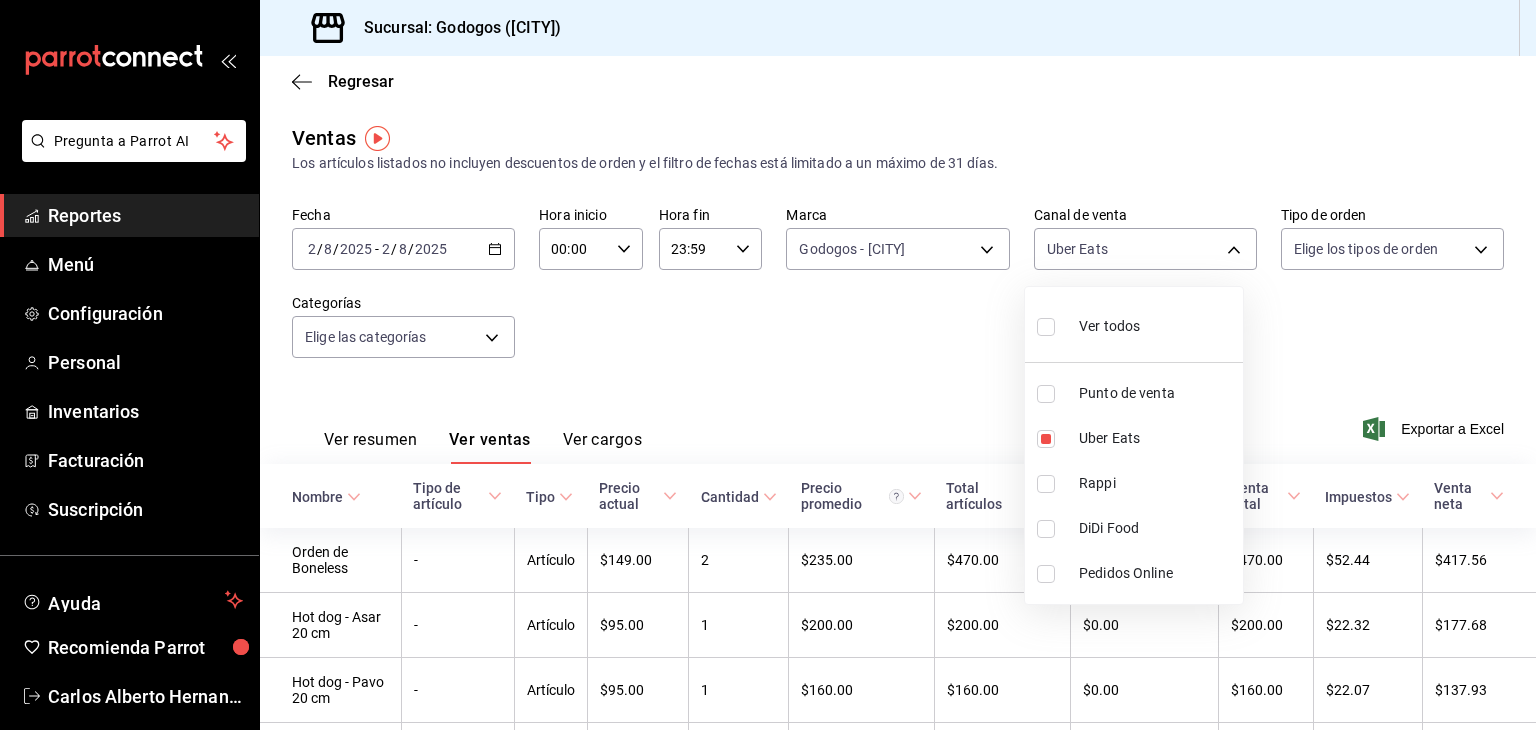 click at bounding box center (768, 365) 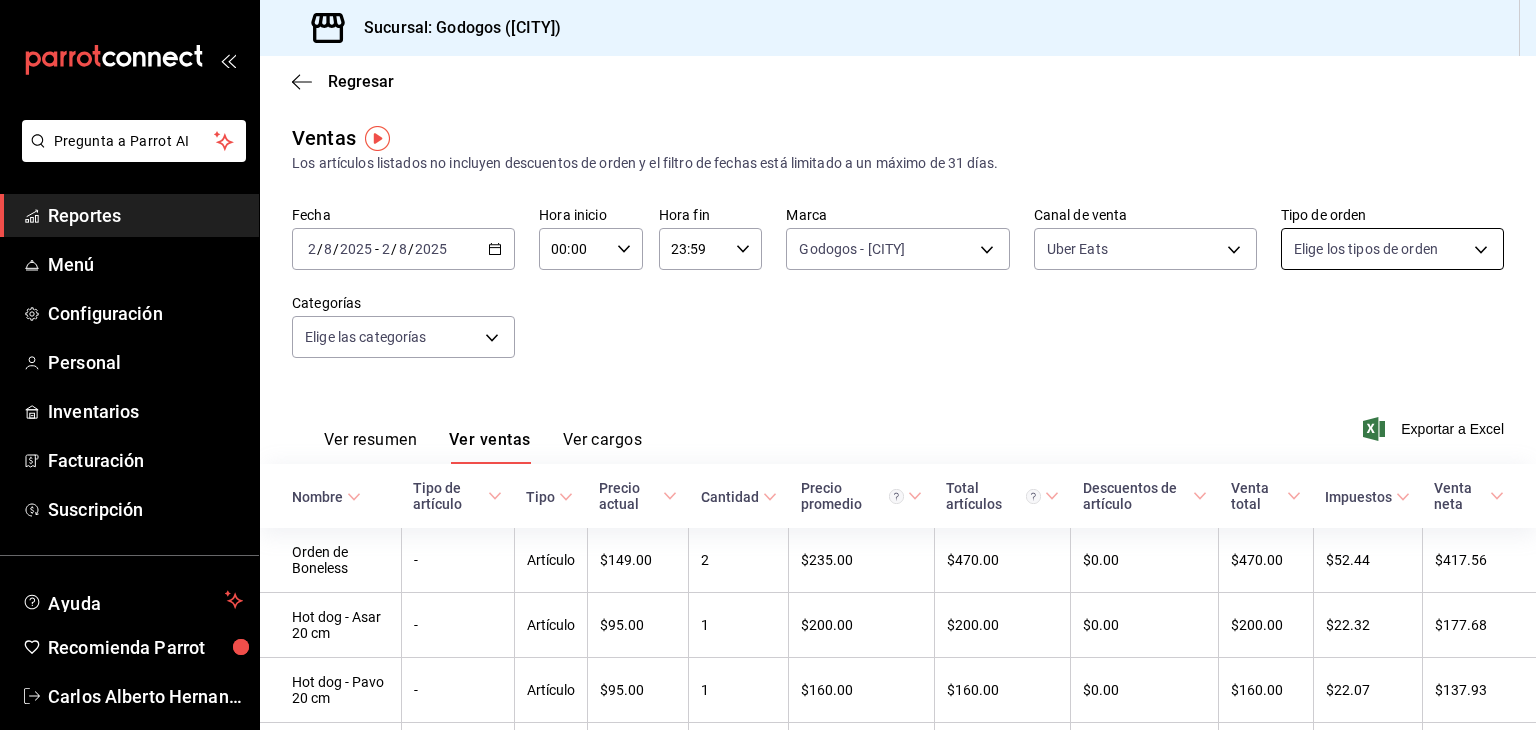 click on "Pregunta a Parrot AI Reportes   Menú   Configuración   Personal   Inventarios   Facturación   Suscripción   Ayuda Recomienda Parrot   [FIRST] [LAST]   Sugerir nueva función   Sucursal: Godogos ([CITY]) Regresar Ventas Los artículos listados no incluyen descuentos de orden y el filtro de fechas está limitado a un máximo de 31 días. Fecha [DATE] [DATE] - [DATE] [DATE] Hora inicio 00:00 Hora inicio Hora fin 23:59 Hora fin Marca Godogos - [CITY] [ID] Canal de venta Uber Eats UBER_EATS Tipo de orden Elige los tipos de orden Categorías Elige las categorías Ver resumen Ver ventas Ver cargos Exportar a Excel Nombre Tipo de artículo Tipo Precio actual Cantidad Precio promedio   Total artículos   Descuentos de artículo Venta total Impuestos Venta neta Orden de Boneless - Artículo $149.00 2 $235.00 $470.00 $0.00 $470.00 $52.44 $417.56 Hot dog - Asar 20 cm - Artículo $95.00 1 $200.00 $200.00 $0.00 $200.00 $22.32 $177.68 - Artículo $95.00" at bounding box center (768, 365) 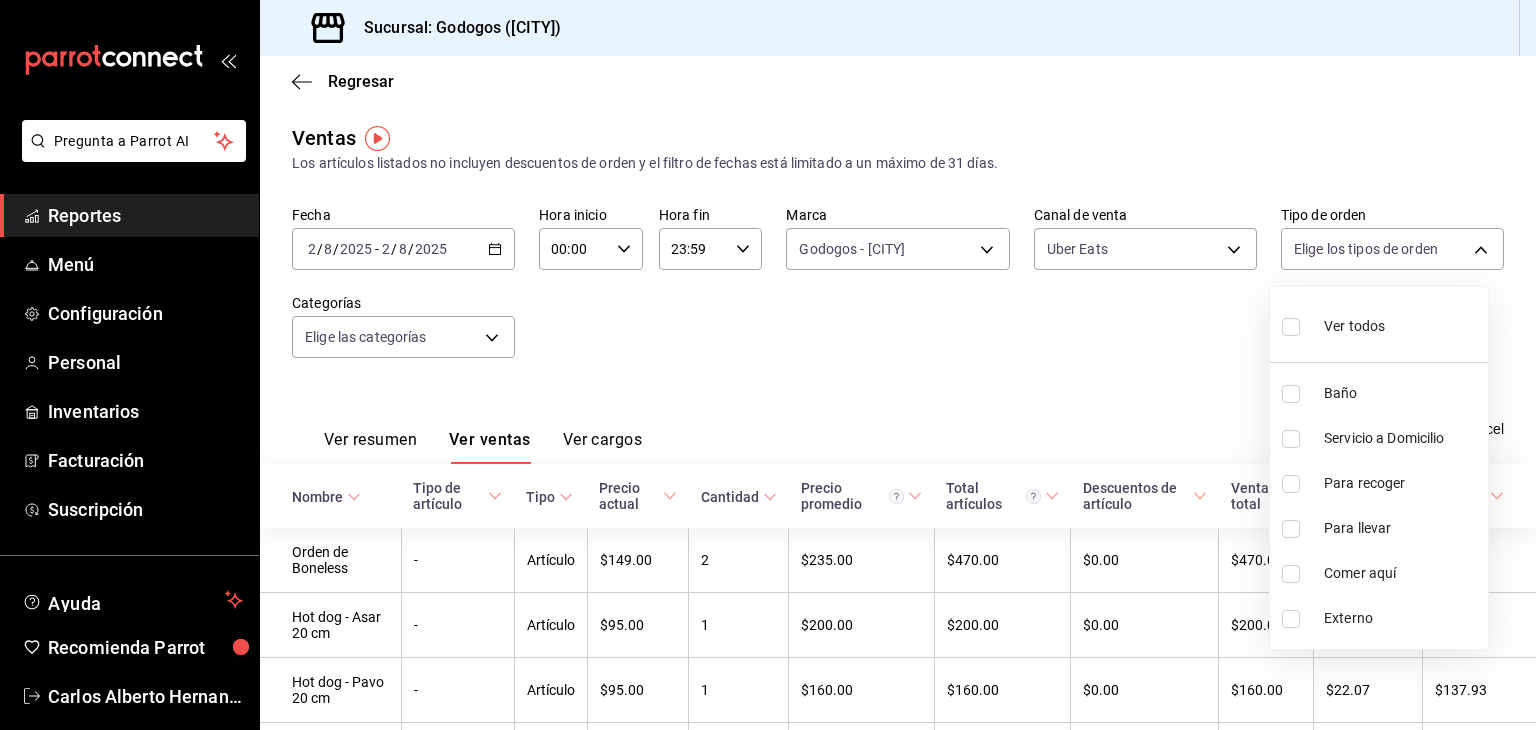 click at bounding box center [768, 365] 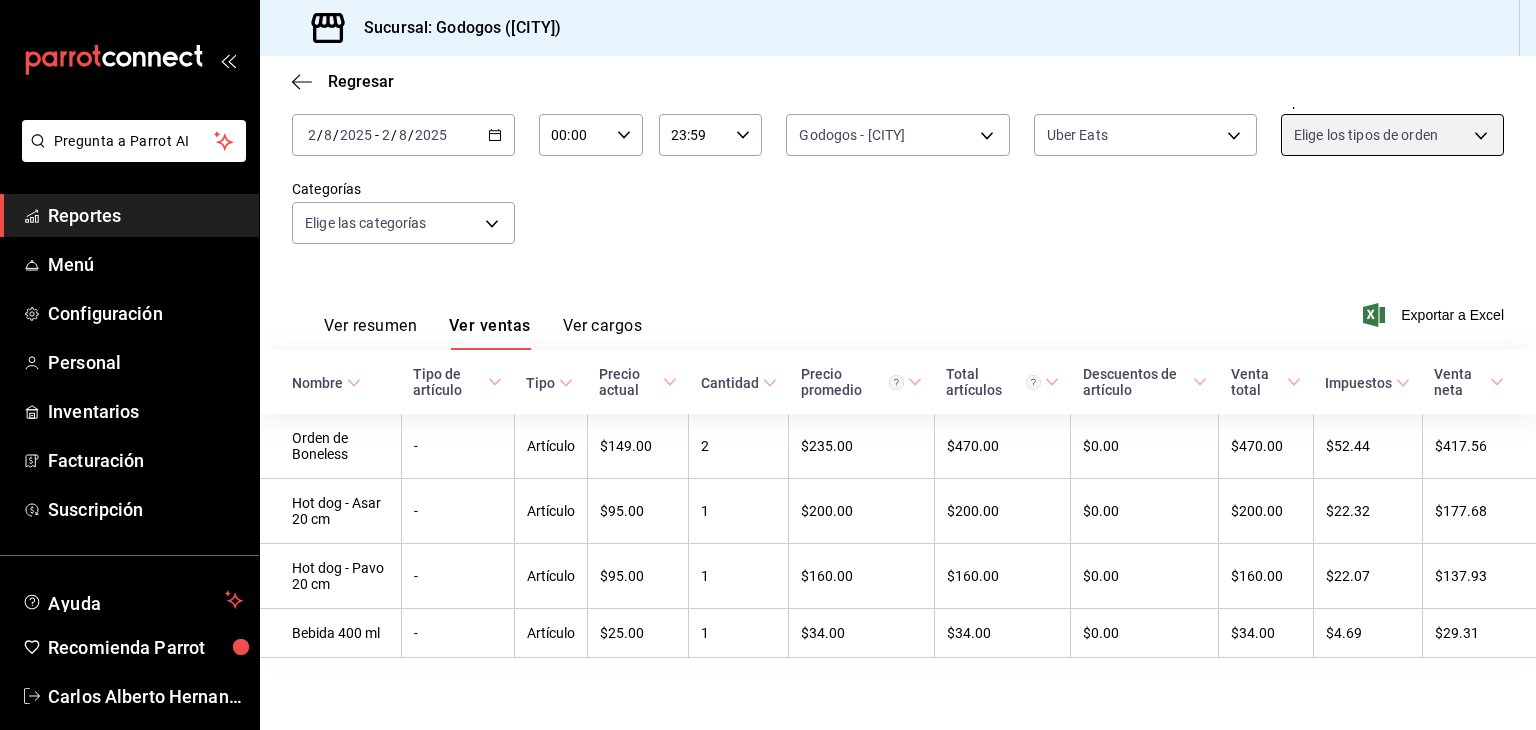 scroll, scrollTop: 120, scrollLeft: 0, axis: vertical 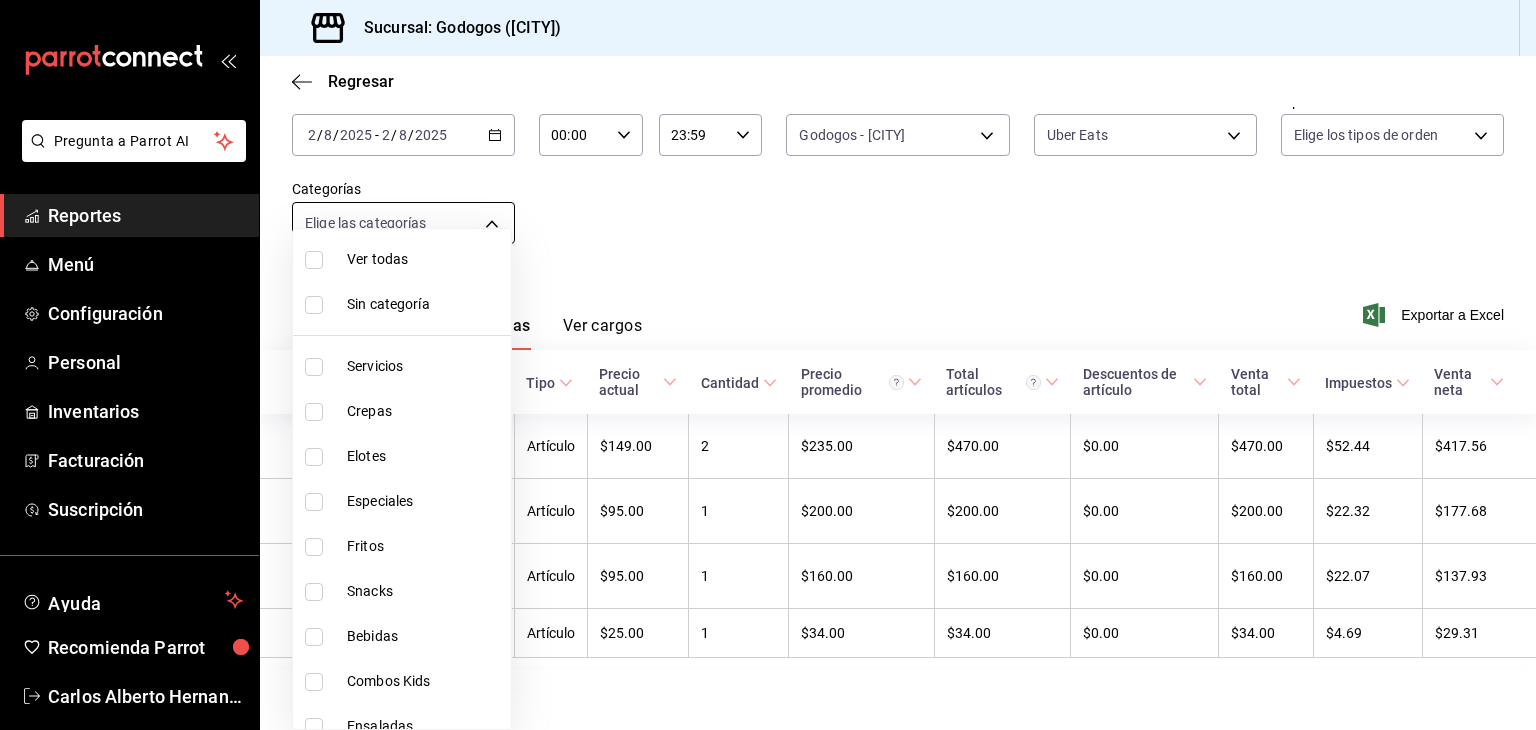 click on "Pregunta a Parrot AI Reportes   Menú   Configuración   Personal   Inventarios   Facturación   Suscripción   Ayuda Recomienda Parrot   [FIRST] [LAST]   Sugerir nueva función   Sucursal: Godogos ([CITY]) Regresar Ventas Los artículos listados no incluyen descuentos de orden y el filtro de fechas está limitado a un máximo de 31 días. Fecha [DATE] [DATE] - [DATE] [DATE] Hora inicio 00:00 Hora inicio Hora fin 23:59 Hora fin Marca Godogos - [CITY] [ID] Canal de venta Uber Eats UBER_EATS Tipo de orden Elige los tipos de orden Categorías Elige las categorías Ver resumen Ver ventas Ver cargos Exportar a Excel Nombre Tipo de artículo Tipo Precio actual Cantidad Precio promedio   Total artículos   Descuentos de artículo Venta total Impuestos Venta neta Orden de Boneless - Artículo $149.00 2 $235.00 $470.00 $0.00 $470.00 $52.44 $417.56 Hot dog - Asar 20 cm - Artículo $95.00 1 $200.00 $200.00 $0.00 $200.00 $22.32 $177.68 - Artículo $95.00" at bounding box center (768, 365) 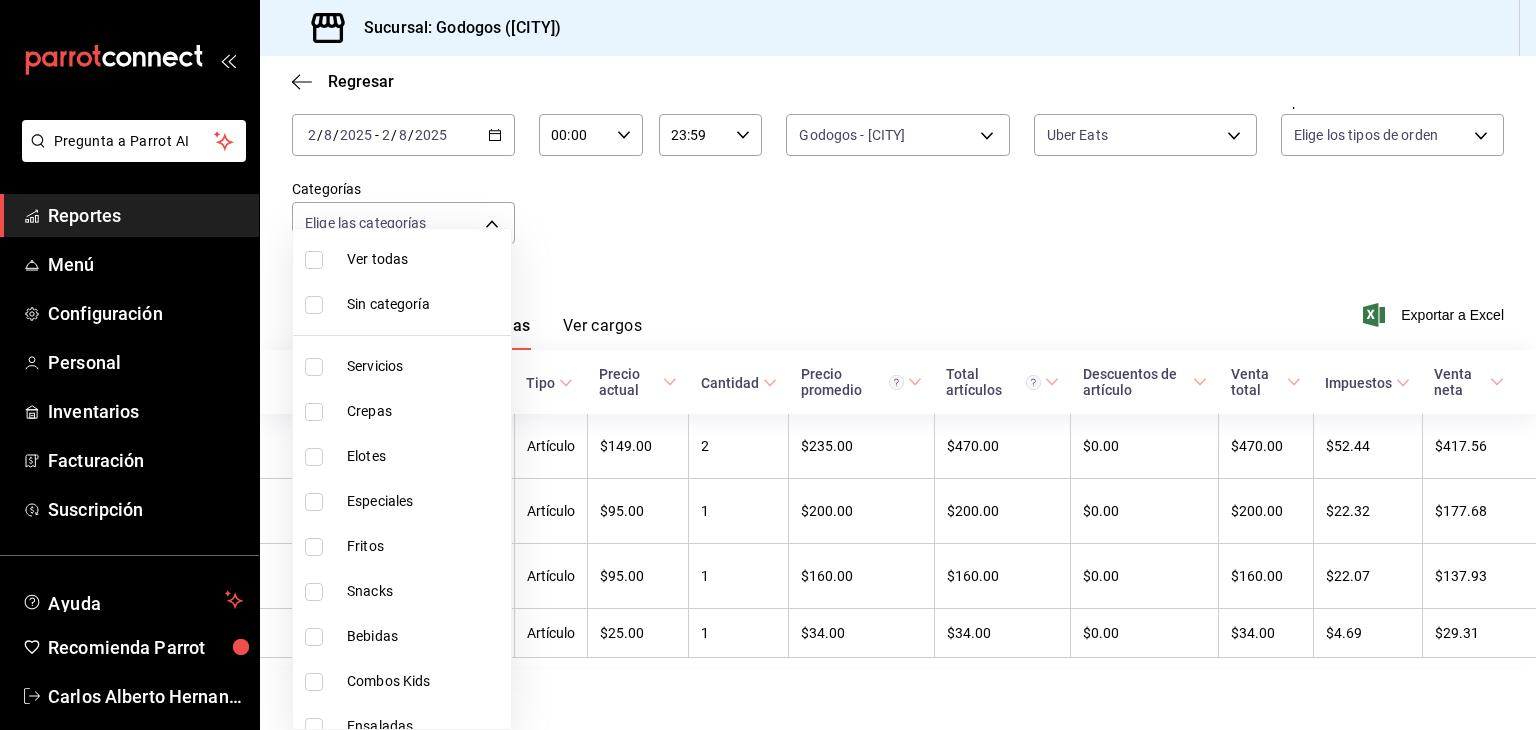 click at bounding box center [768, 365] 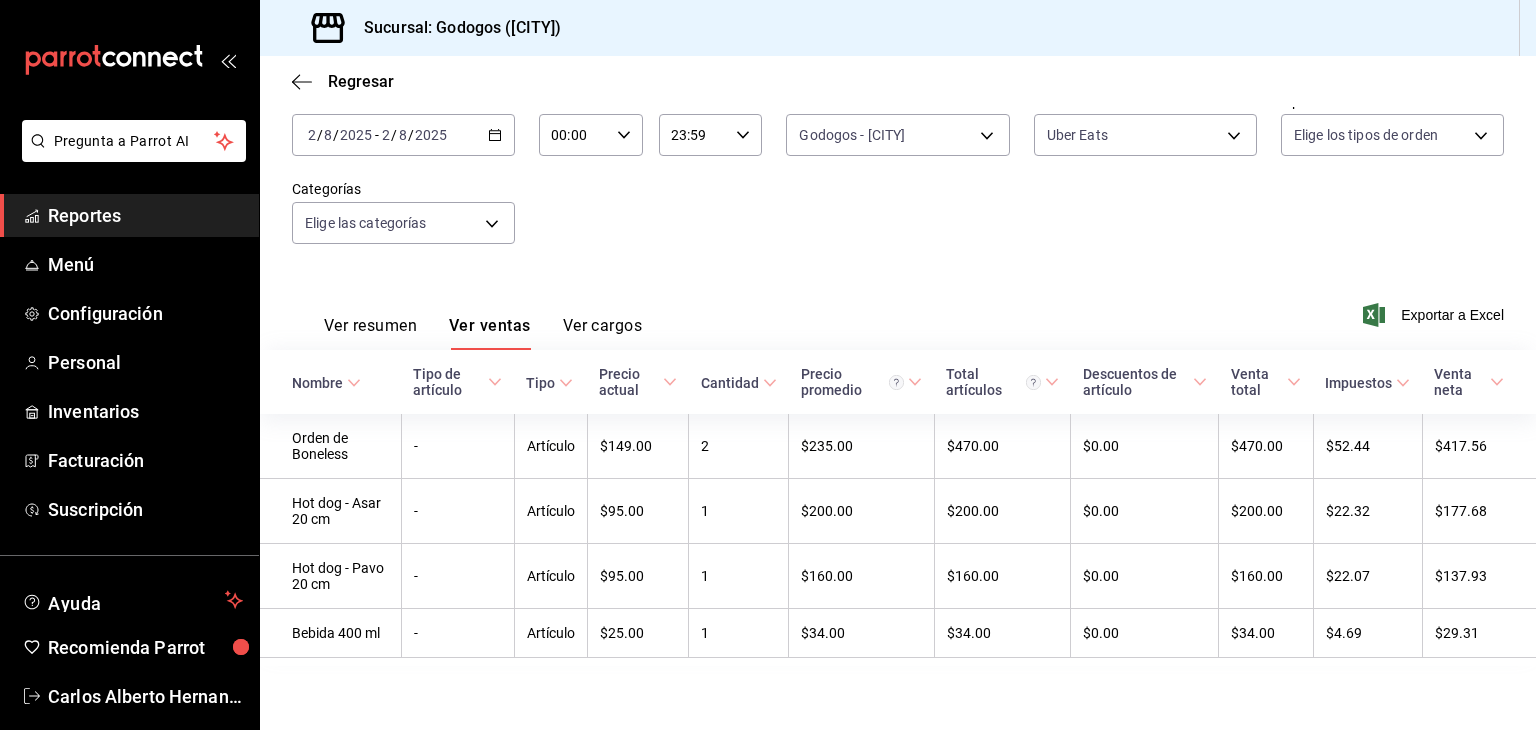 click 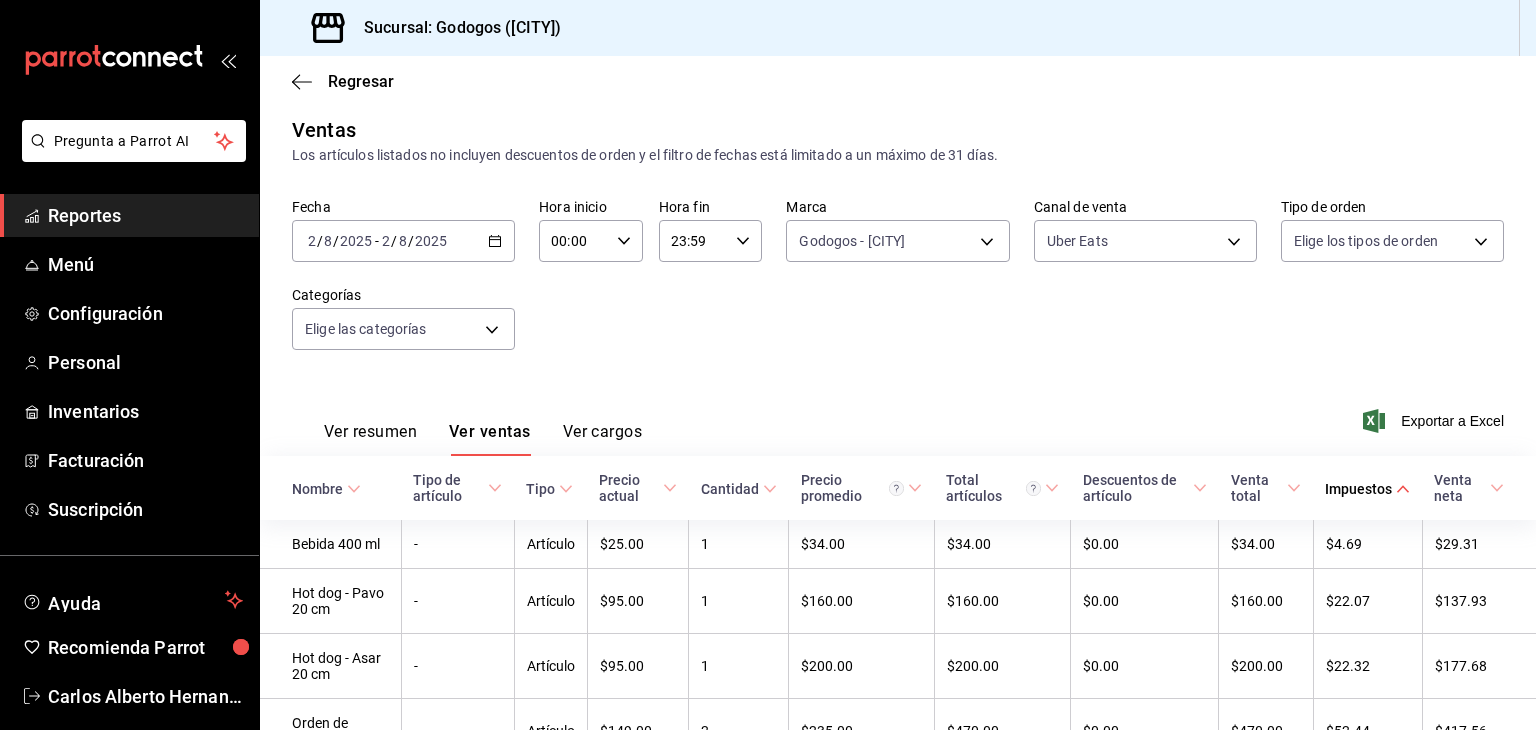 scroll, scrollTop: 120, scrollLeft: 0, axis: vertical 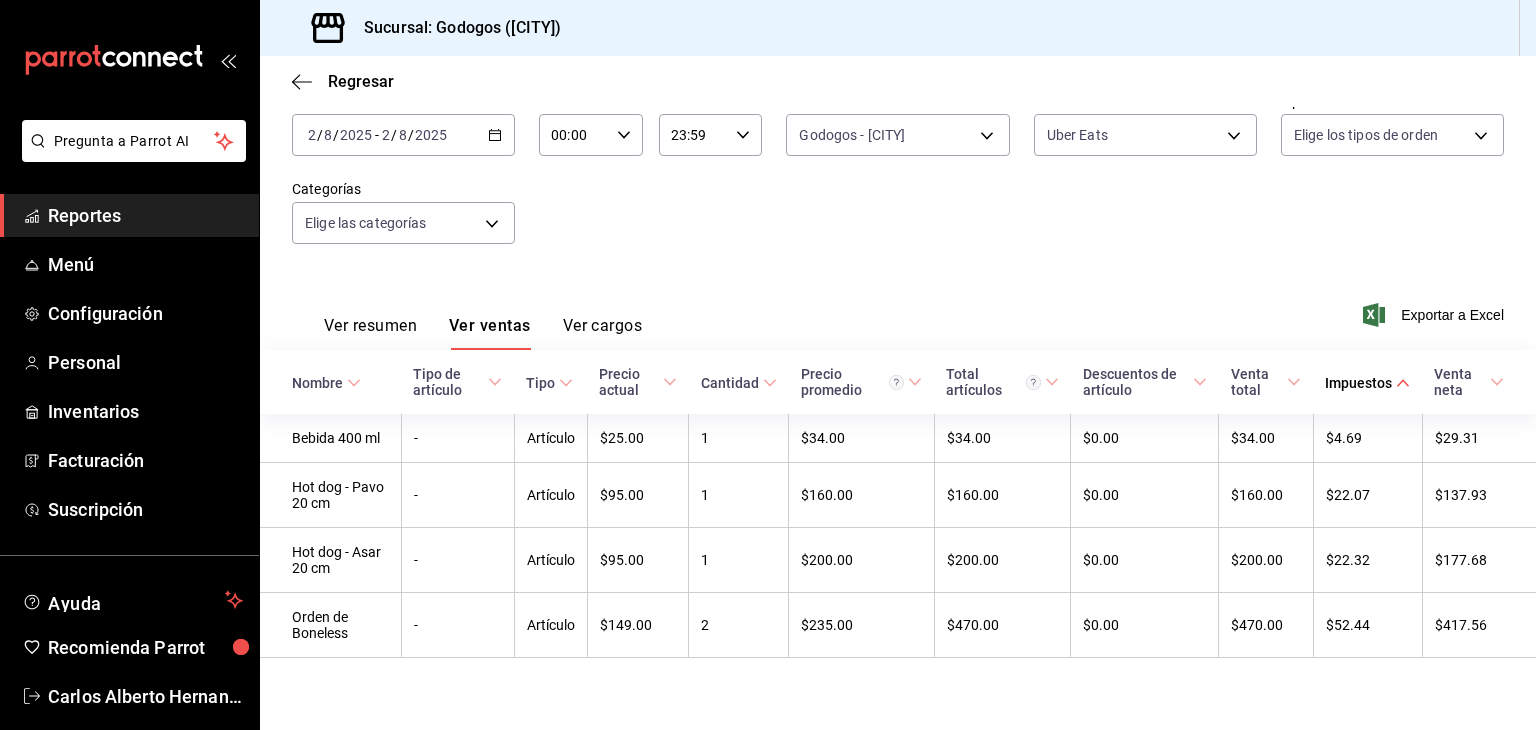 click on "Impuestos" at bounding box center [1358, 383] 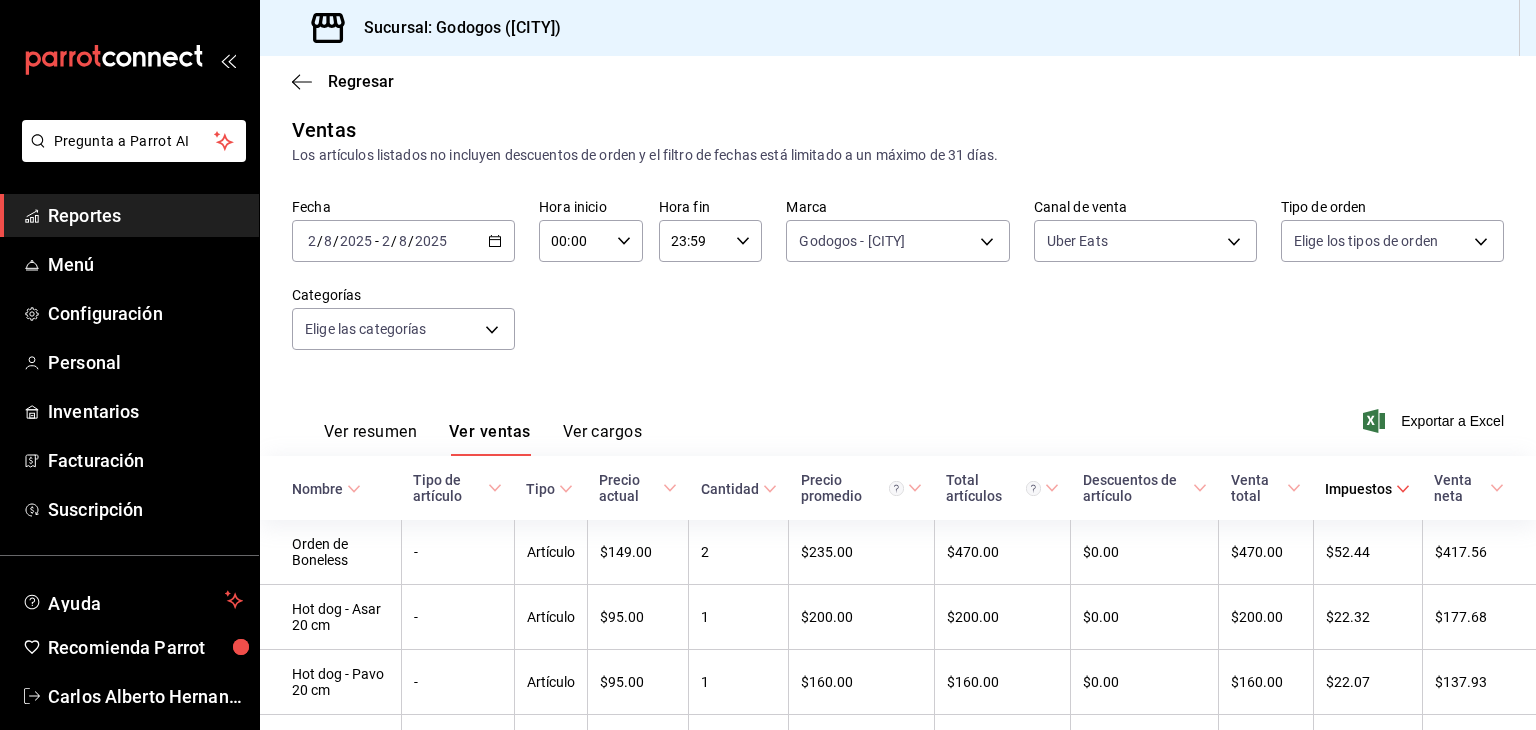 scroll, scrollTop: 120, scrollLeft: 0, axis: vertical 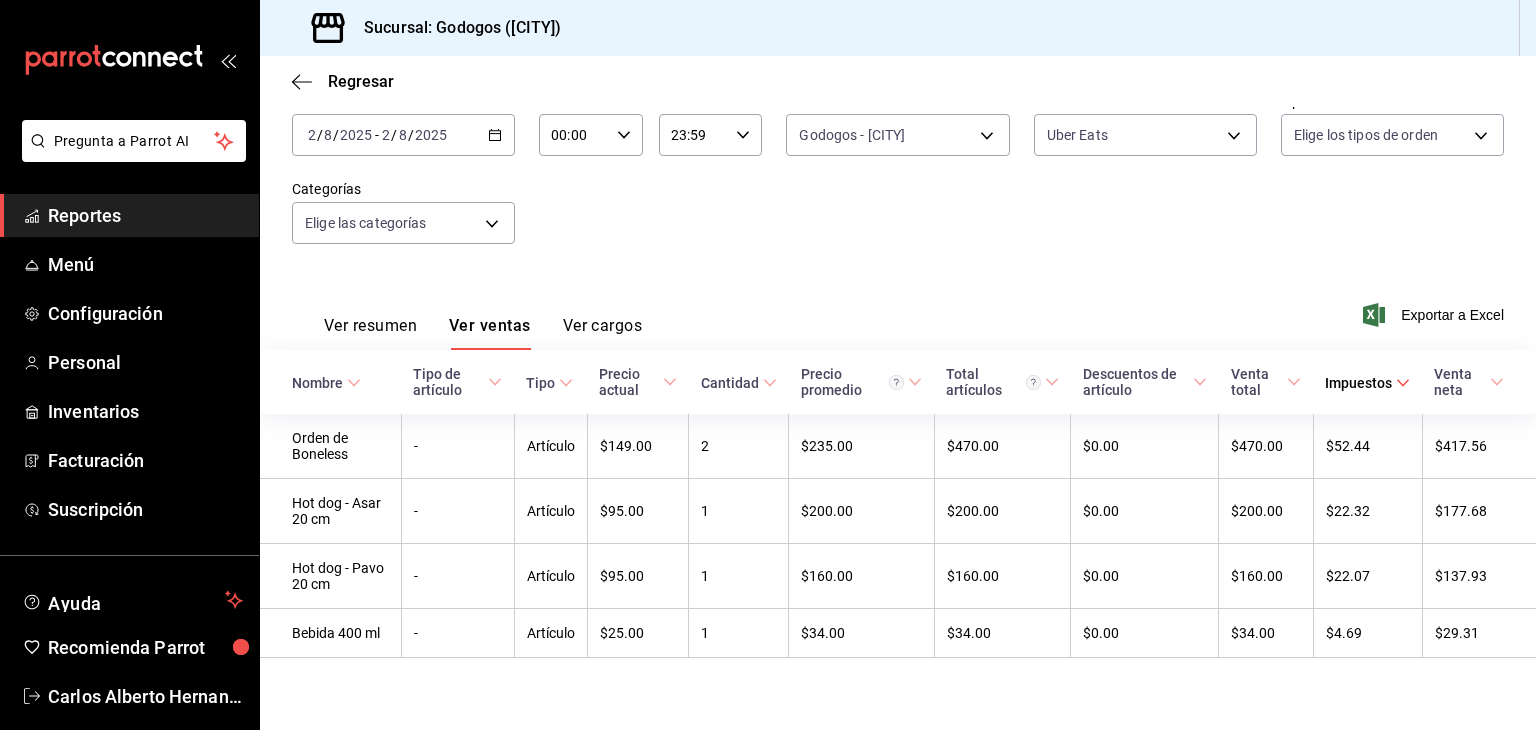 drag, startPoint x: 1343, startPoint y: 383, endPoint x: 1431, endPoint y: 384, distance: 88.005684 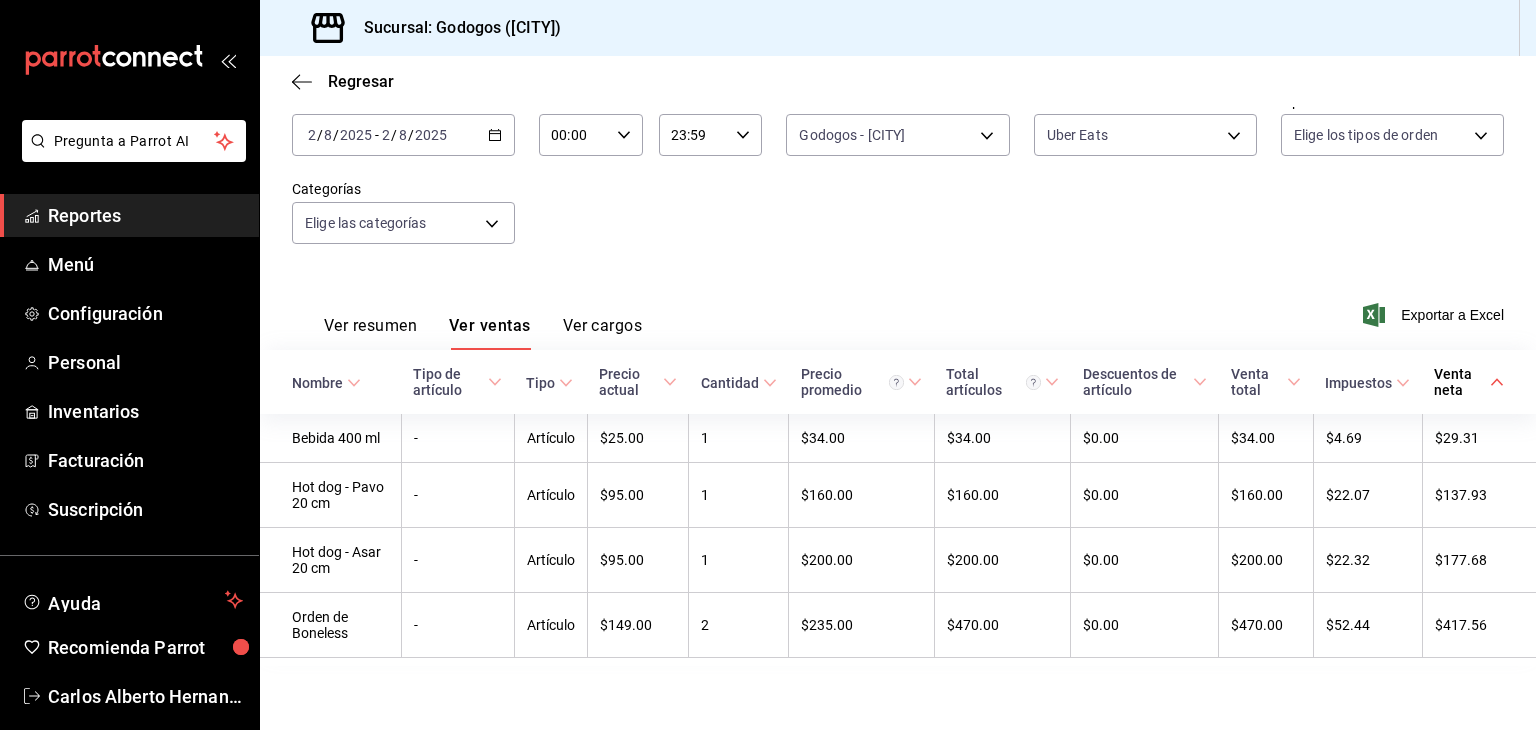 click on "Impuestos" at bounding box center [1358, 383] 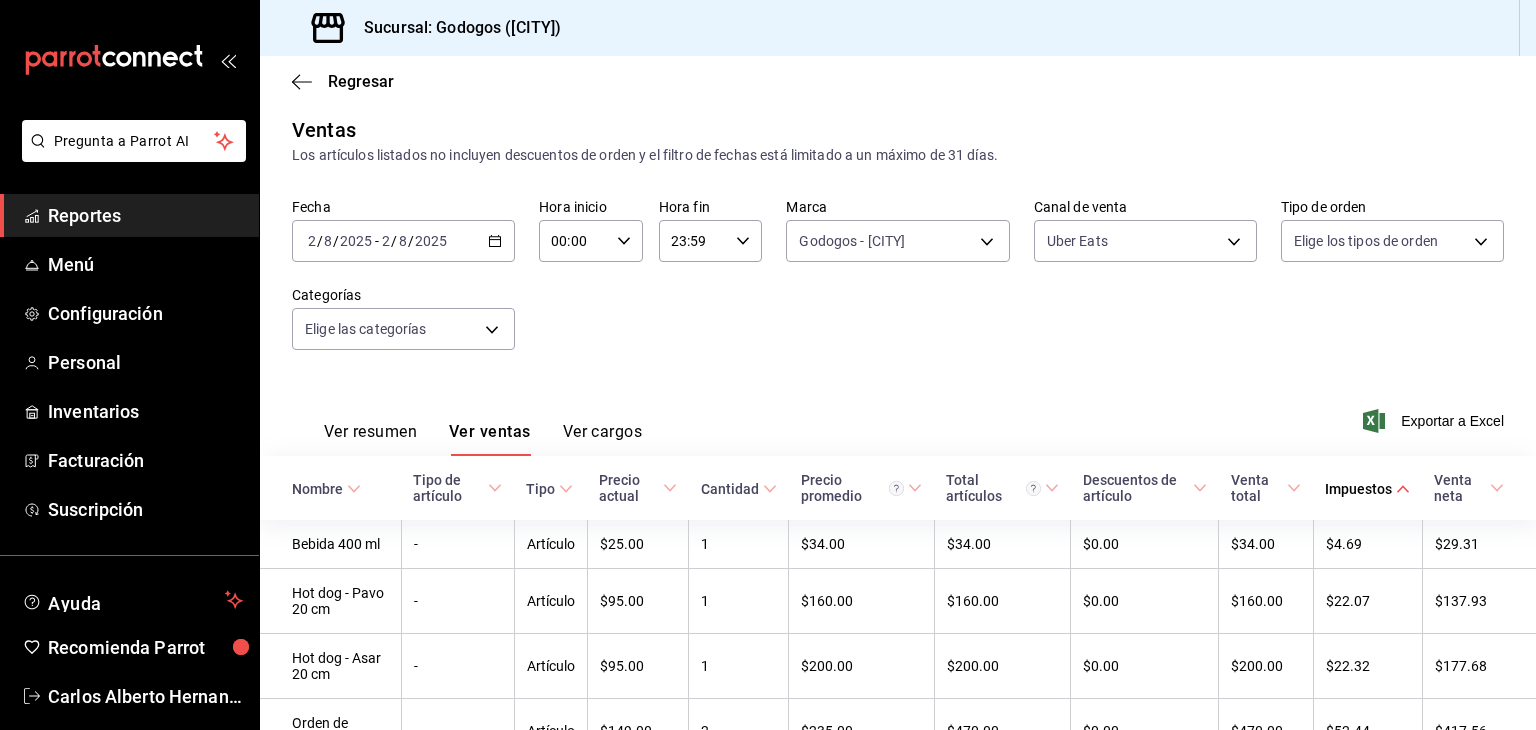 scroll, scrollTop: 120, scrollLeft: 0, axis: vertical 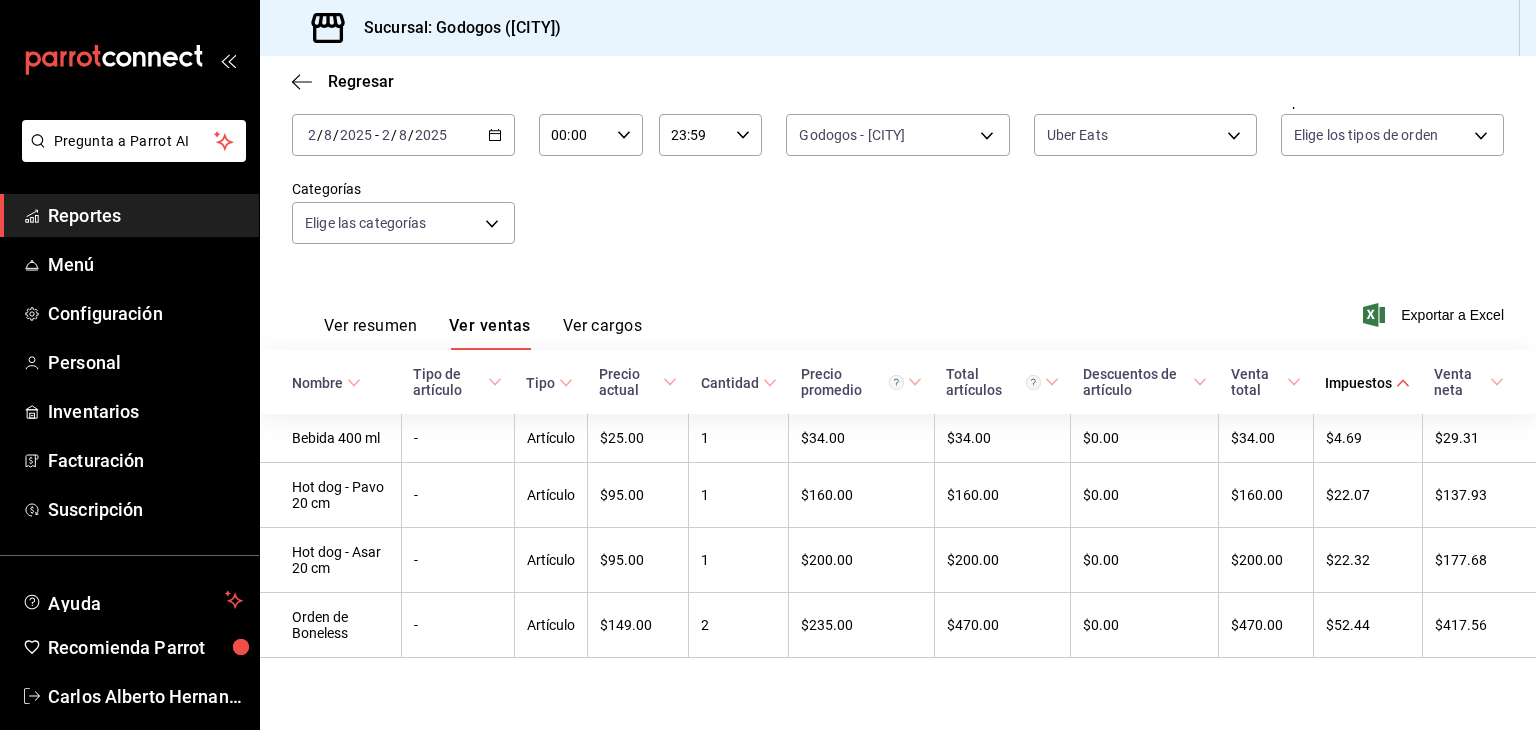 click on "Fecha [DATE] [DATE] - [DATE] [DATE] Hora inicio [TIME] Hora inicio Hora fin [TIME] Hora fin Marca Godogos - Monterrey [UUID] Canal de venta Uber Eats UBER_EATS Tipo de orden Elige los tipos de orden Categorías Elige las categorías" at bounding box center (898, 180) 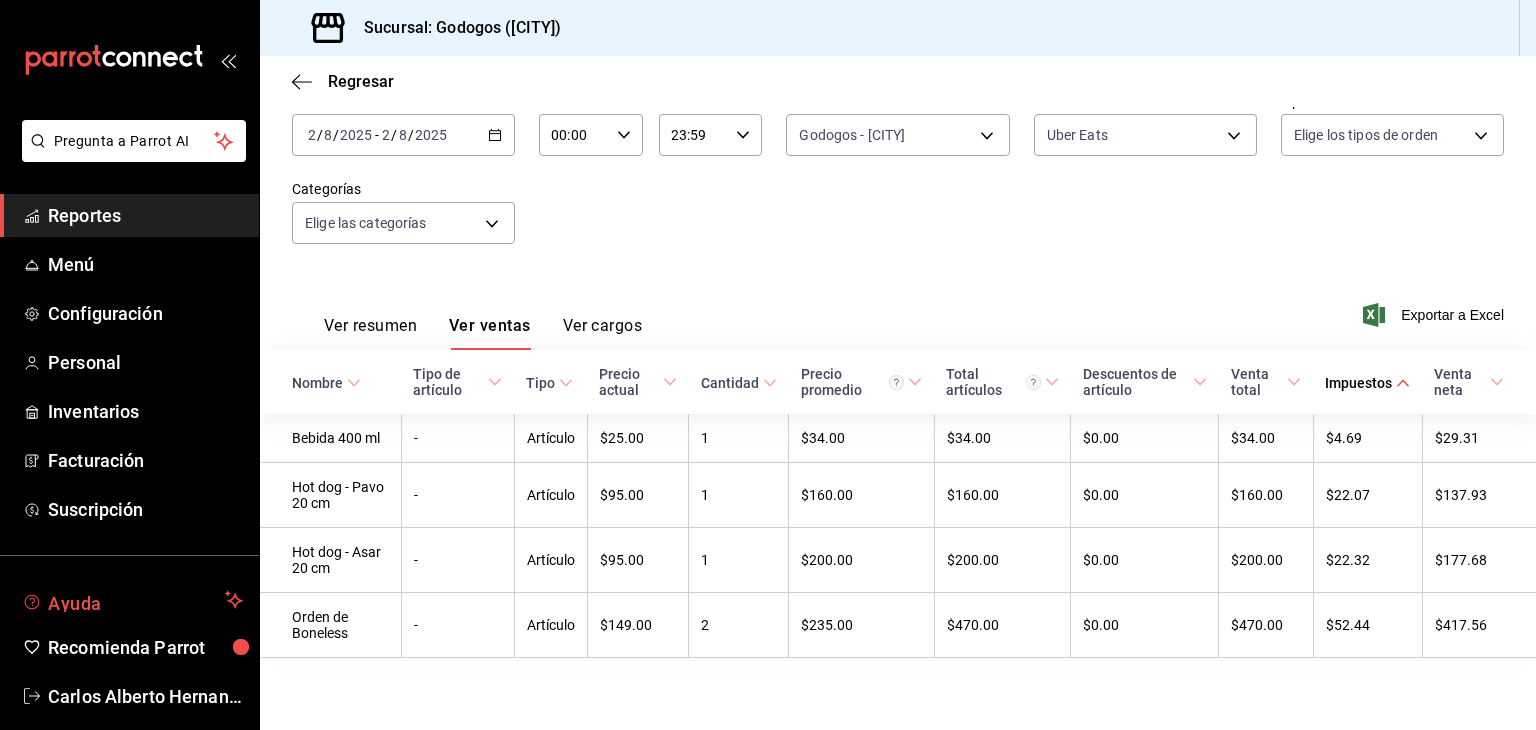 click on "Ayuda" at bounding box center (132, 600) 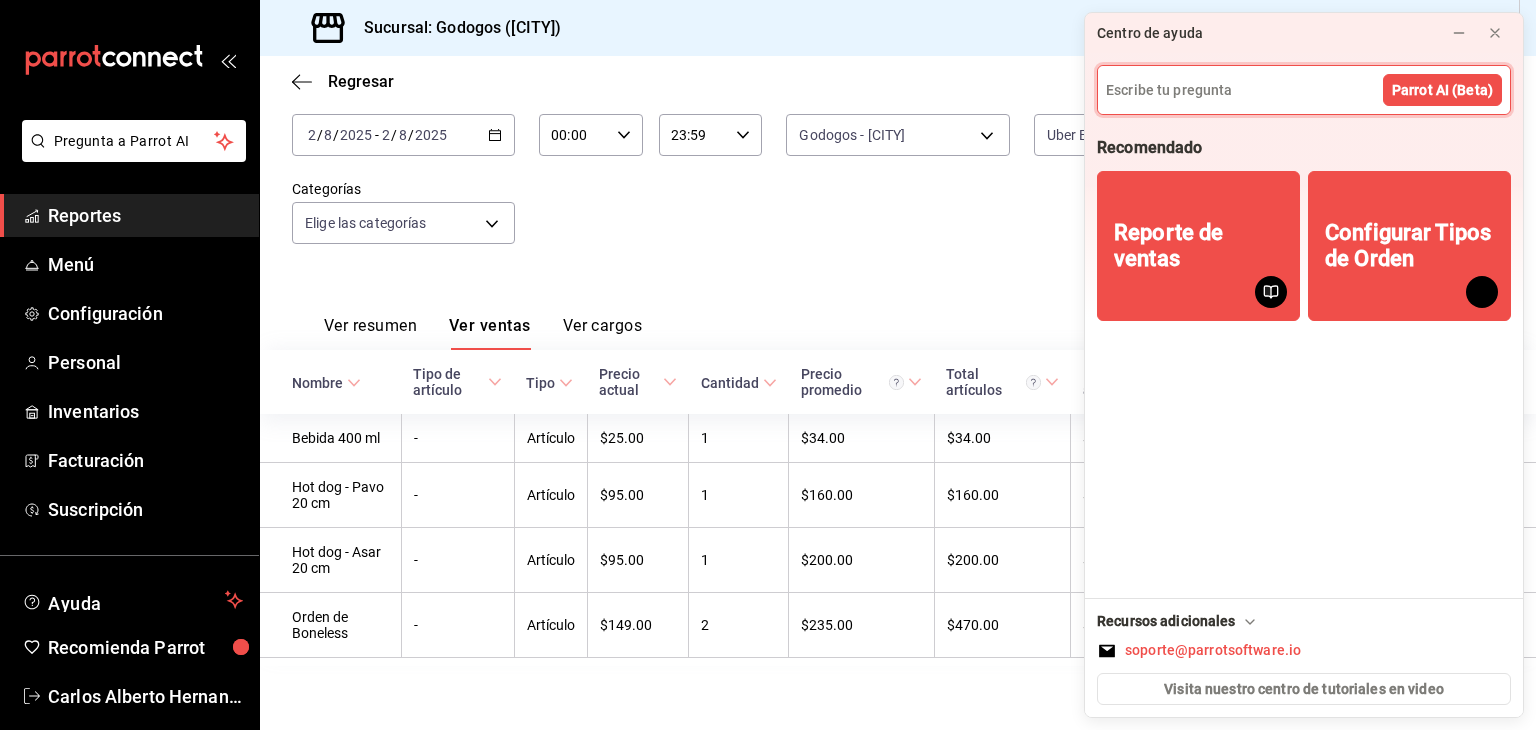 click at bounding box center (1304, 90) 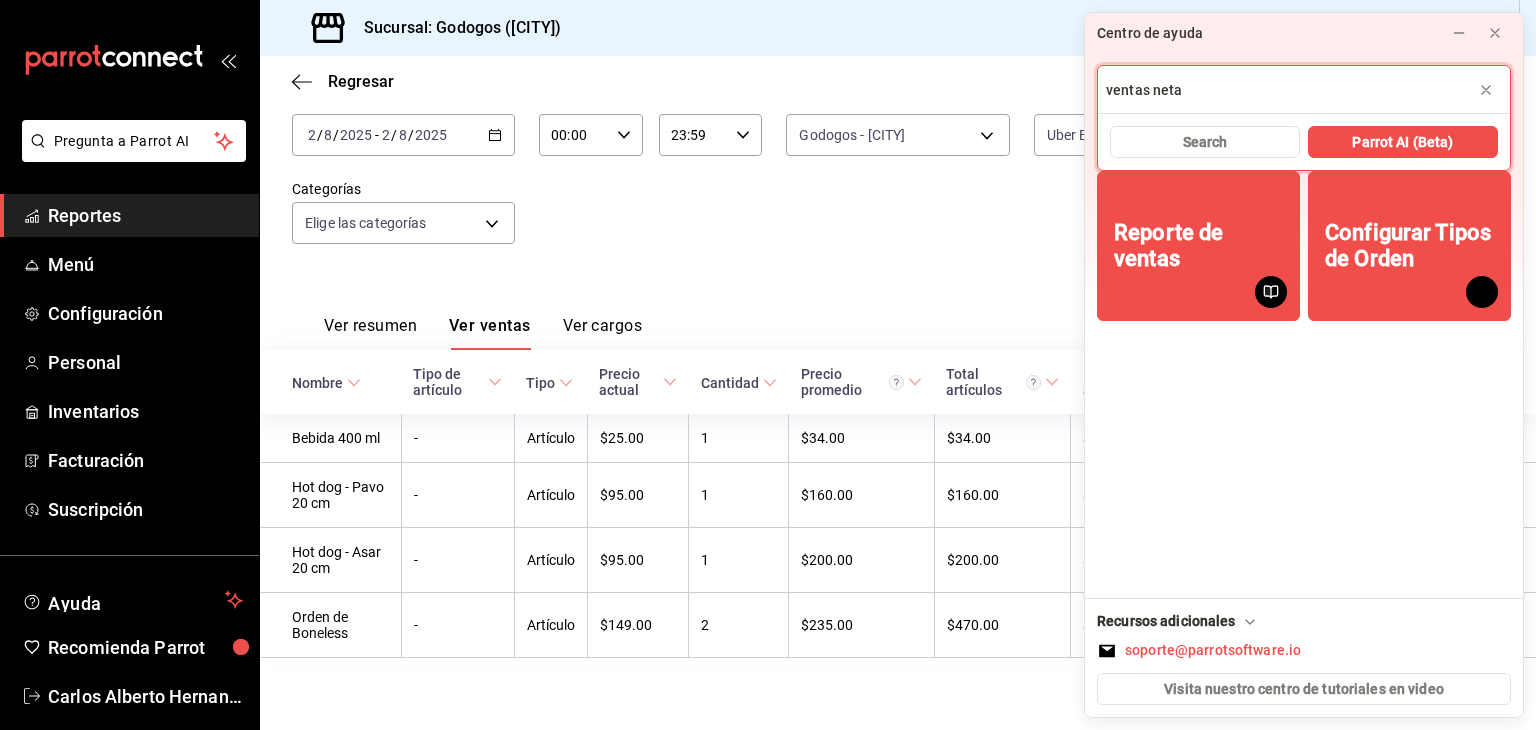 type on "ventas neta" 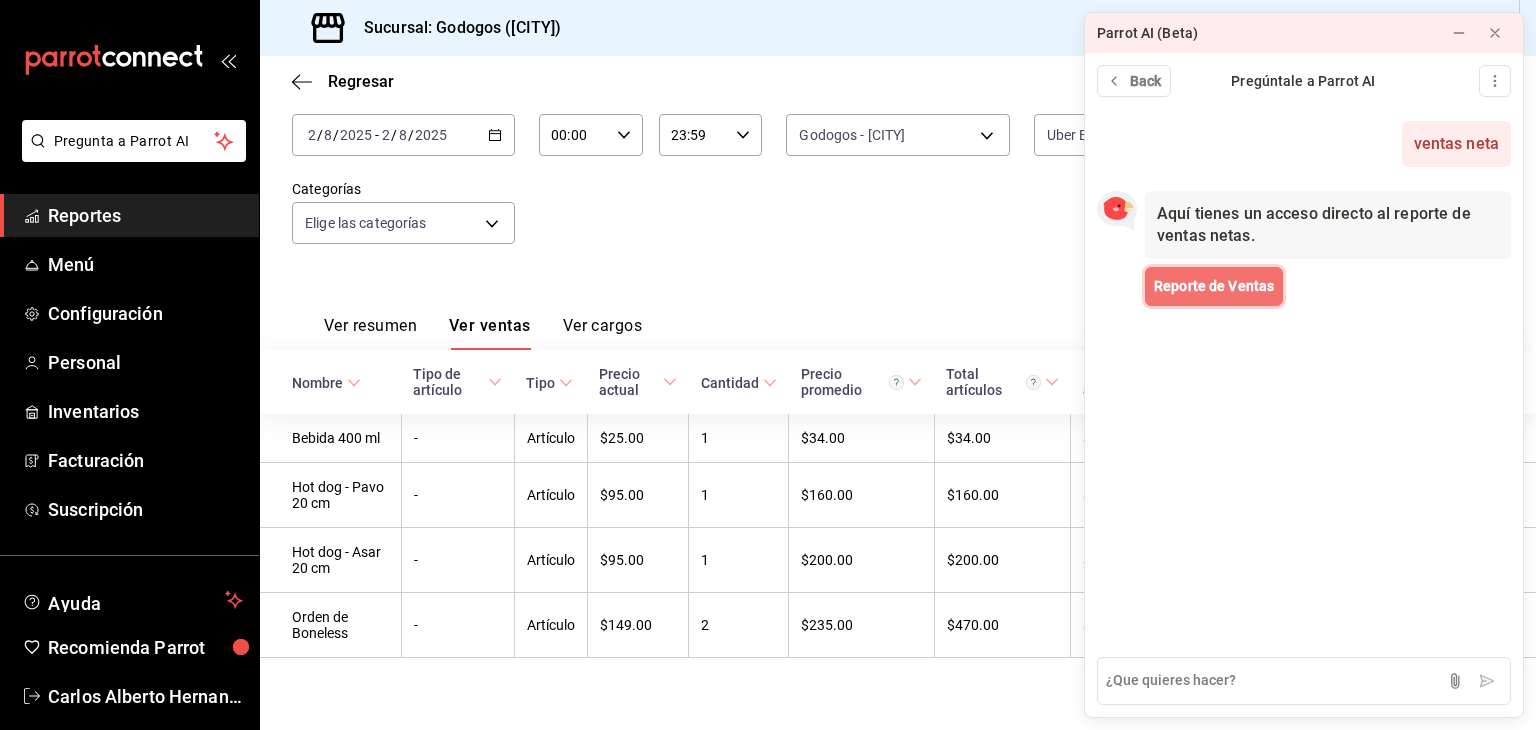 click on "Reporte de Ventas" at bounding box center [1214, 286] 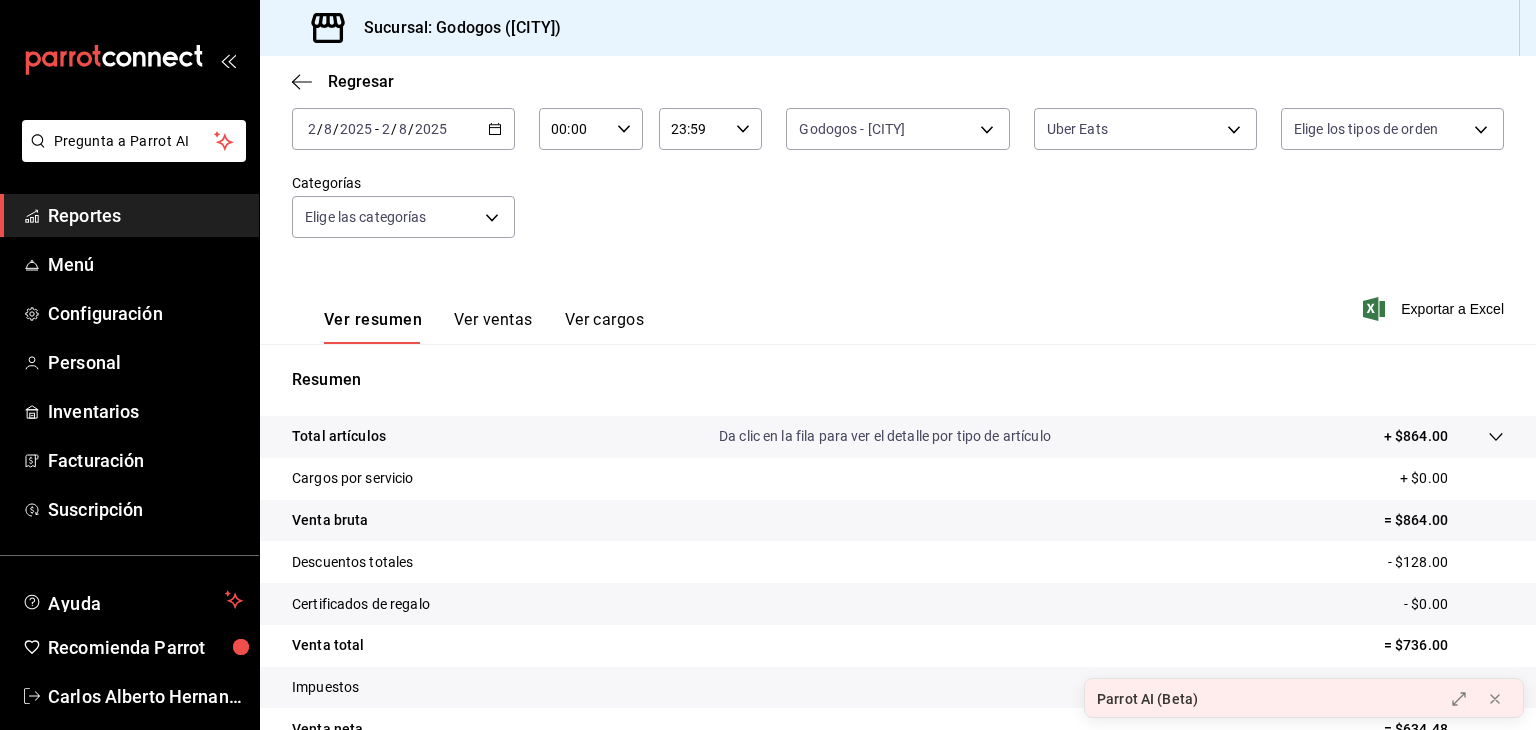 click on "Ver ventas" at bounding box center [493, 327] 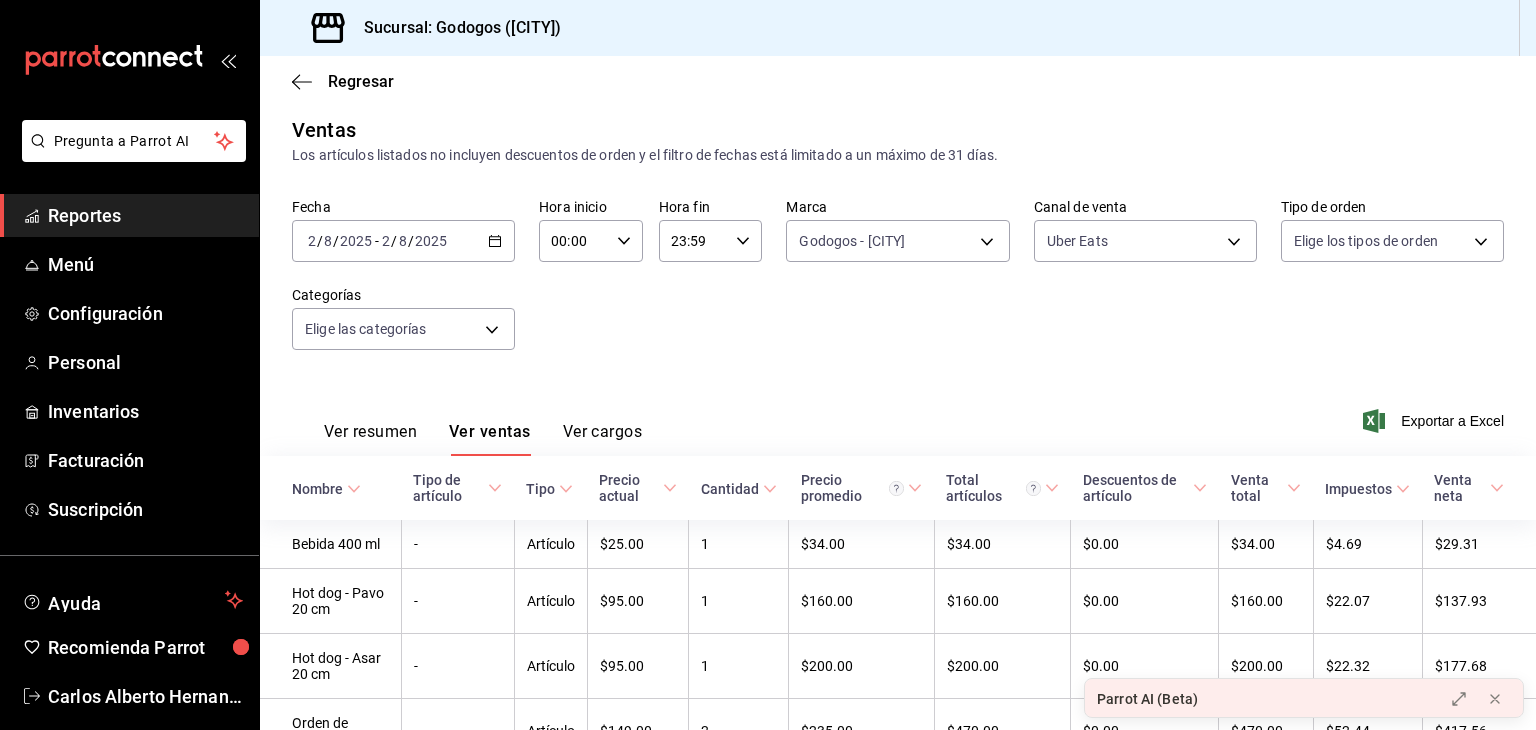 scroll, scrollTop: 120, scrollLeft: 0, axis: vertical 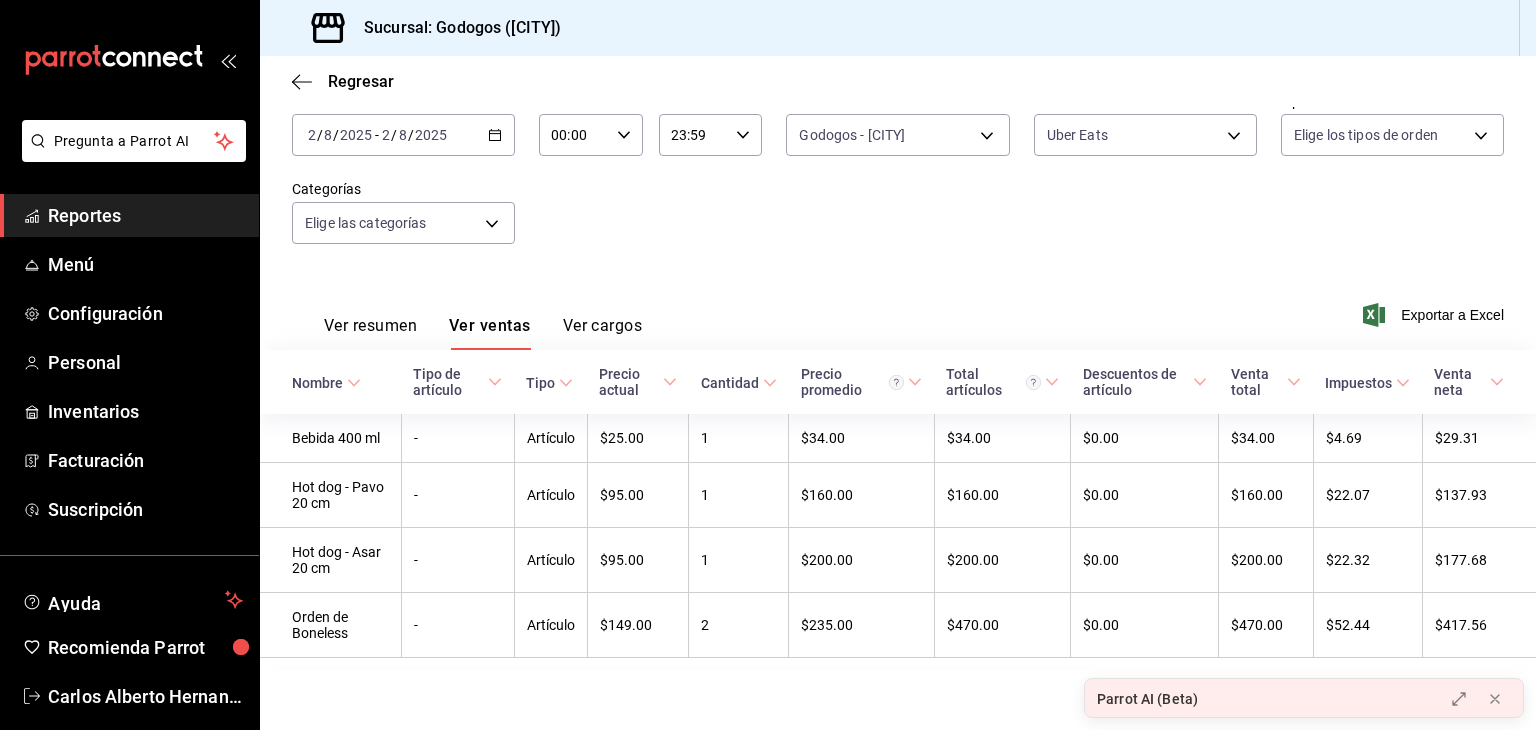 click on "Ver resumen" at bounding box center (370, 333) 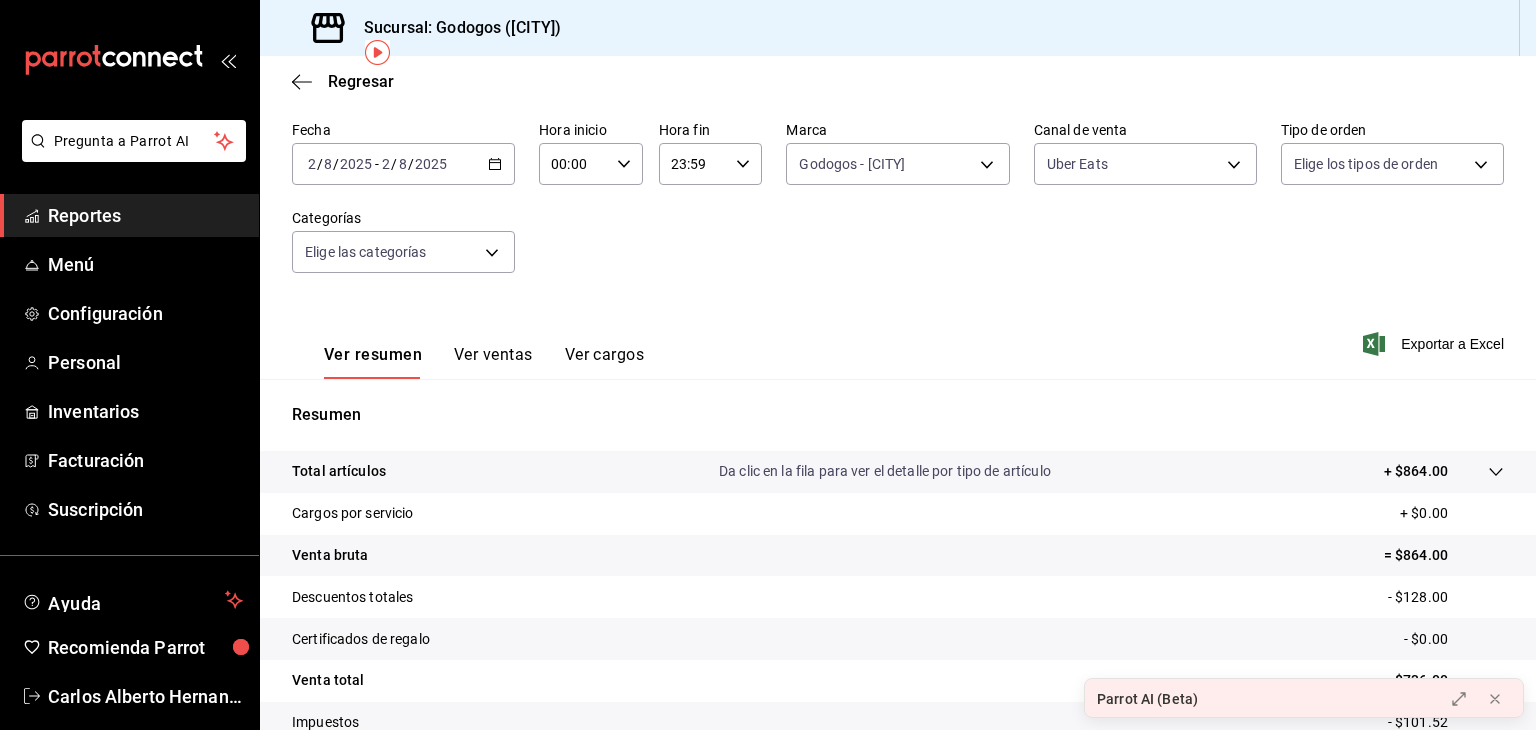 scroll, scrollTop: 0, scrollLeft: 0, axis: both 